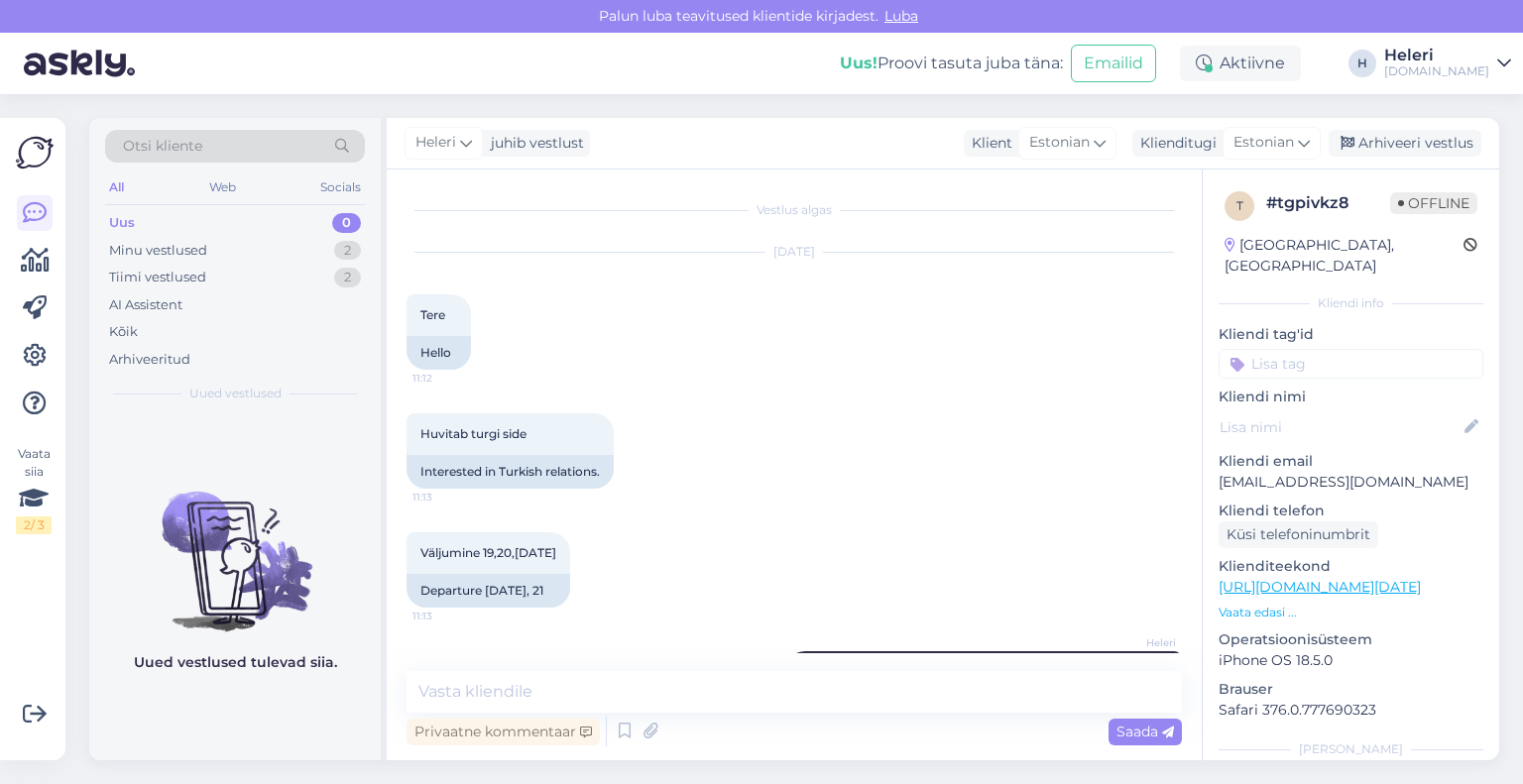 scroll, scrollTop: 0, scrollLeft: 0, axis: both 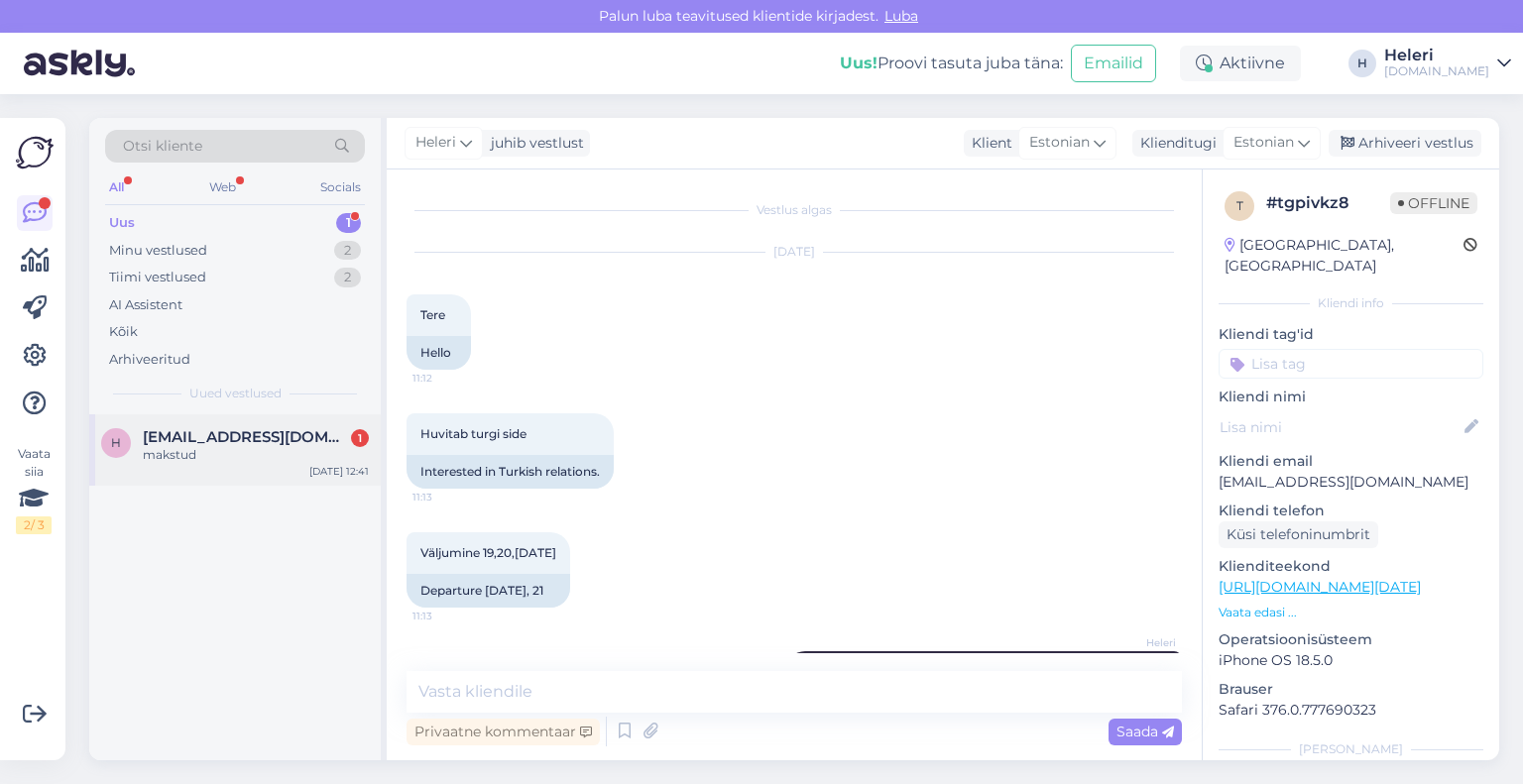 click on "[EMAIL_ADDRESS][DOMAIN_NAME]" at bounding box center [246, 437] 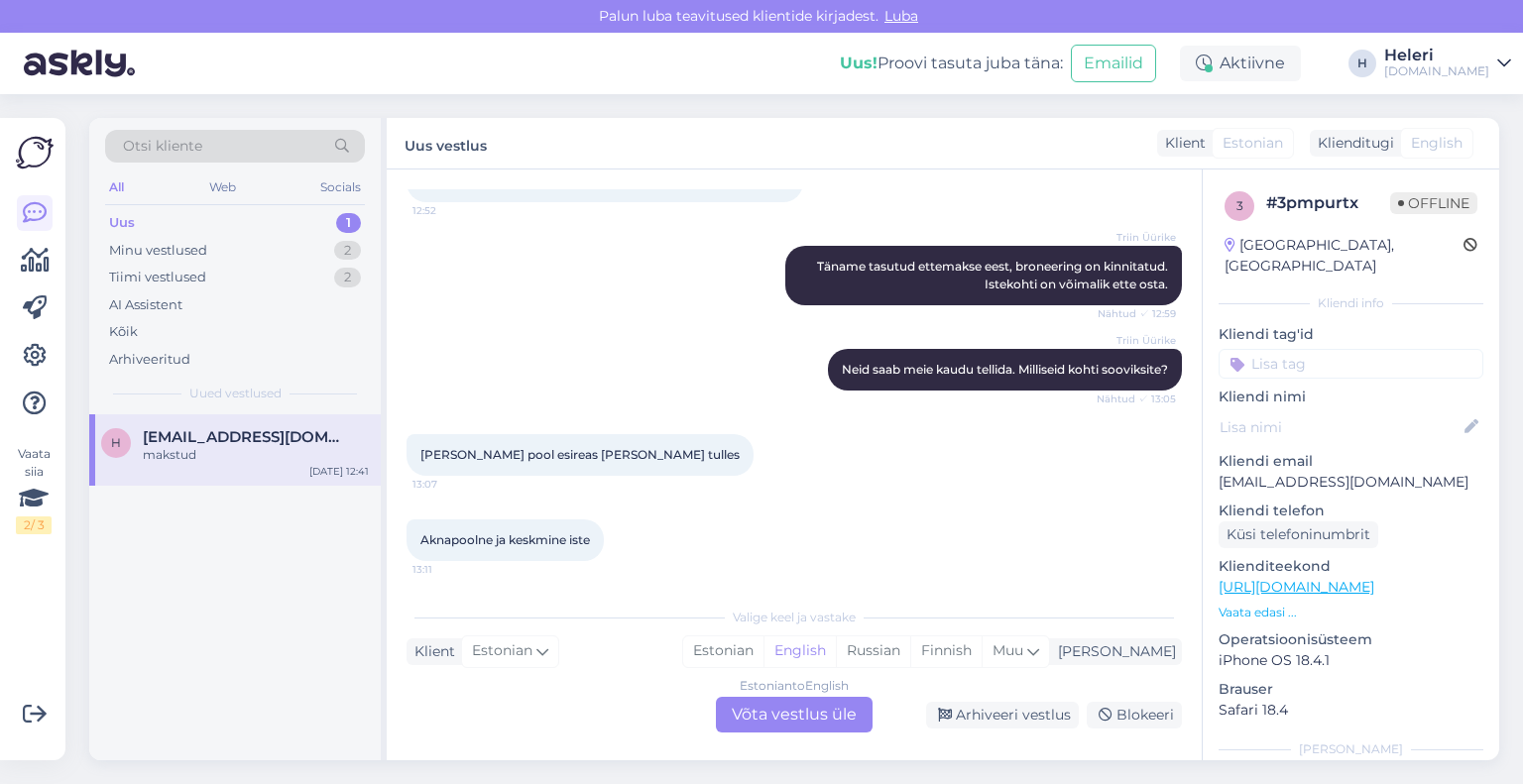 scroll, scrollTop: 4294, scrollLeft: 0, axis: vertical 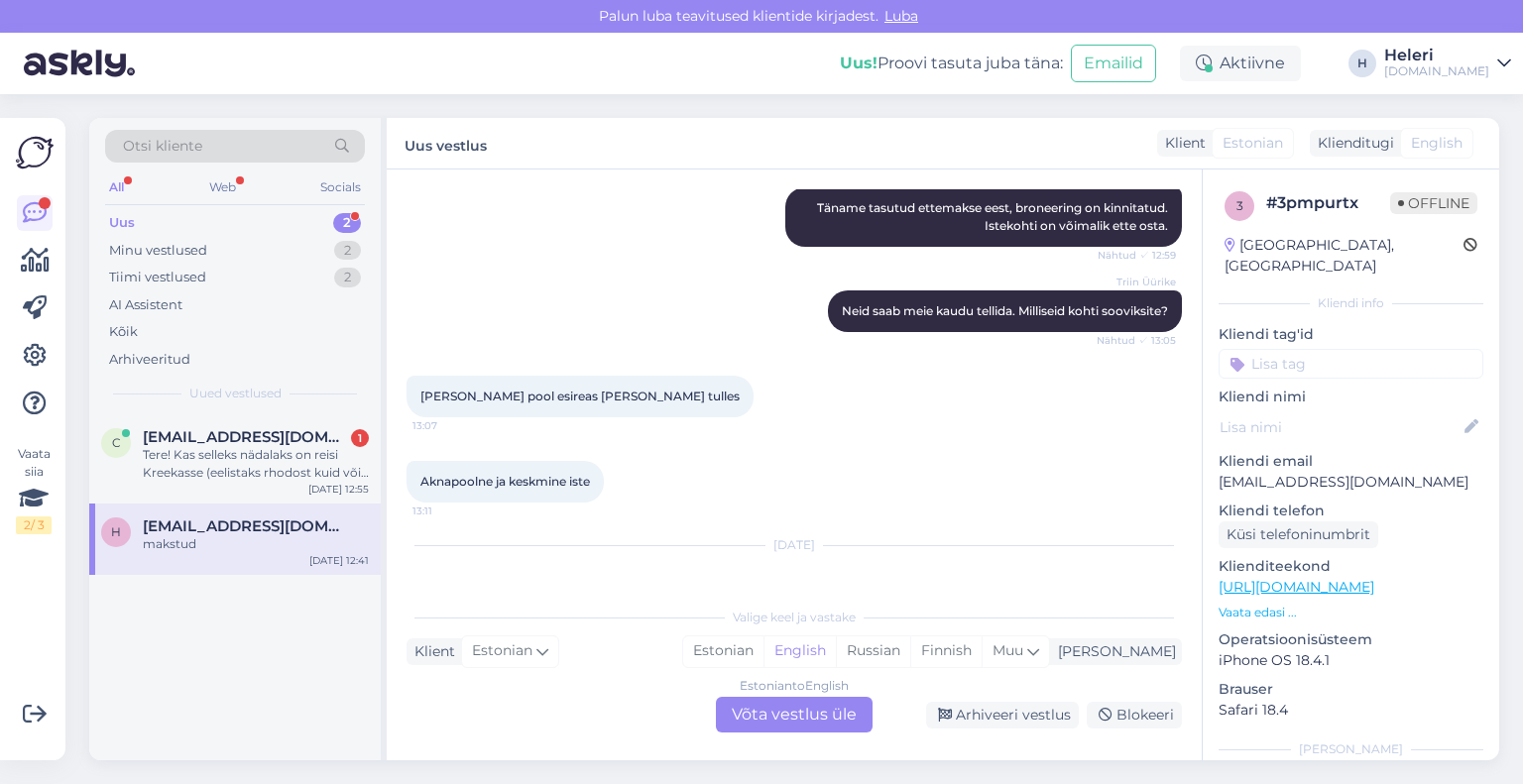 click on "Uus 2" at bounding box center [235, 223] 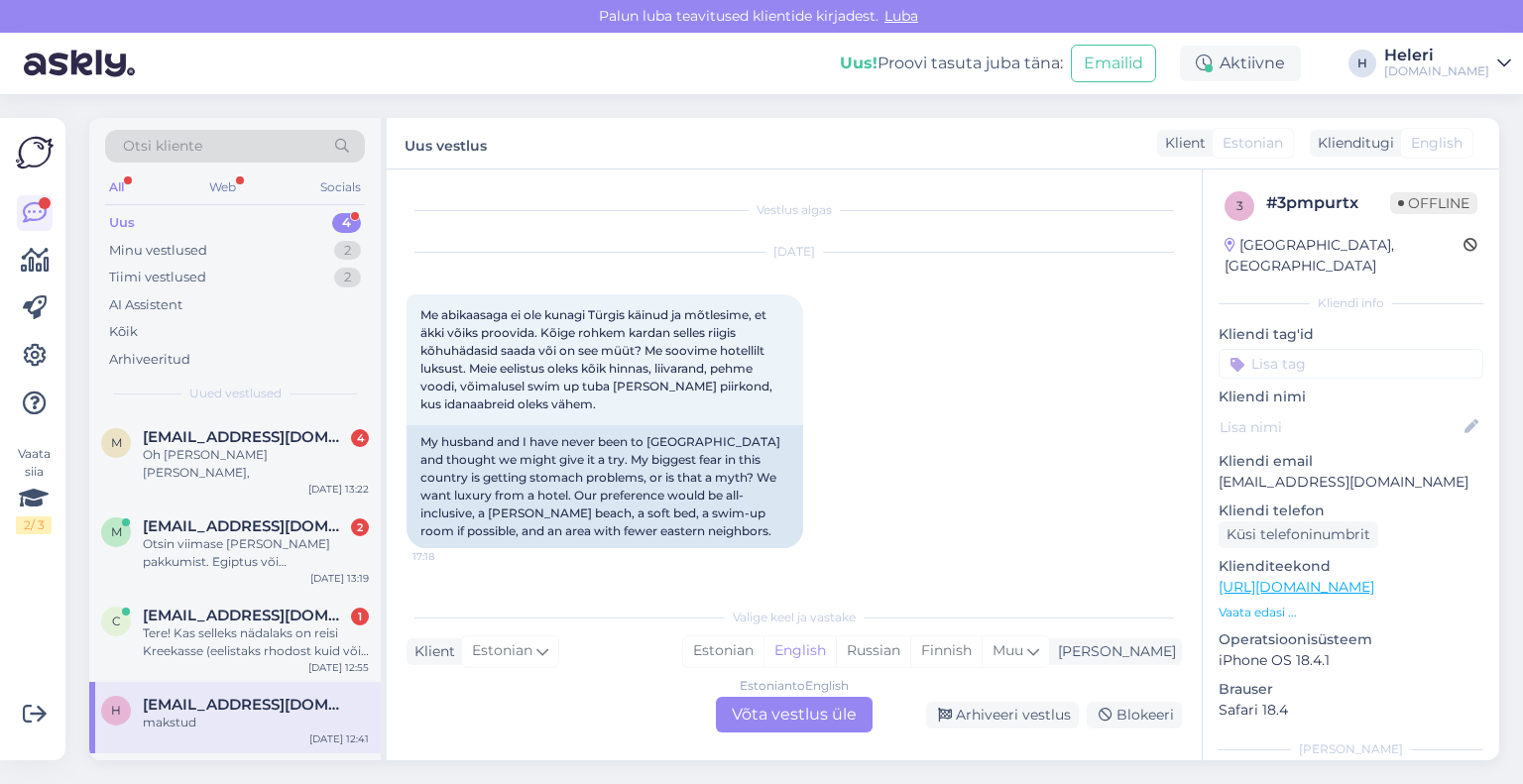 click on "[EMAIL_ADDRESS][DOMAIN_NAME]" at bounding box center [246, 705] 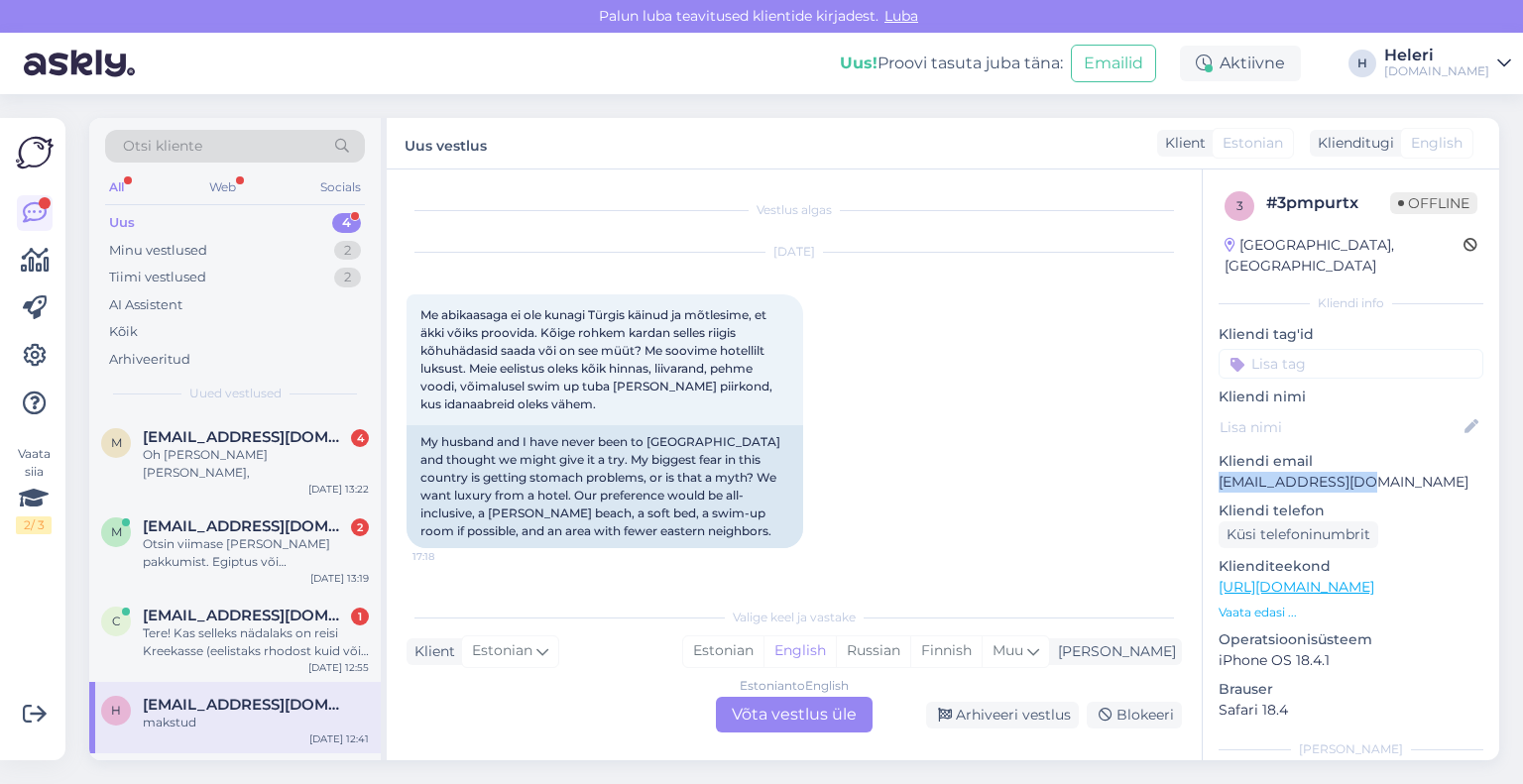 drag, startPoint x: 1218, startPoint y: 460, endPoint x: 1327, endPoint y: 463, distance: 109.0413 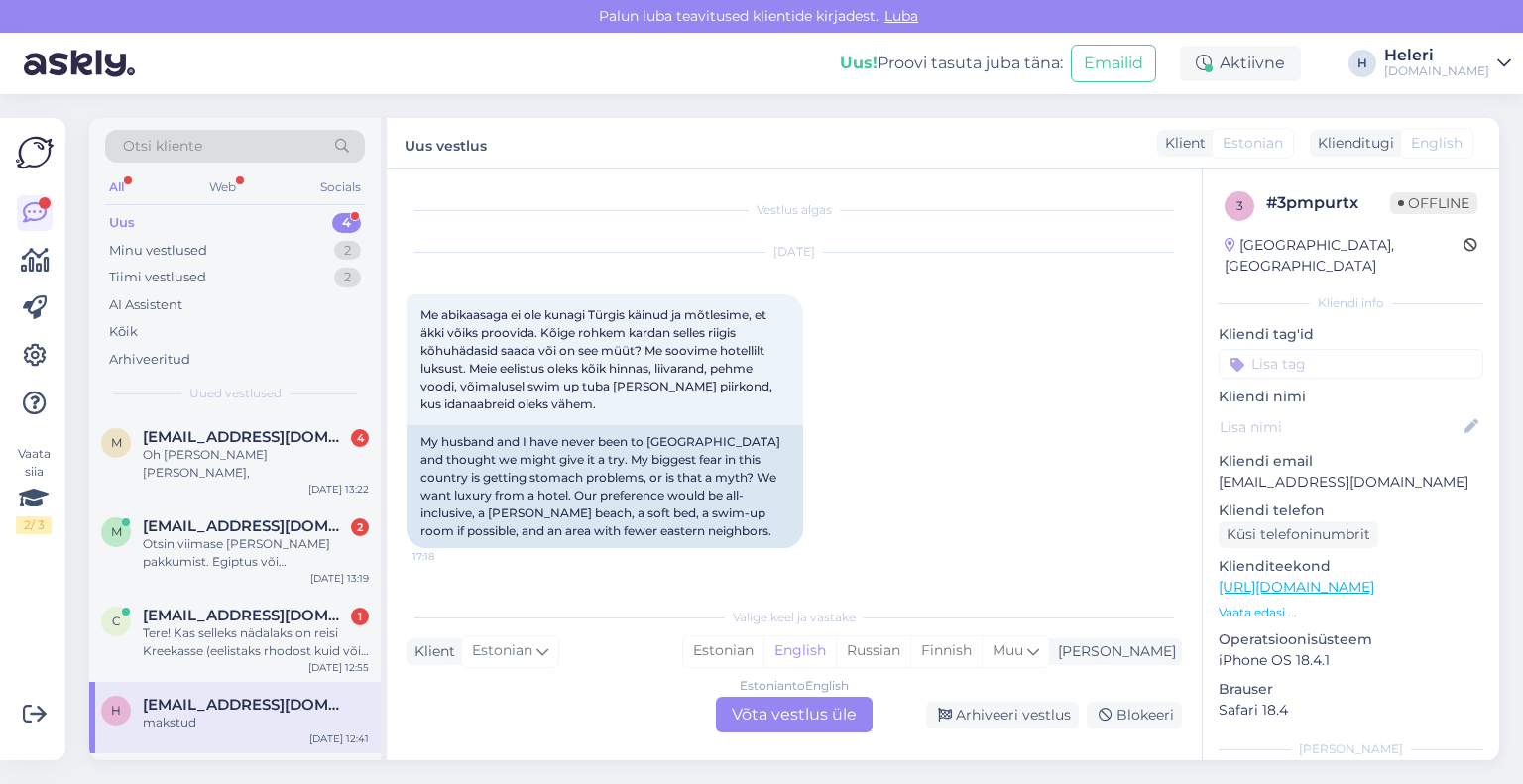 click on "Estonian  to  English Võta vestlus üle" at bounding box center (794, 715) 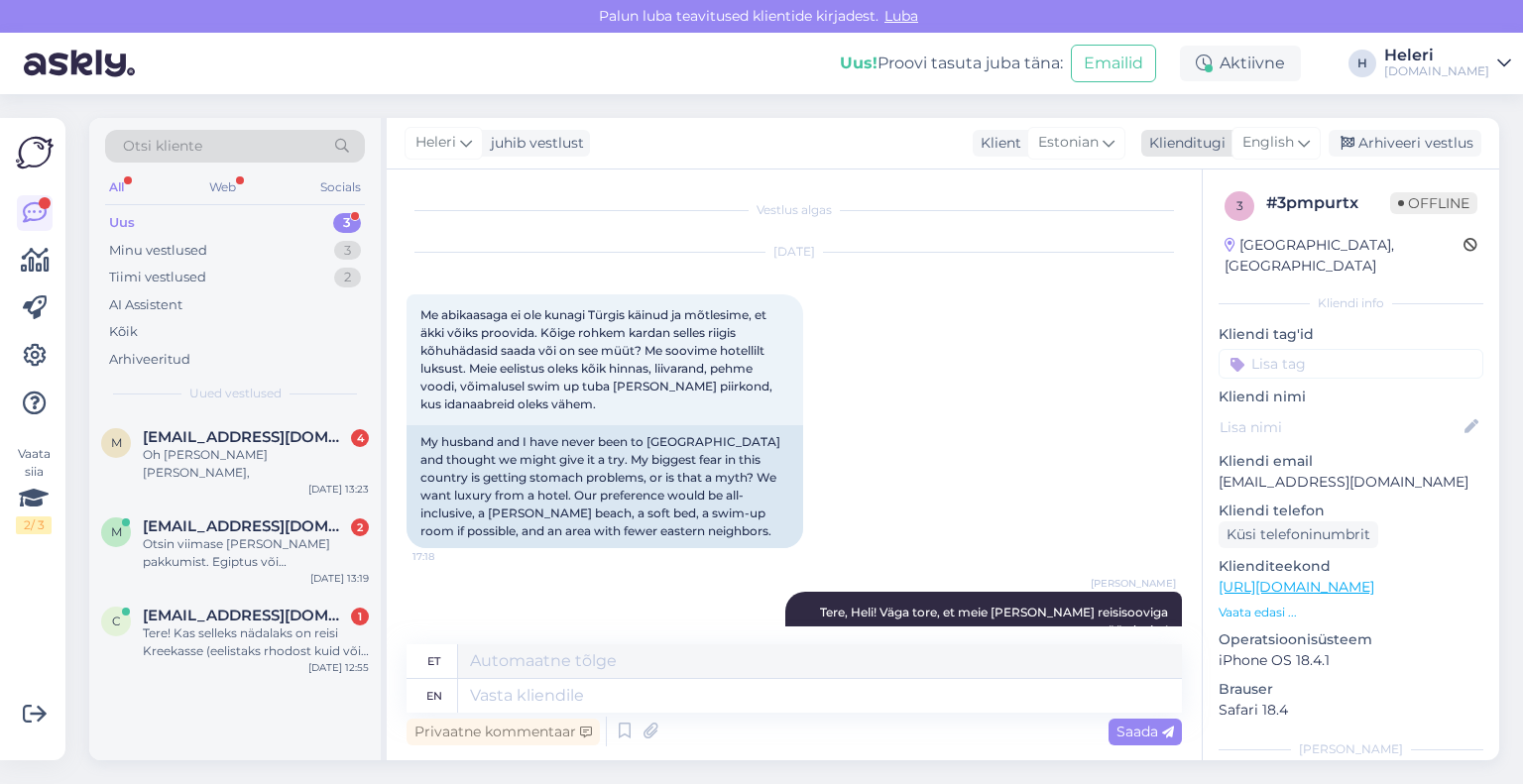 click on "English" at bounding box center [1268, 143] 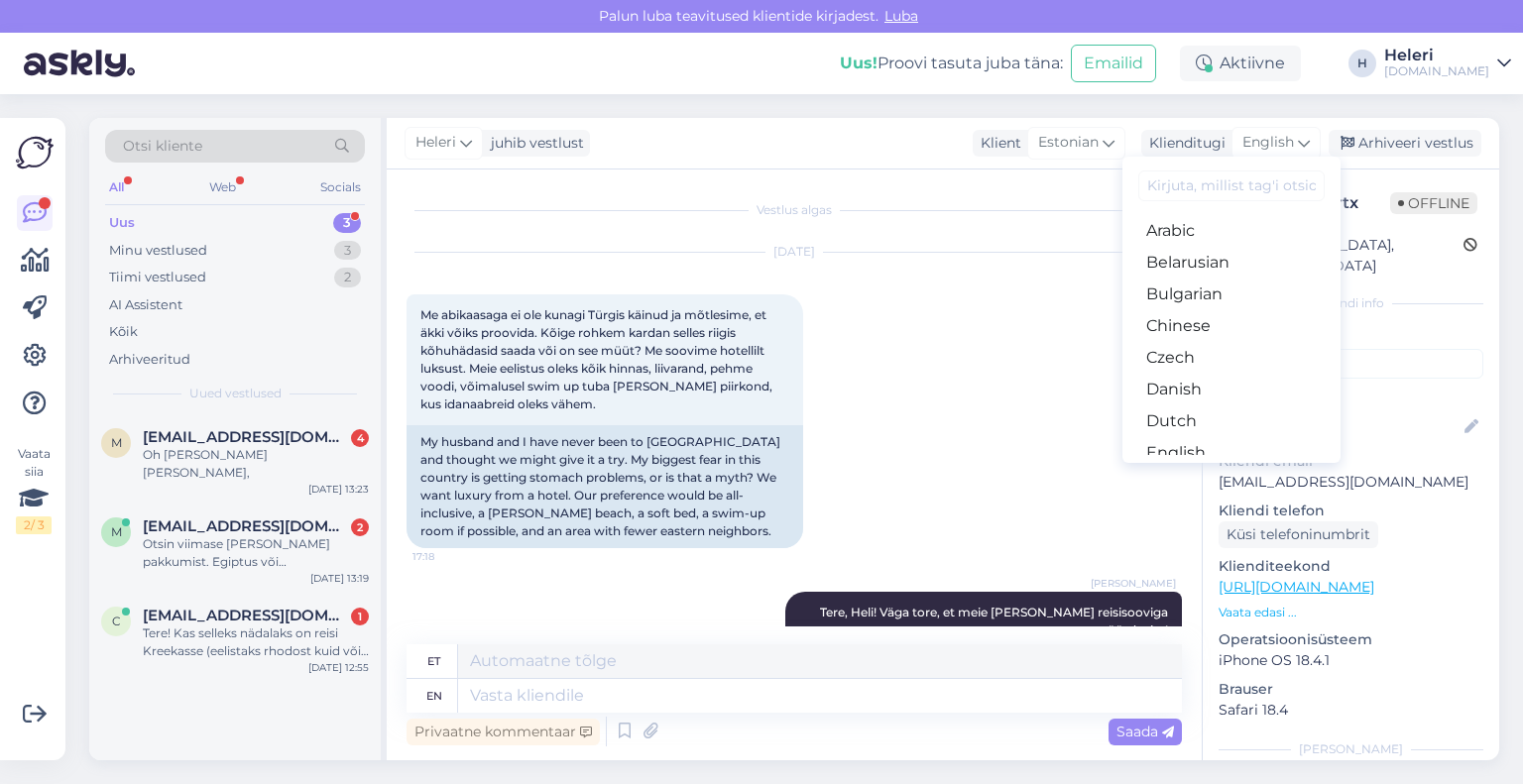 click on "Estonian" at bounding box center [1231, 485] 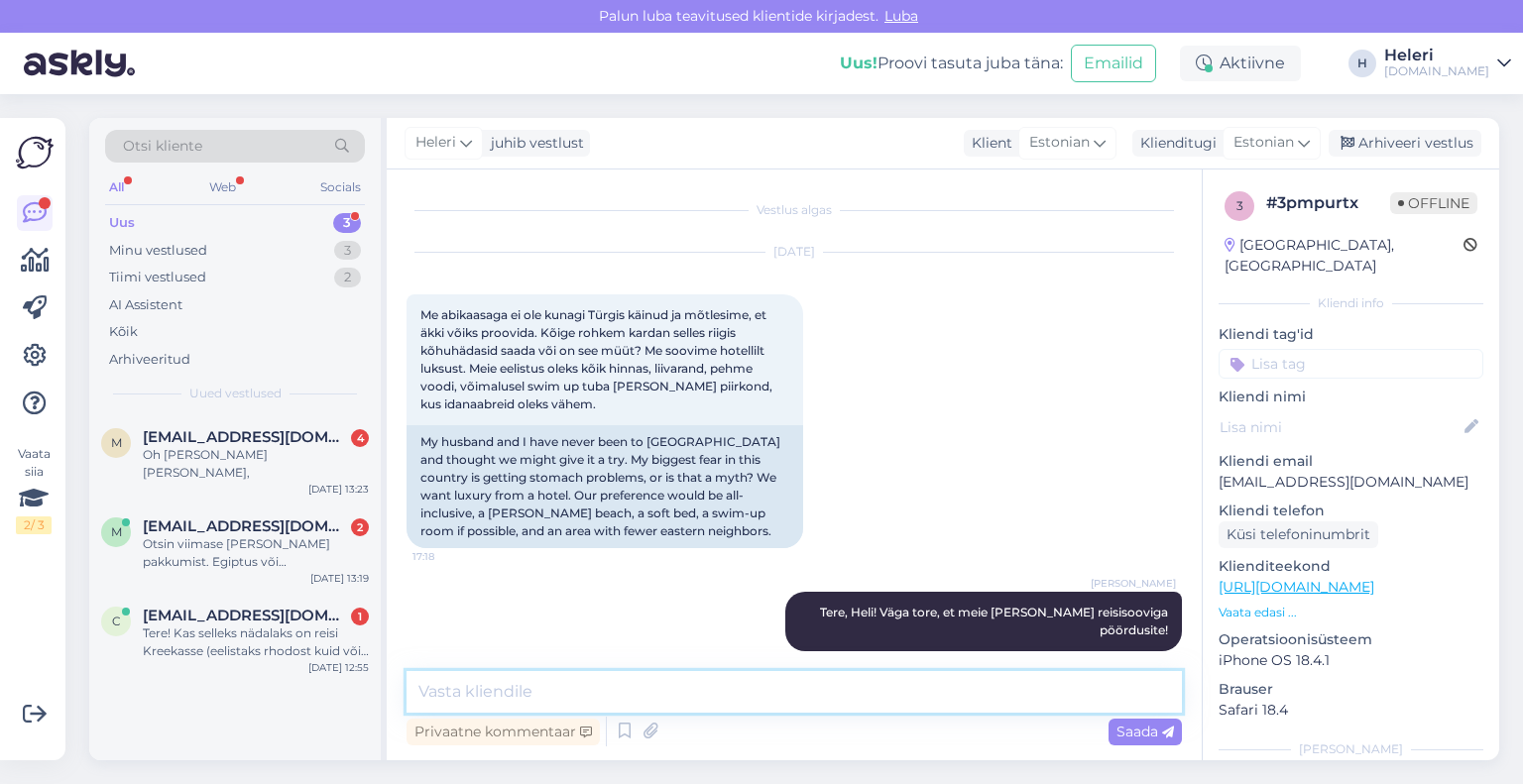 click at bounding box center (794, 692) 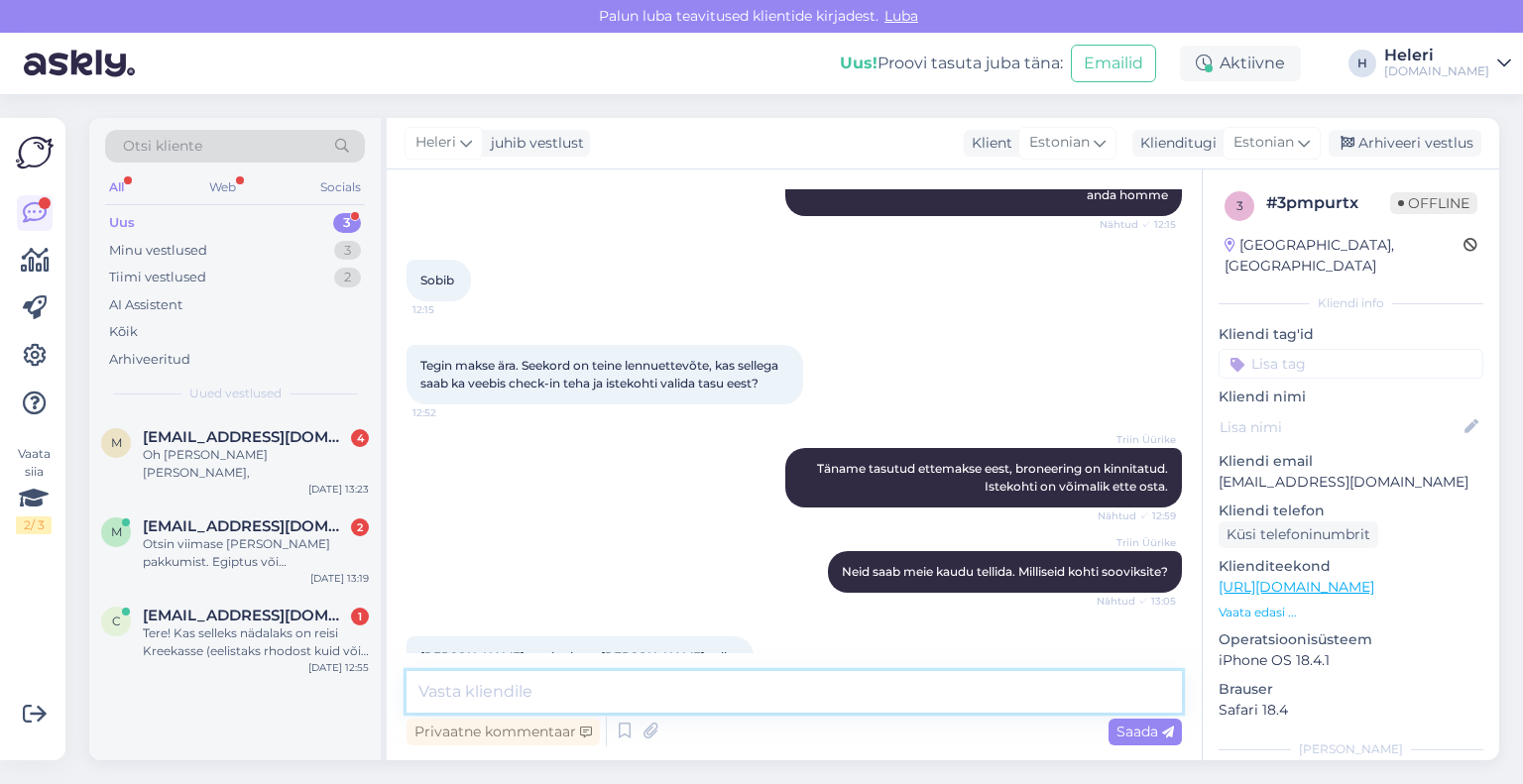 scroll, scrollTop: 4219, scrollLeft: 0, axis: vertical 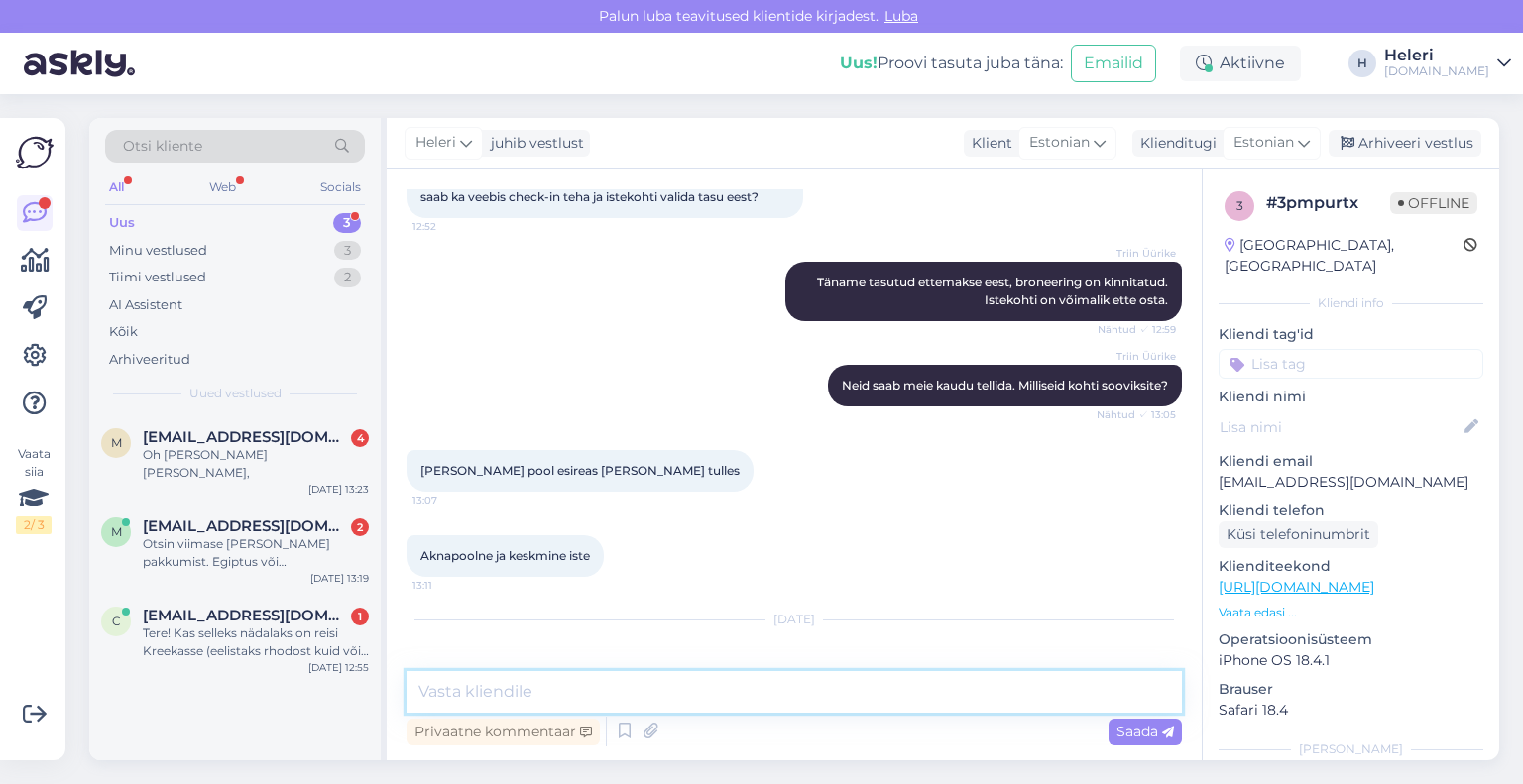 click at bounding box center (794, 692) 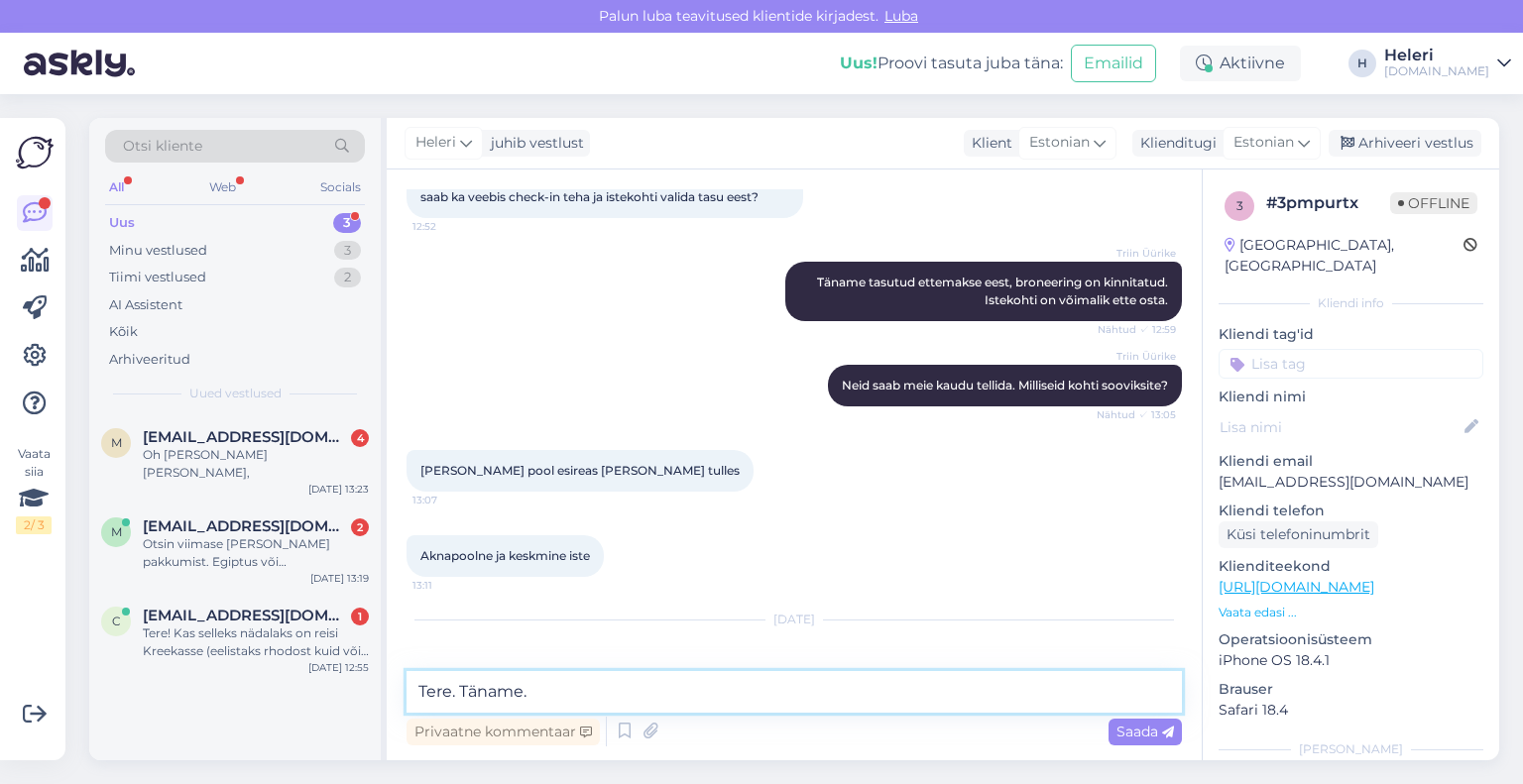 drag, startPoint x: 468, startPoint y: 688, endPoint x: 450, endPoint y: 693, distance: 18.681542 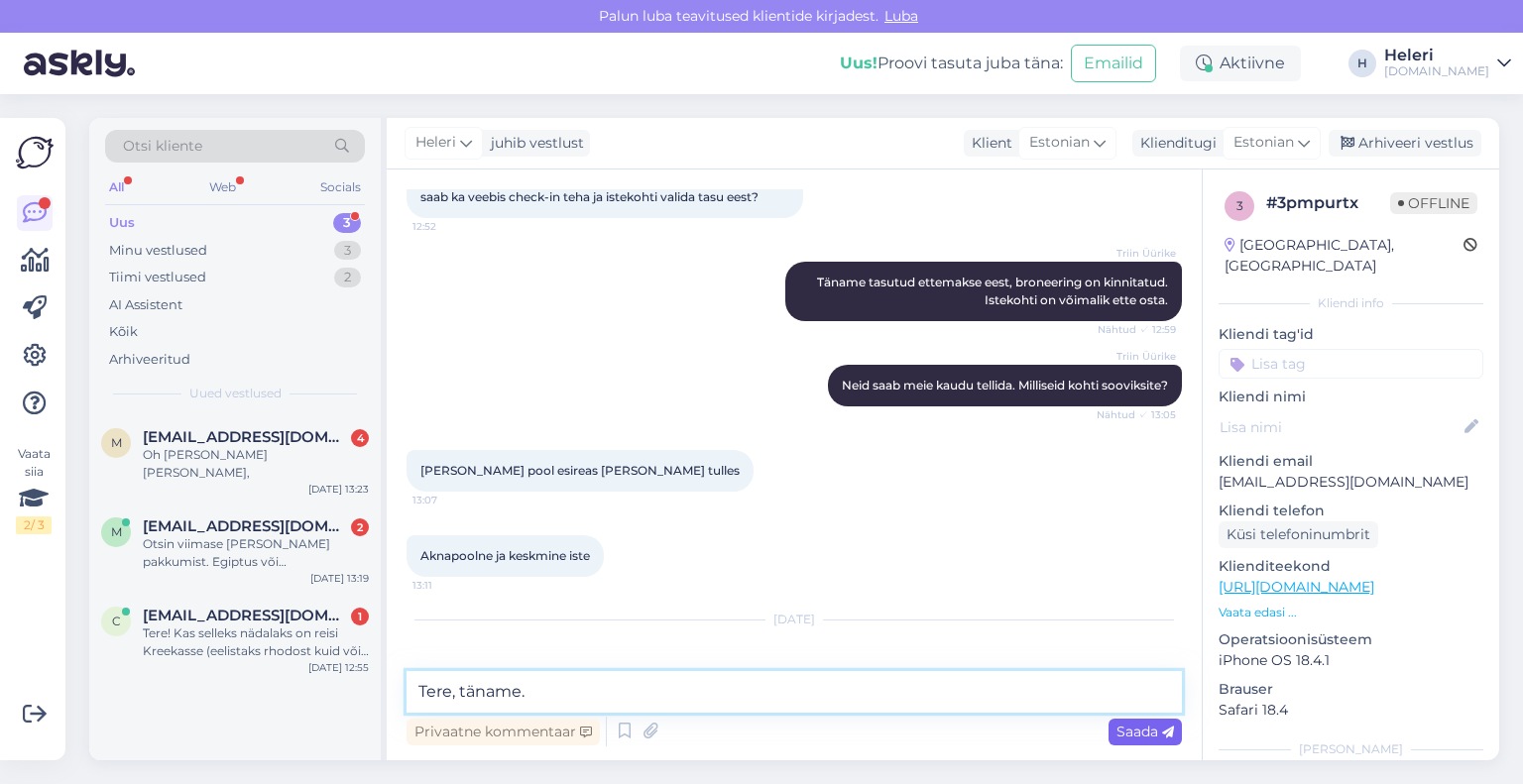 type on "Tere, täname." 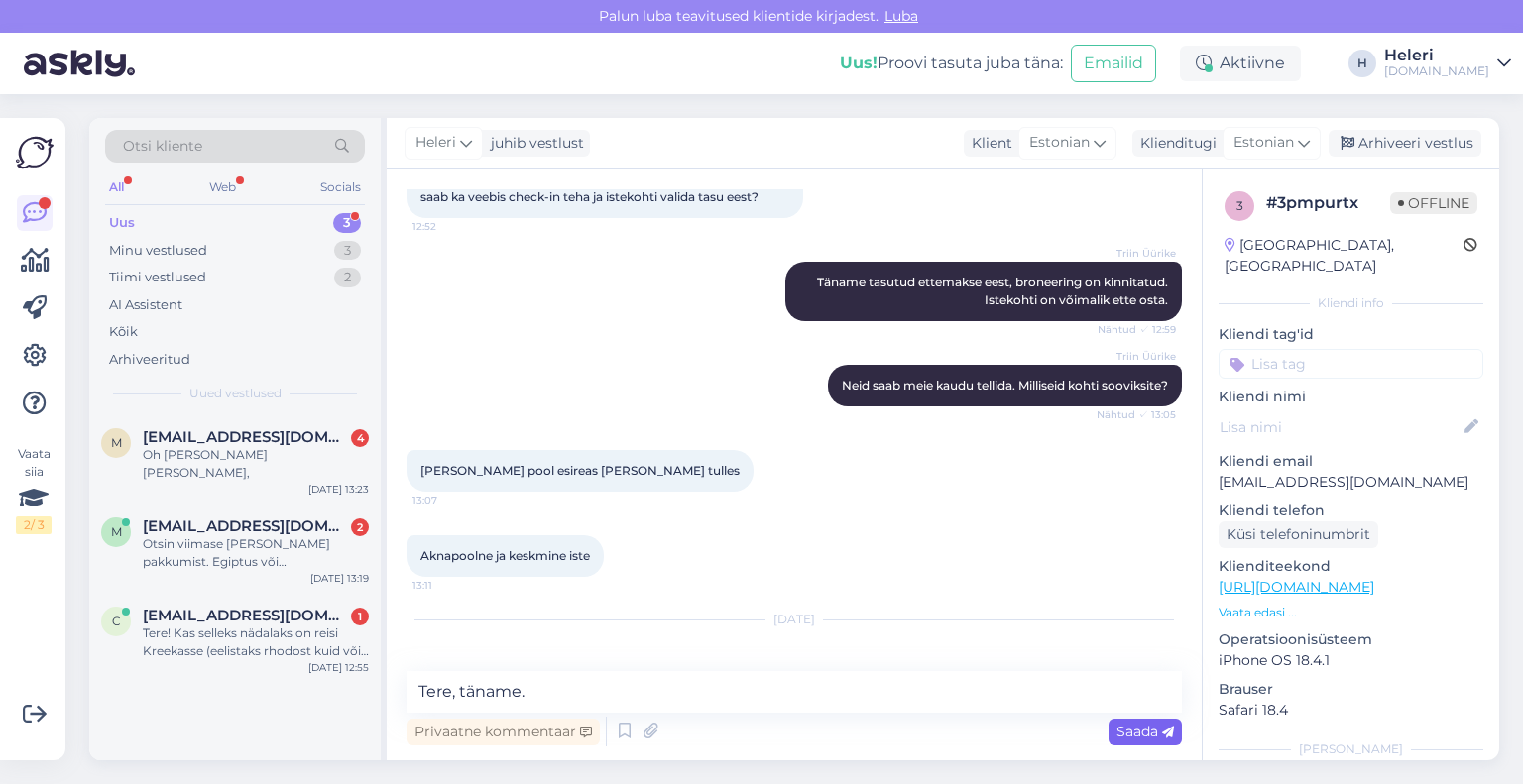 click on "Saada" at bounding box center (1145, 731) 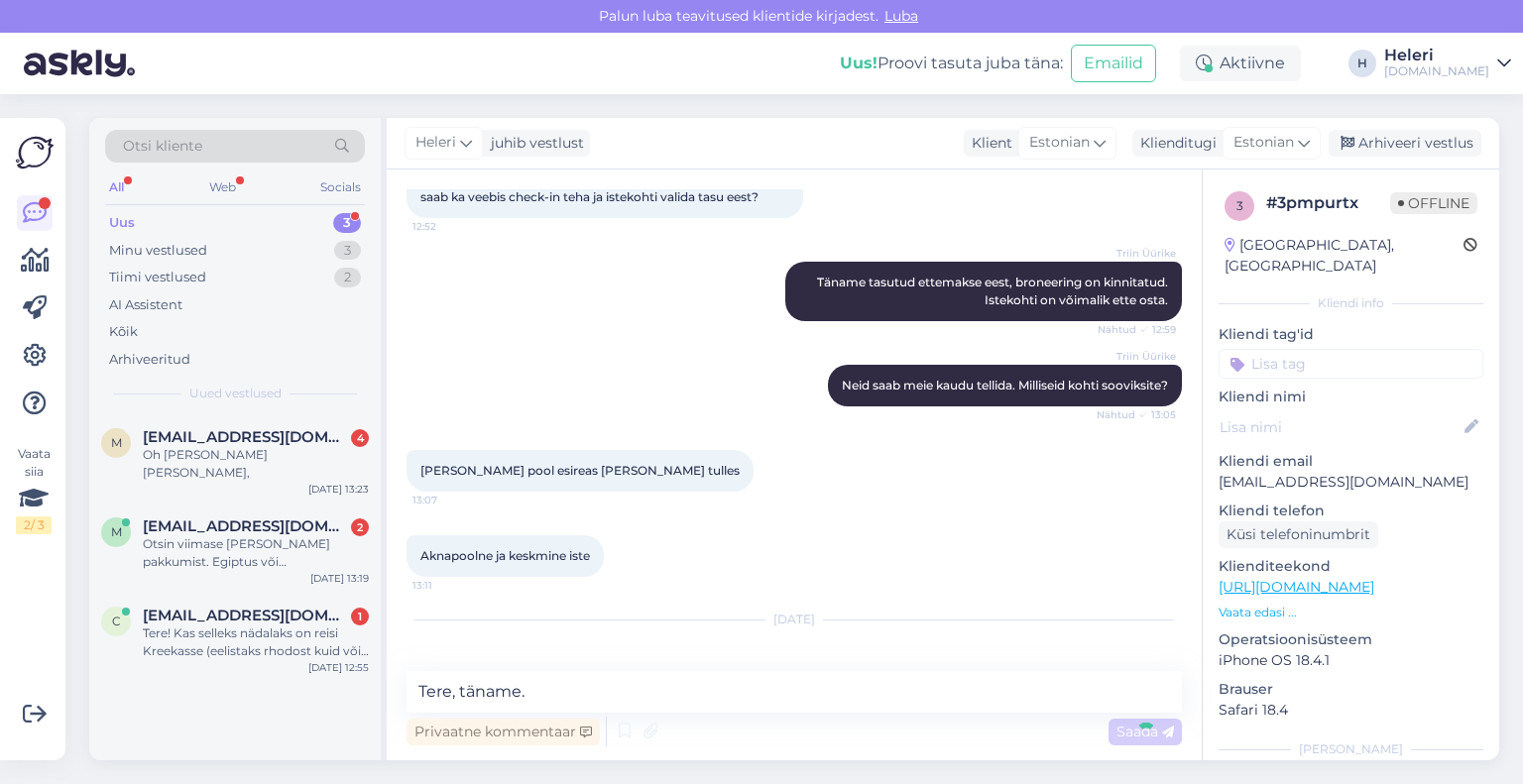 type 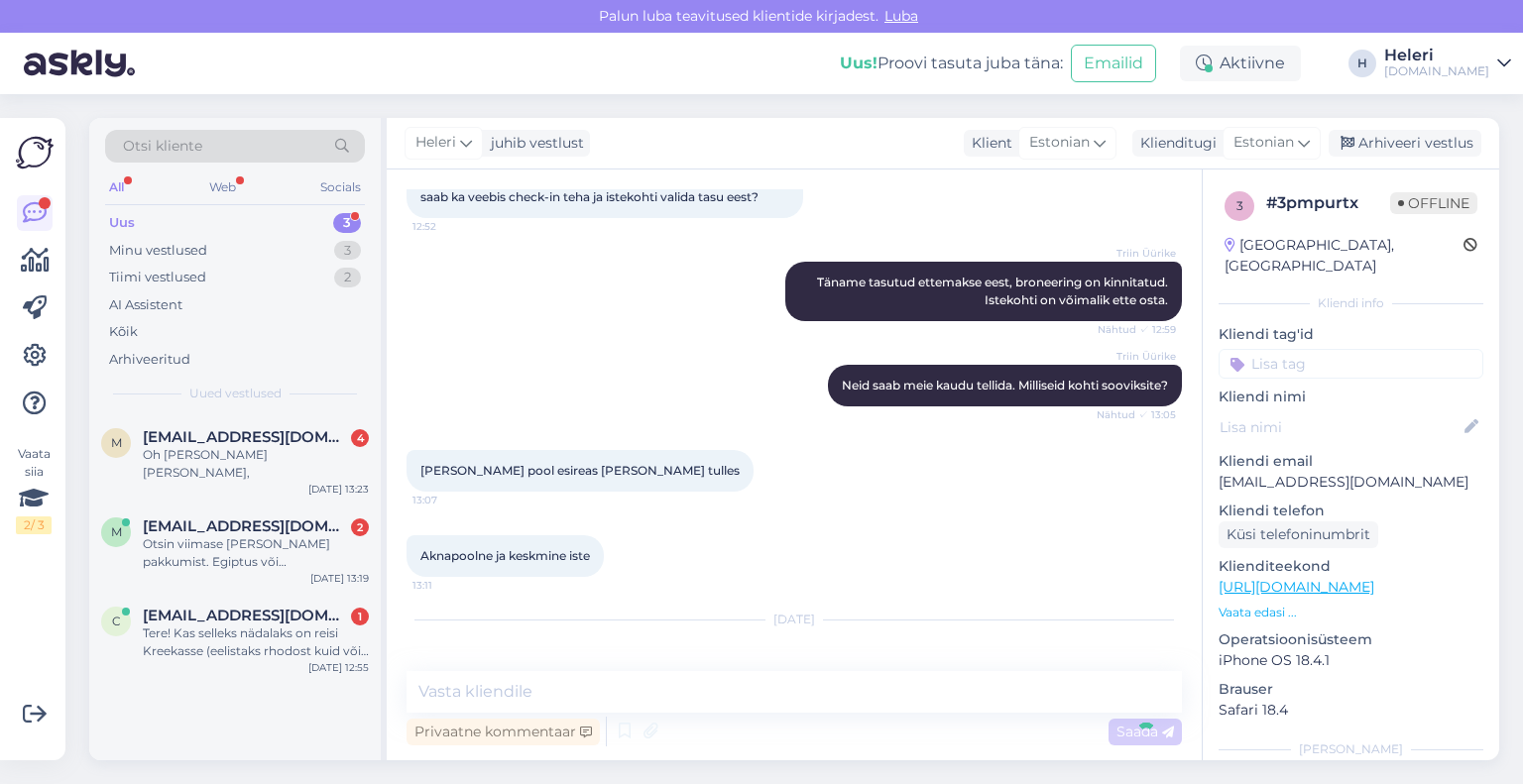 scroll, scrollTop: 4306, scrollLeft: 0, axis: vertical 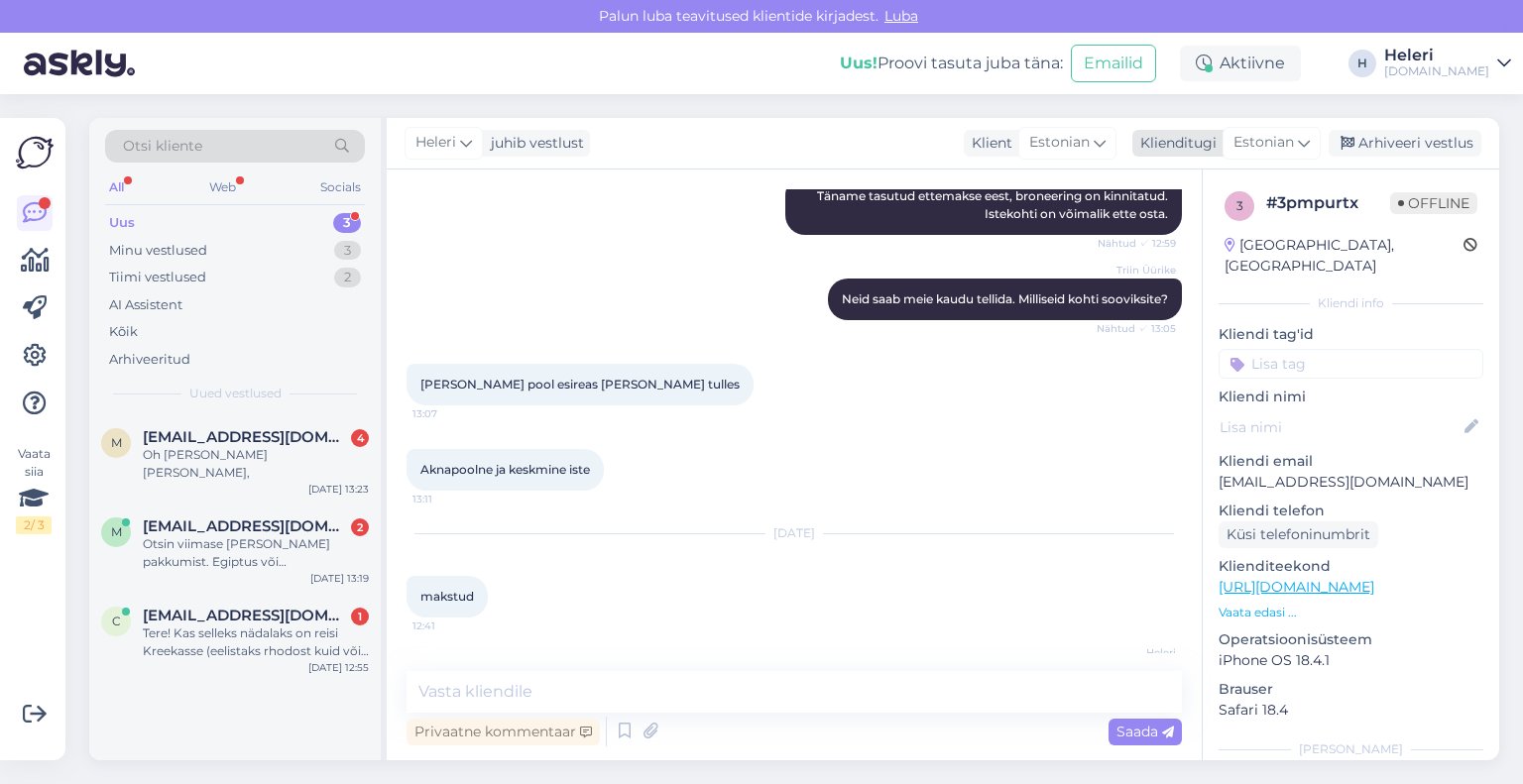 click on "Estonian" at bounding box center [1263, 143] 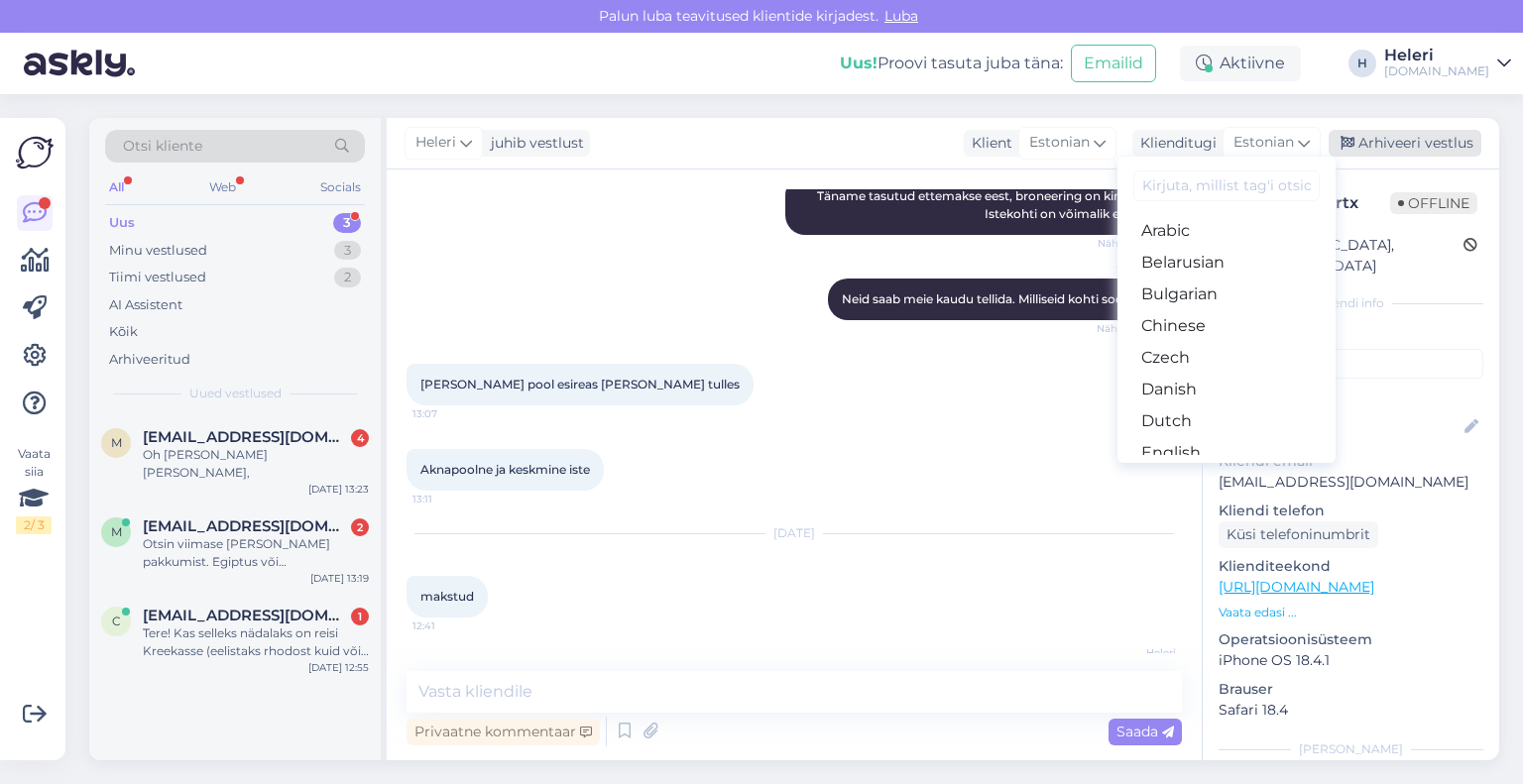 click on "Arhiveeri vestlus" at bounding box center [1405, 143] 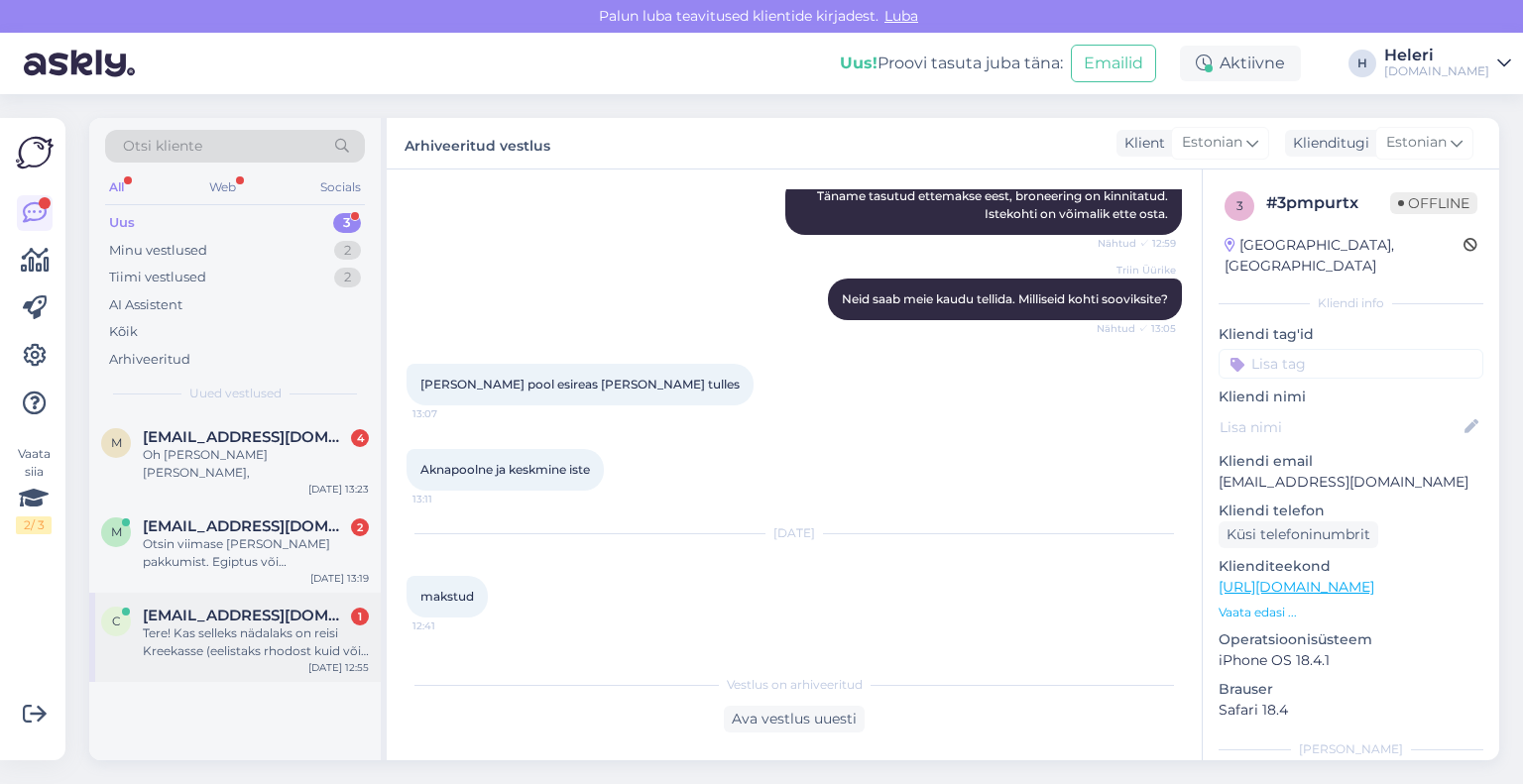 click on "Tere! Kas selleks nädalaks on reisi Kreekasse (eelistaks rhodost kuid võib ka kreeta). Kõik hinnas 5*, peaks olema jõusaal ja erarand." at bounding box center (256, 642) 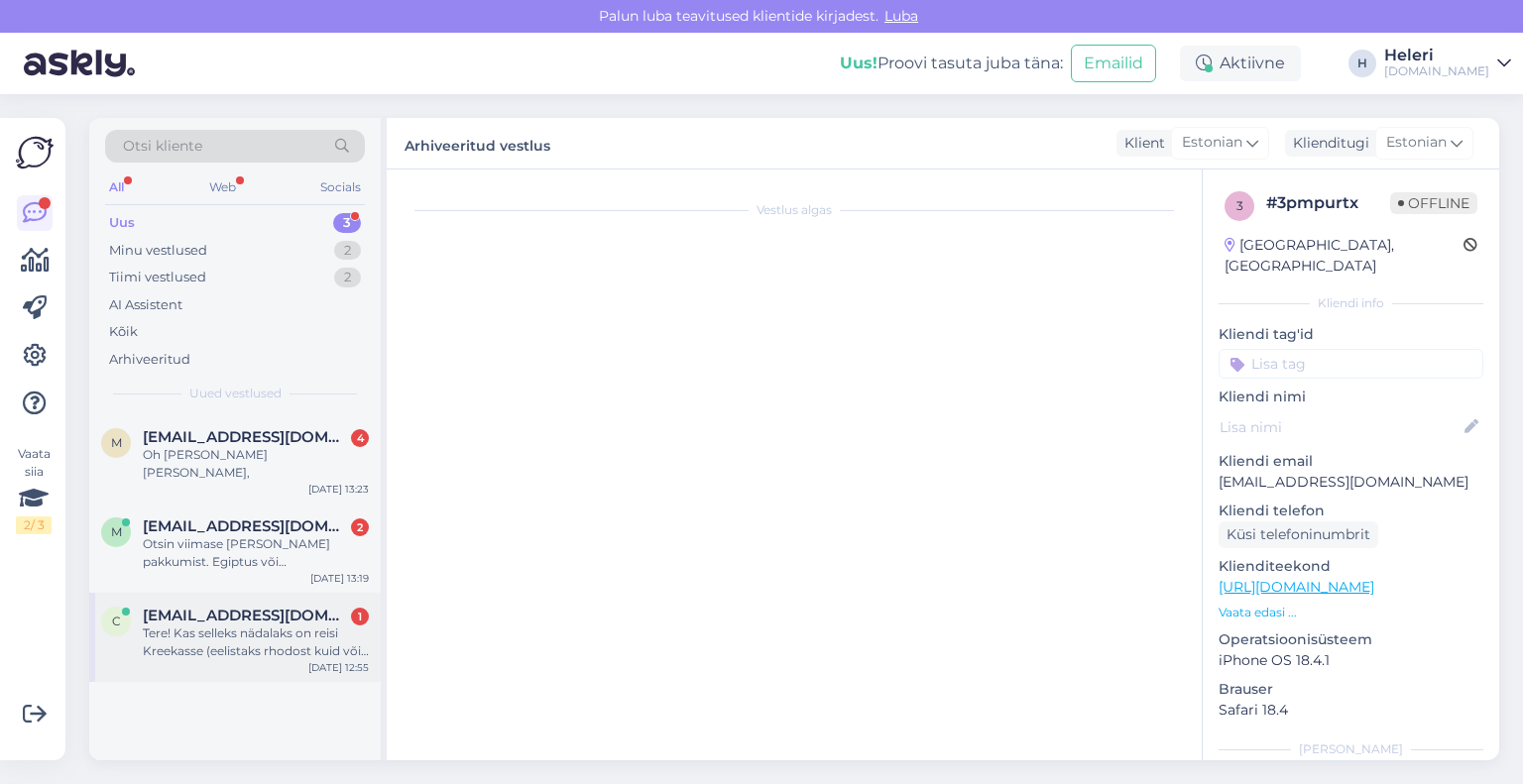 scroll, scrollTop: 0, scrollLeft: 0, axis: both 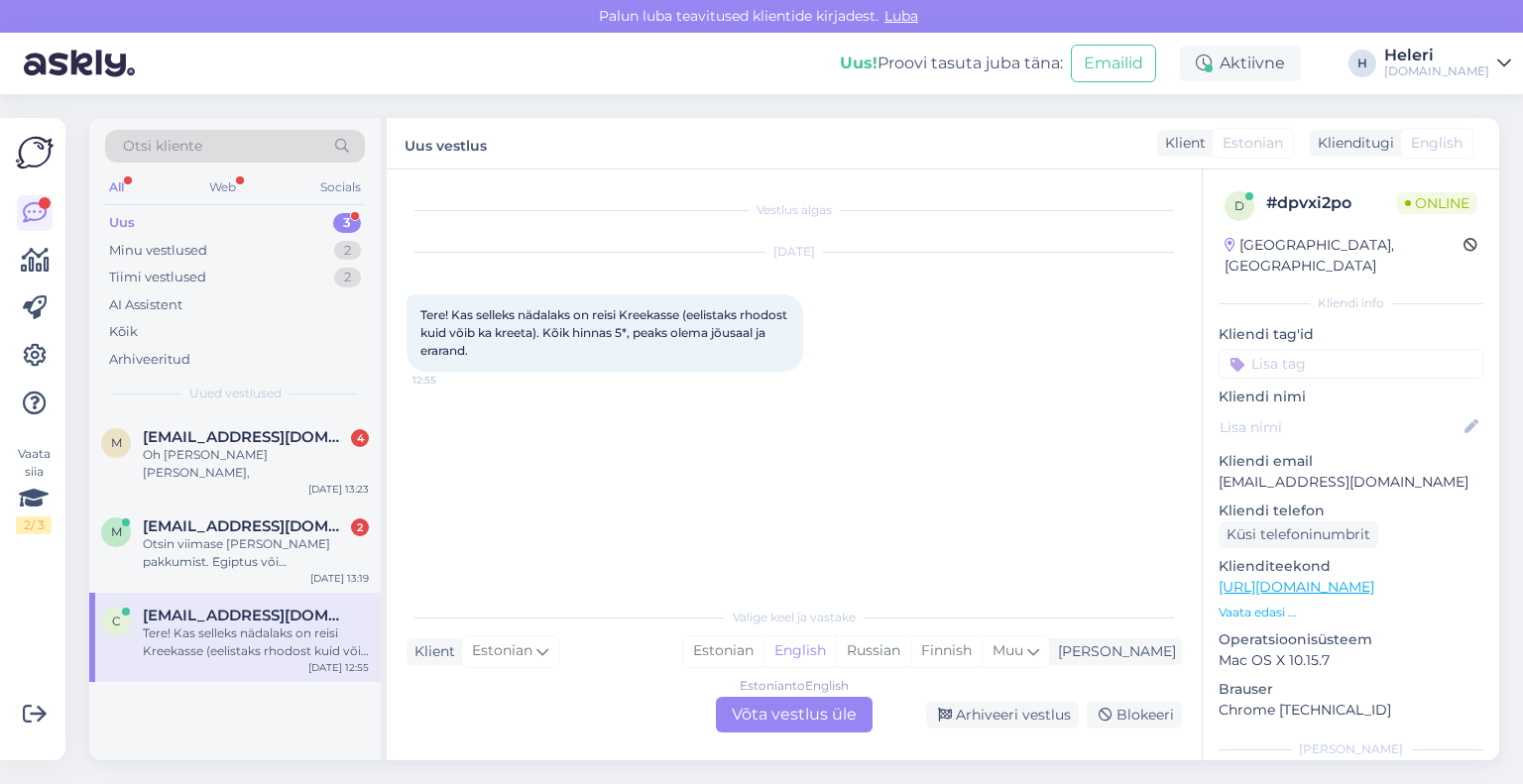 click on "Estonian  to  English Võta vestlus üle" at bounding box center [794, 715] 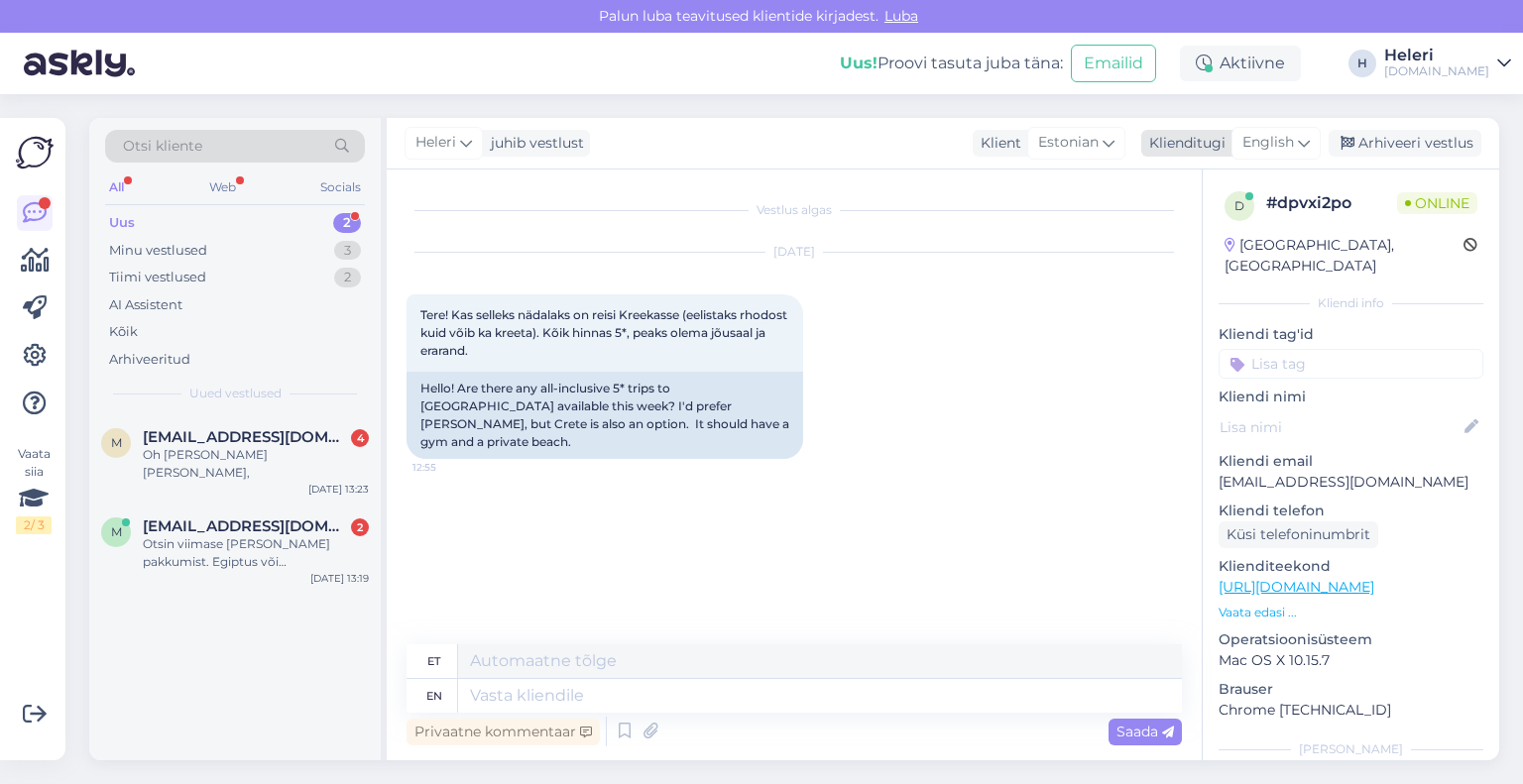 click on "English" at bounding box center (1268, 143) 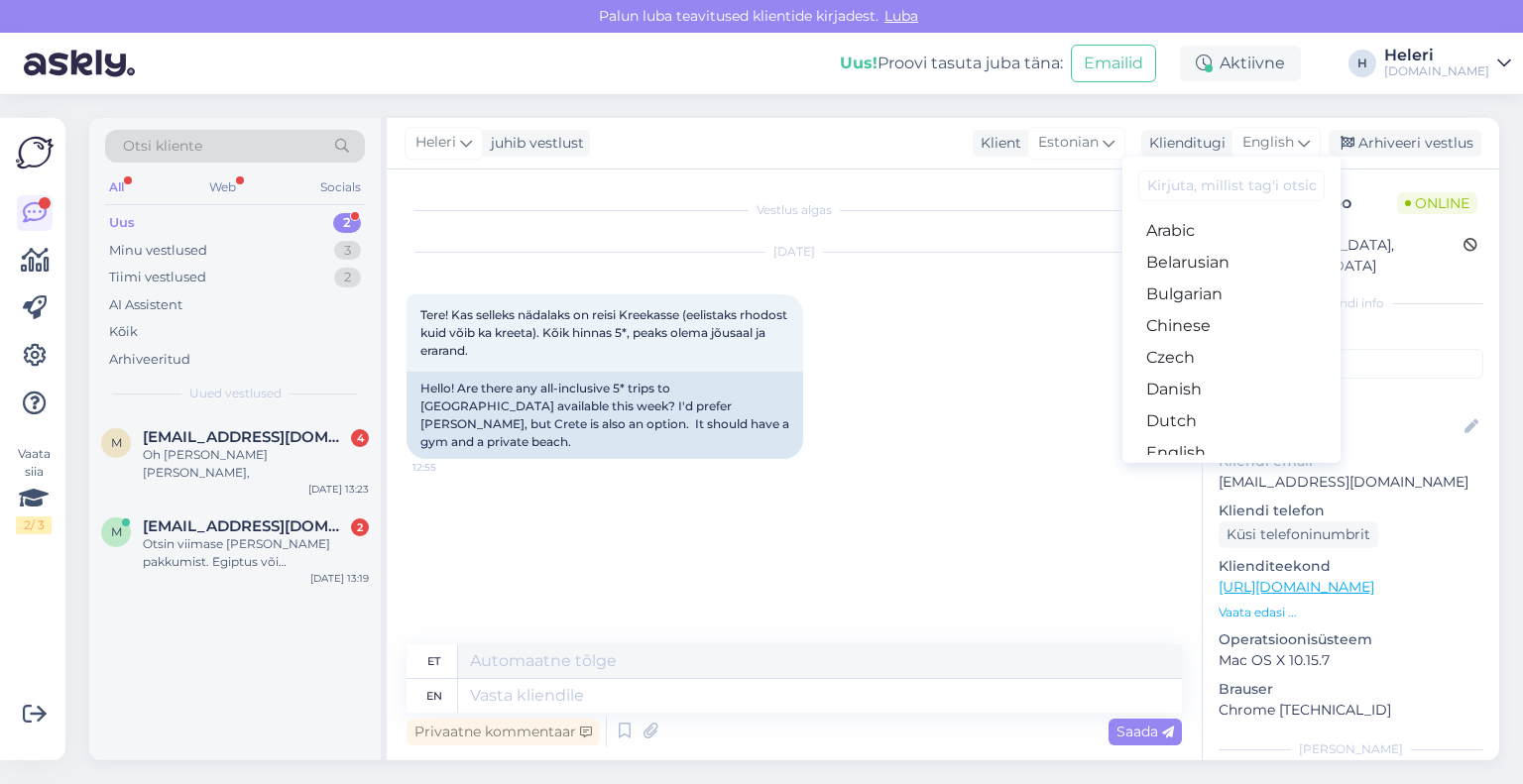 click on "Estonian" at bounding box center (1231, 485) 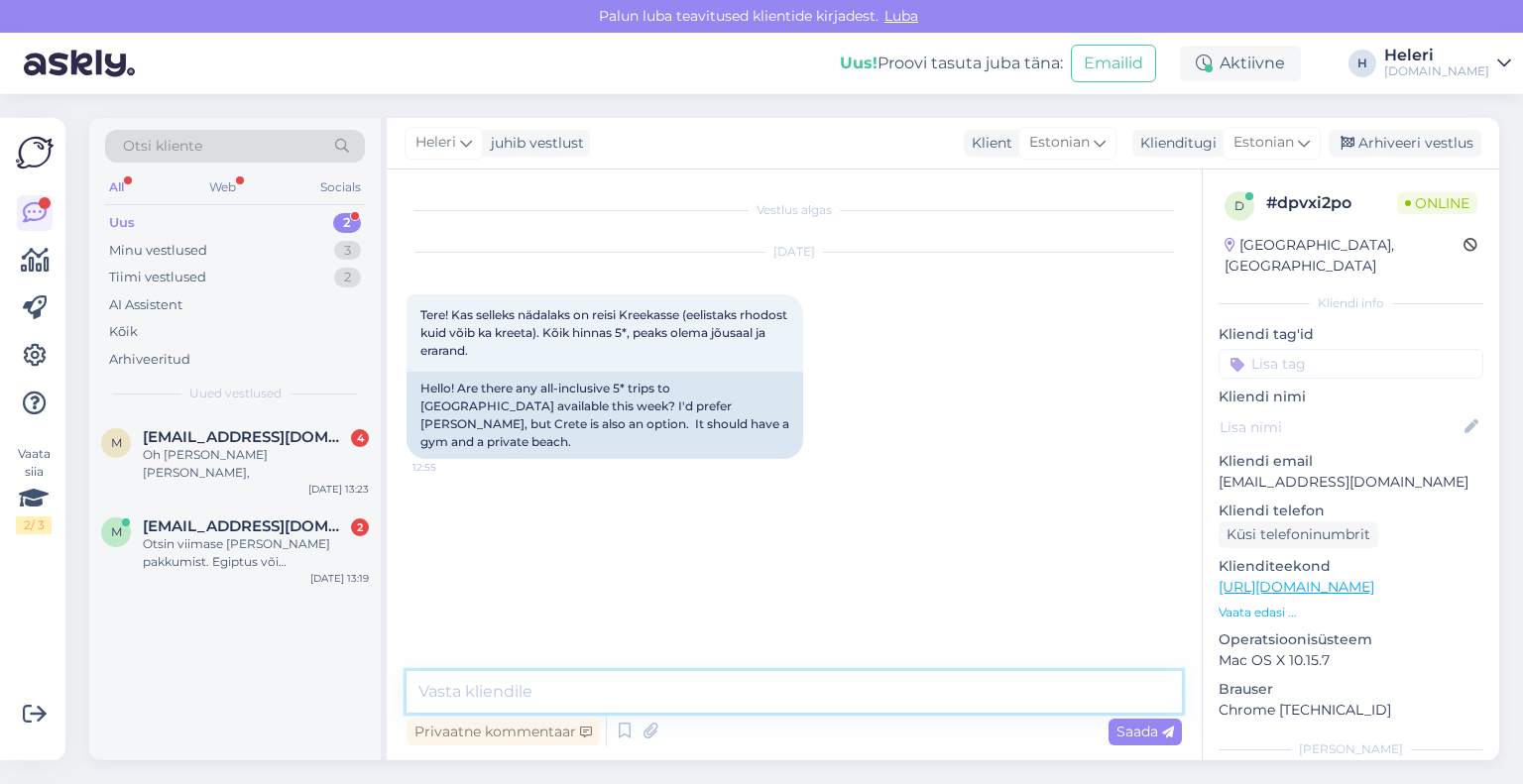 click at bounding box center [794, 692] 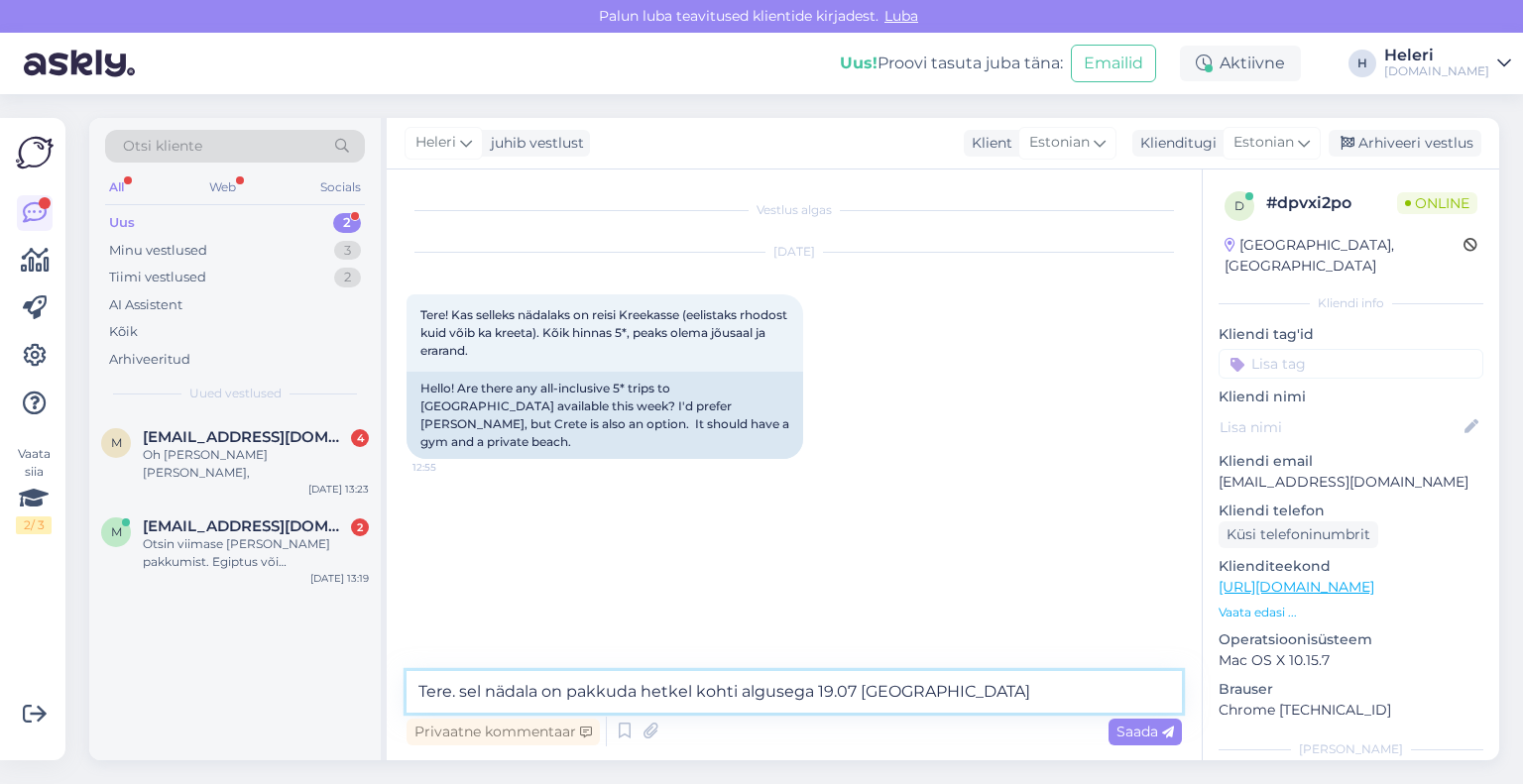 click on "Tere. sel nädala on pakkuda hetkel kohti algusega 19.07 [GEOGRAPHIC_DATA]" at bounding box center (794, 692) 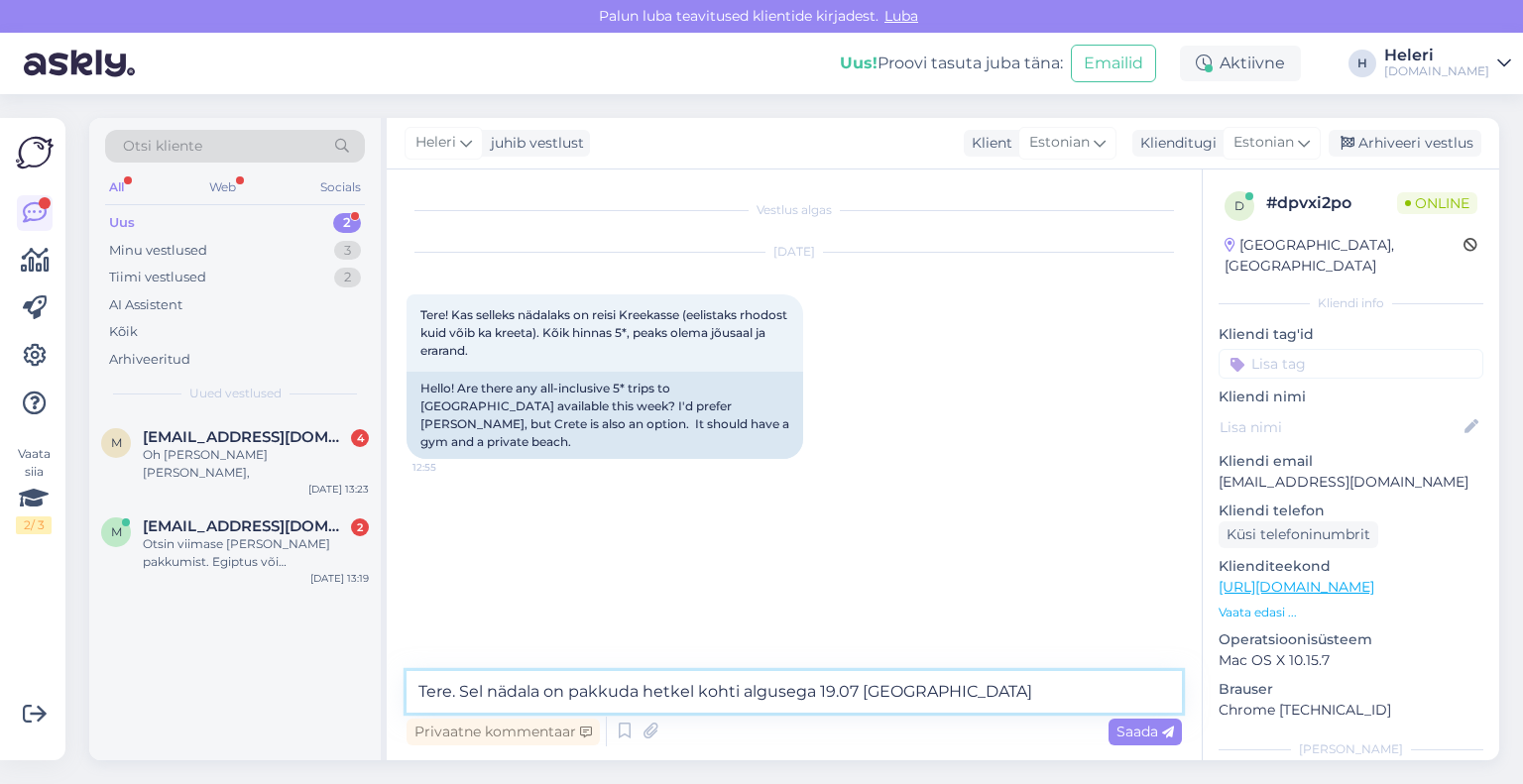 drag, startPoint x: 703, startPoint y: 691, endPoint x: 742, endPoint y: 693, distance: 39.051248 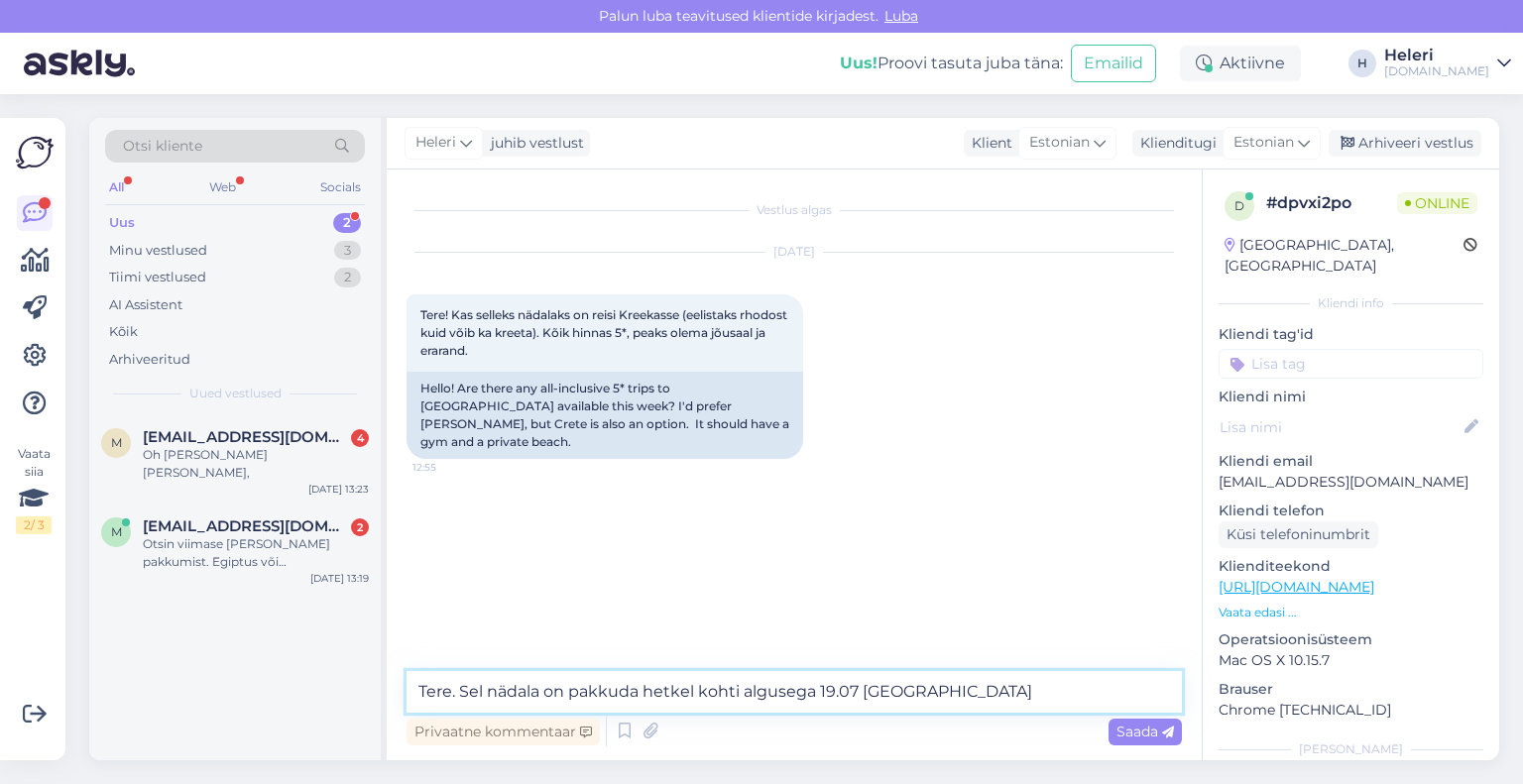 click on "Tere. Sel nädala on pakkuda hetkel kohti algusega 19.07 [GEOGRAPHIC_DATA]" at bounding box center [794, 692] 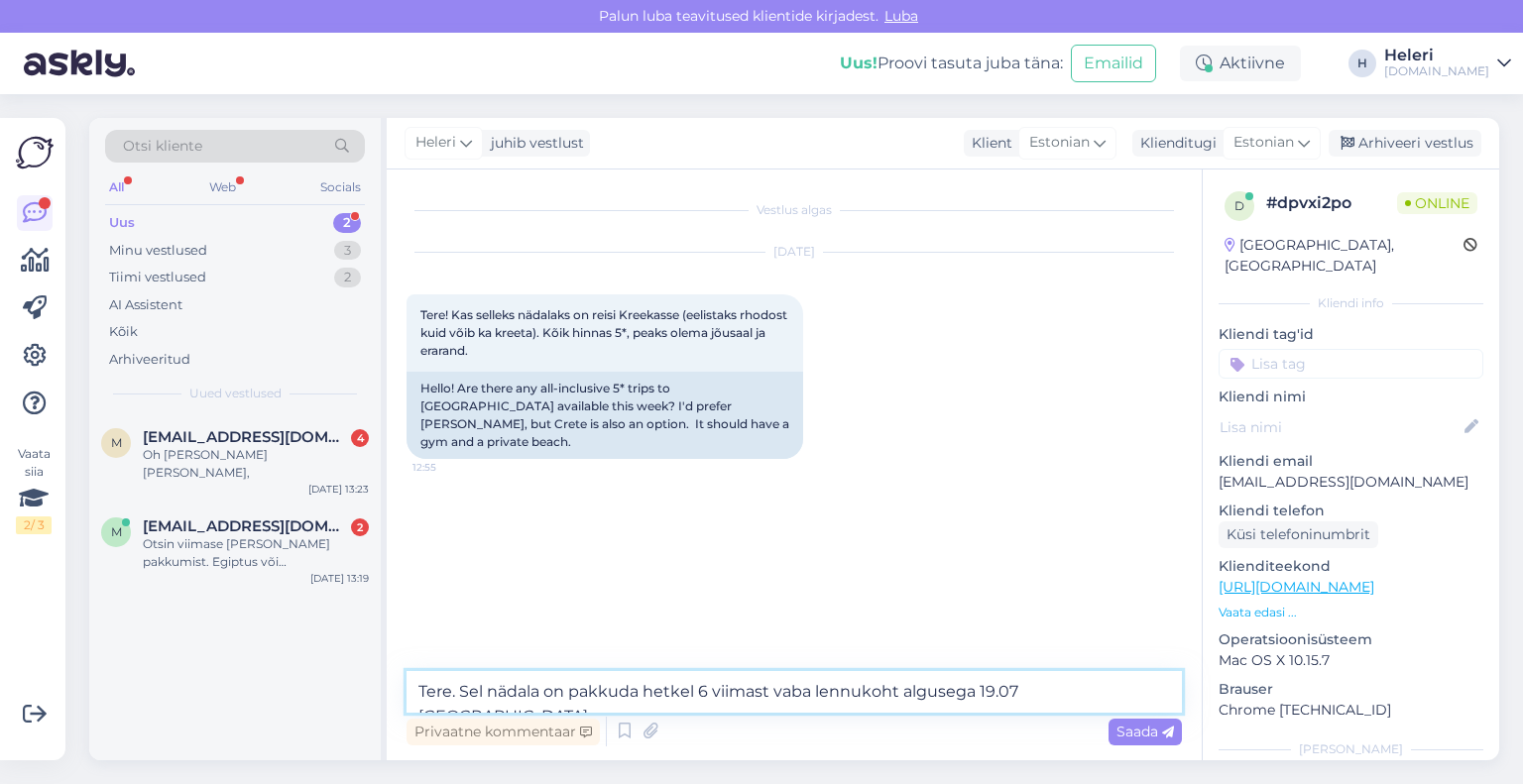 click on "Tere. Sel nädala on pakkuda hetkel 6 viimast vaba lennukoht algusega 19.07 [GEOGRAPHIC_DATA]" at bounding box center (794, 692) 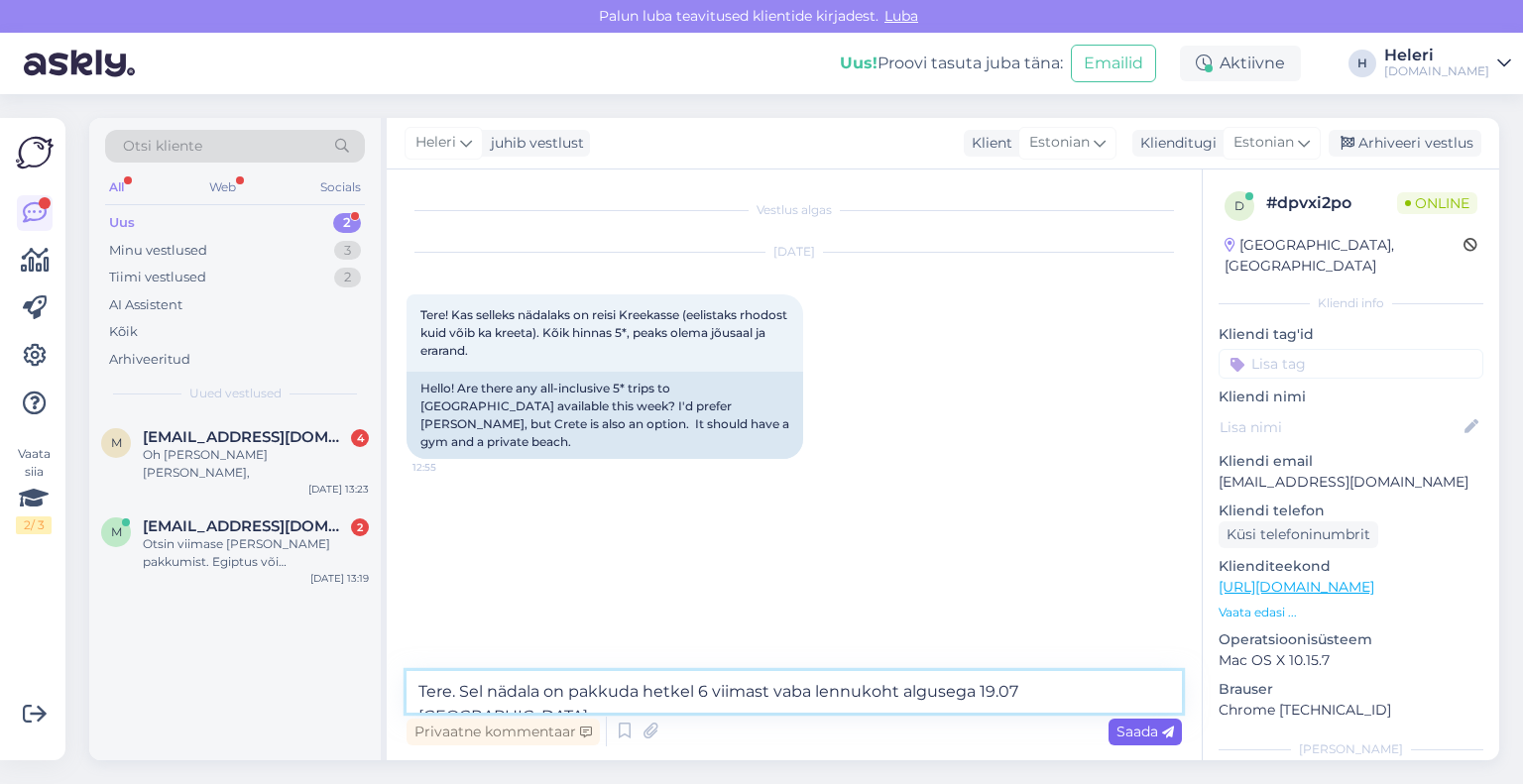type on "Tere. Sel nädala on pakkuda hetkel 6 viimast vaba lennukoht algusega 19.07 [GEOGRAPHIC_DATA]" 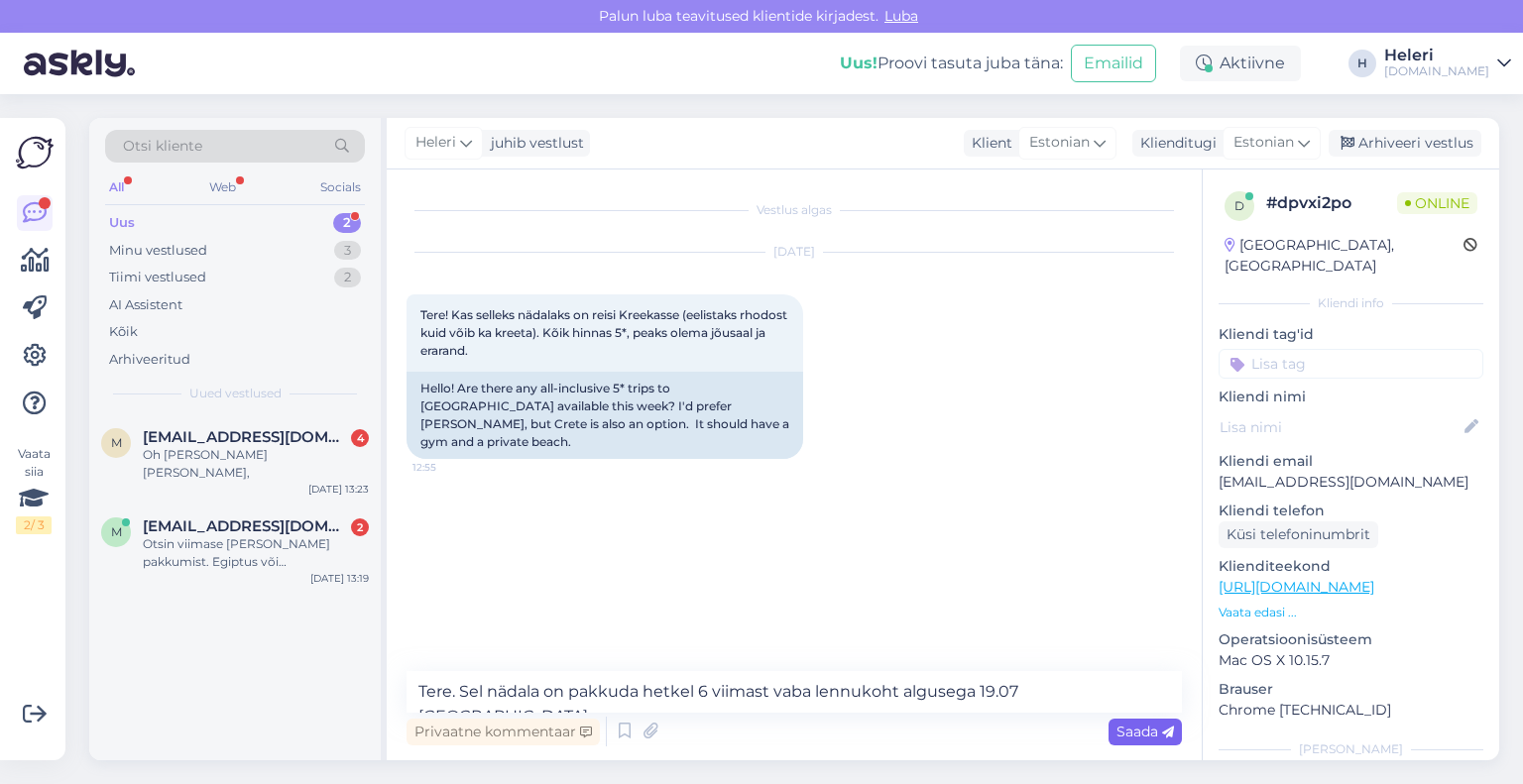 click on "Saada" at bounding box center [1145, 731] 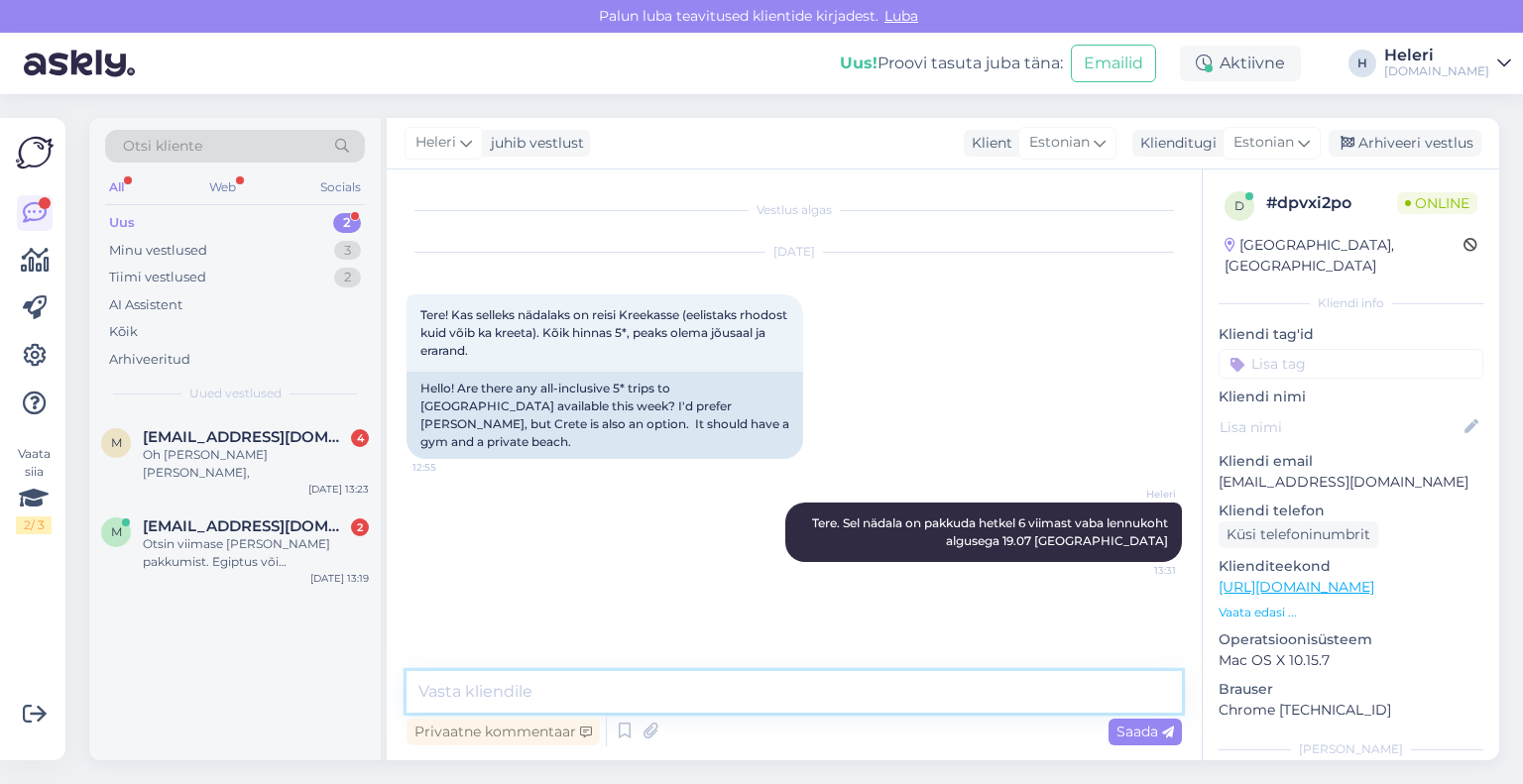 click at bounding box center [794, 692] 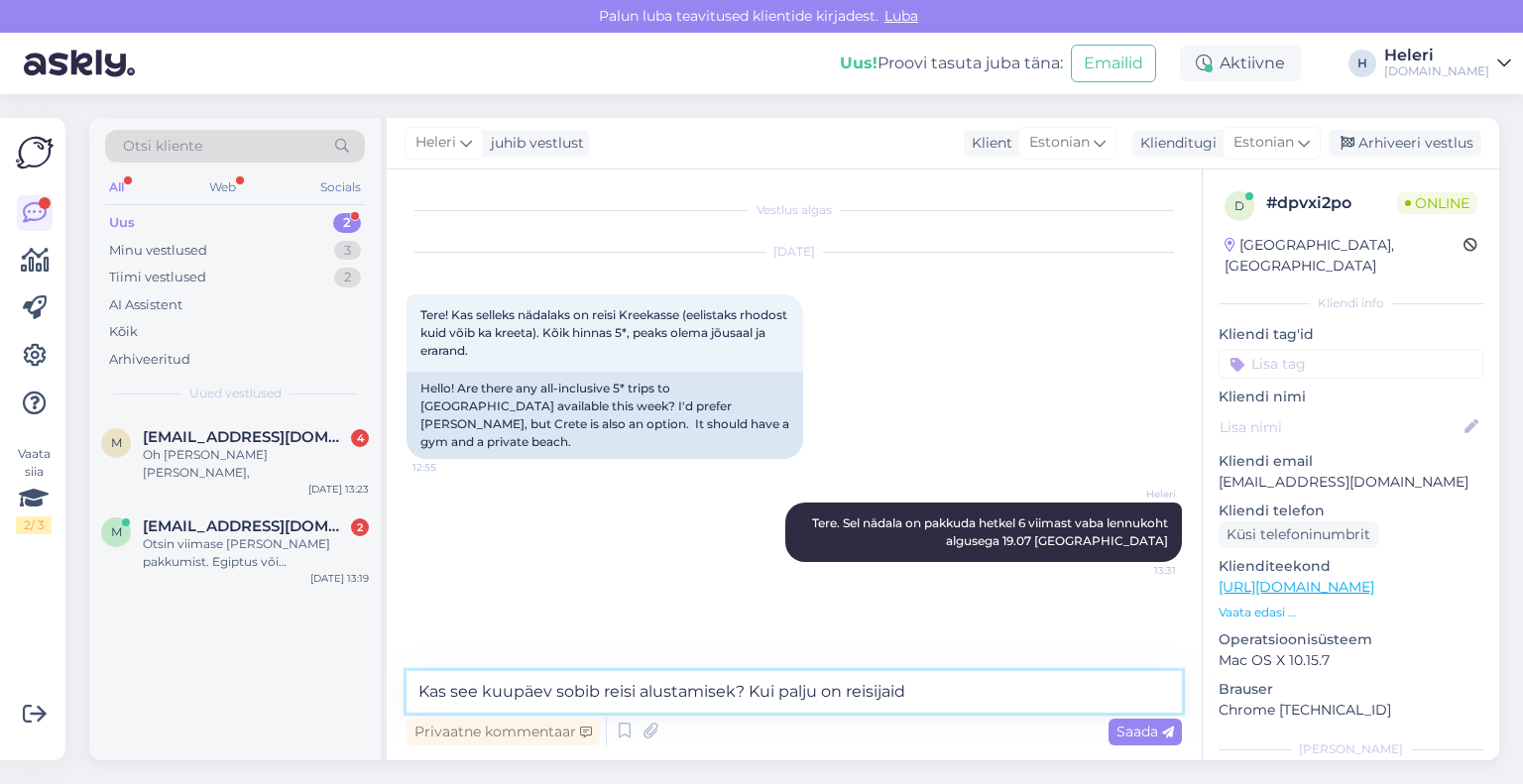 type on "Kas see kuupäev sobib reisi alustamisek? Kui palju on reisijaid?" 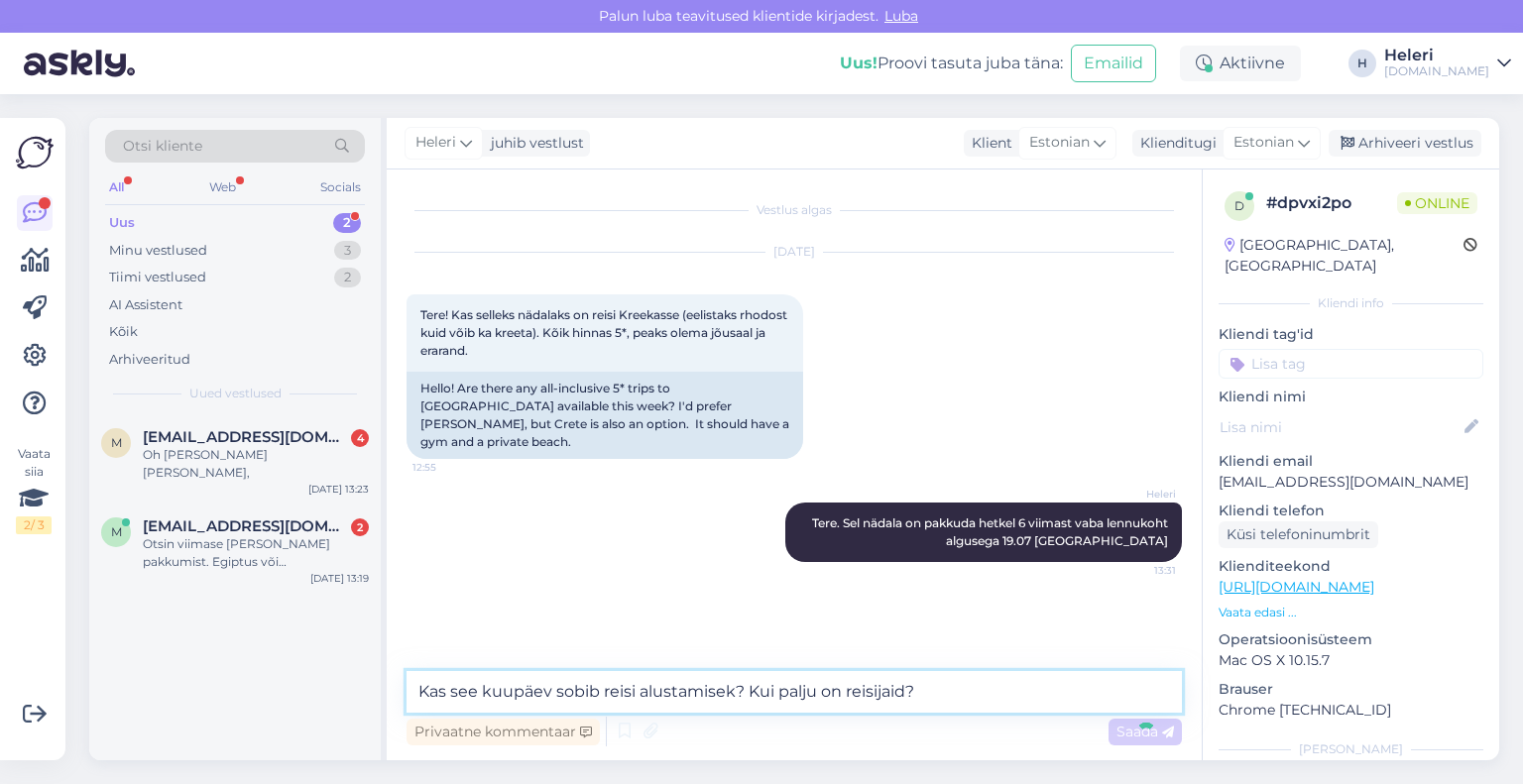 type 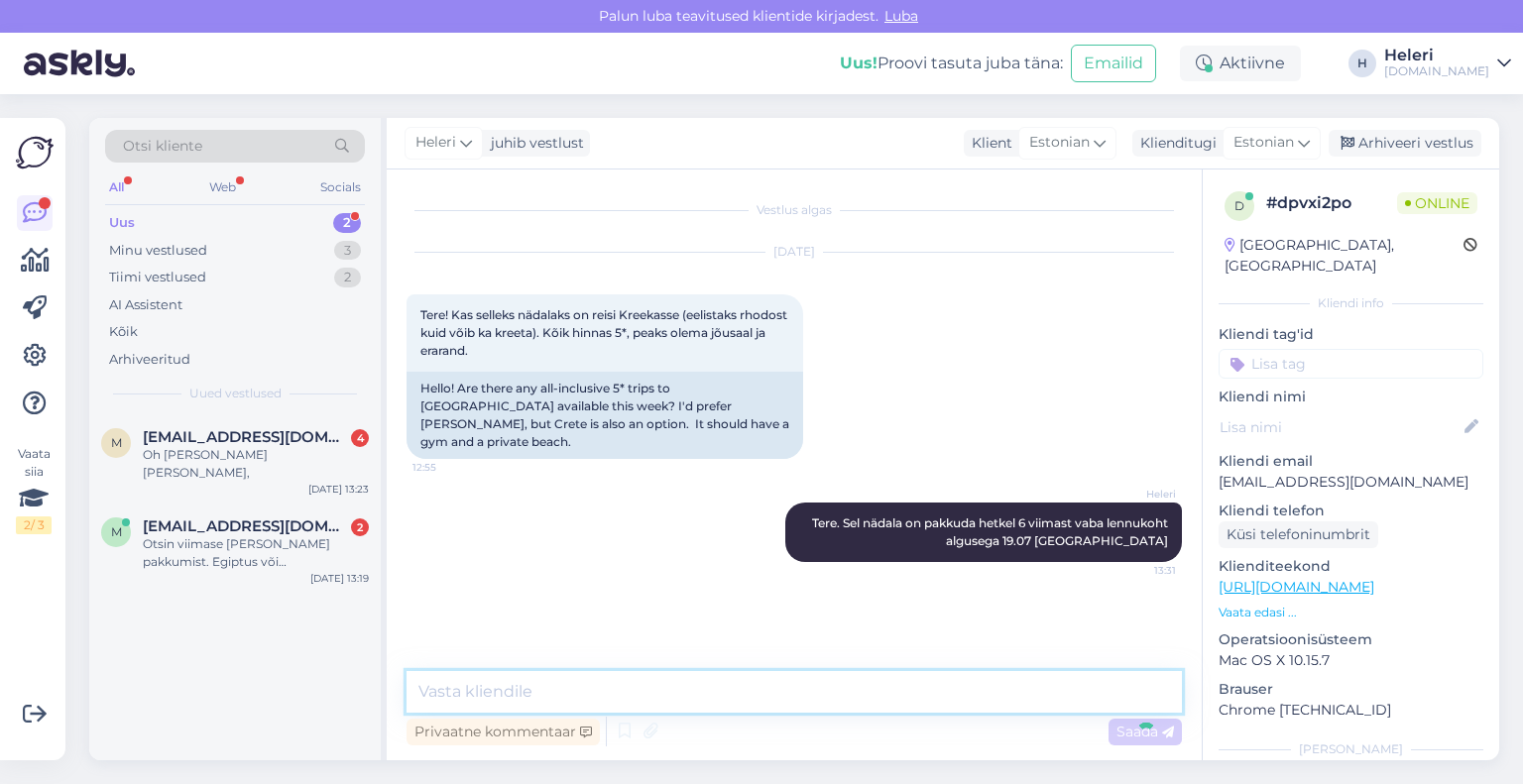 scroll, scrollTop: 16, scrollLeft: 0, axis: vertical 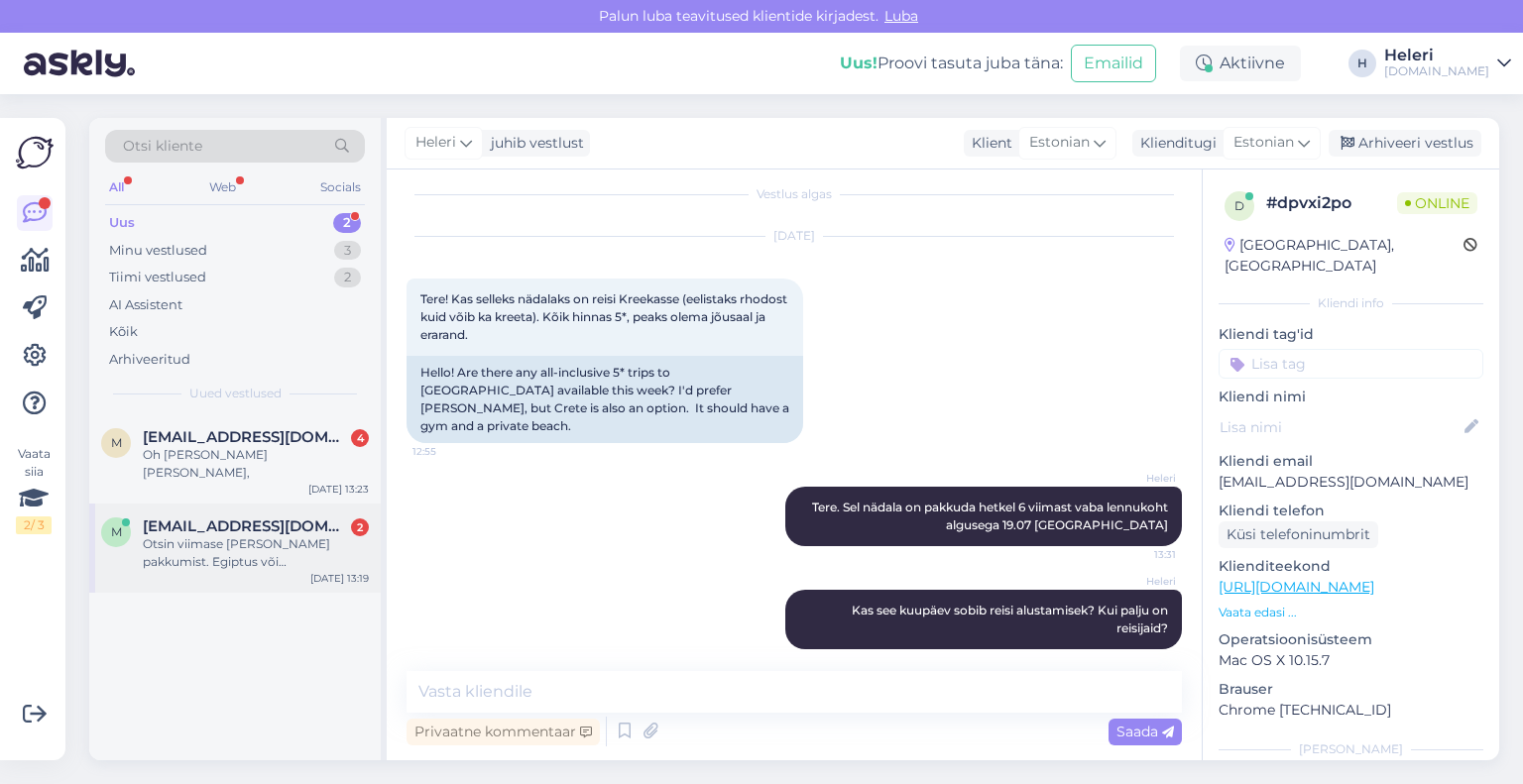 click on "Otsin viimase [PERSON_NAME] pakkumist. Egiptus või [GEOGRAPHIC_DATA]. Algus [GEOGRAPHIC_DATA] 16.07 või 17.07. 2 reisijat." at bounding box center (256, 553) 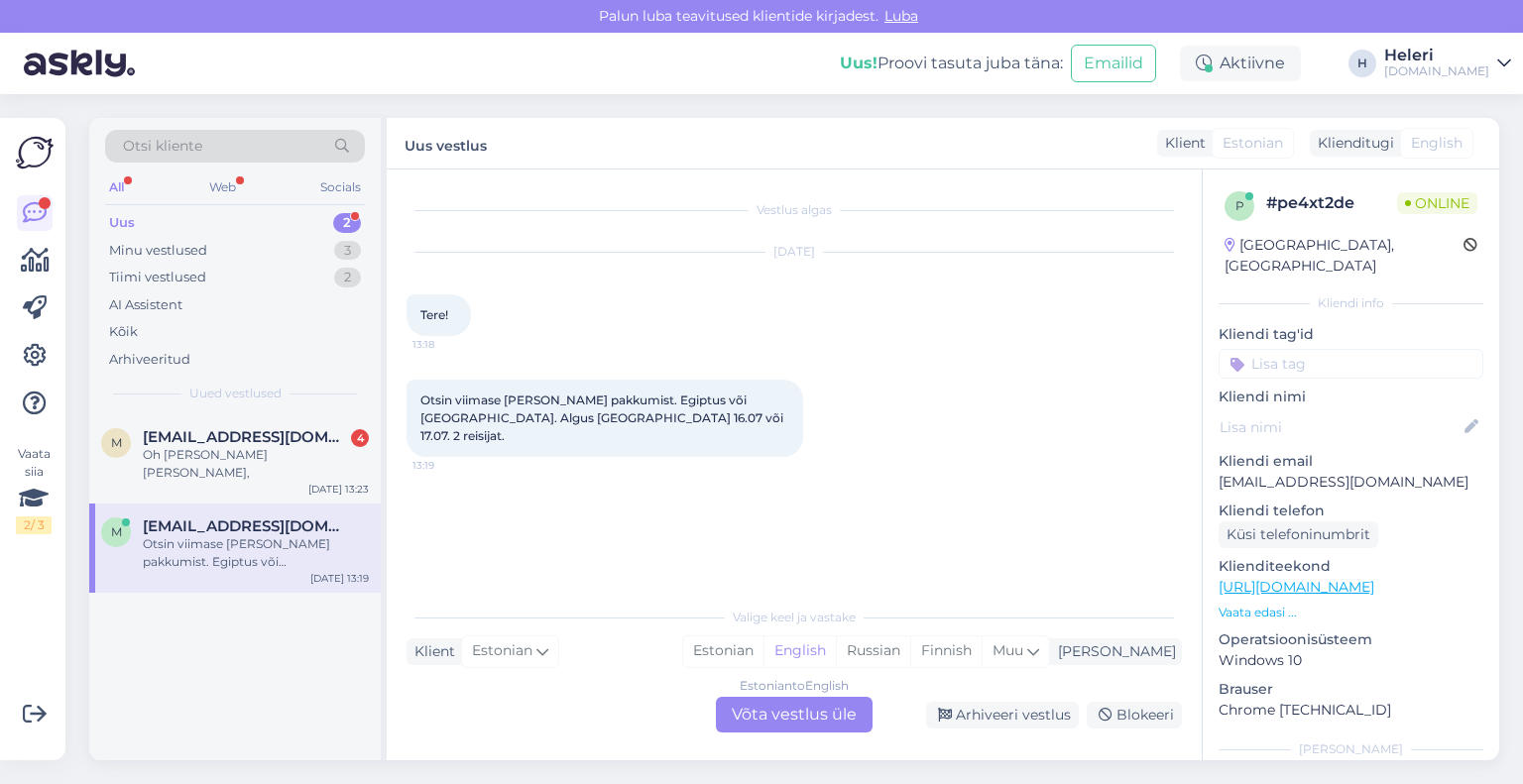 click on "Estonian  to  English Võta vestlus üle" at bounding box center [794, 715] 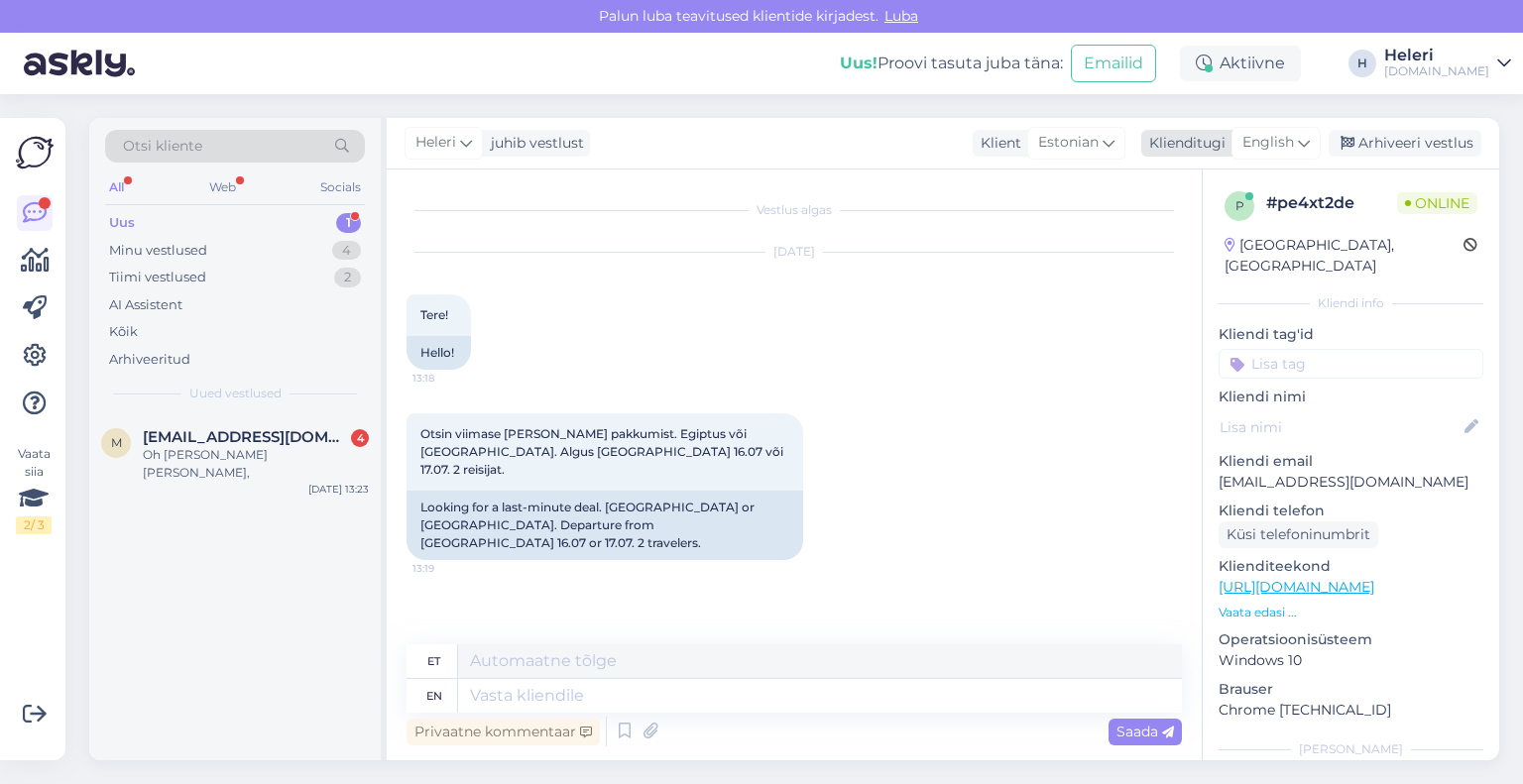 click on "English" at bounding box center [1268, 143] 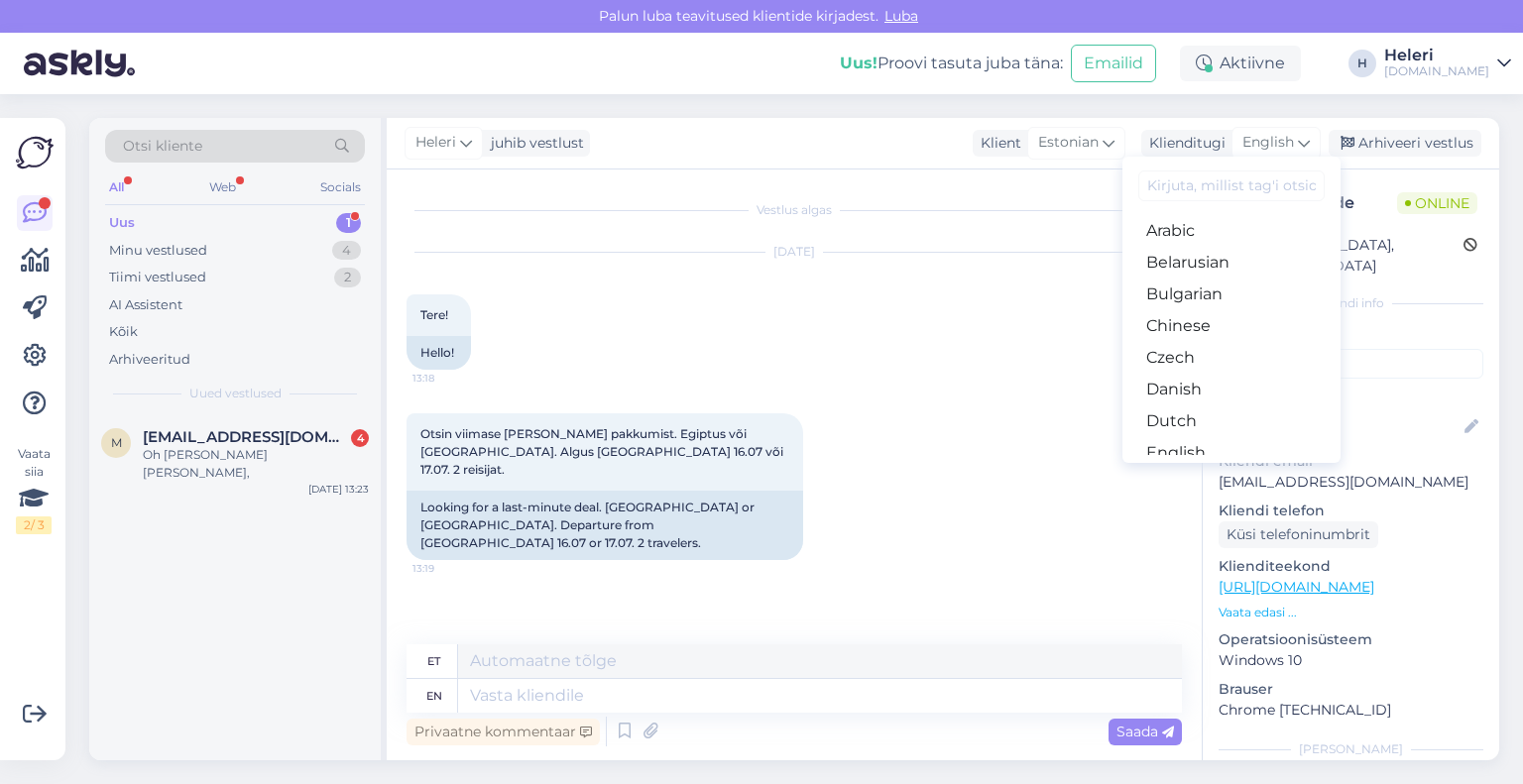 click on "Estonian" at bounding box center [1231, 485] 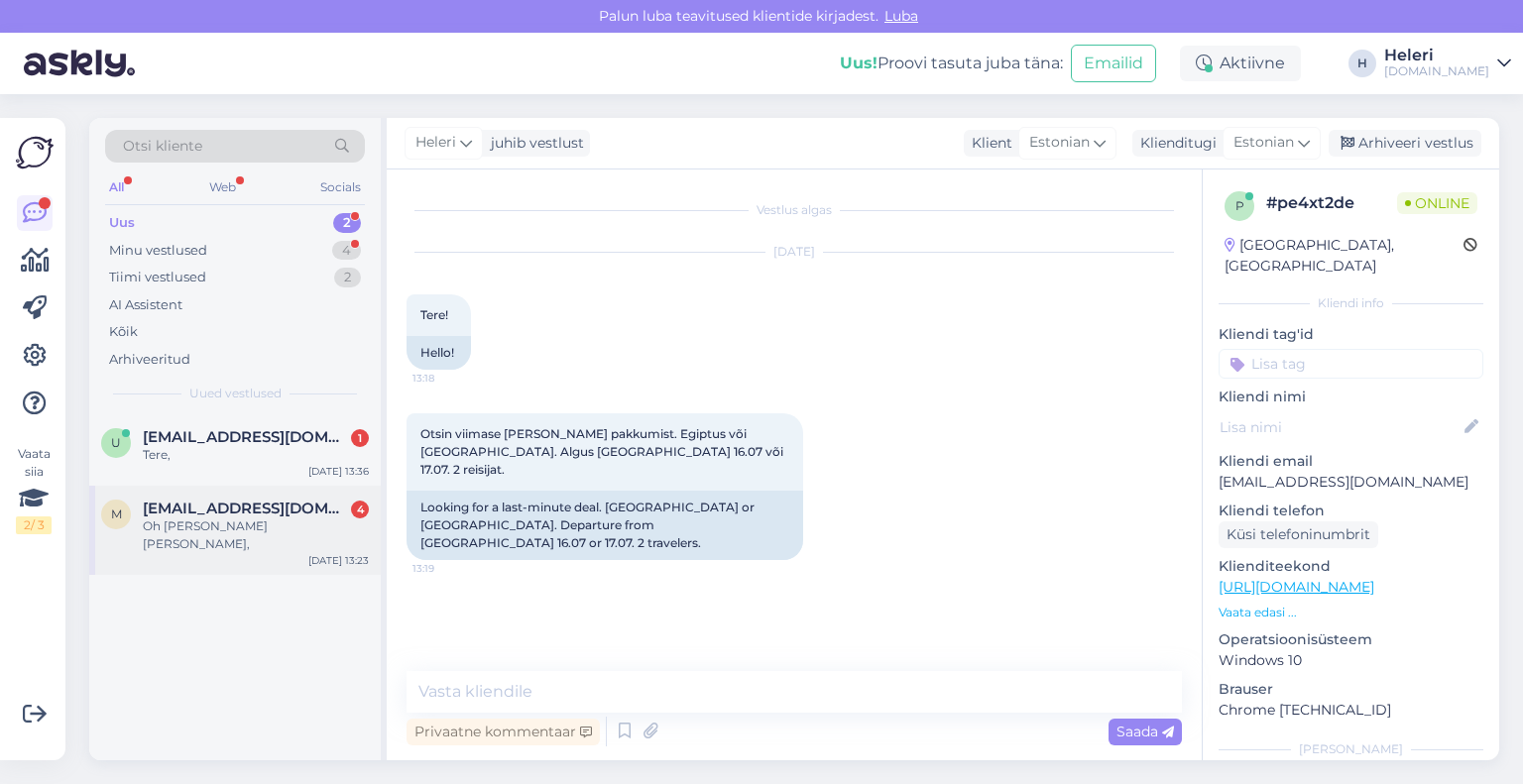 click on "Oh [PERSON_NAME] [PERSON_NAME]," at bounding box center [256, 535] 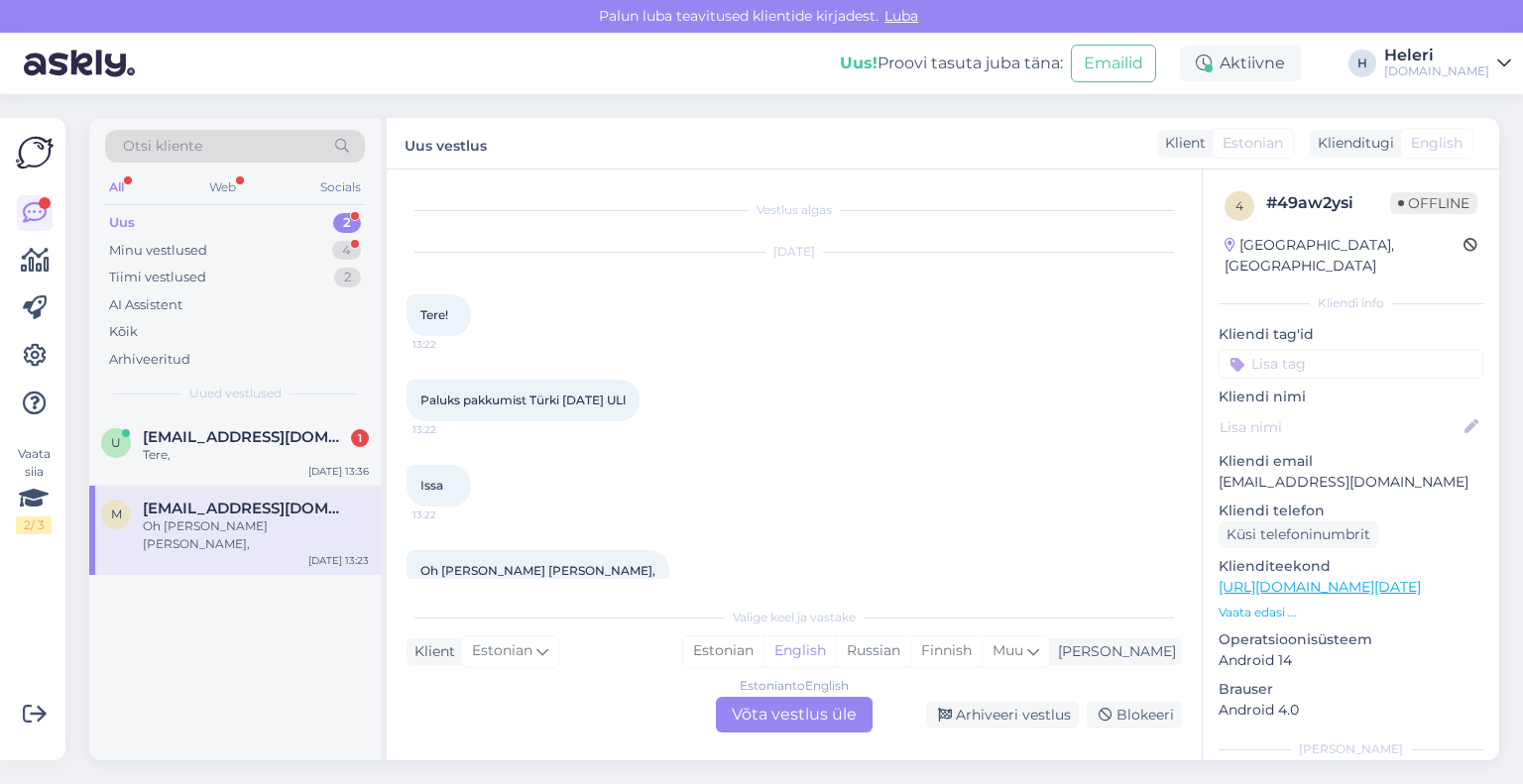 scroll, scrollTop: 34, scrollLeft: 0, axis: vertical 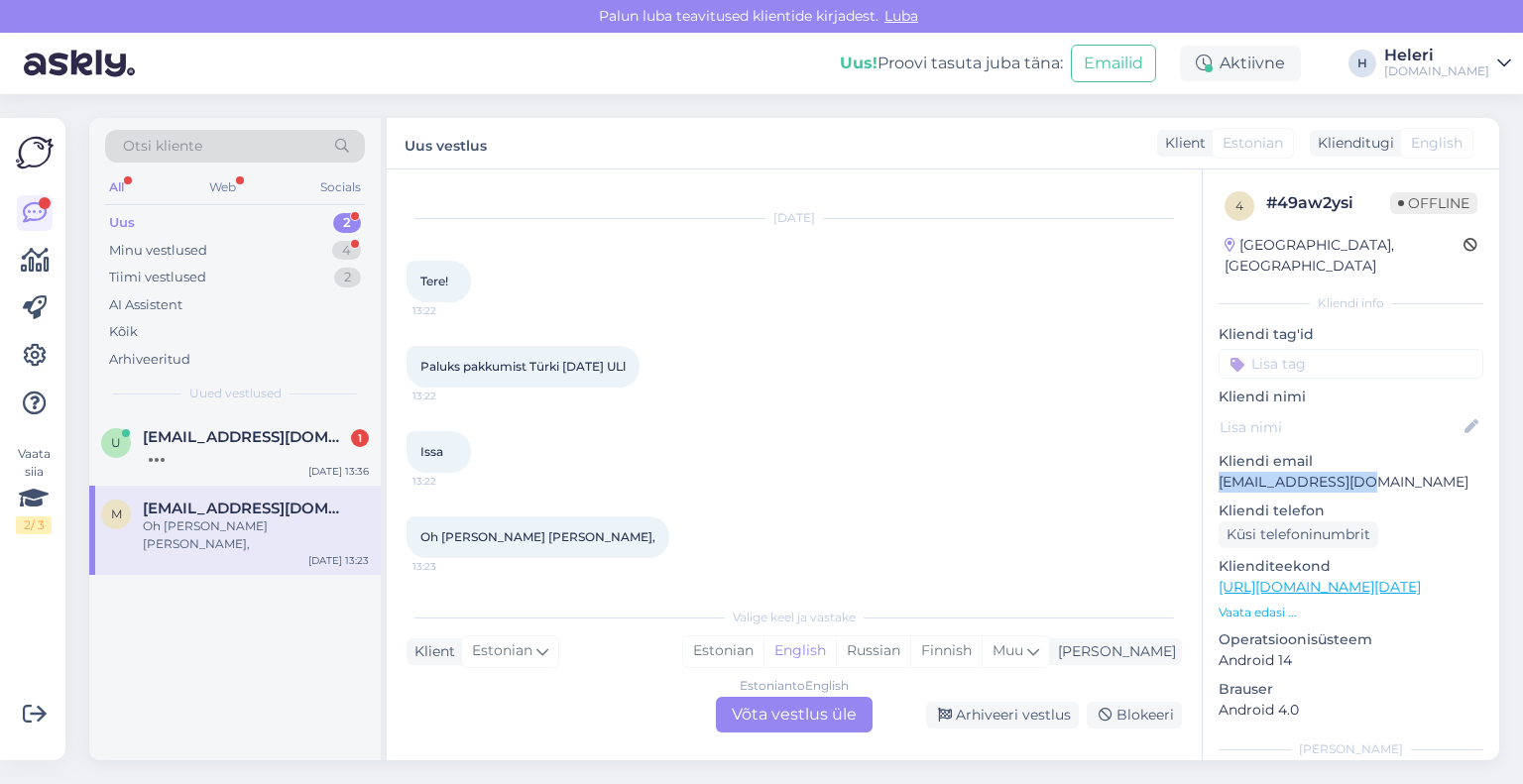 drag, startPoint x: 1212, startPoint y: 455, endPoint x: 1441, endPoint y: 455, distance: 229 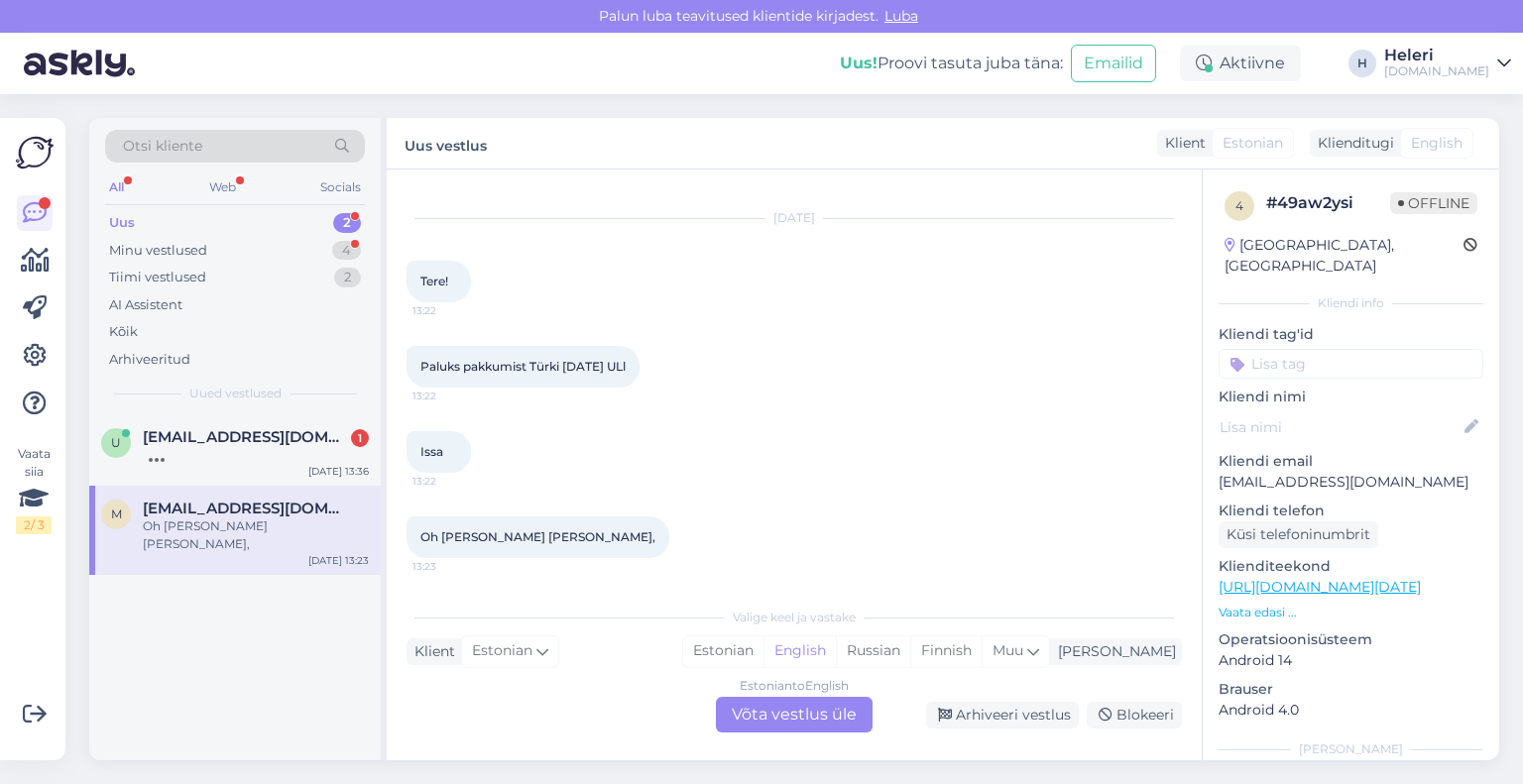 click on "Estonian  to  English Võta vestlus üle" at bounding box center [794, 715] 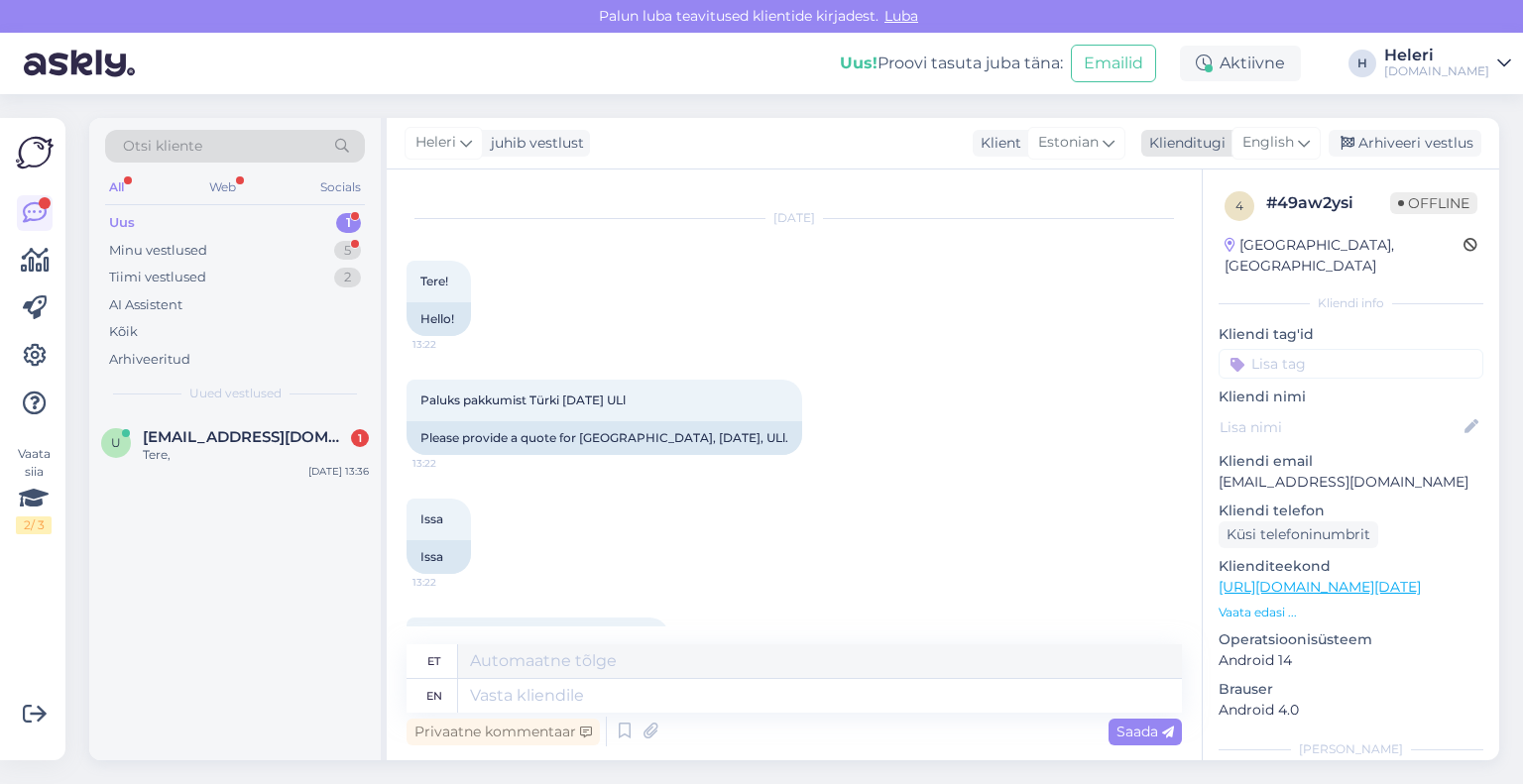 click on "English" at bounding box center (1268, 143) 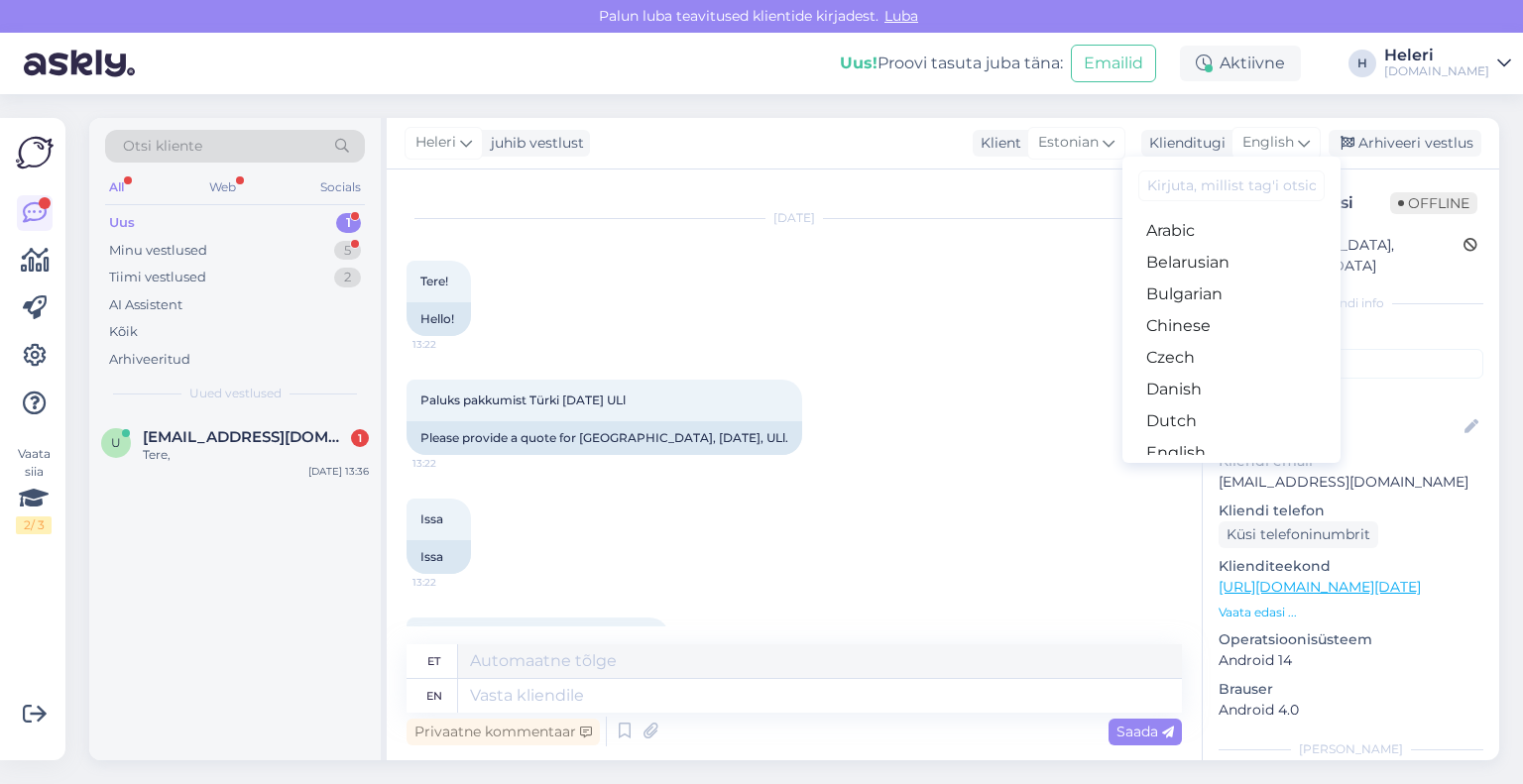 click on "Estonian" at bounding box center (1231, 485) 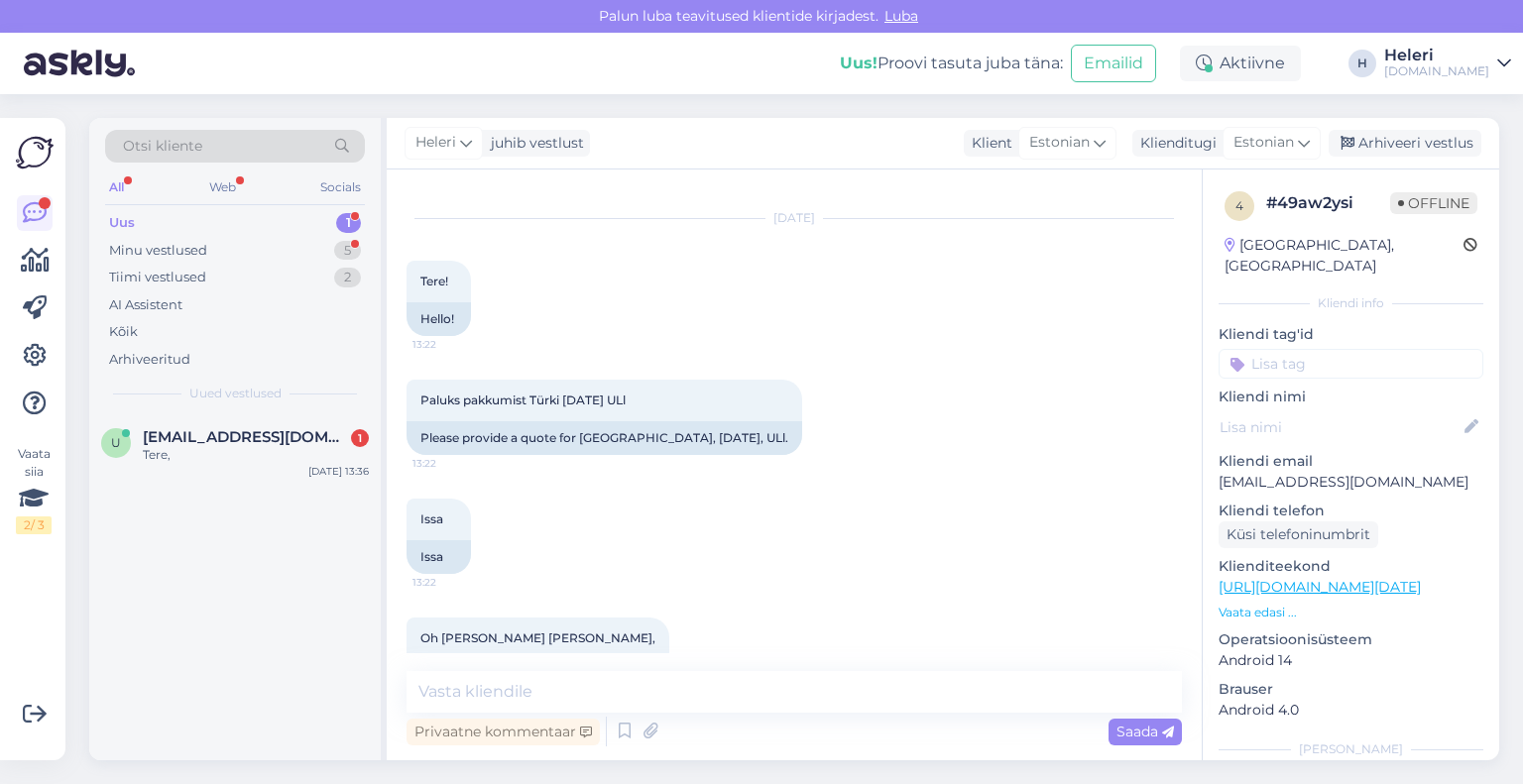 scroll, scrollTop: 95, scrollLeft: 0, axis: vertical 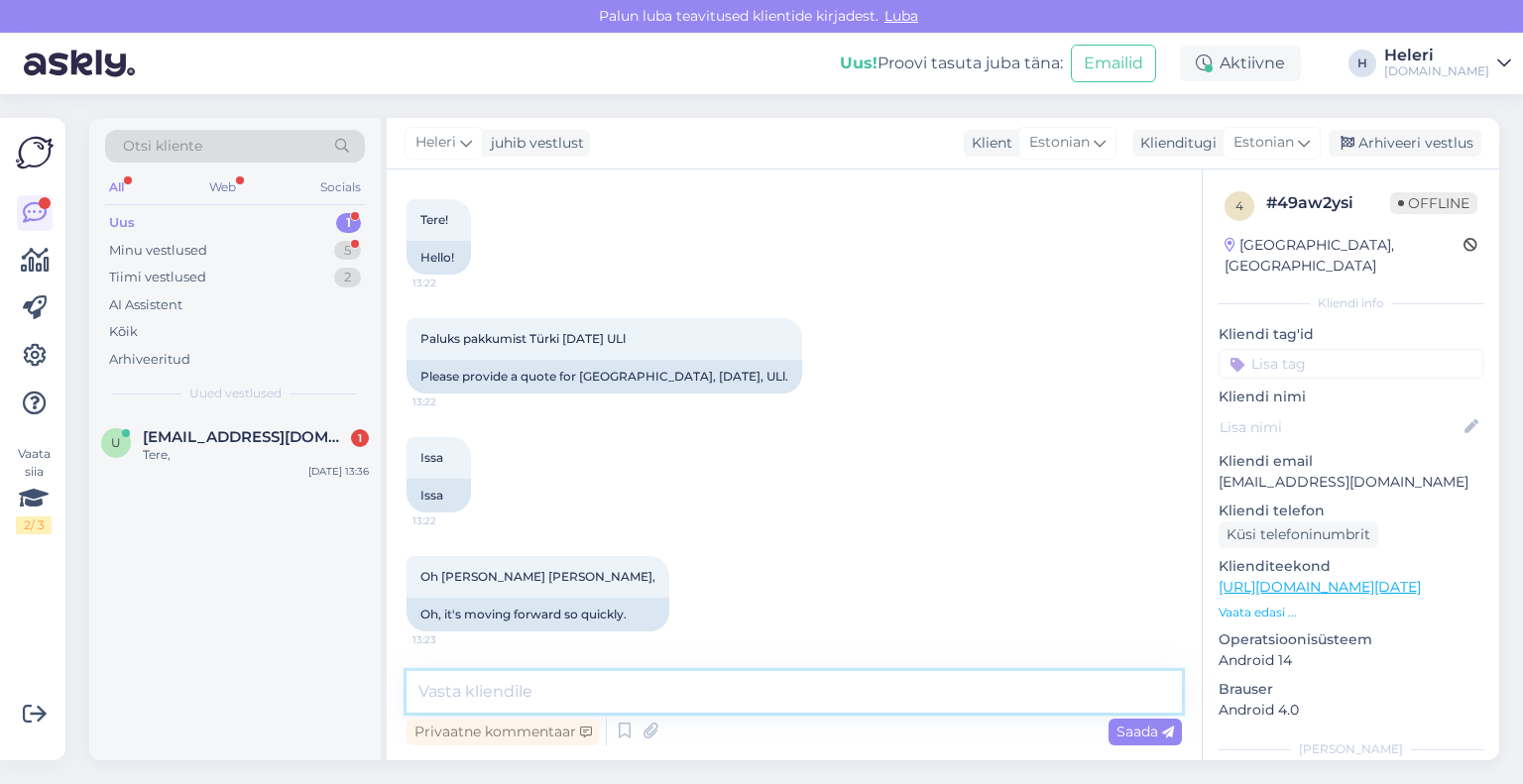 click at bounding box center [794, 692] 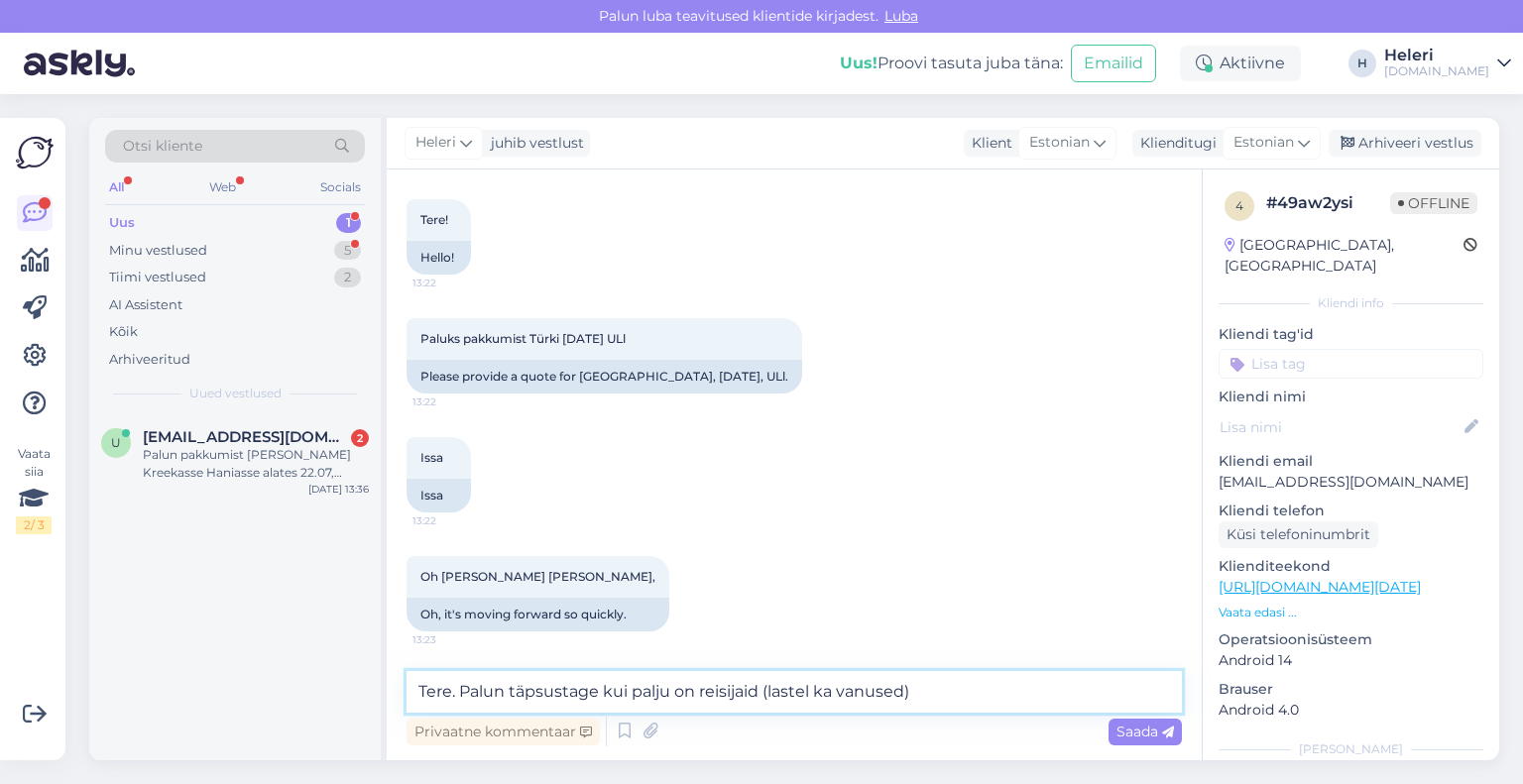 type on "Tere. Palun täpsustage kui palju on reisijaid (lastel ka vanused)?" 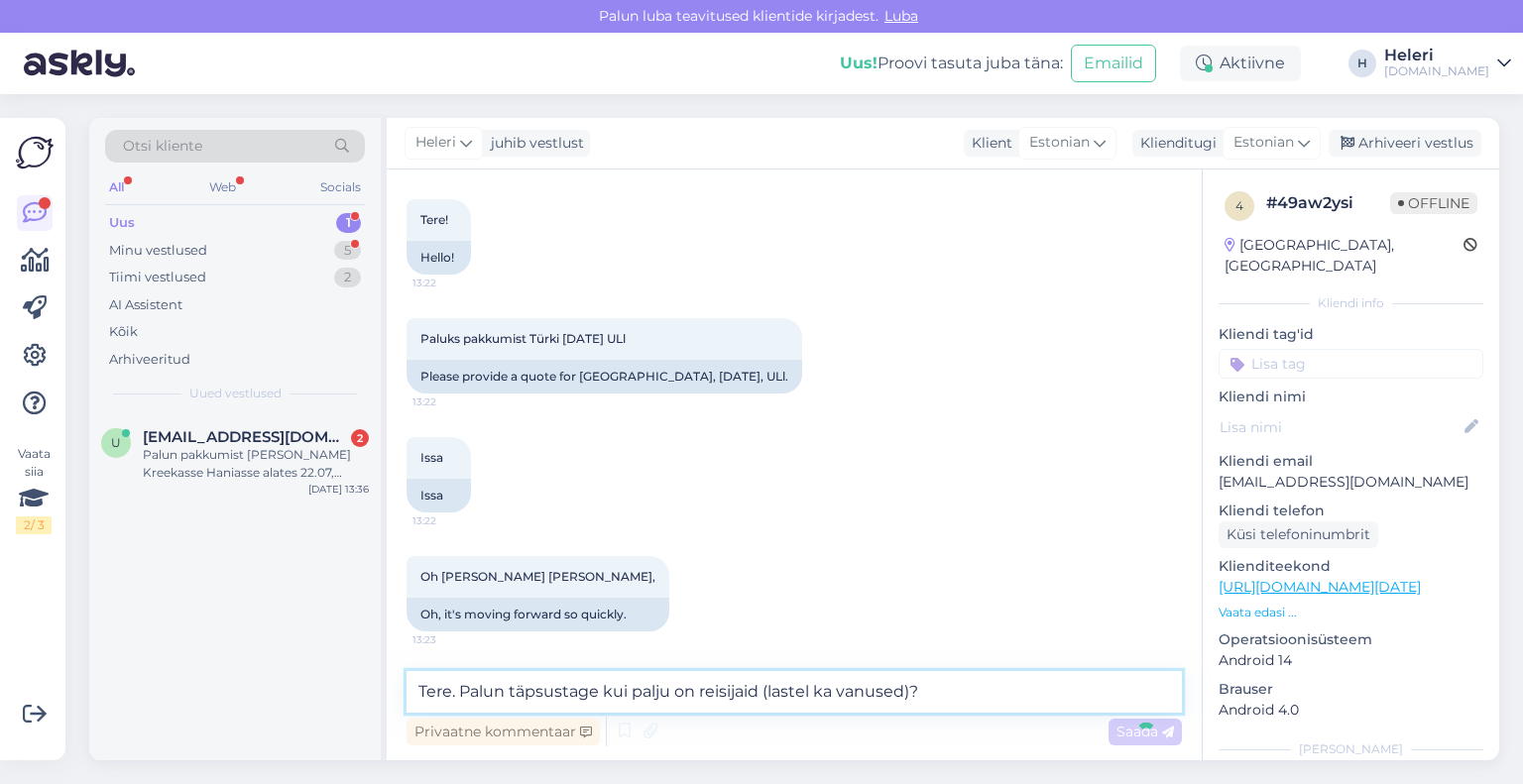 type 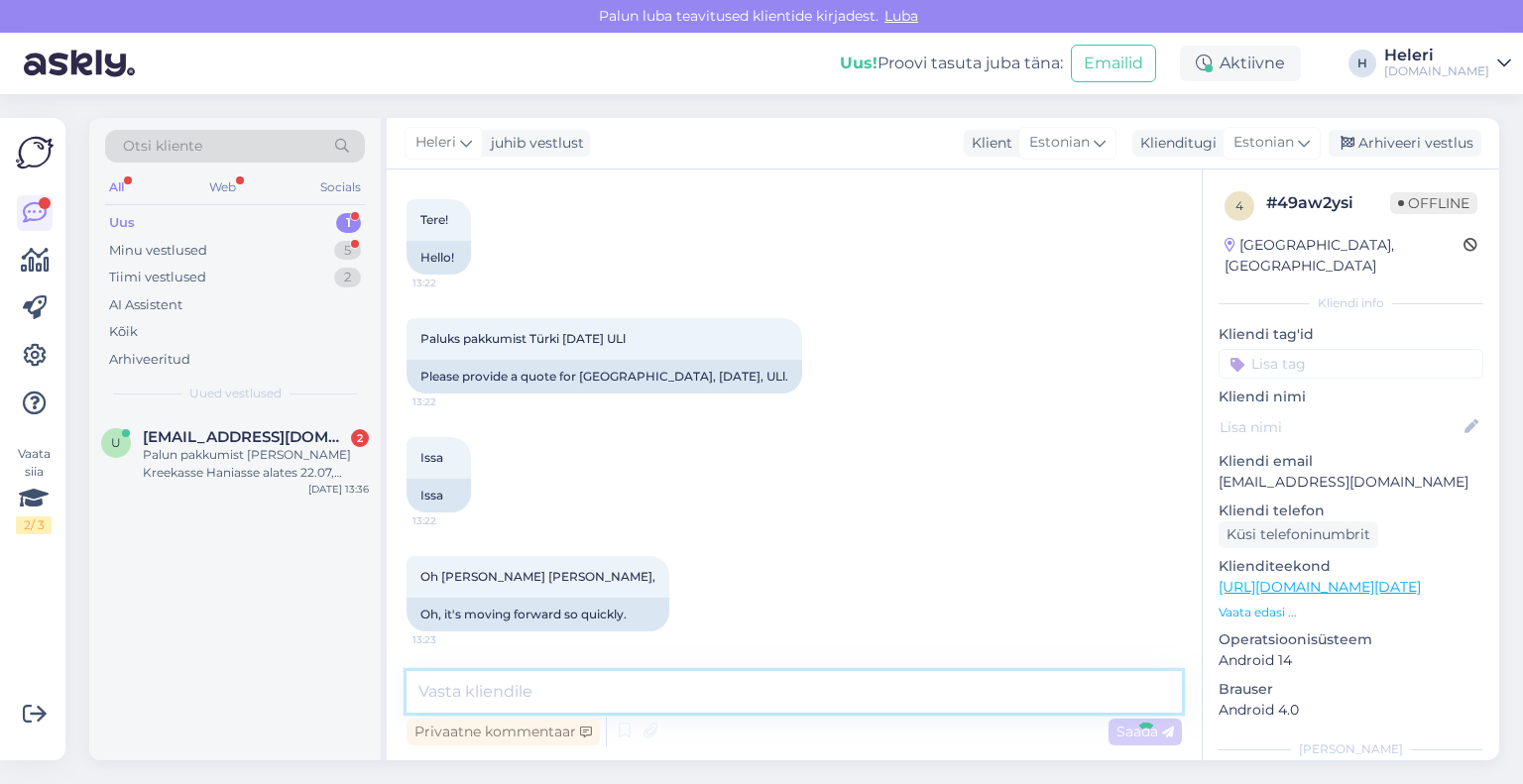 scroll, scrollTop: 198, scrollLeft: 0, axis: vertical 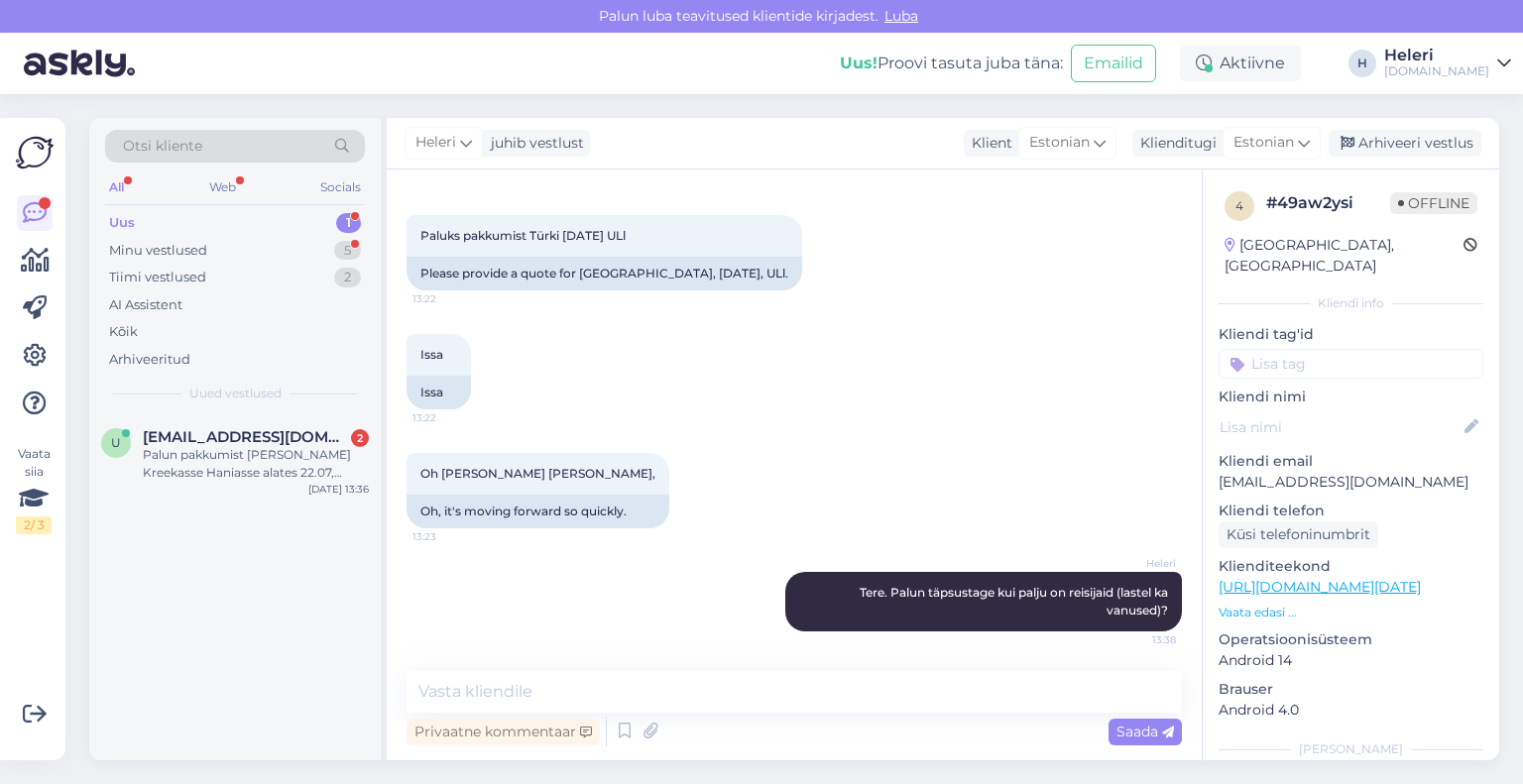 click on "Uus 1" at bounding box center (235, 223) 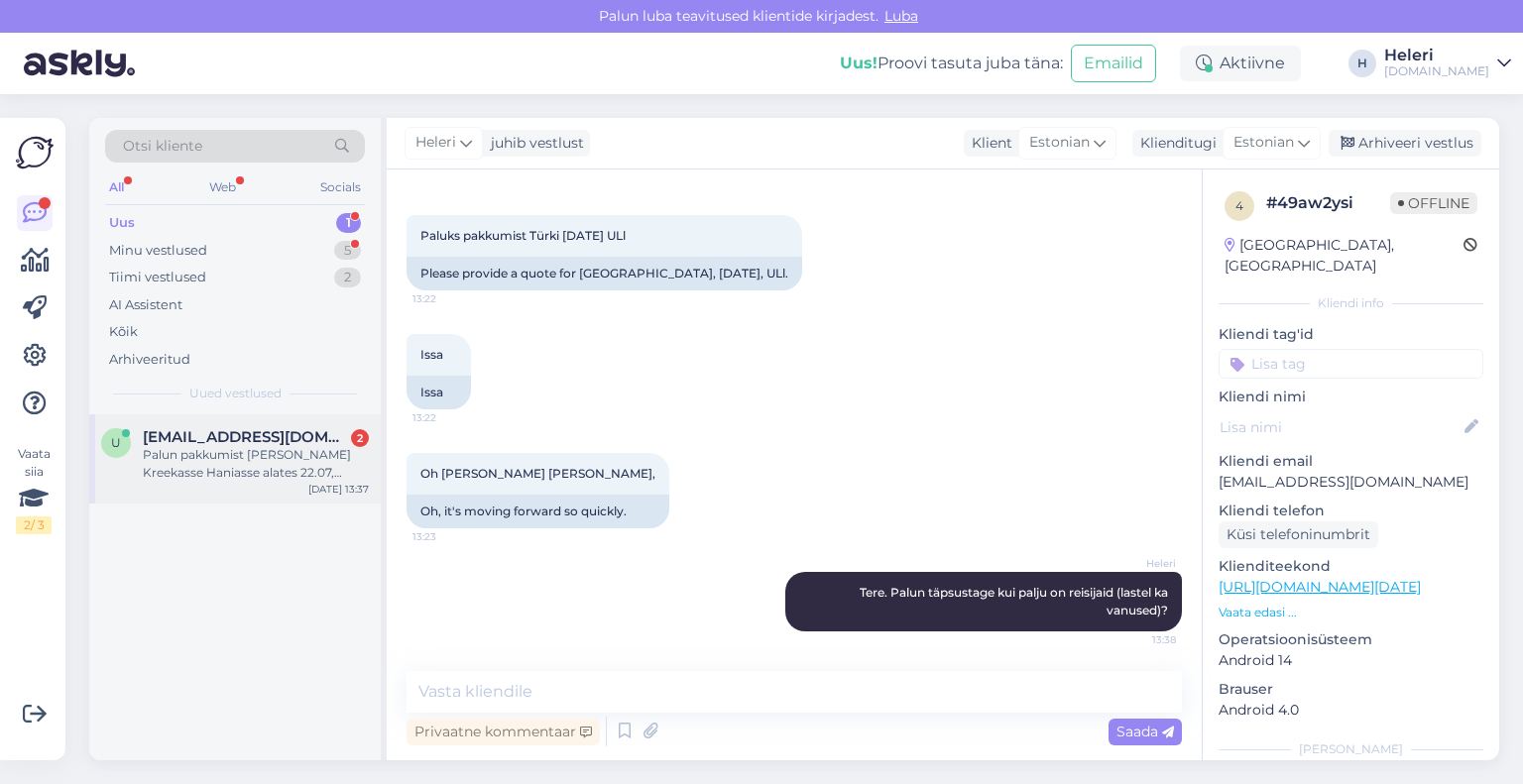 click on "Palun pakkumist  [PERSON_NAME] Kreekasse Haniasse alates 22.07, nädalaks koos hommiku ja õhtusöökidega, keskuse ja mere lähedal." at bounding box center (256, 464) 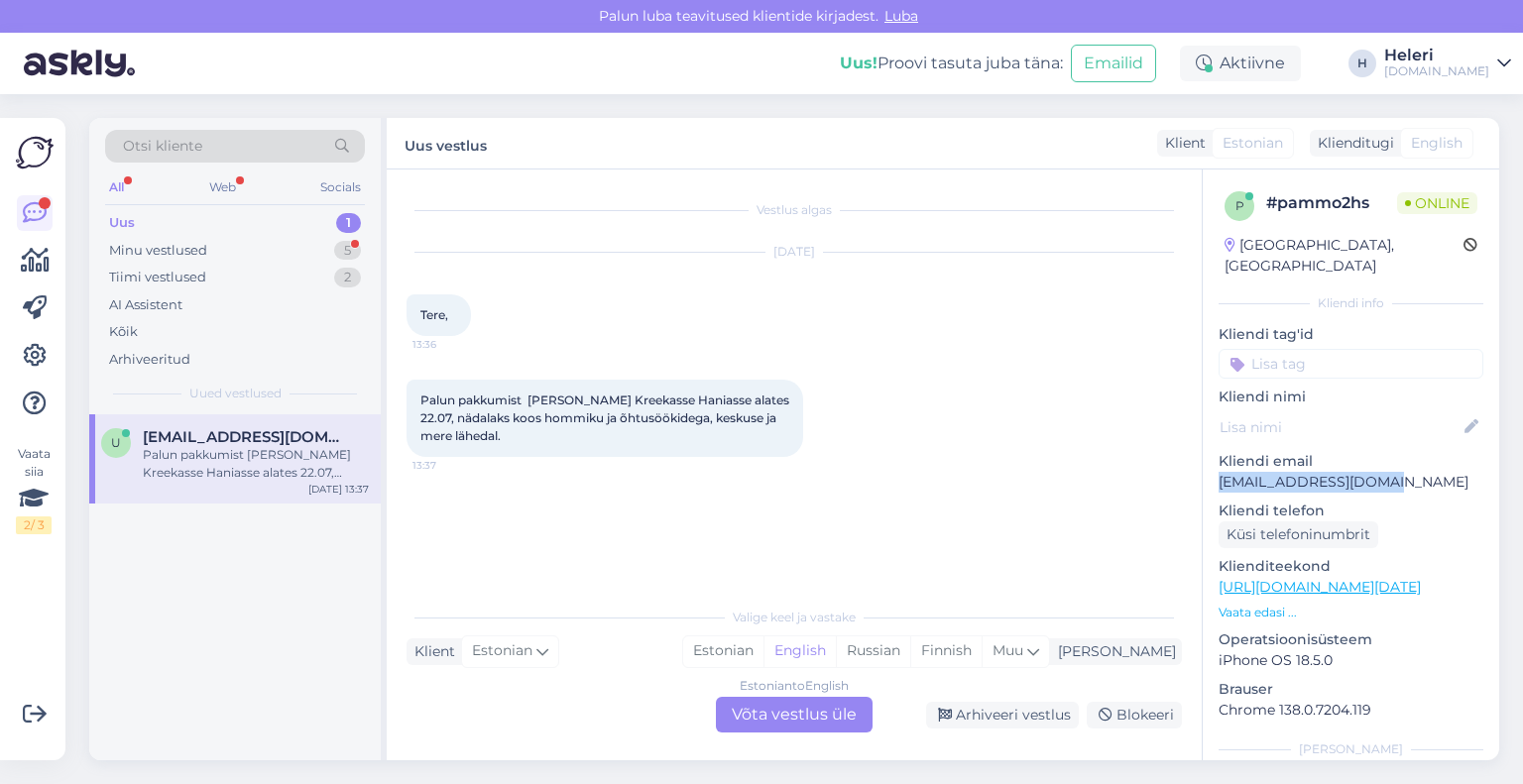 drag, startPoint x: 1215, startPoint y: 459, endPoint x: 1385, endPoint y: 461, distance: 170.01176 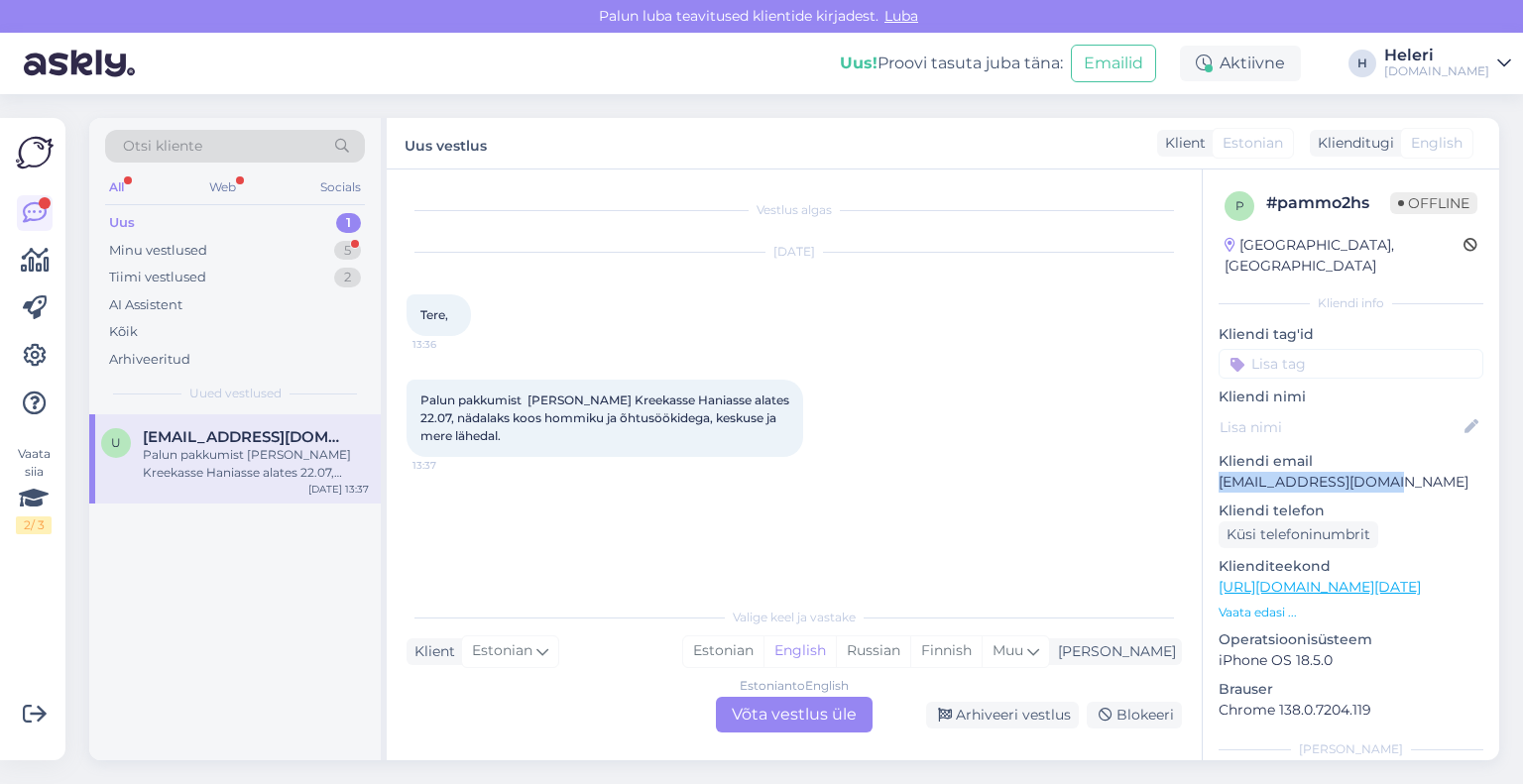 copy on "[EMAIL_ADDRESS][DOMAIN_NAME]" 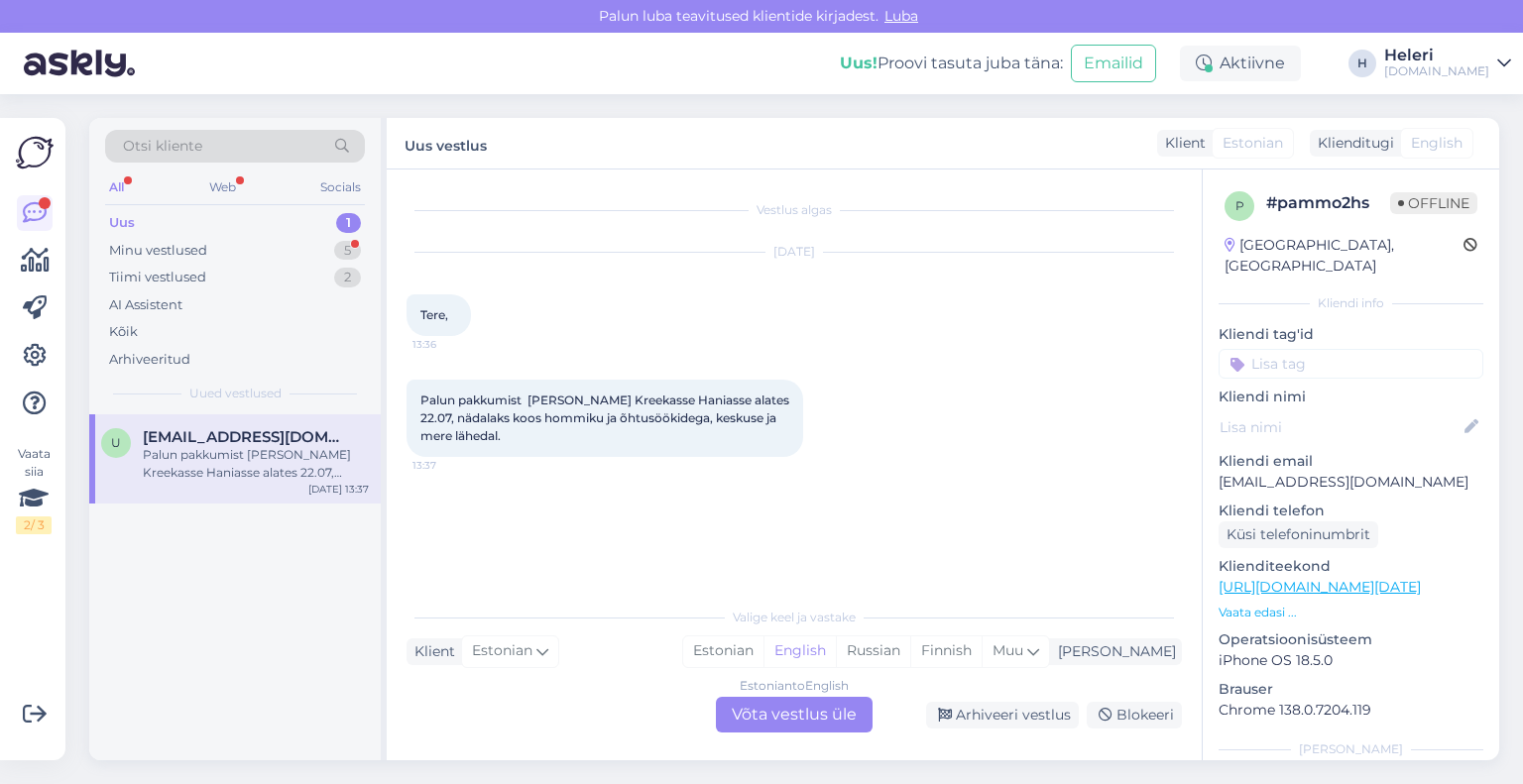 click on "Estonian  to  English Võta vestlus üle" at bounding box center (794, 715) 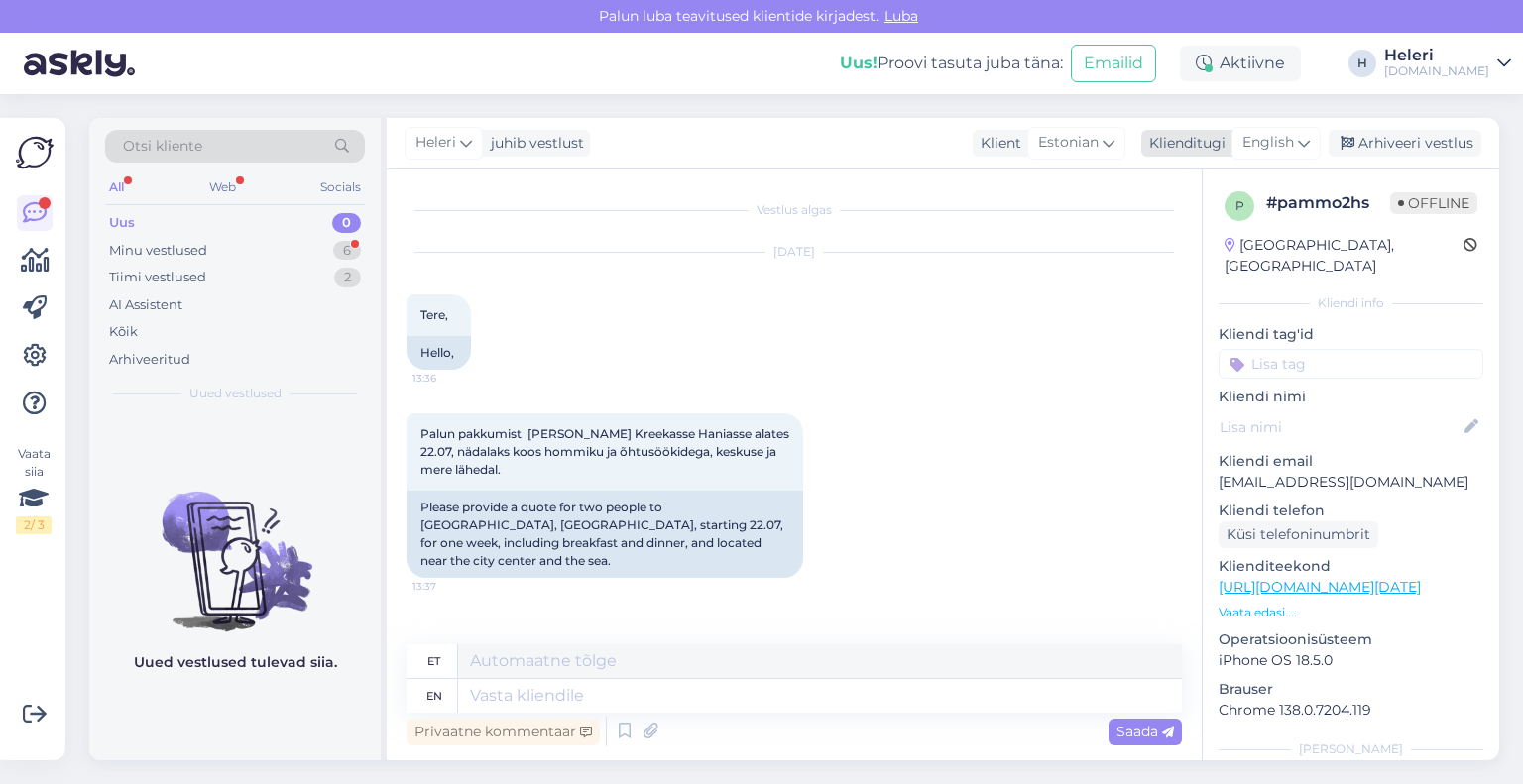 click on "English" at bounding box center [1268, 143] 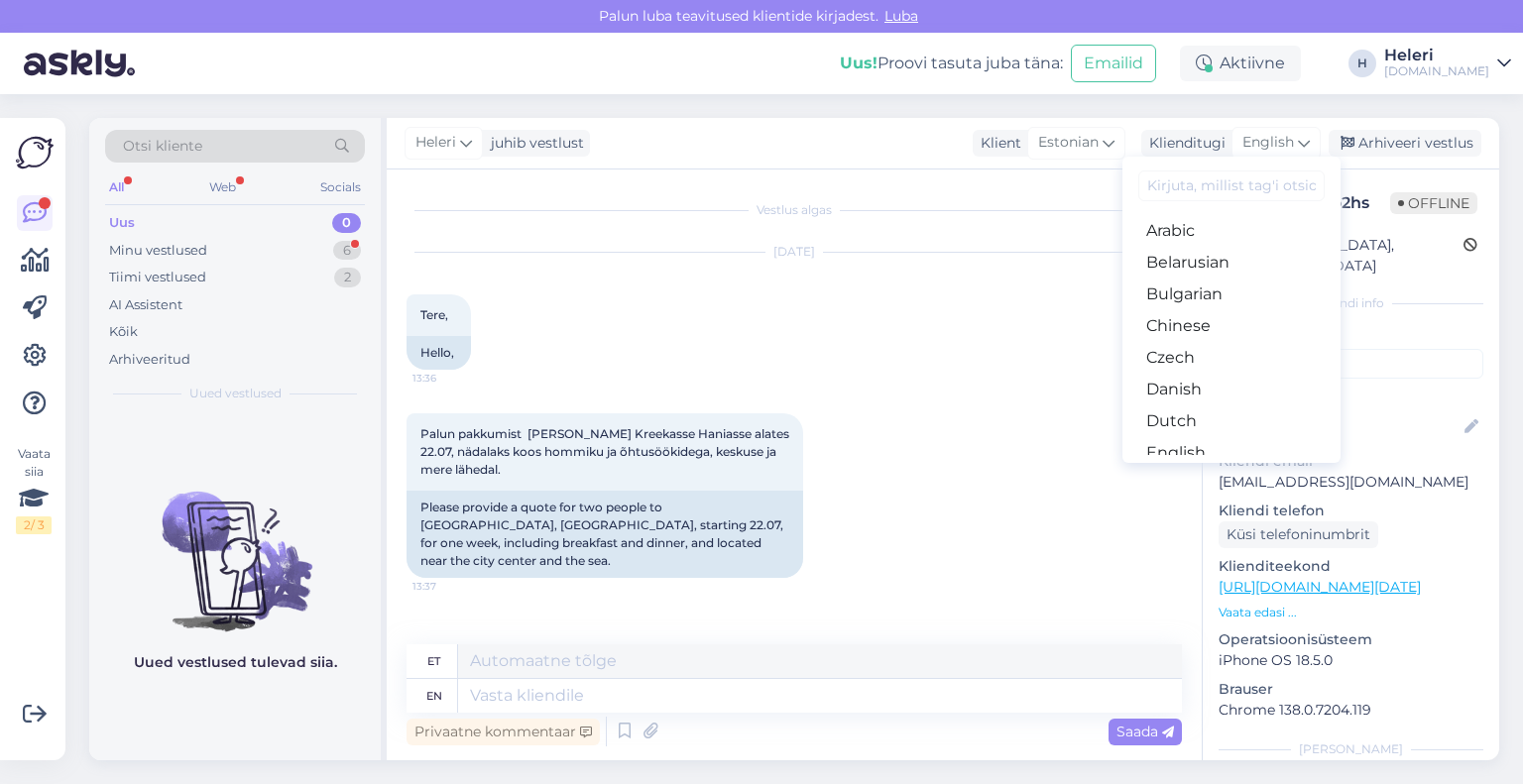 click on "Estonian" at bounding box center (1231, 485) 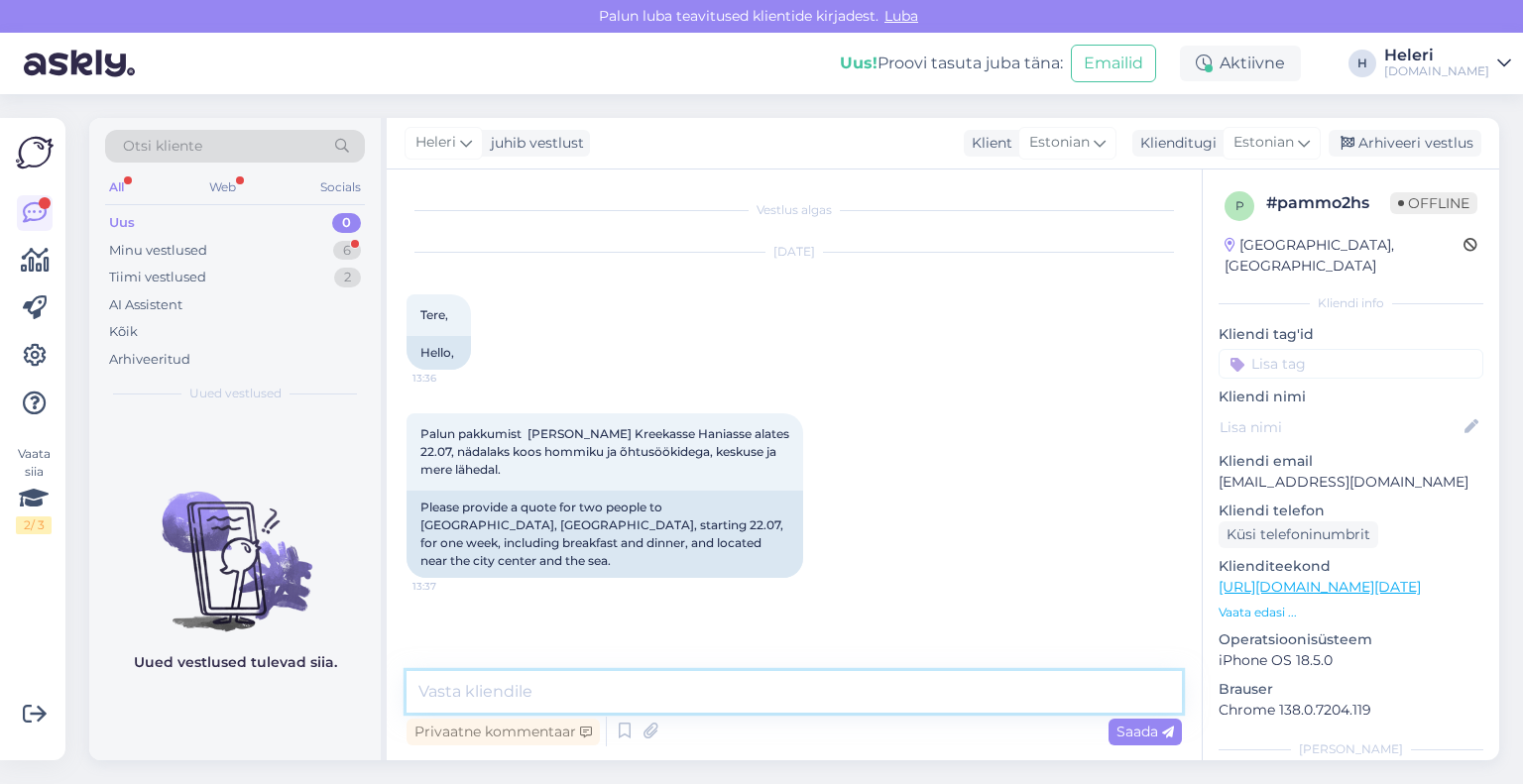 click at bounding box center (794, 692) 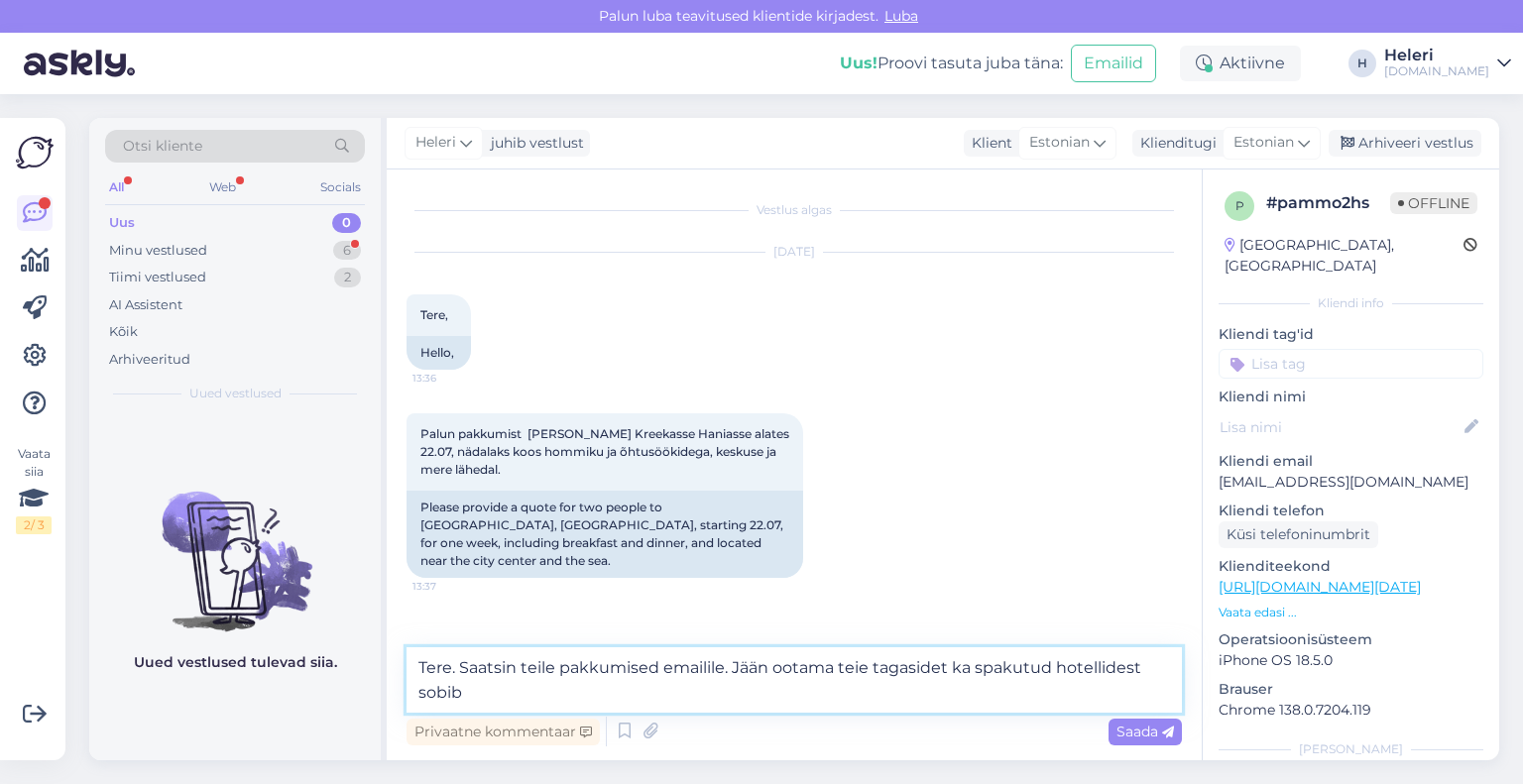 click on "Tere. Saatsin teile pakkumised emailile. Jään ootama teie tagasidet ka spakutud hotellidest sobib" at bounding box center (794, 680) 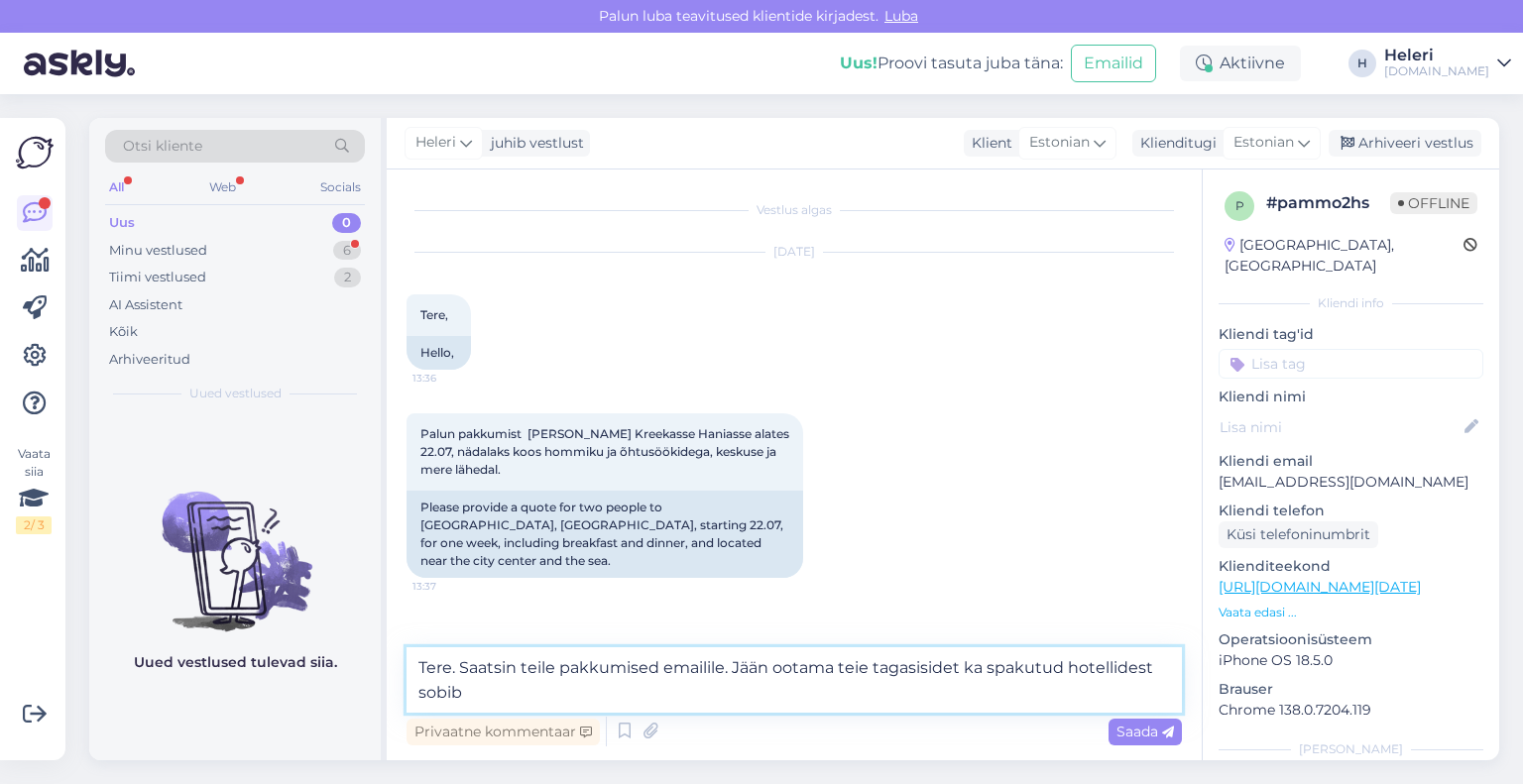 click on "Tere. Saatsin teile pakkumised emailile. Jään ootama teie tagasisidet ka spakutud hotellidest sobib" at bounding box center (794, 680) 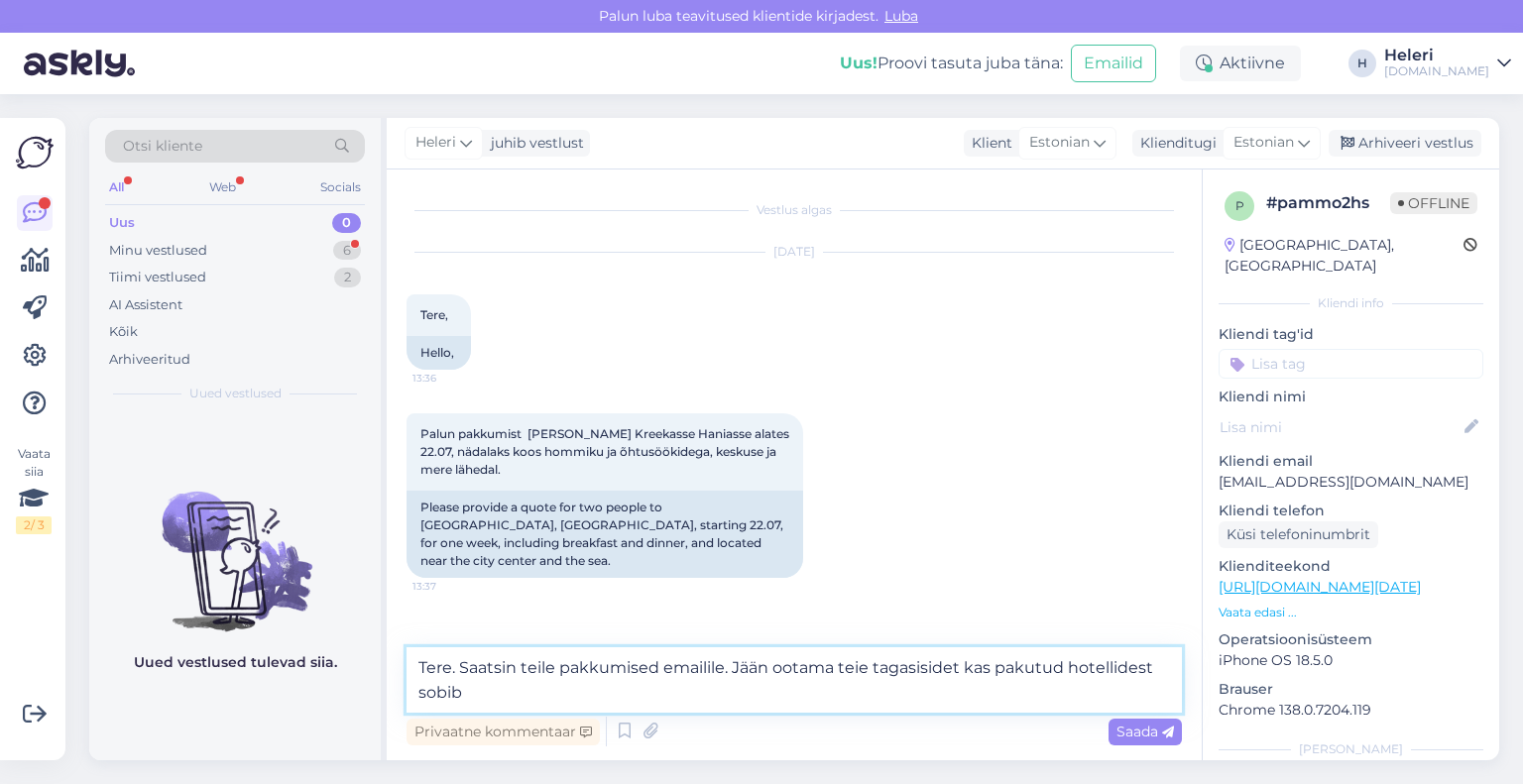 drag, startPoint x: 841, startPoint y: 669, endPoint x: 858, endPoint y: 690, distance: 27.018512 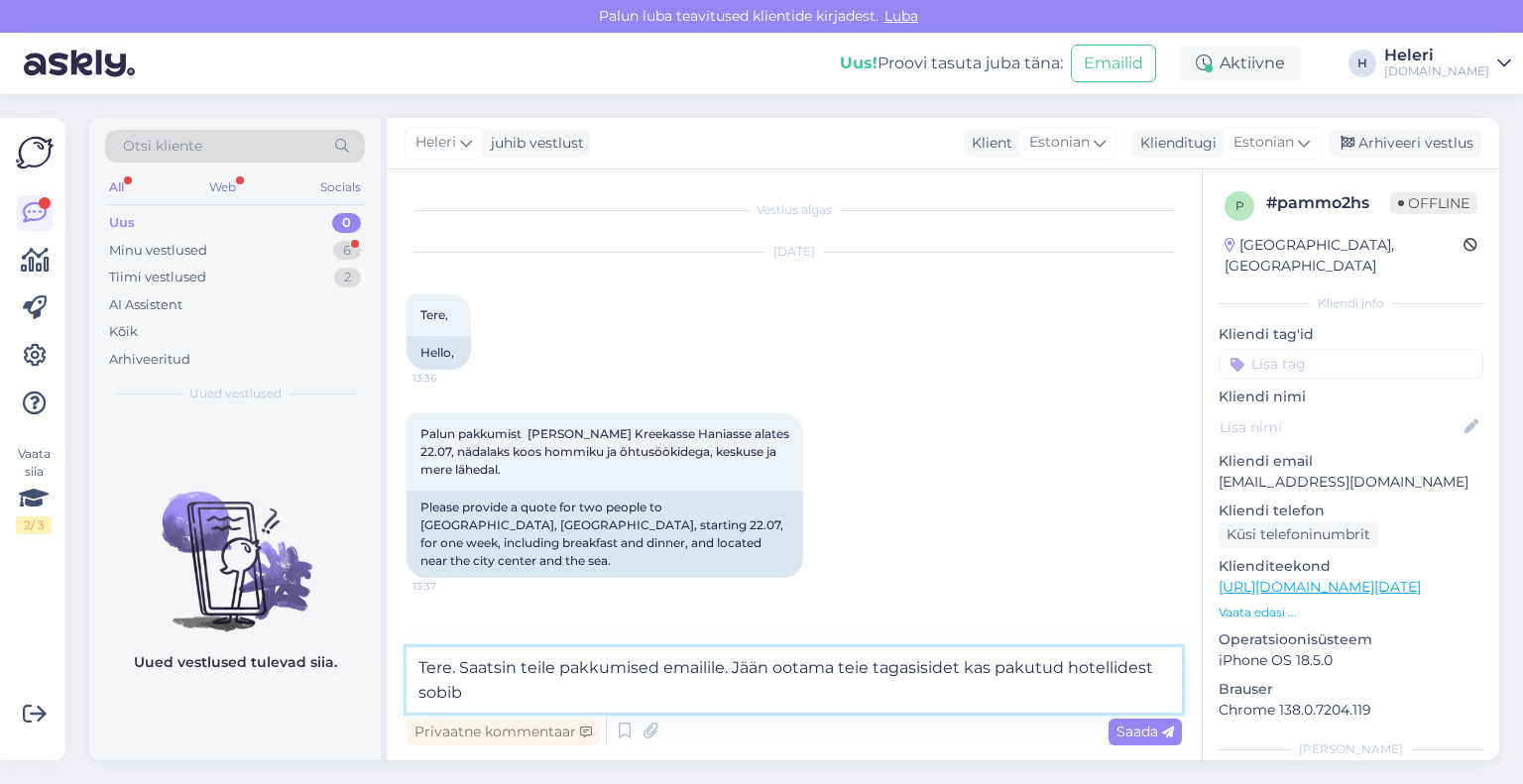 paste on "[PERSON_NAME] tagasisidet, et saaksime vajadusel pakkumist kohandada või broneeringuga edasi liikuda. :)" 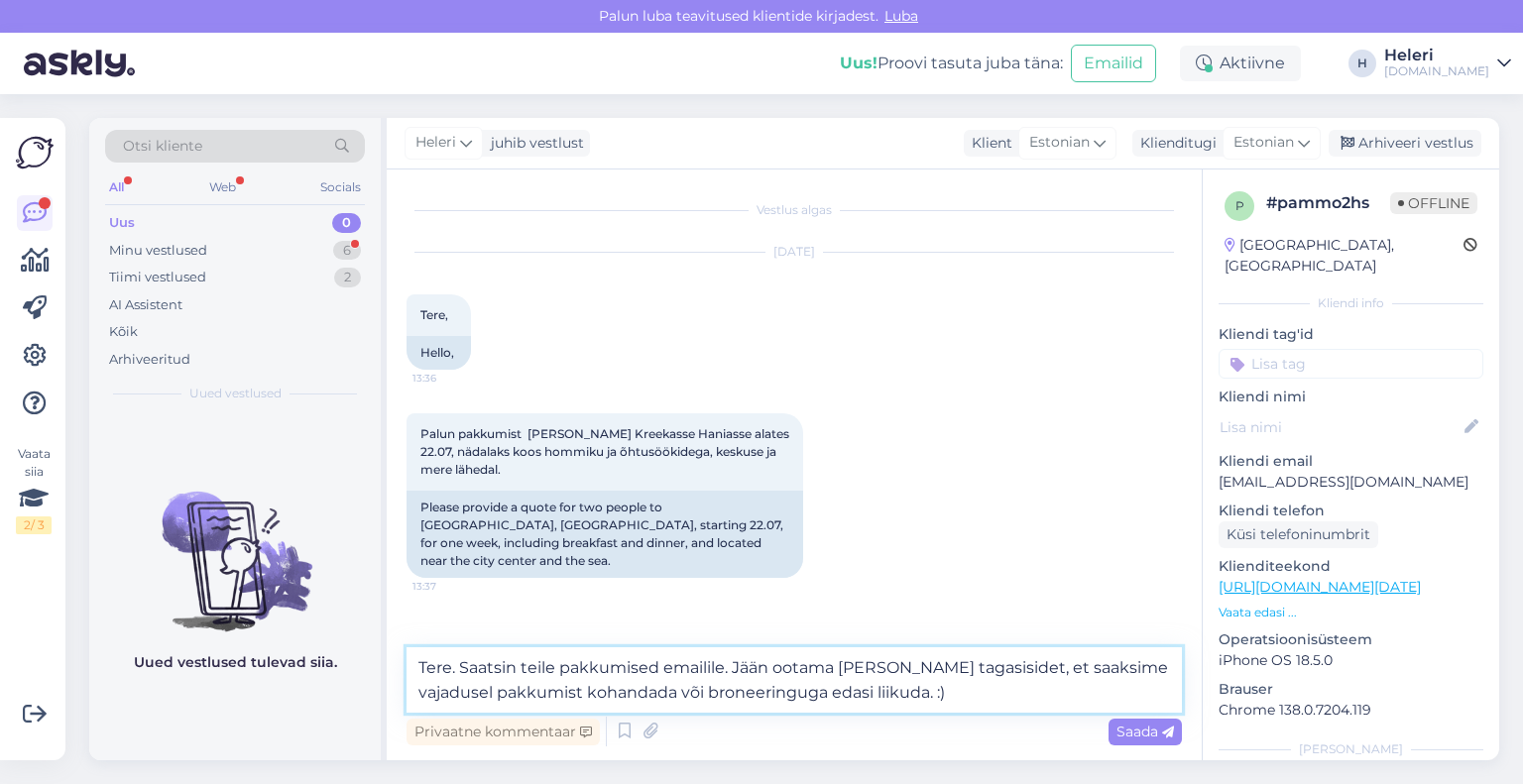 click on "Tere. Saatsin teile pakkumised emailile. Jään ootama [PERSON_NAME] tagasisidet, et saaksime vajadusel pakkumist kohandada või broneeringuga edasi liikuda. :)" at bounding box center [794, 680] 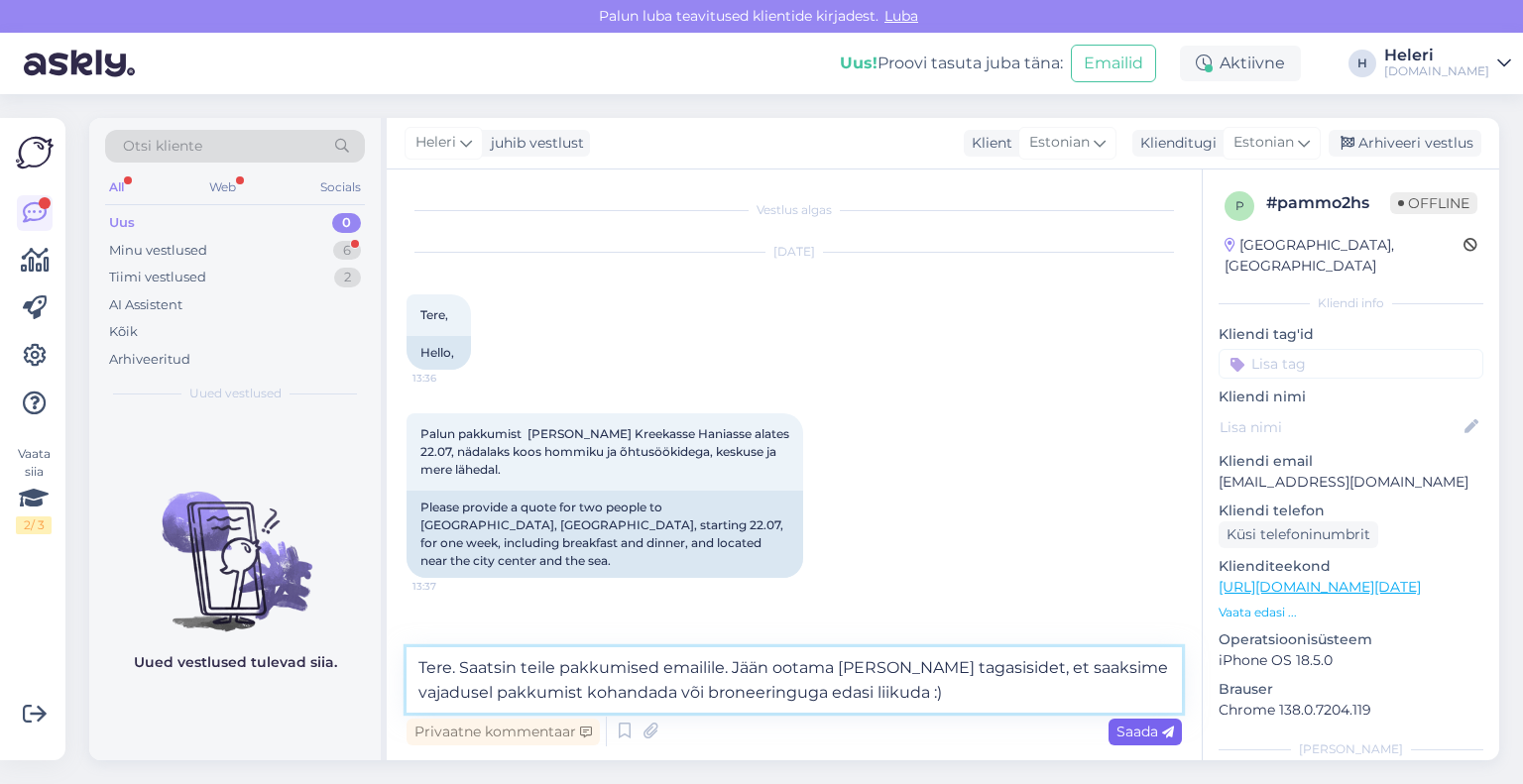 type on "Tere. Saatsin teile pakkumised emailile. Jään ootama [PERSON_NAME] tagasisidet, et saaksime vajadusel pakkumist kohandada või broneeringuga edasi liikuda :)" 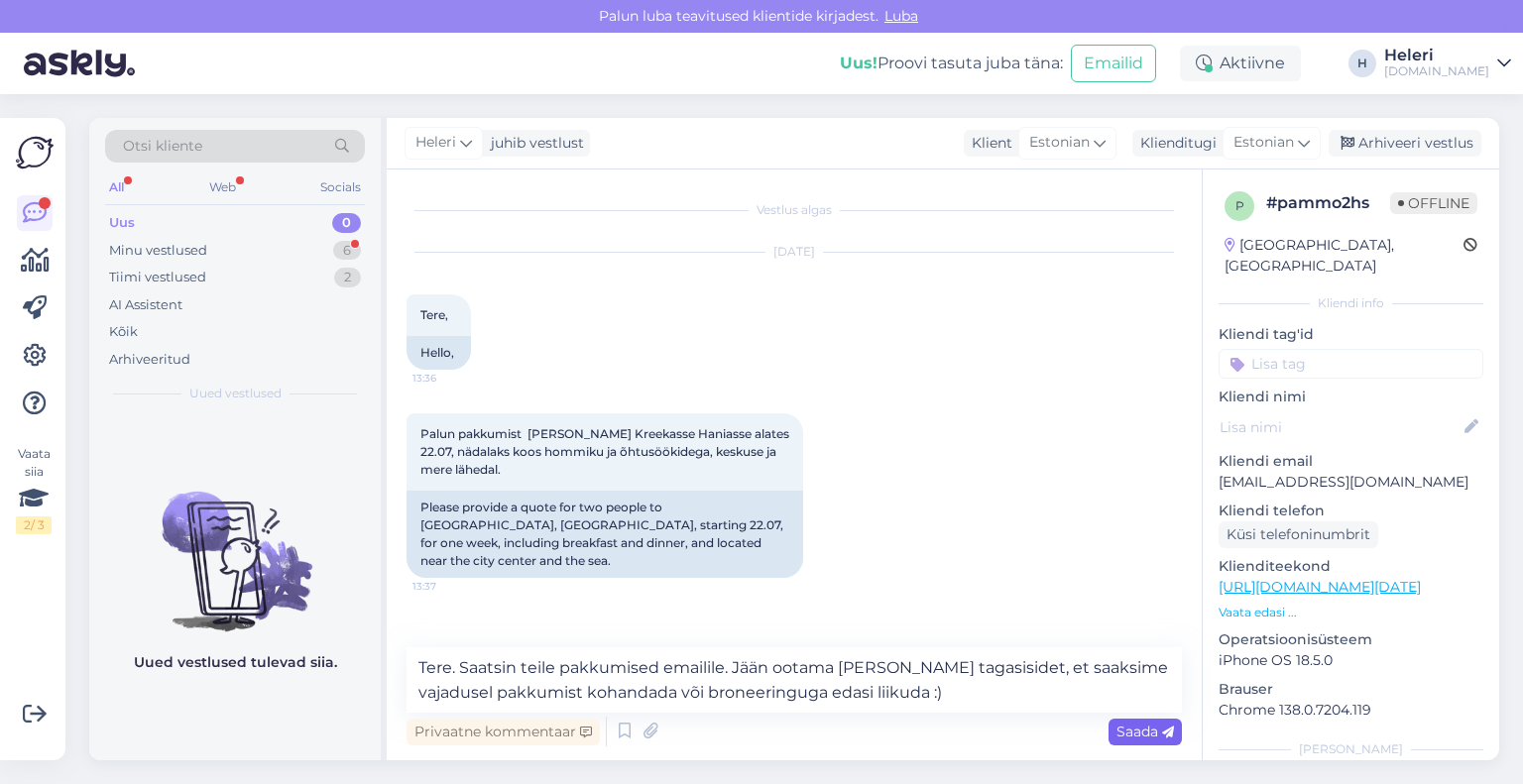 click at bounding box center (1168, 732) 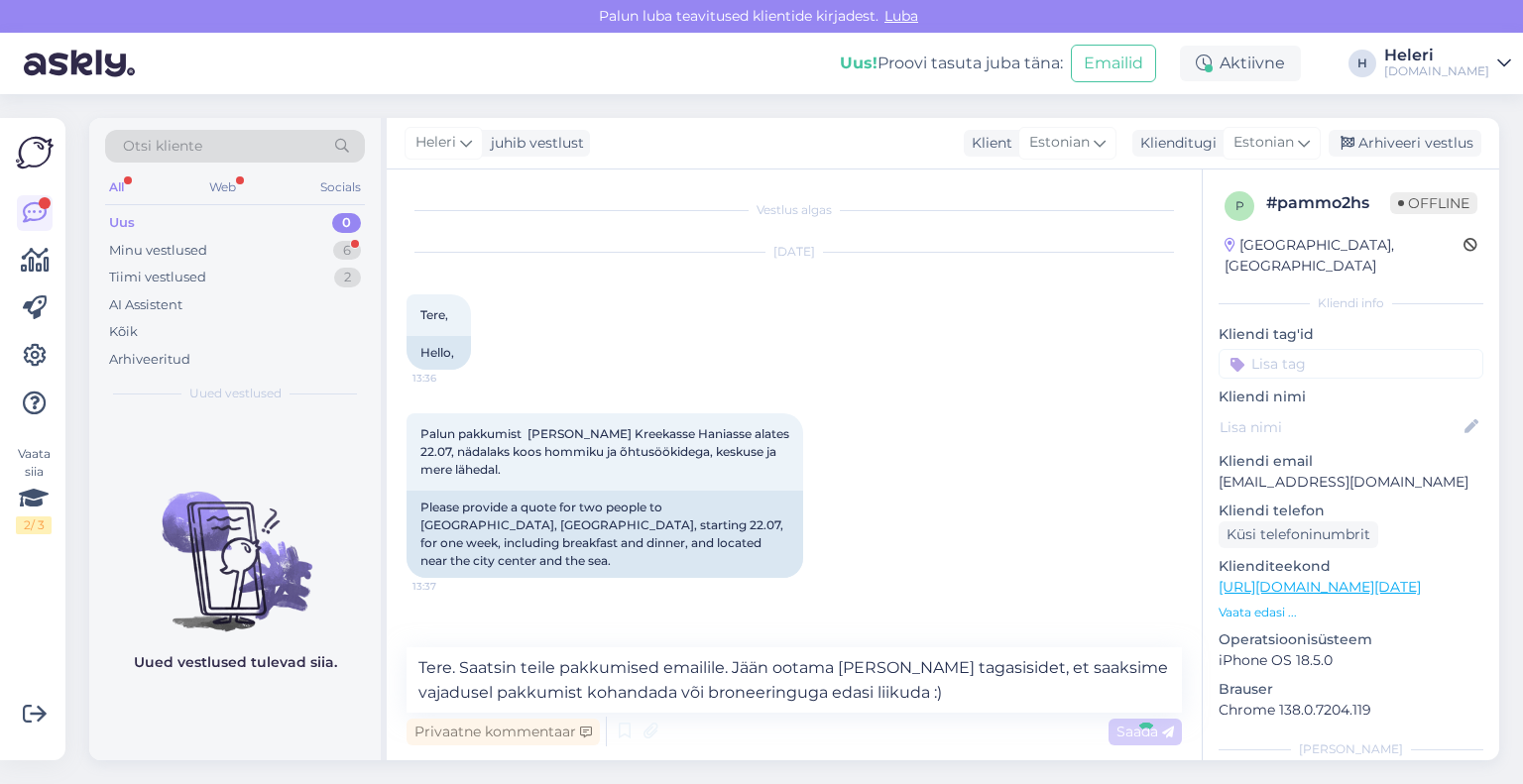type 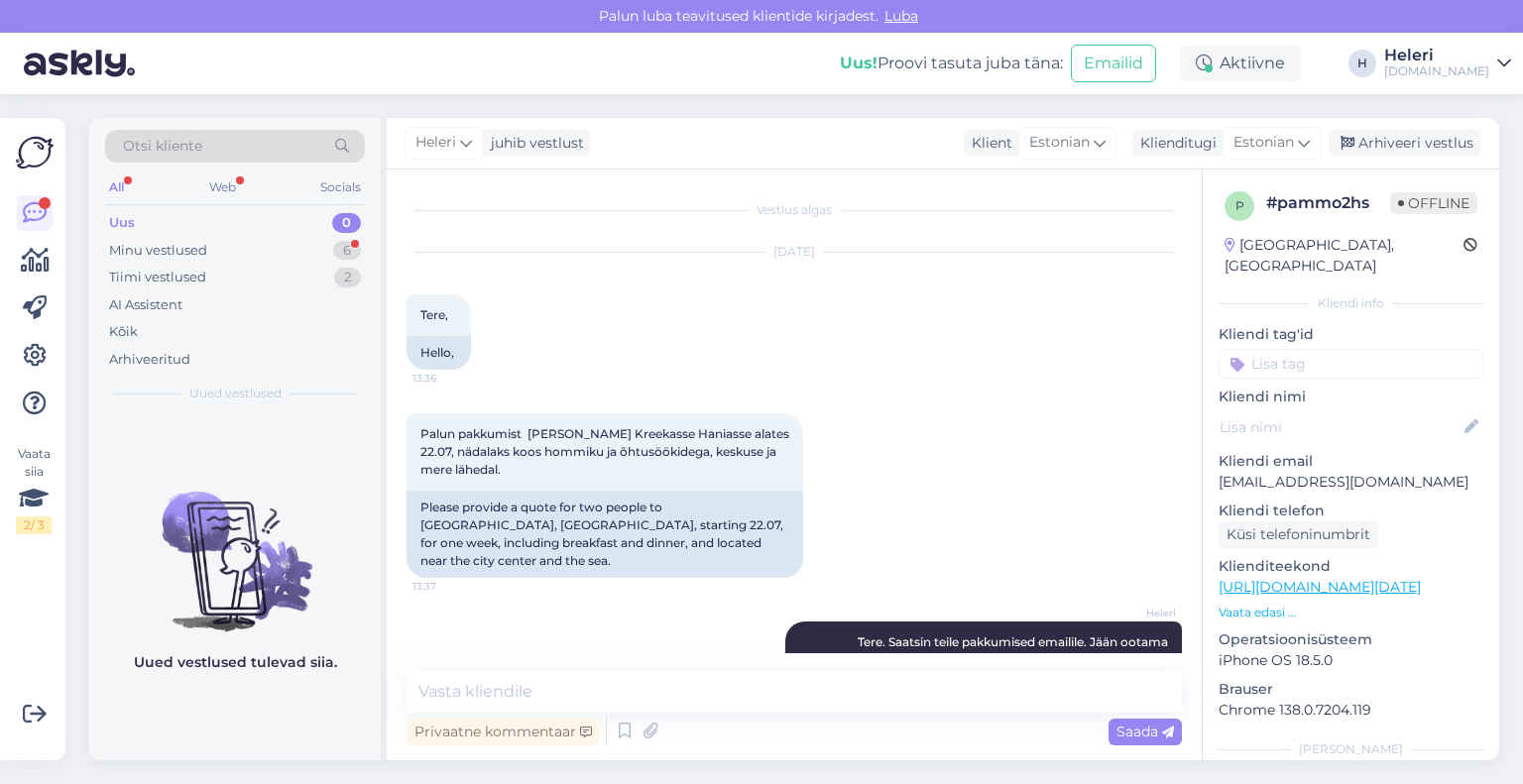 scroll, scrollTop: 50, scrollLeft: 0, axis: vertical 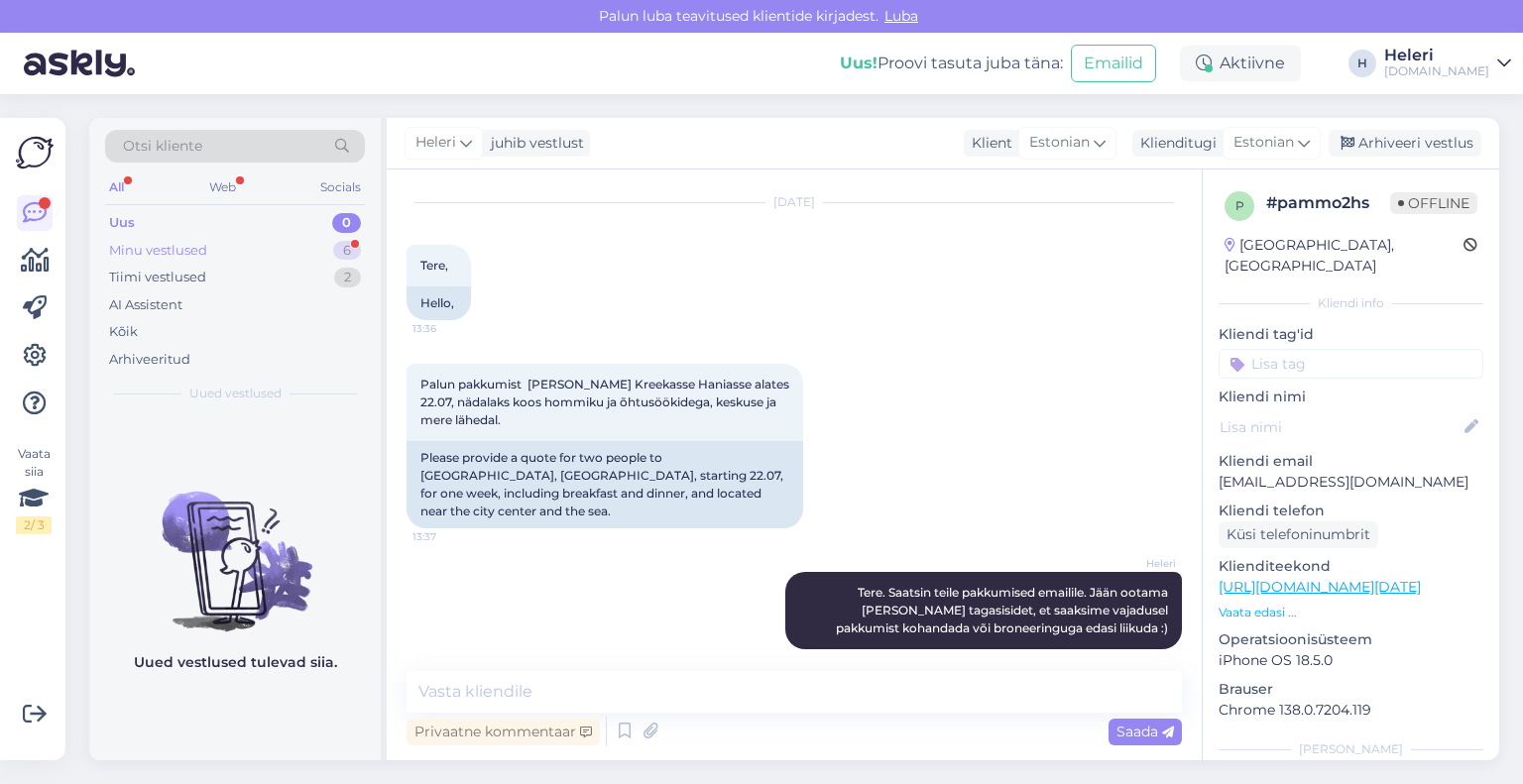 click on "Minu vestlused 6" at bounding box center (235, 251) 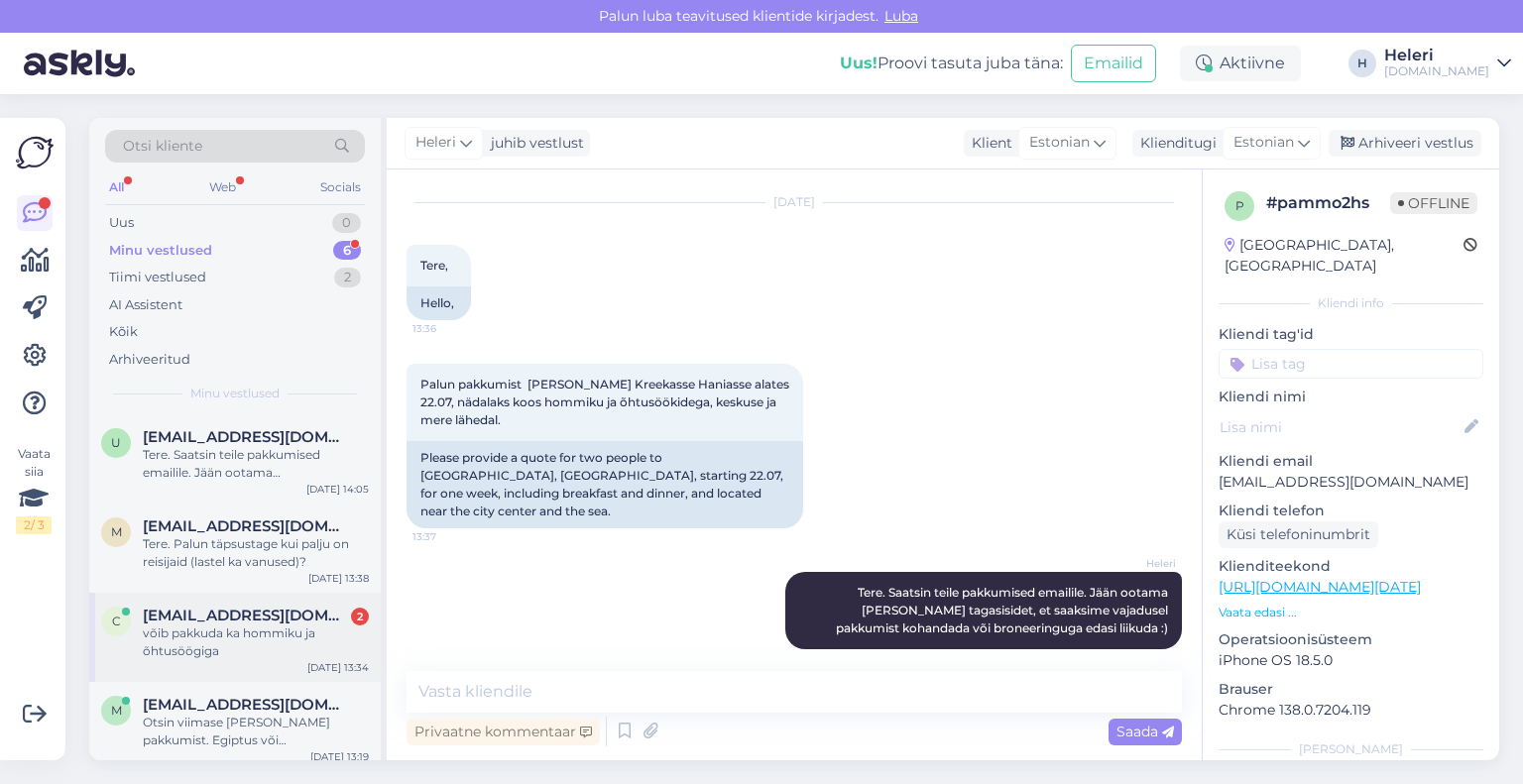 click on "võib pakkuda ka hommiku ja õhtusöögiga" at bounding box center [256, 642] 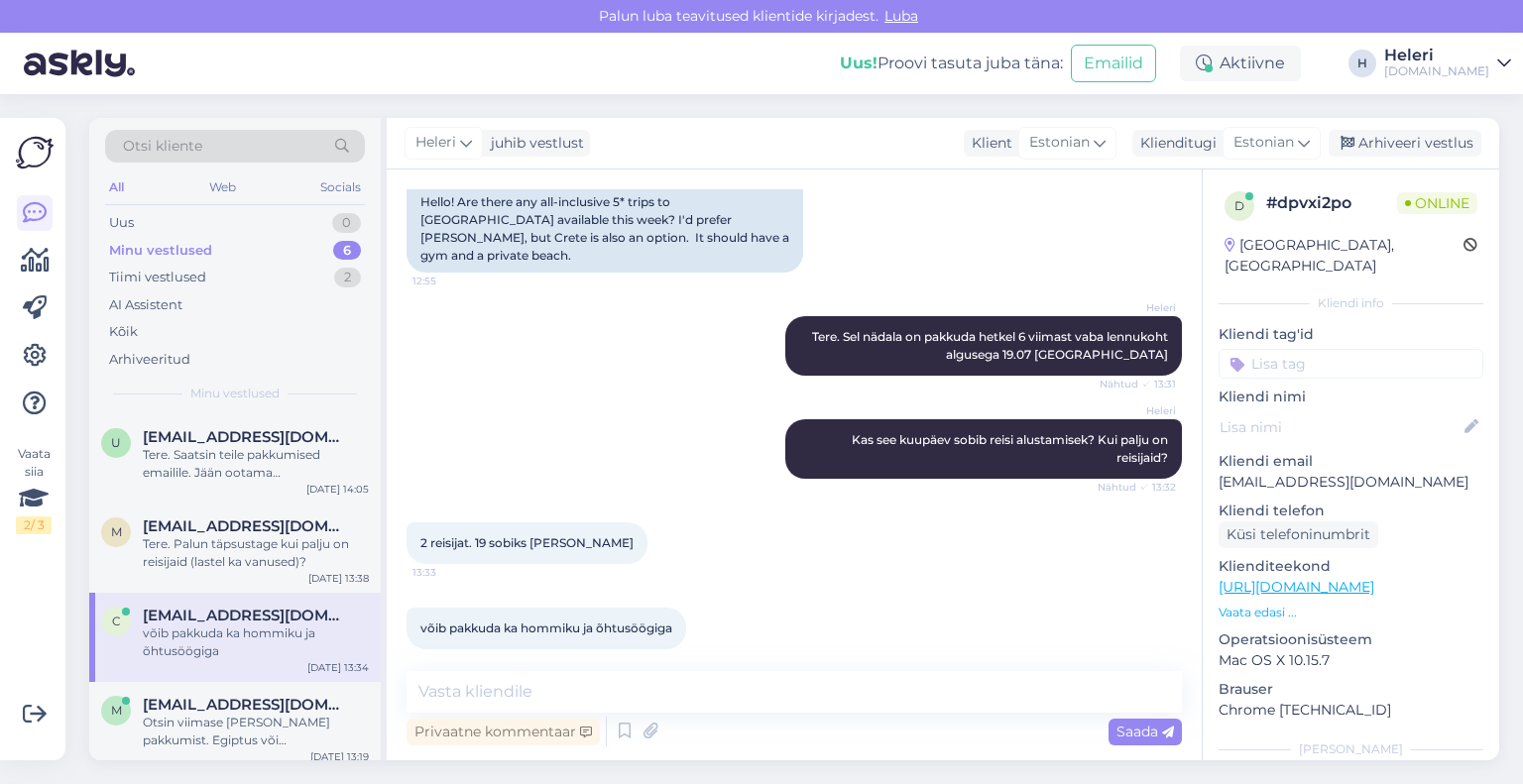 click on "võib pakkuda ka hommiku ja õhtusöögiga 13:34" at bounding box center [794, 628] 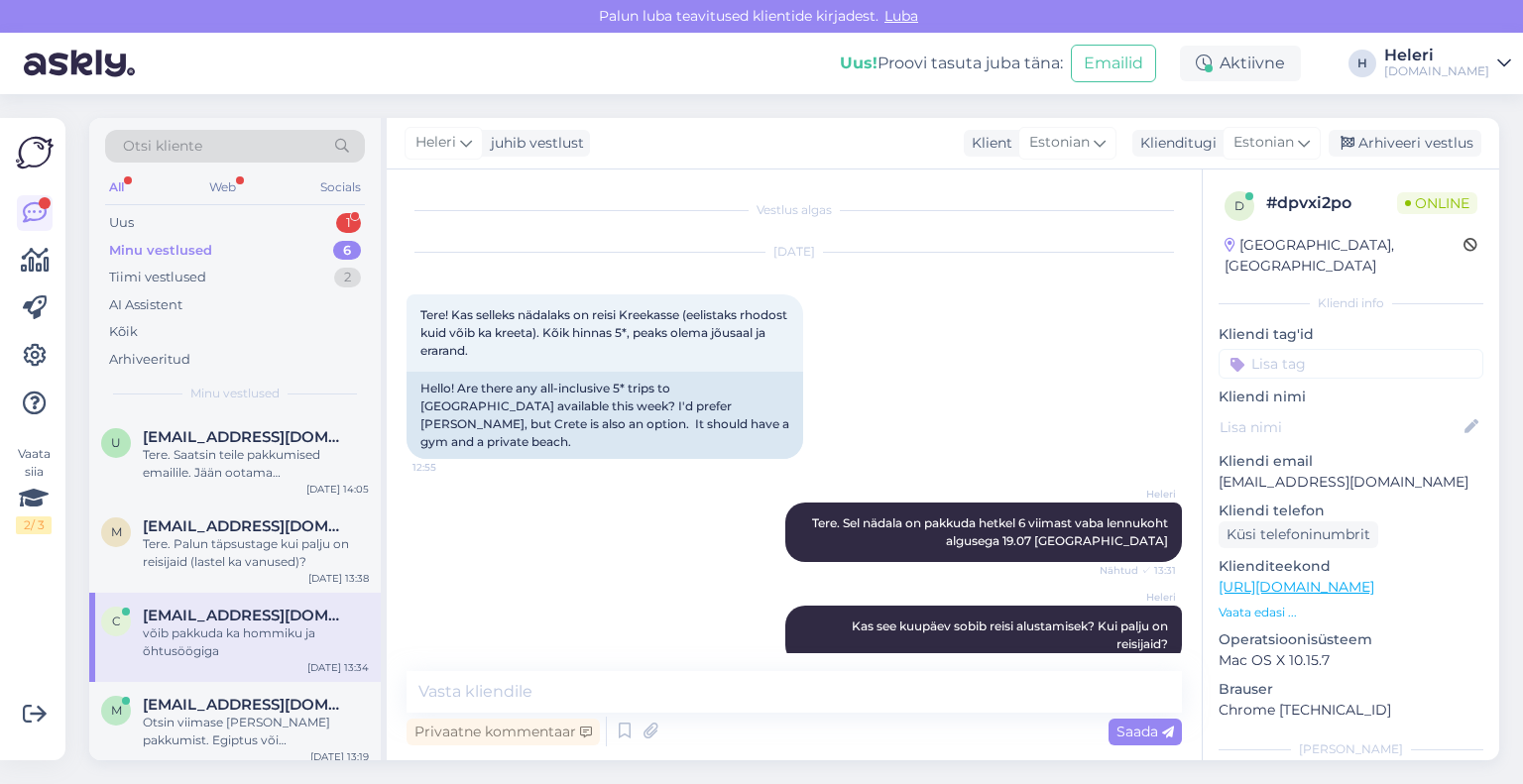scroll, scrollTop: 186, scrollLeft: 0, axis: vertical 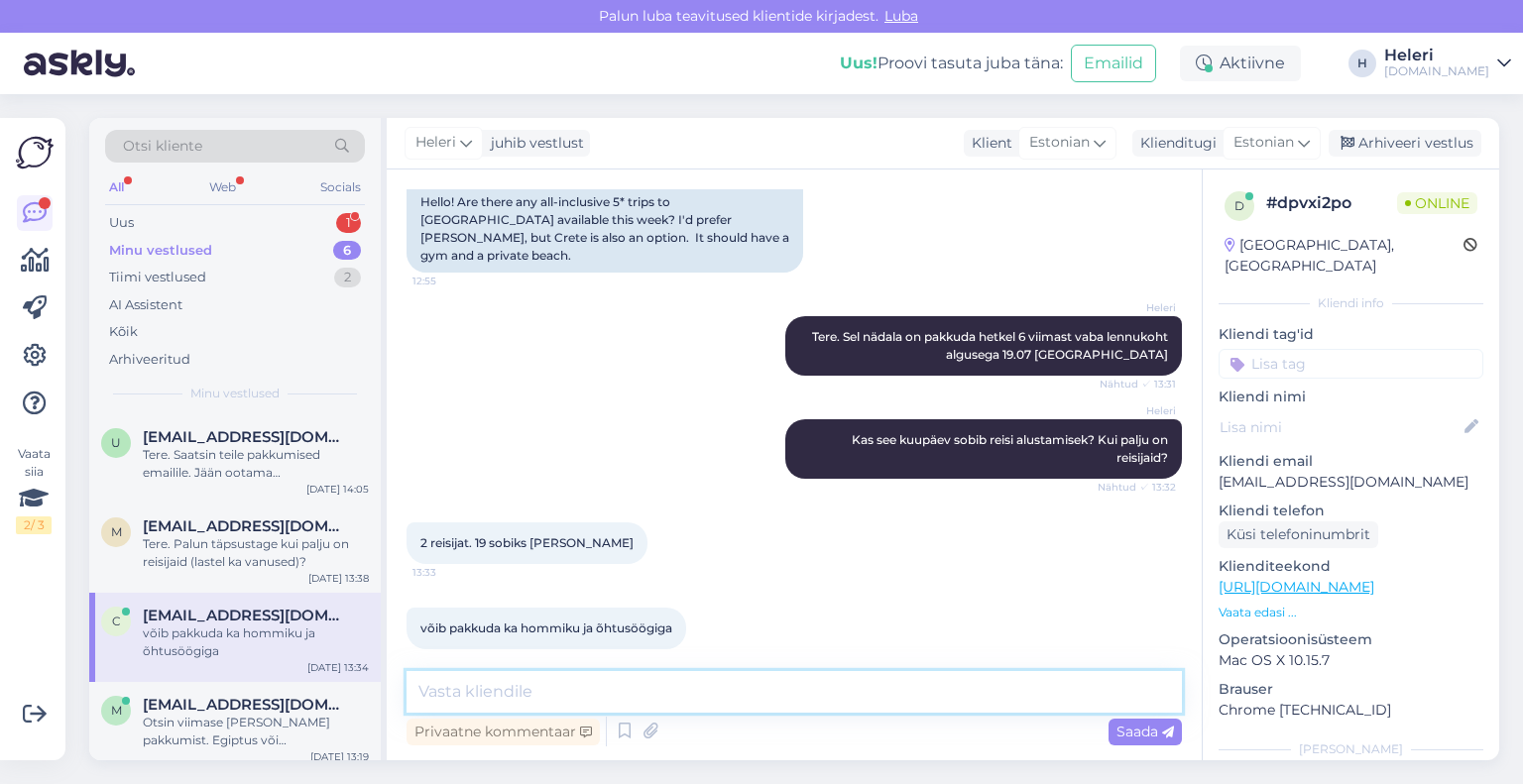 click at bounding box center (794, 692) 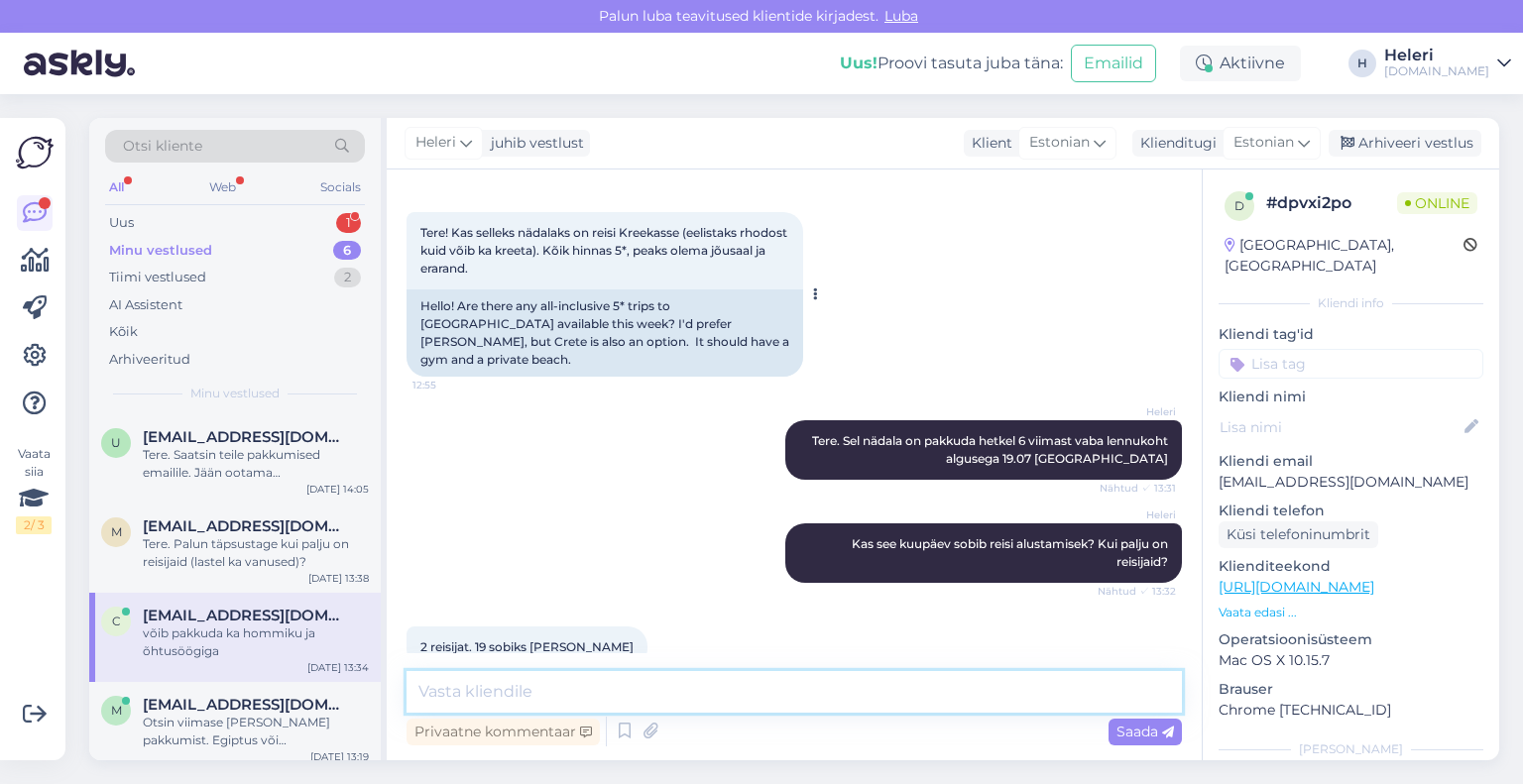 scroll, scrollTop: 0, scrollLeft: 0, axis: both 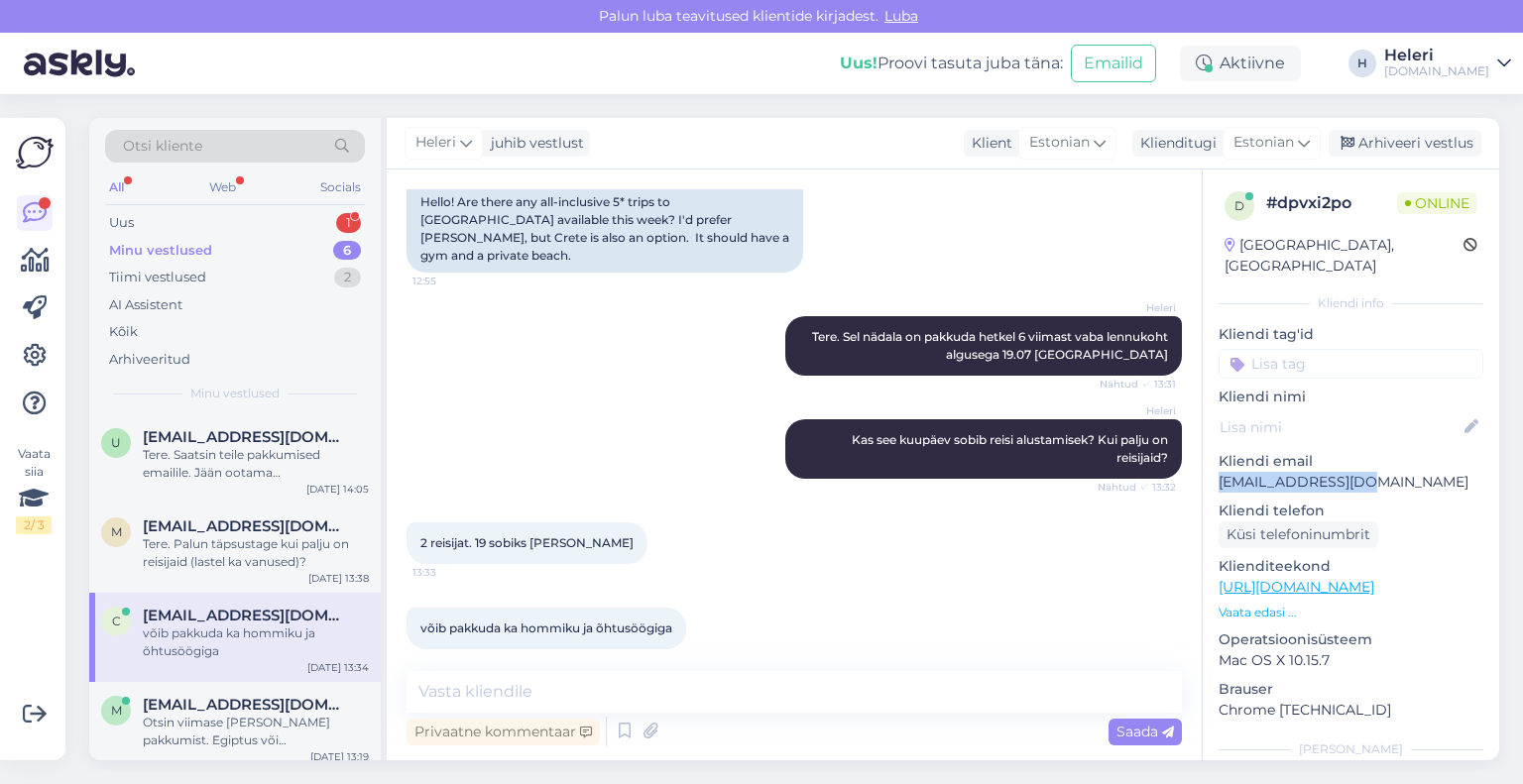 drag, startPoint x: 1214, startPoint y: 462, endPoint x: 1350, endPoint y: 460, distance: 136.0147 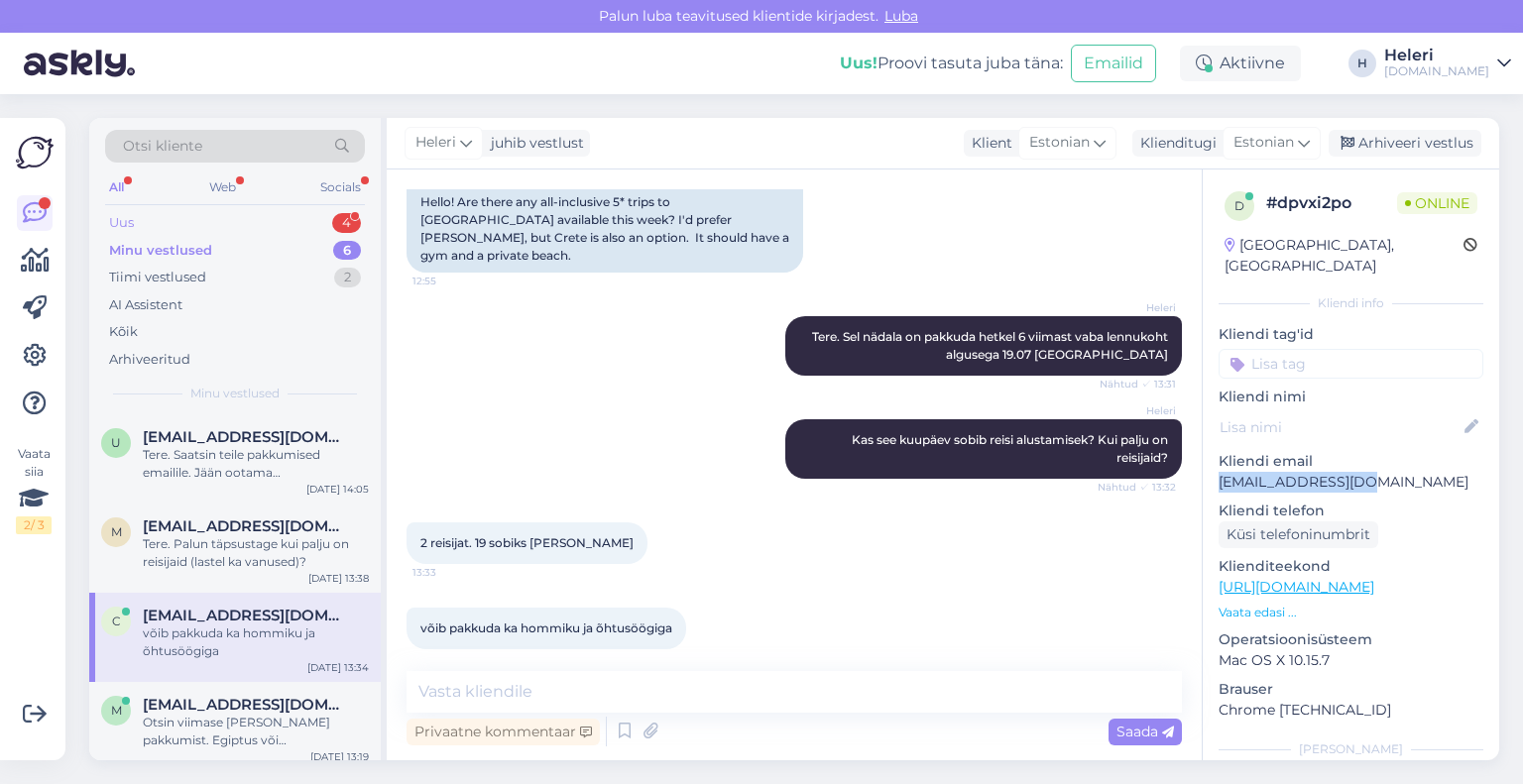 click on "Uus 4" at bounding box center (235, 223) 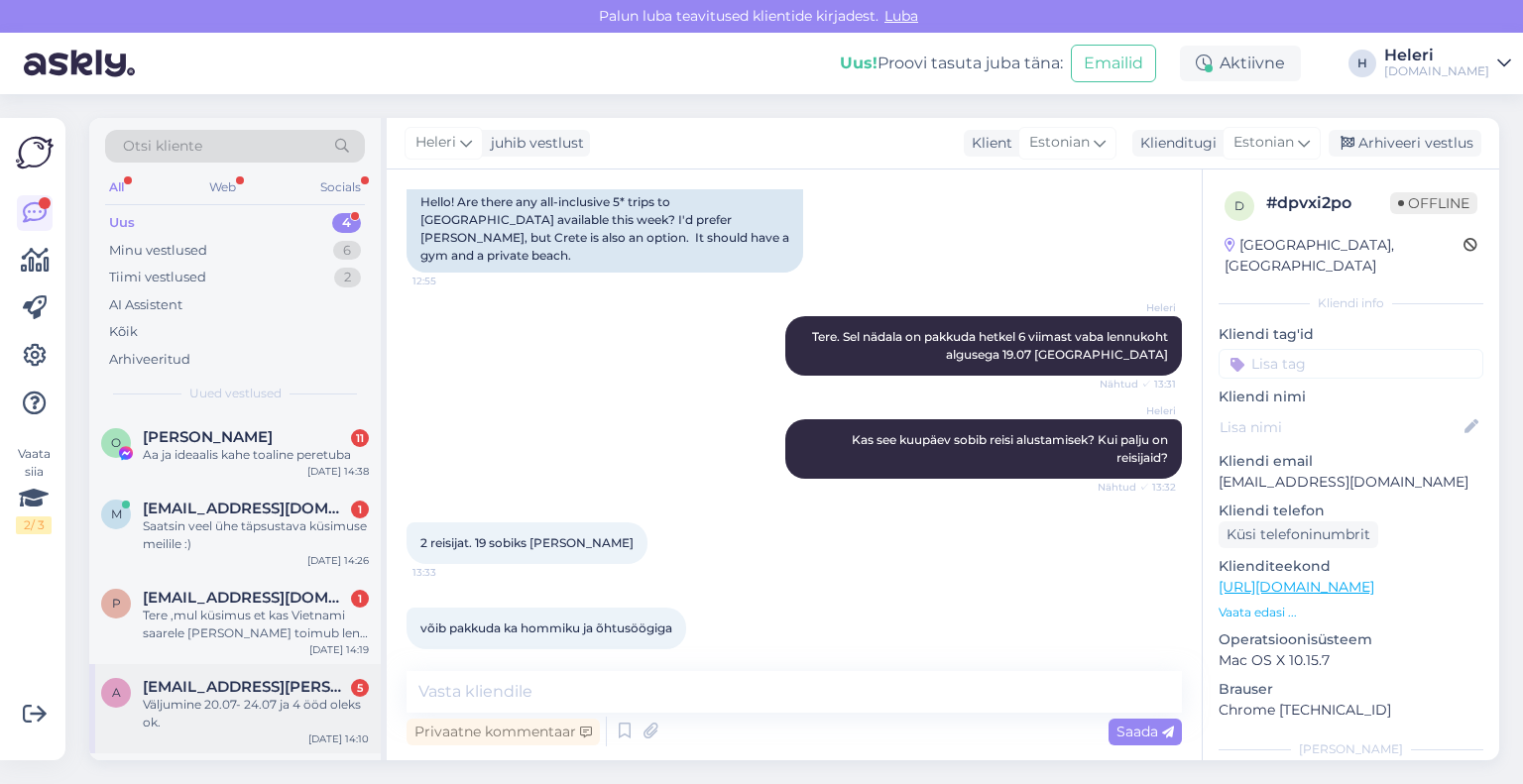 click on "[EMAIL_ADDRESS][PERSON_NAME][DOMAIN_NAME]" at bounding box center (246, 687) 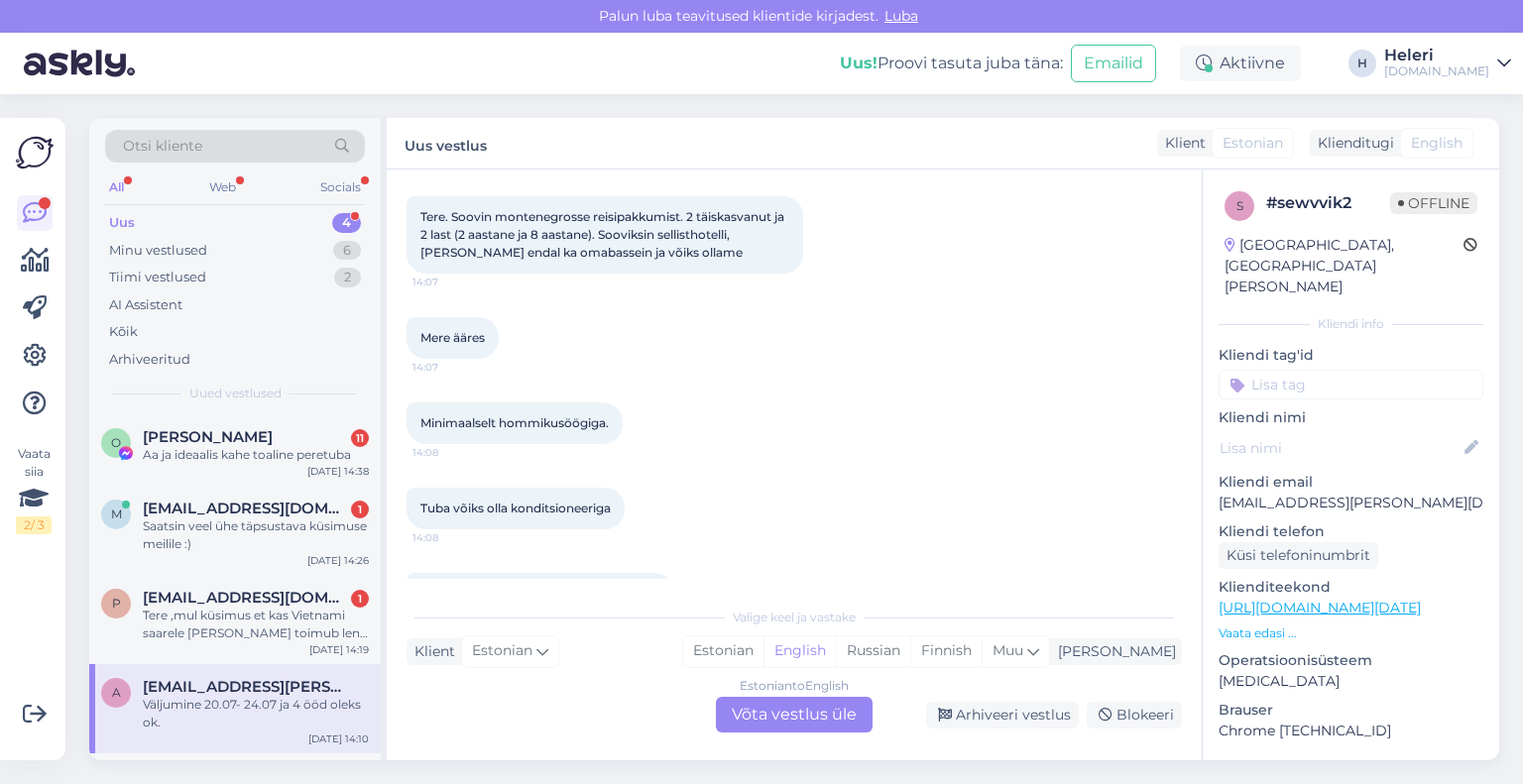 scroll, scrollTop: 155, scrollLeft: 0, axis: vertical 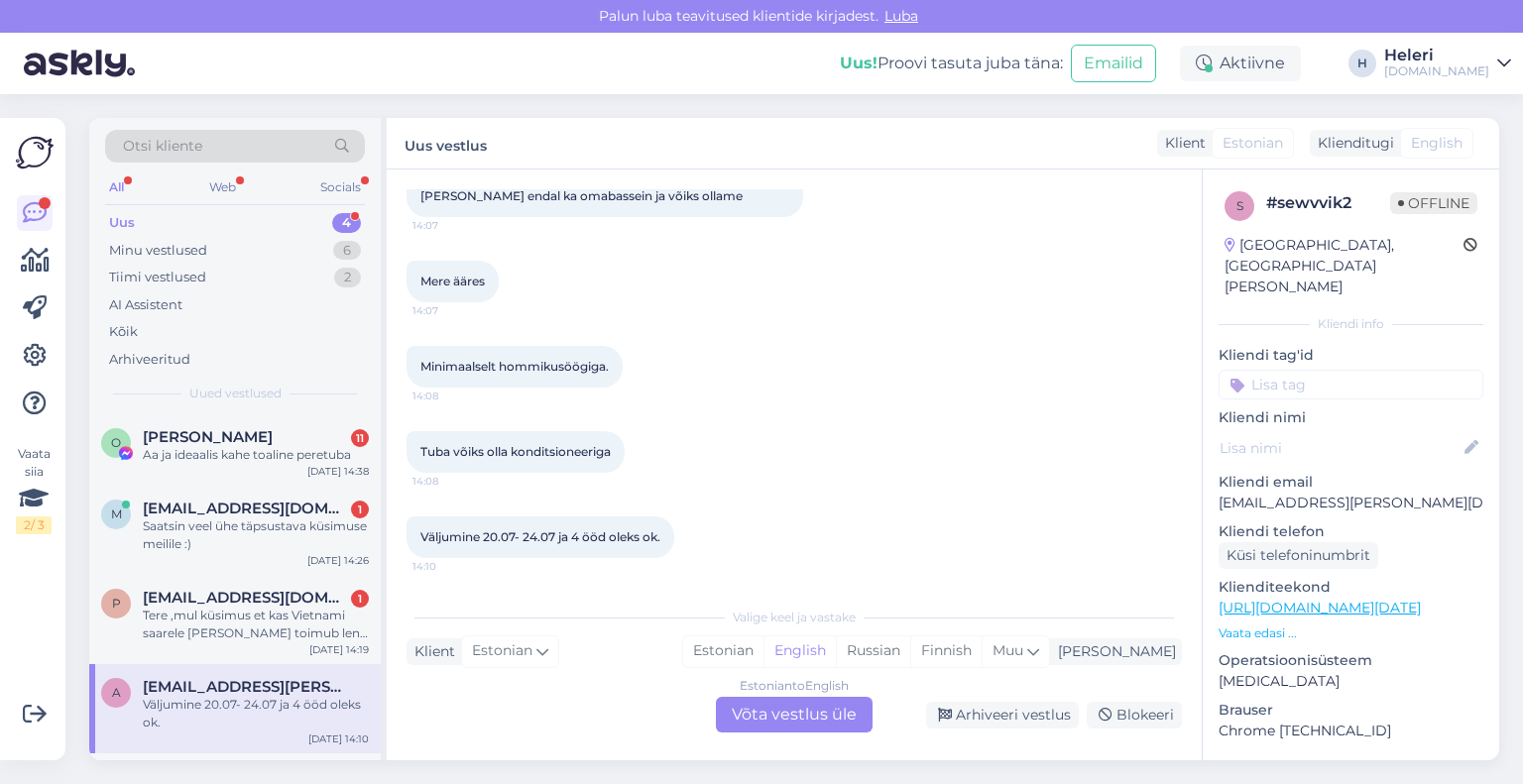 click on "Estonian  to  English Võta vestlus üle" at bounding box center (794, 715) 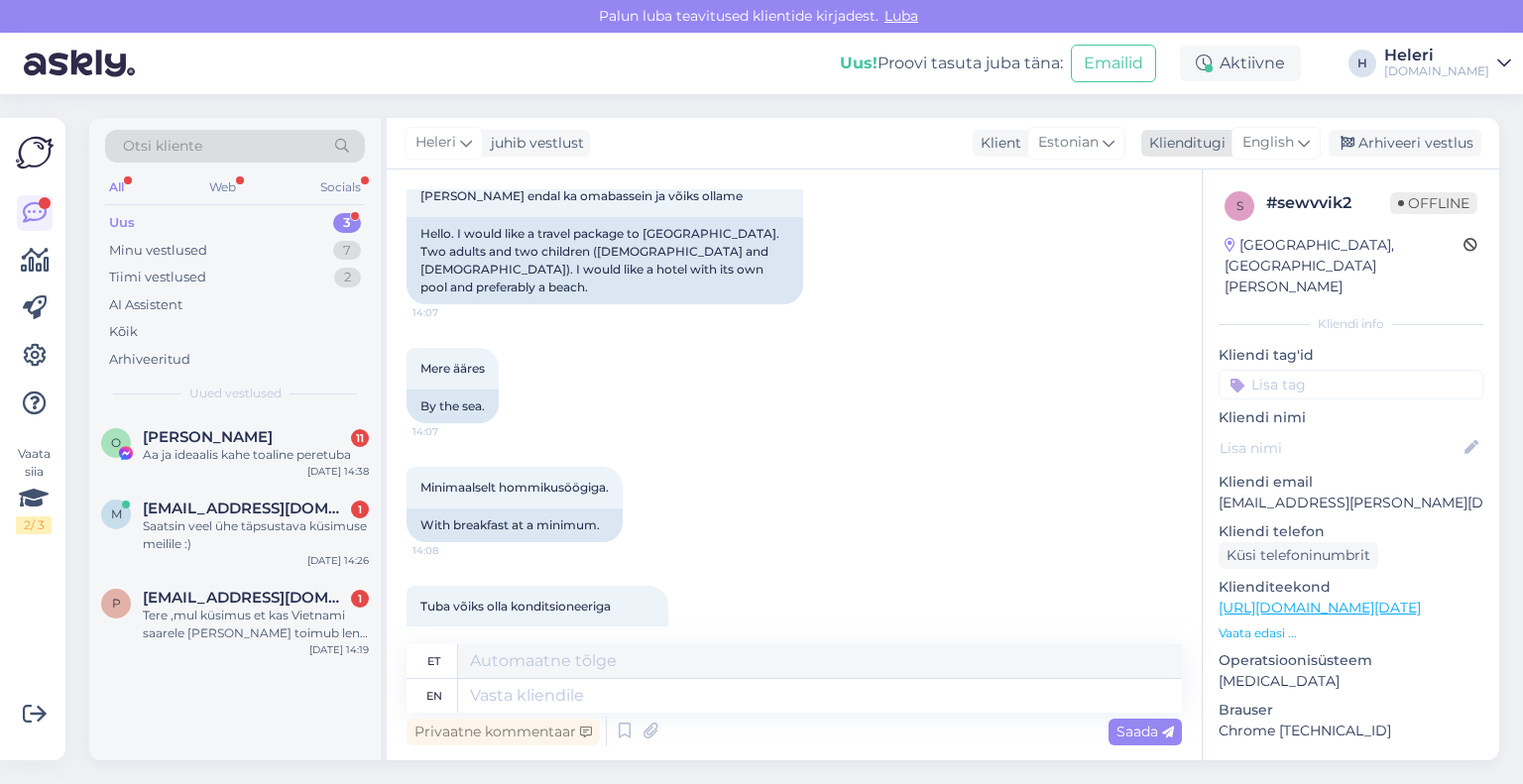 click on "English" at bounding box center [1268, 143] 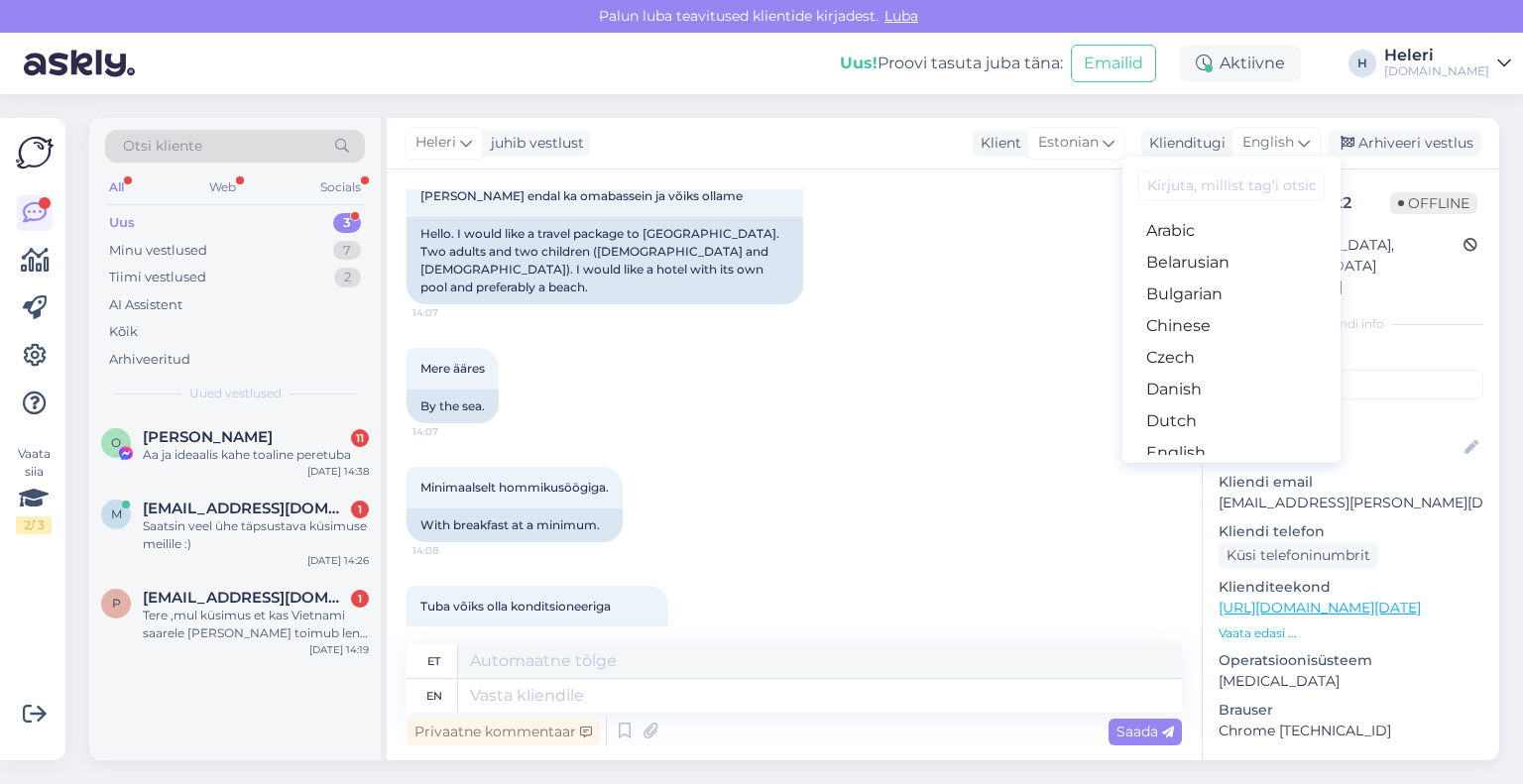 click on "Estonian" at bounding box center [1231, 485] 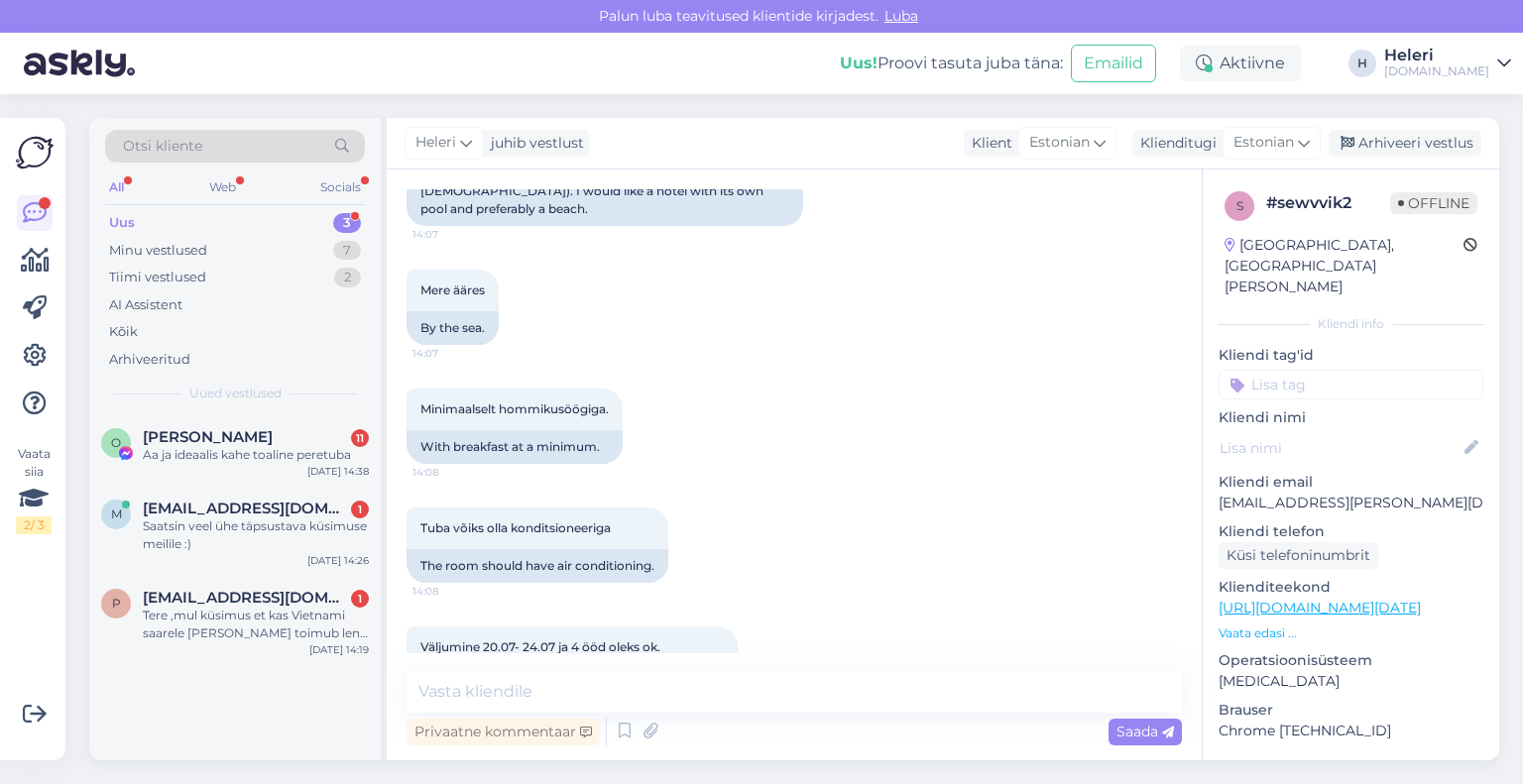 scroll, scrollTop: 285, scrollLeft: 0, axis: vertical 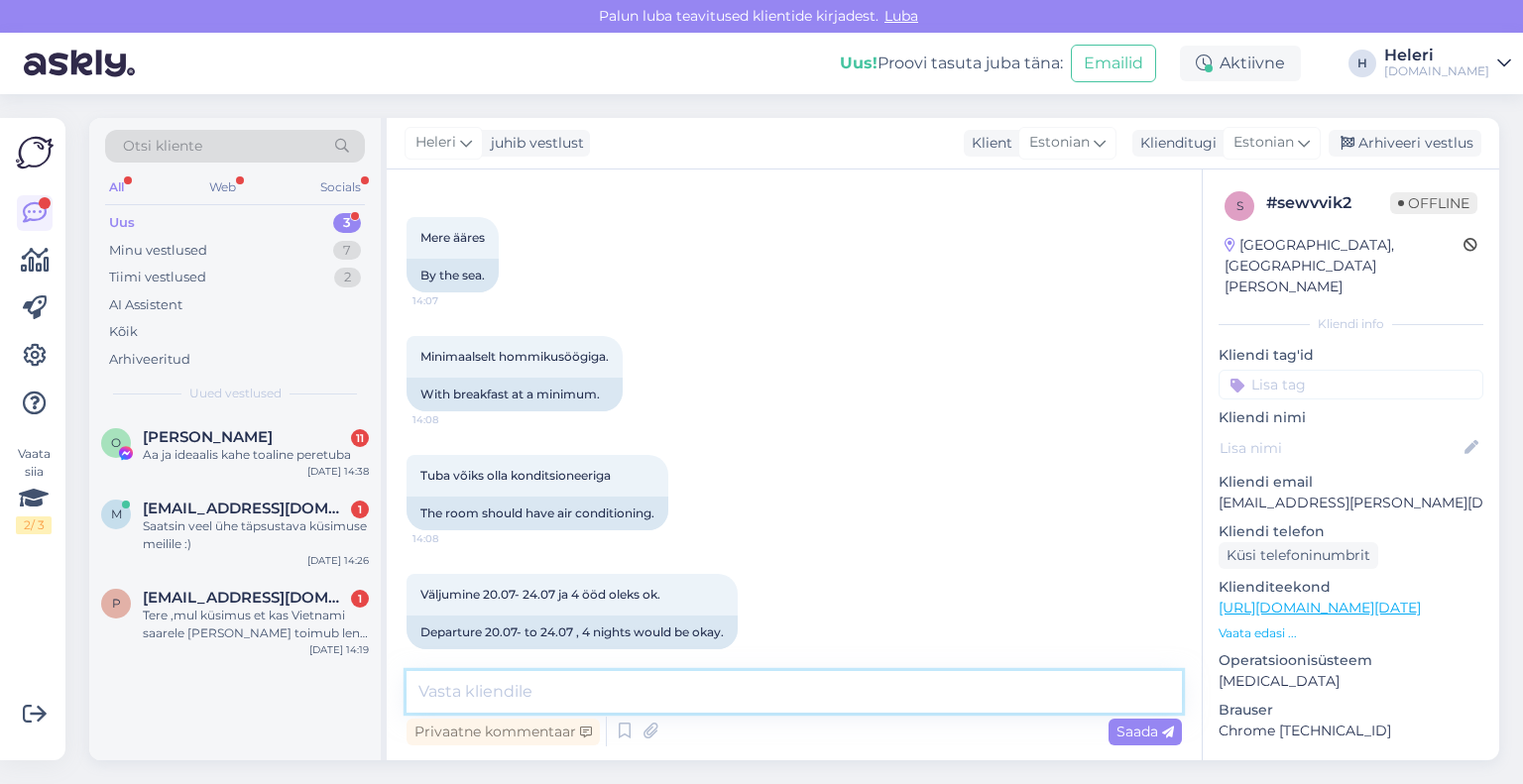 drag, startPoint x: 593, startPoint y: 686, endPoint x: 574, endPoint y: 674, distance: 22.472205 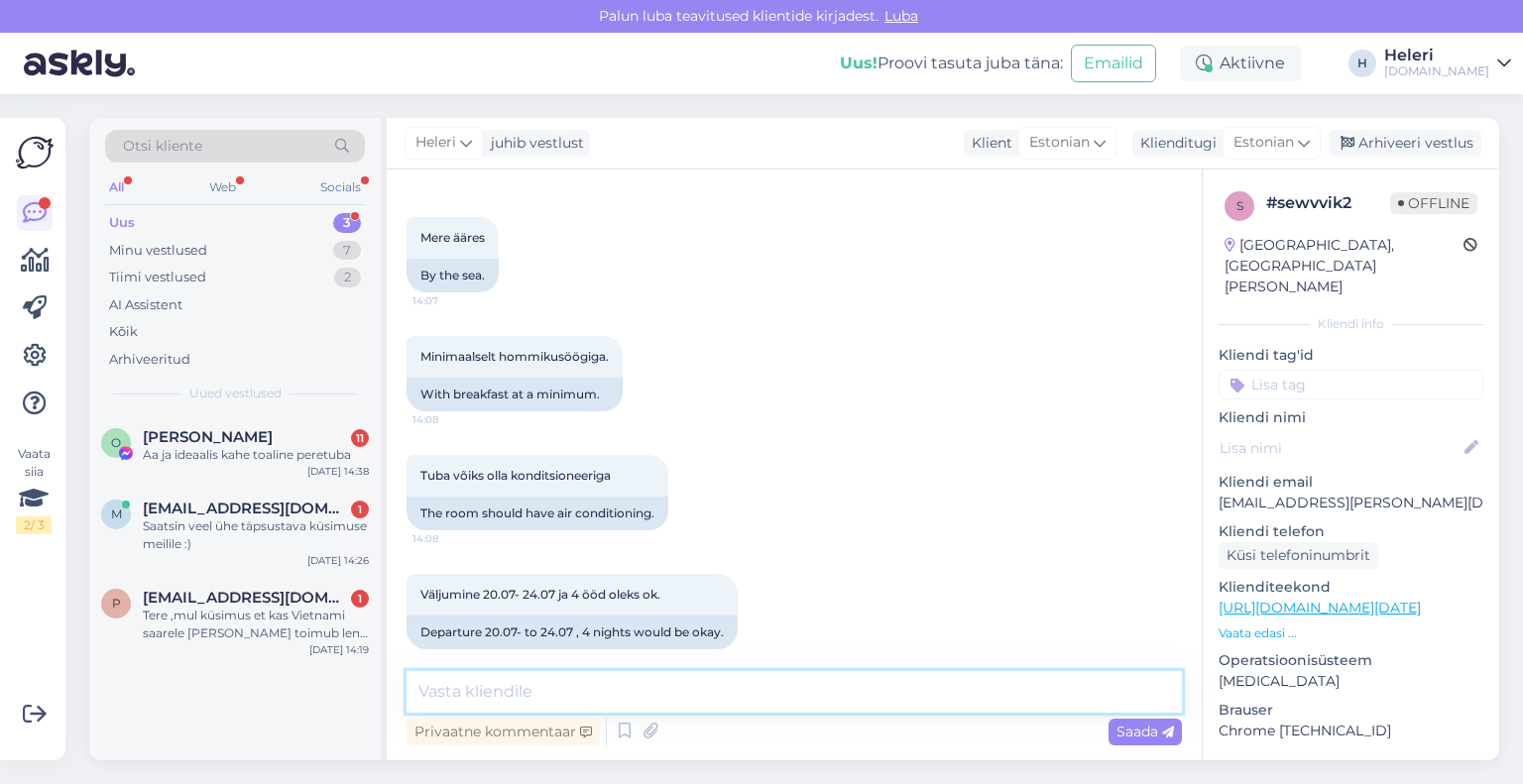 click at bounding box center (794, 692) 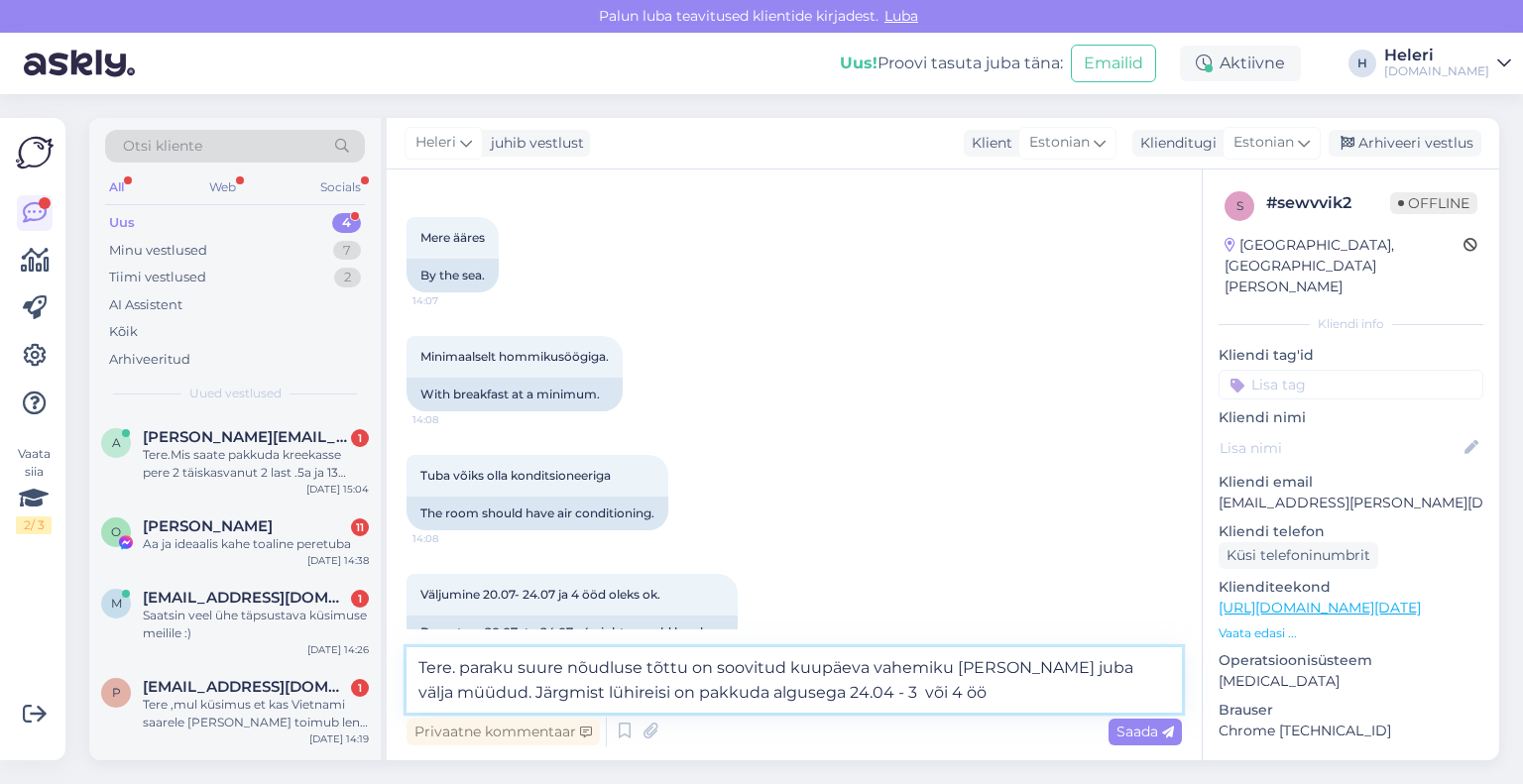 type on "Tere. paraku suure nõudluse tõttu on soovitud kuupäeva vahemiku [PERSON_NAME] juba välja müüdud. Järgmist lühireisi on pakkuda algusega 24.04 - 3  või 4 ööd" 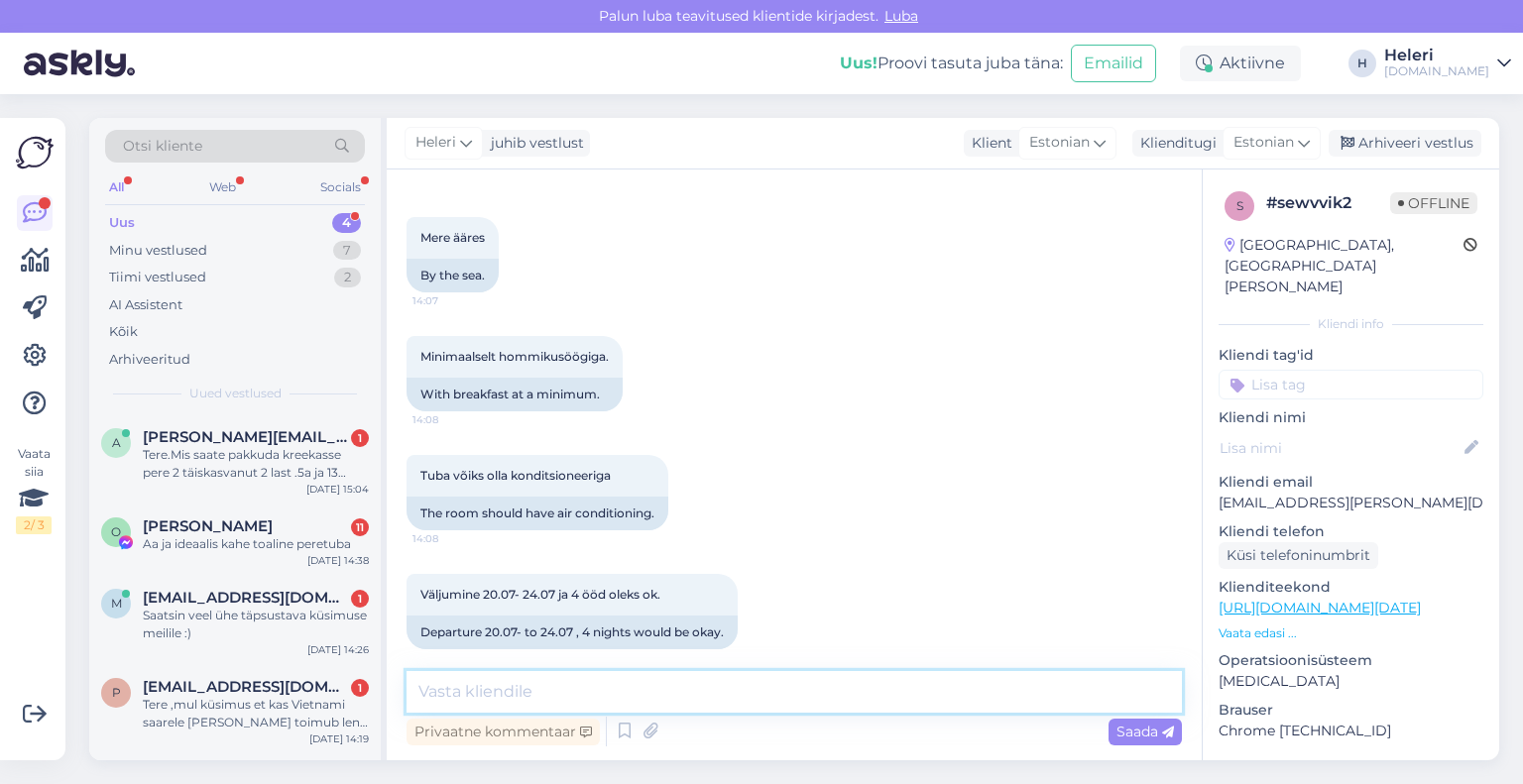 scroll, scrollTop: 406, scrollLeft: 0, axis: vertical 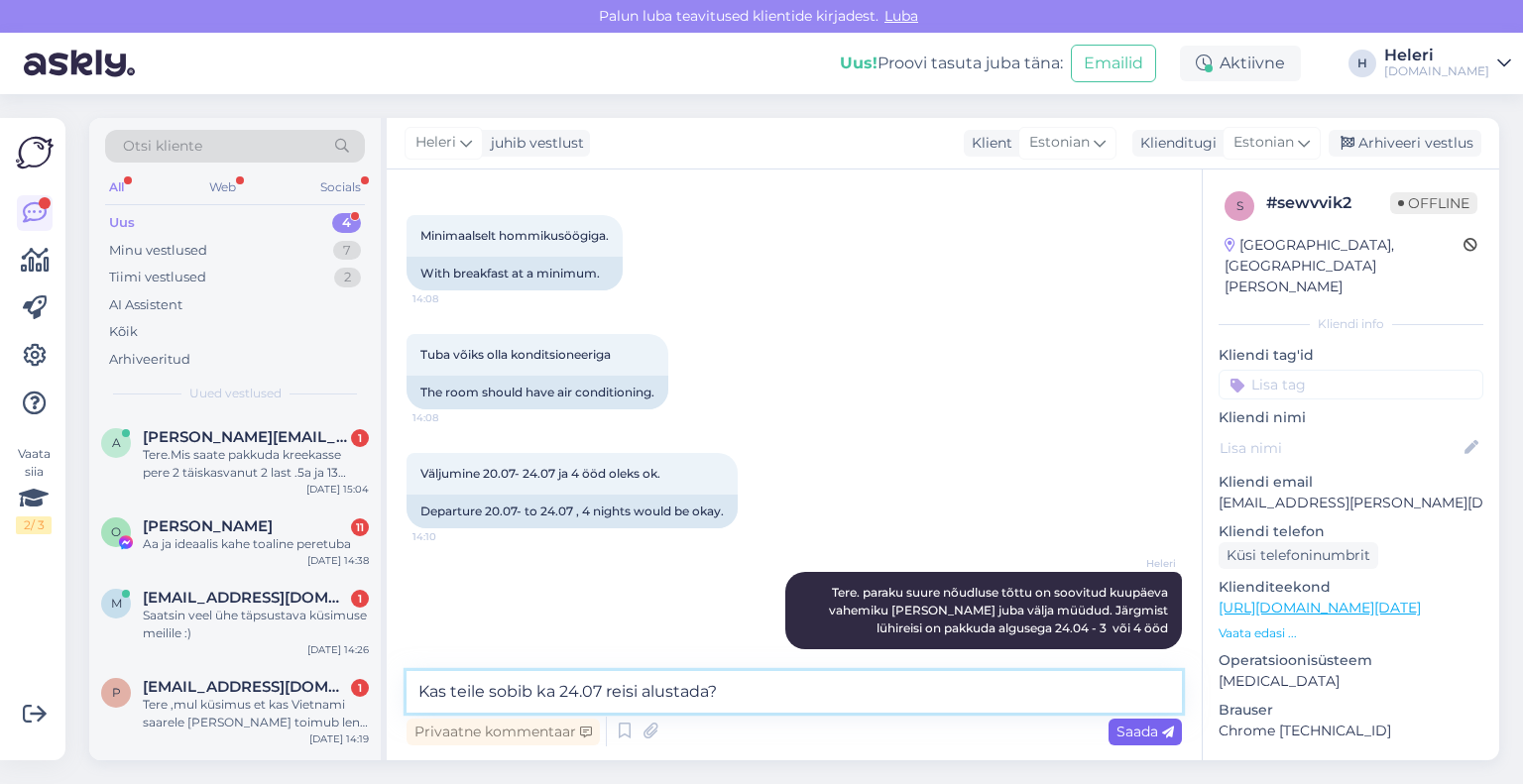 type on "Kas teile sobib ka 24.07 reisi alustada?" 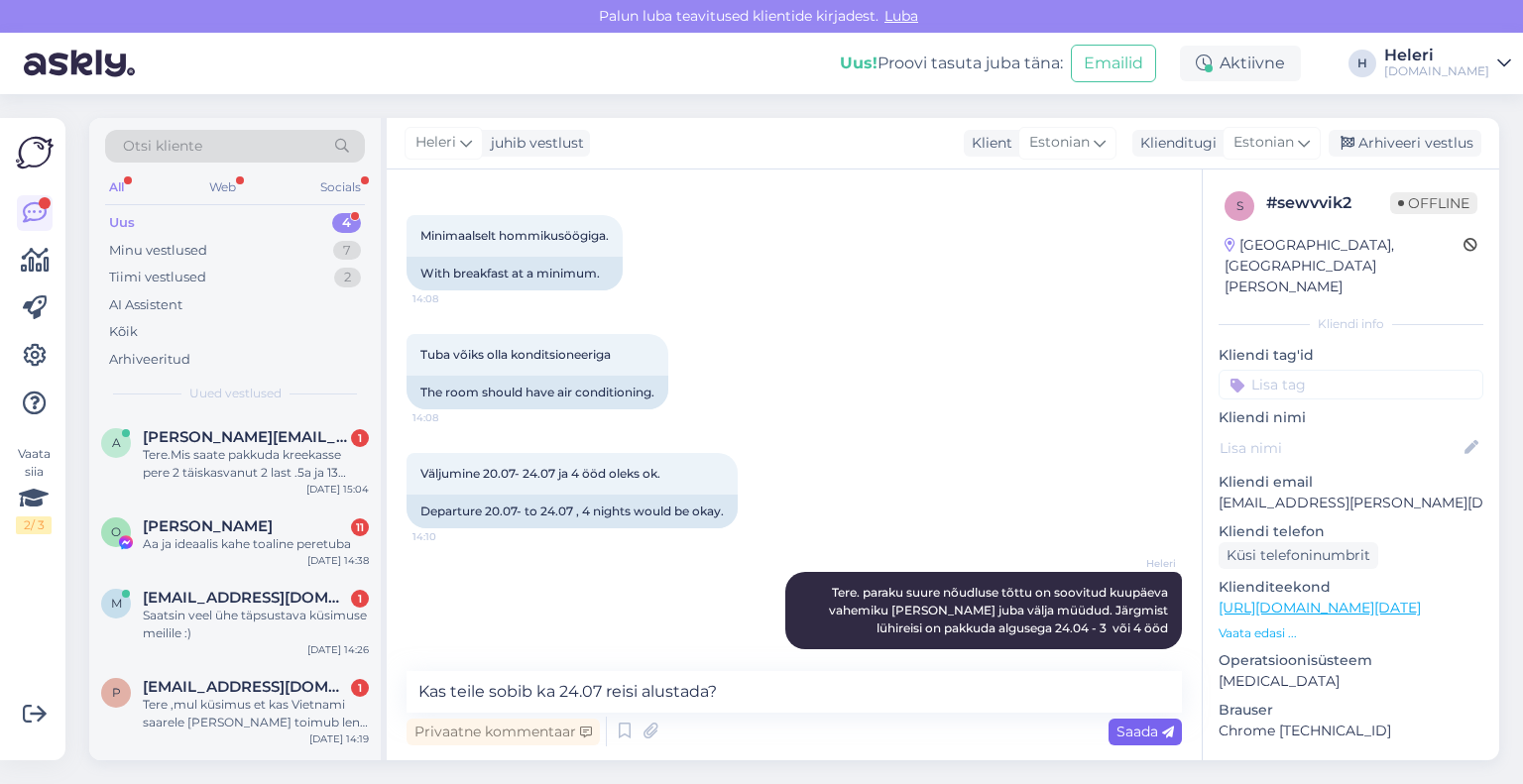 click on "Saada" at bounding box center [1145, 731] 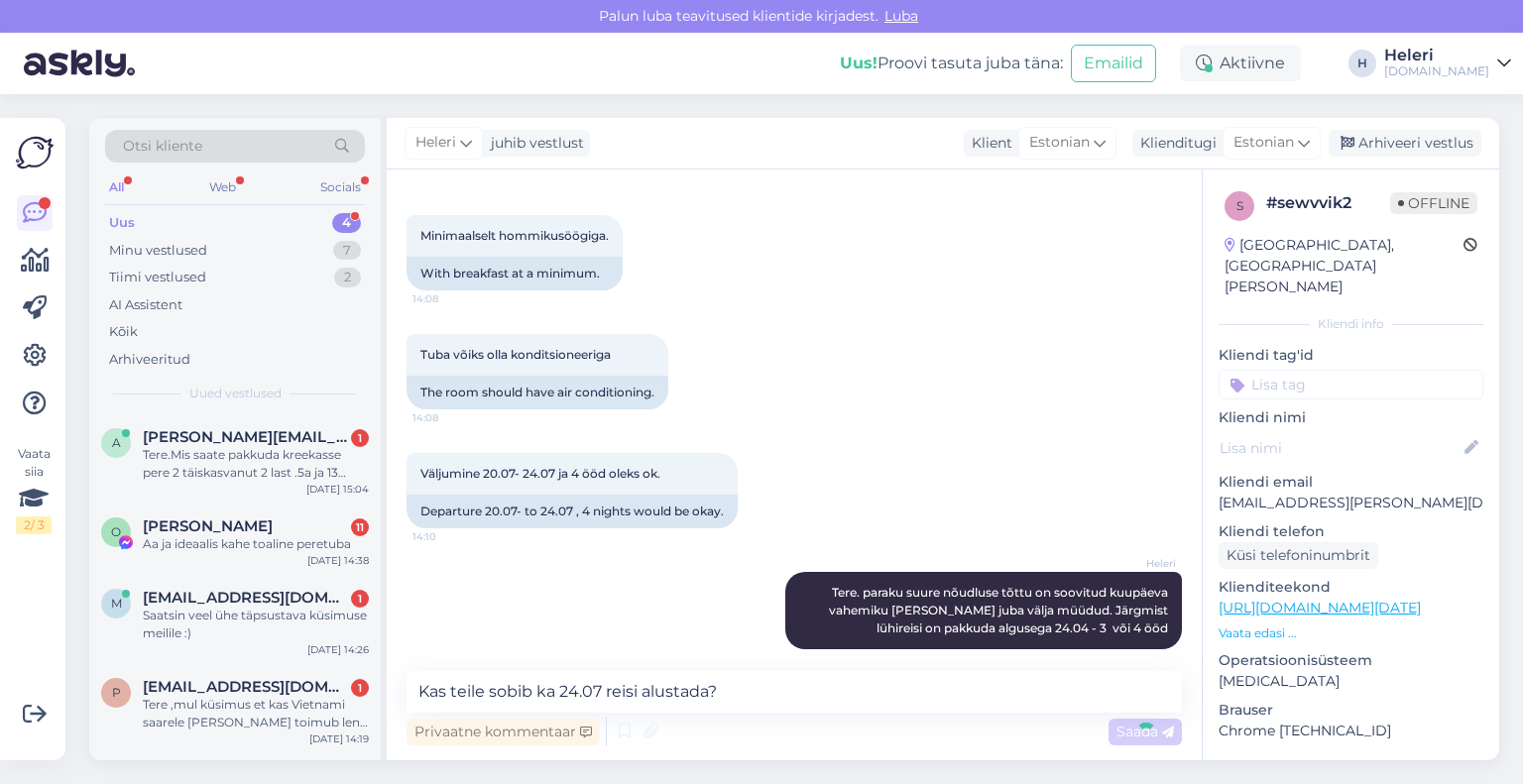 type 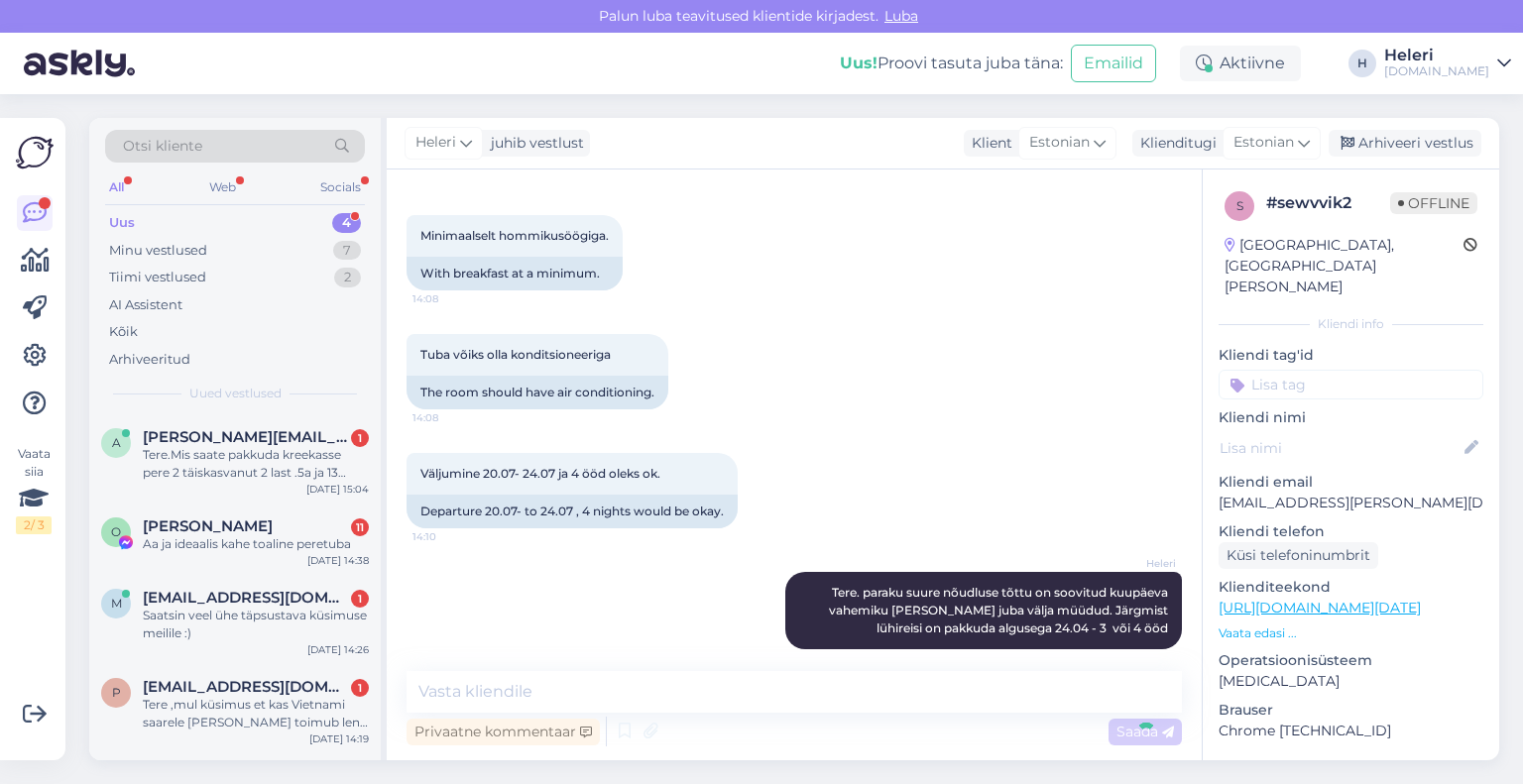 scroll, scrollTop: 492, scrollLeft: 0, axis: vertical 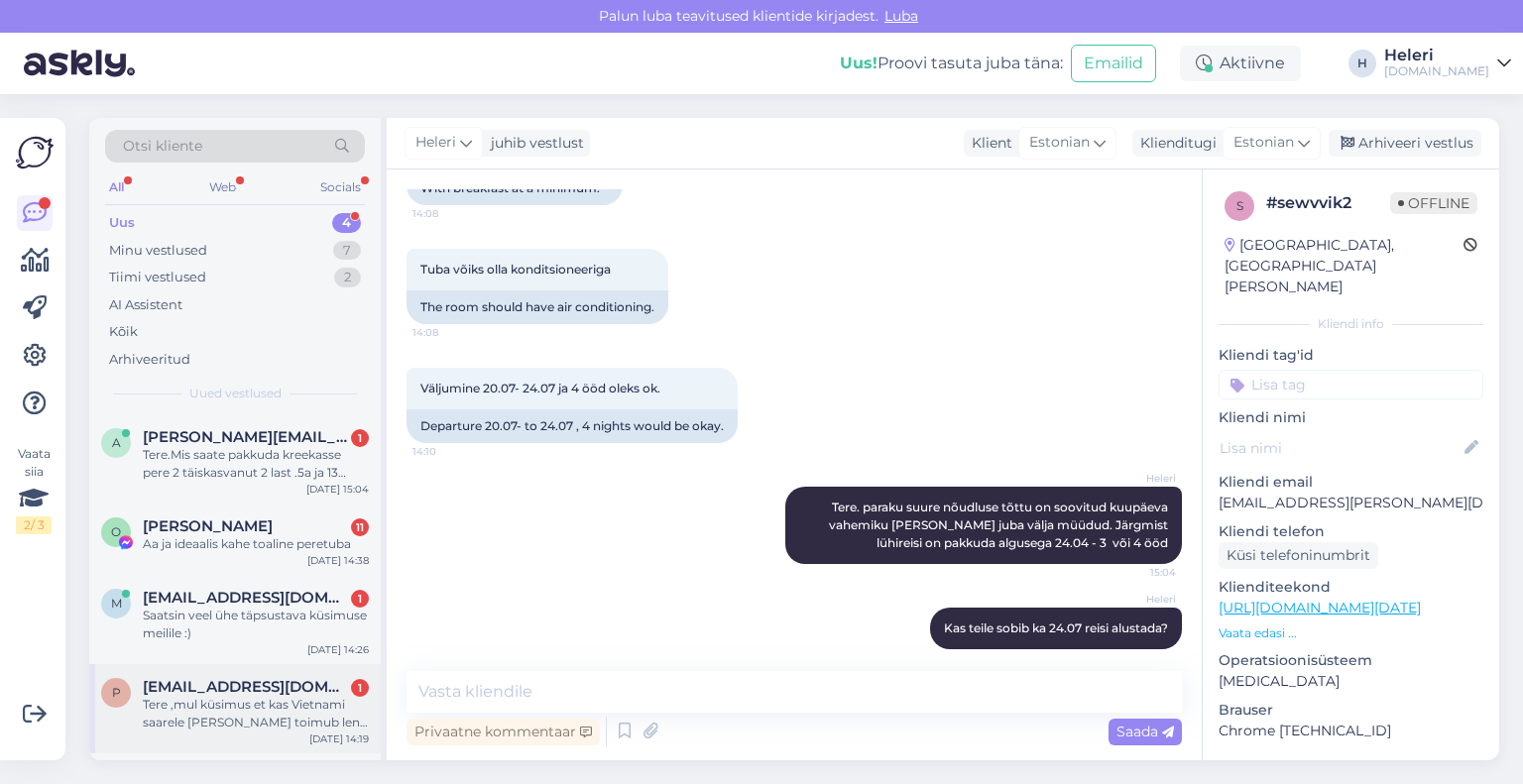 click on "Tere ,mul küsimus et kas Vietnami saarele [PERSON_NAME] toimub lend [DATE] [PERSON_NAME] kodulehel kirjas .Ükski reisifirma seda kuupäeva ei kajasta - näidatakse väljumist [DATE] .        Ilusat päeva" at bounding box center [256, 714] 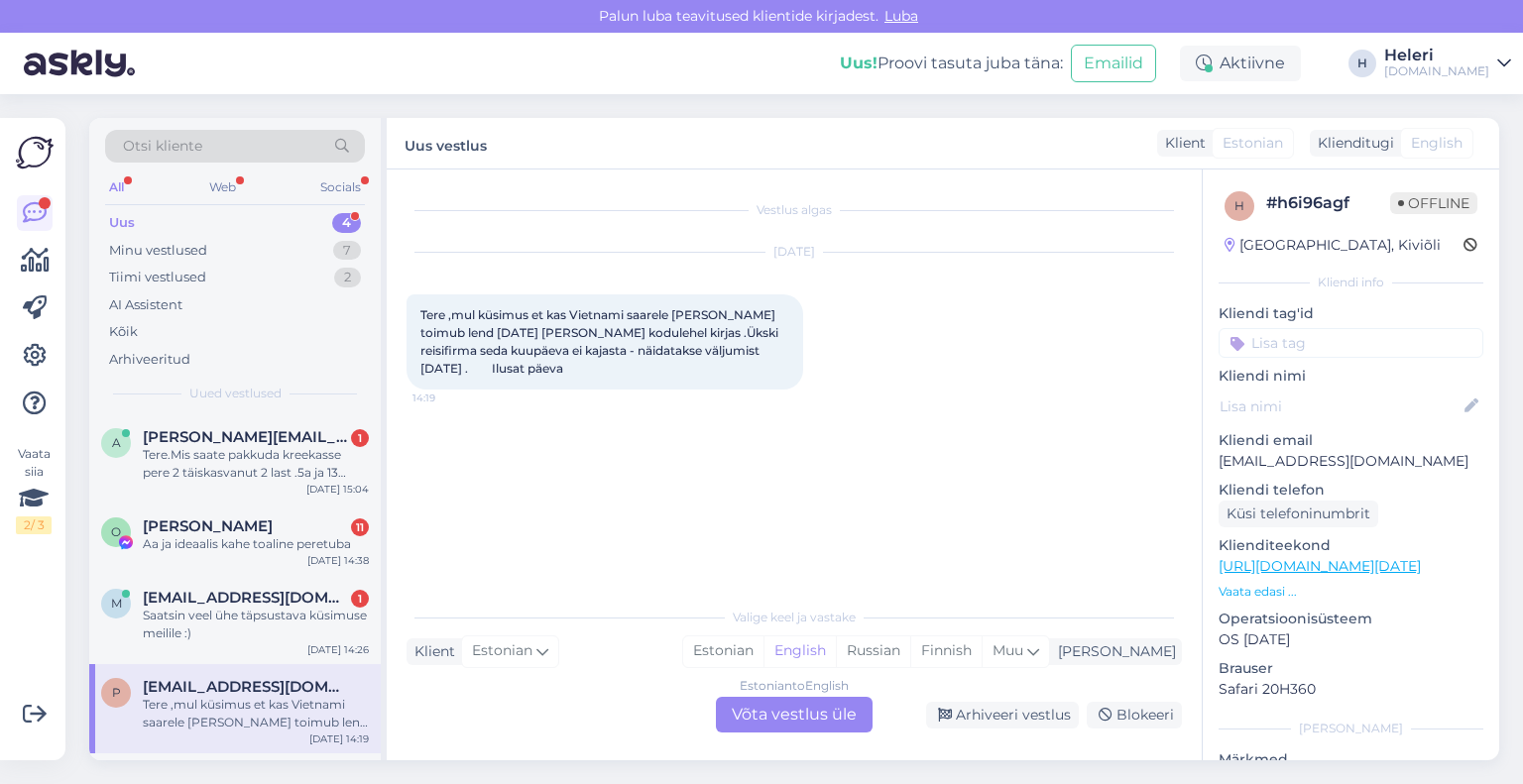 click on "Estonian  to  English Võta vestlus üle" at bounding box center (794, 715) 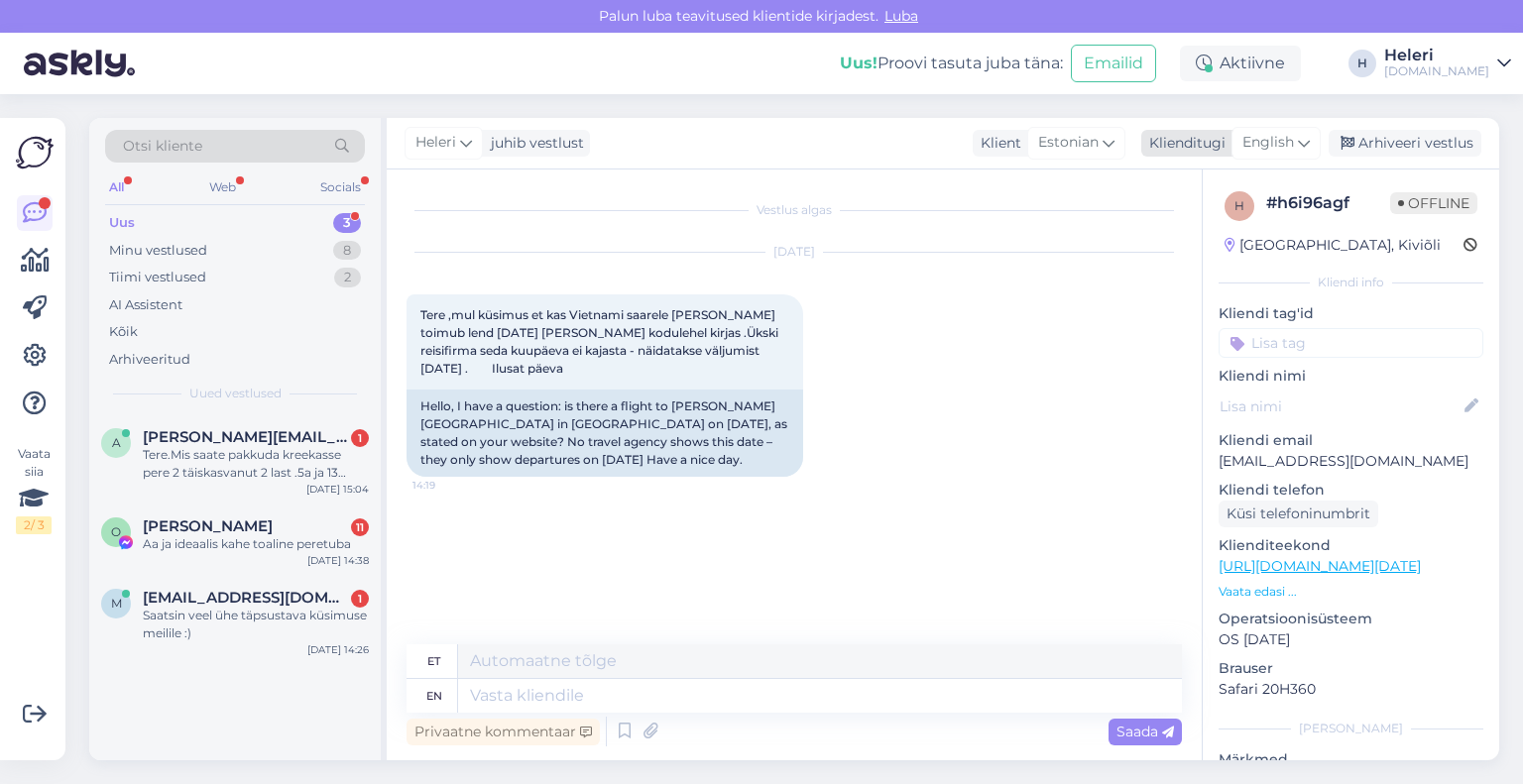 click on "English" at bounding box center [1268, 143] 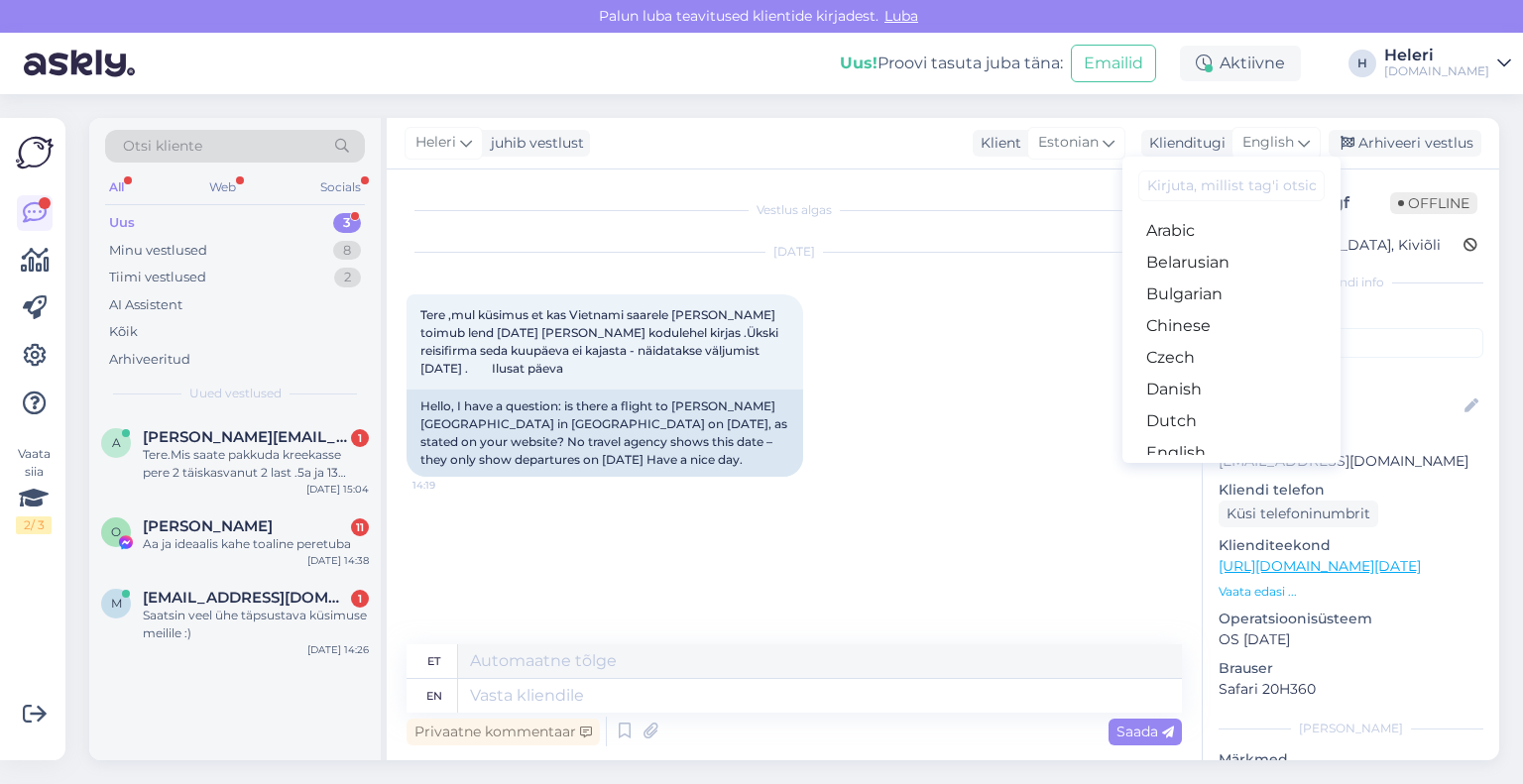 click on "Estonian" at bounding box center [1231, 485] 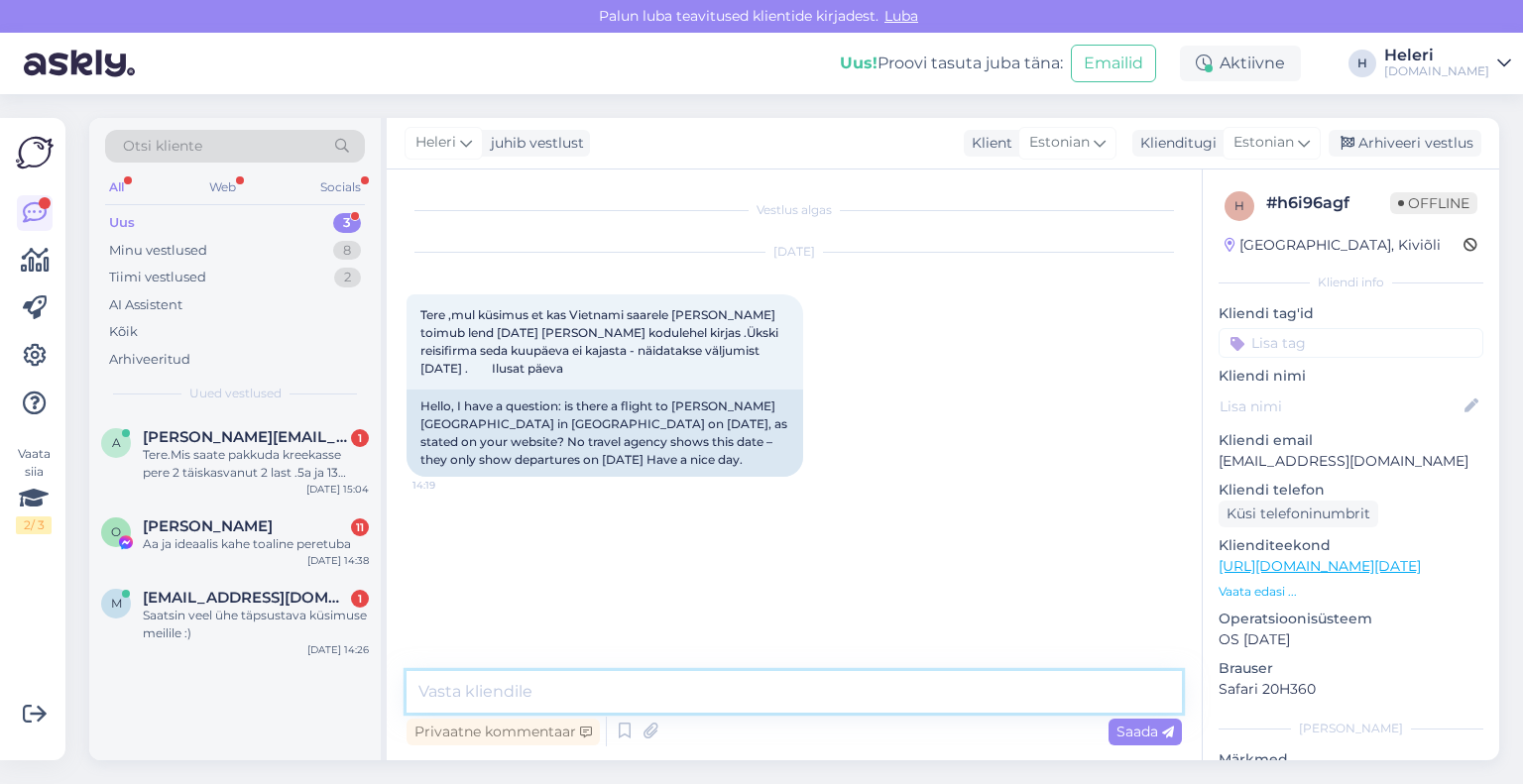 drag, startPoint x: 675, startPoint y: 701, endPoint x: 670, endPoint y: 689, distance: 13 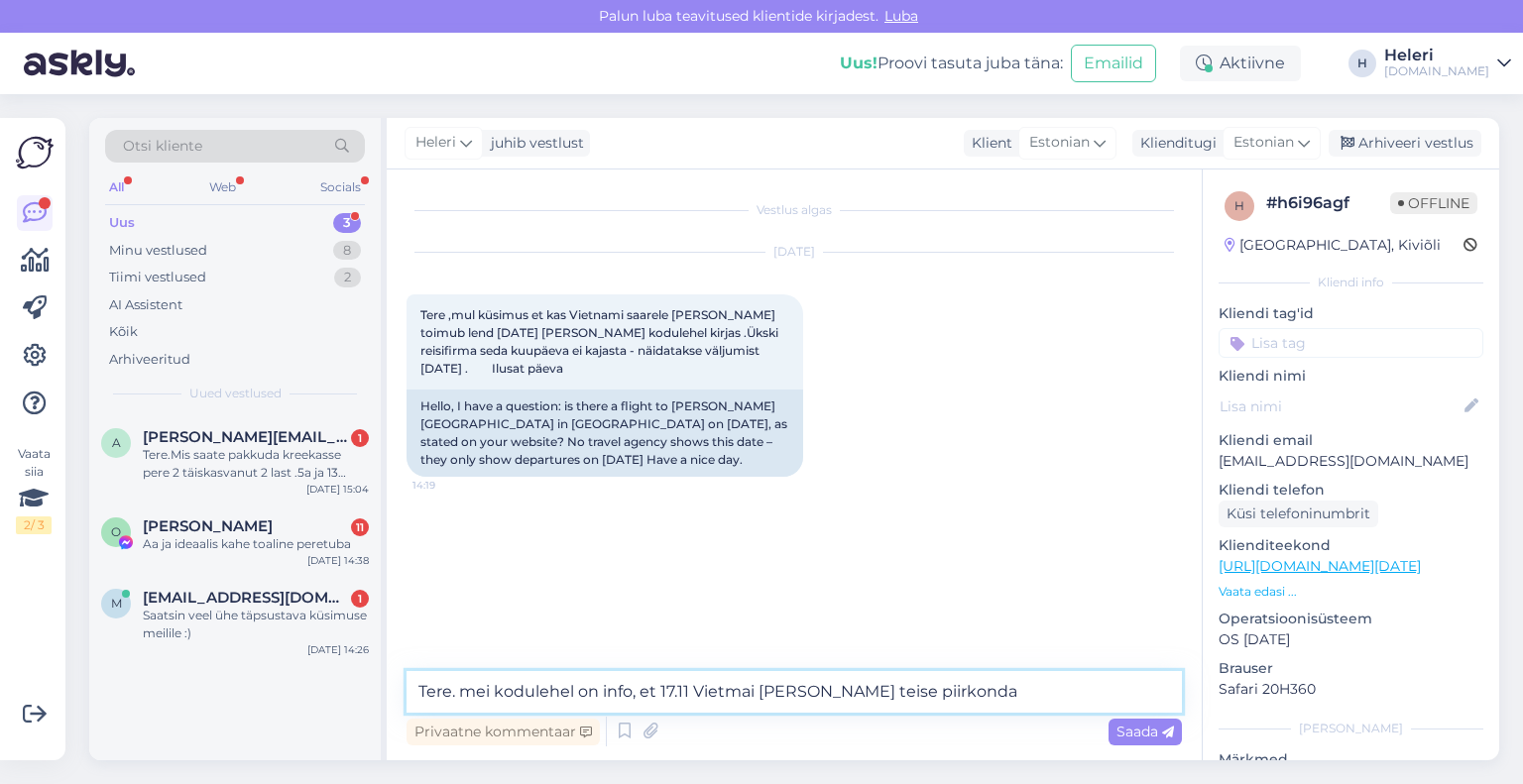 drag, startPoint x: 727, startPoint y: 689, endPoint x: 1039, endPoint y: 686, distance: 312.01442 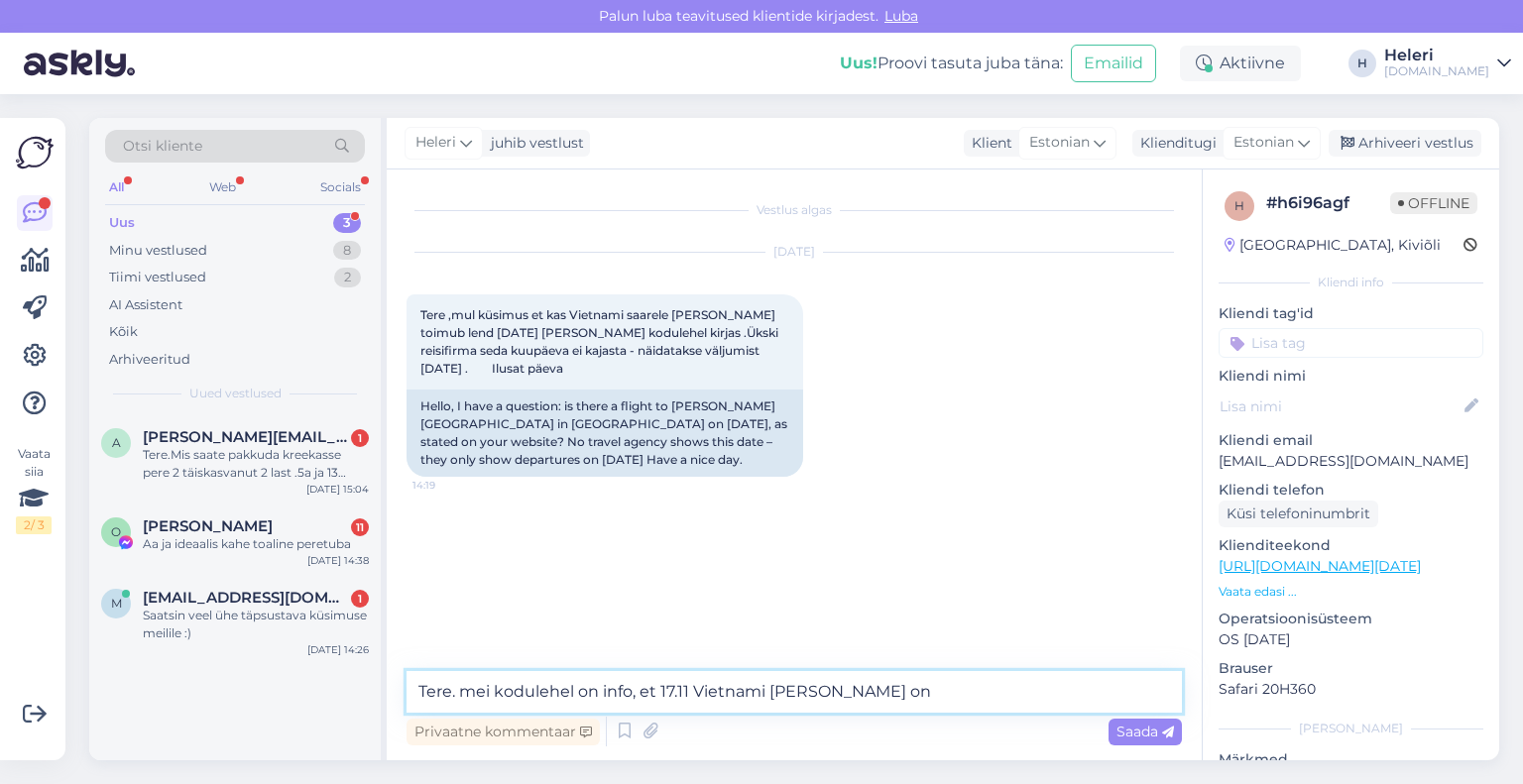 paste on "[PERSON_NAME]" 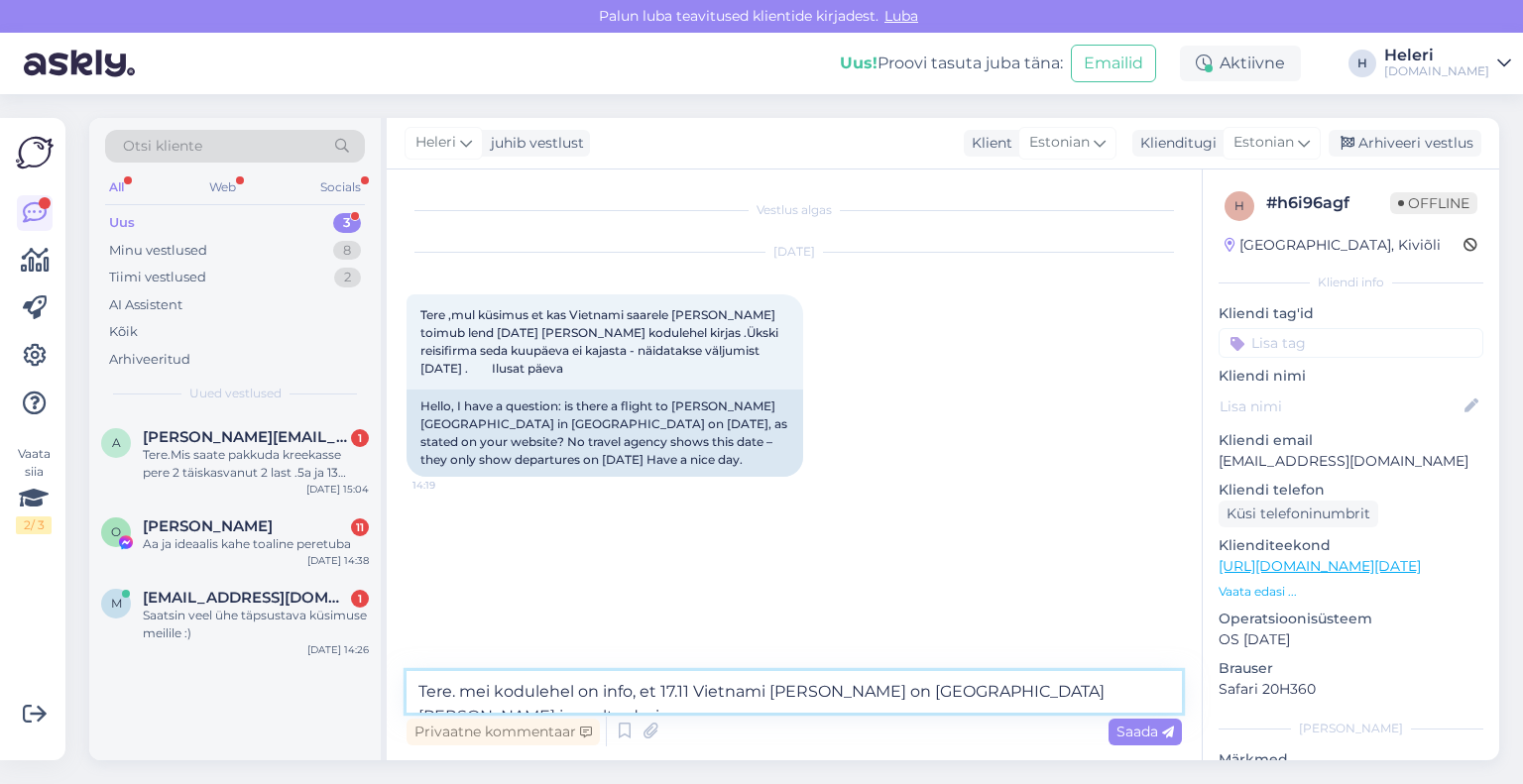 paste on "Muine" 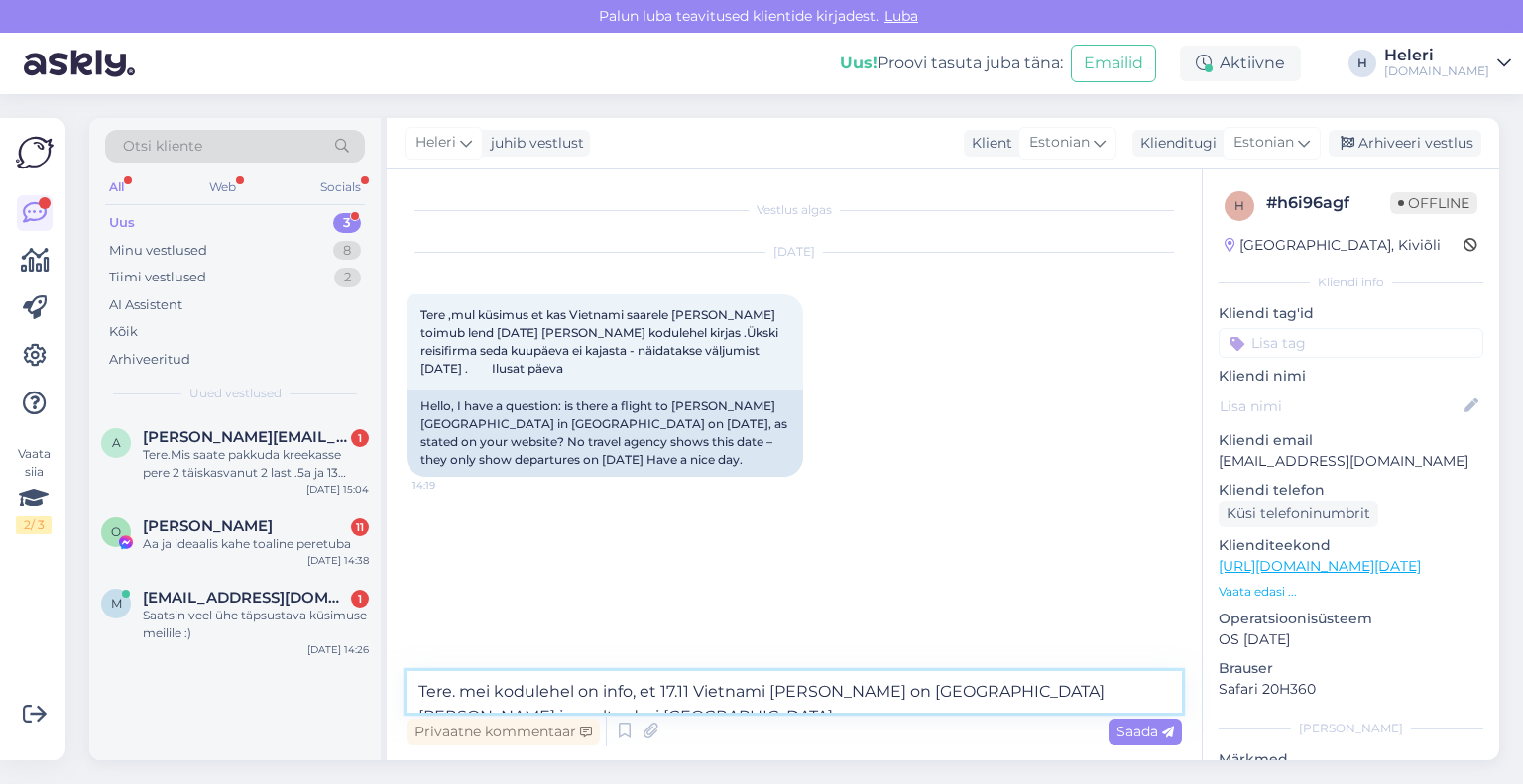 click on "Tere. mei kodulehel on info, et 17.11 Vietnami [PERSON_NAME] on [GEOGRAPHIC_DATA][PERSON_NAME] ja sealt edasi [GEOGRAPHIC_DATA]-sse" at bounding box center [794, 692] 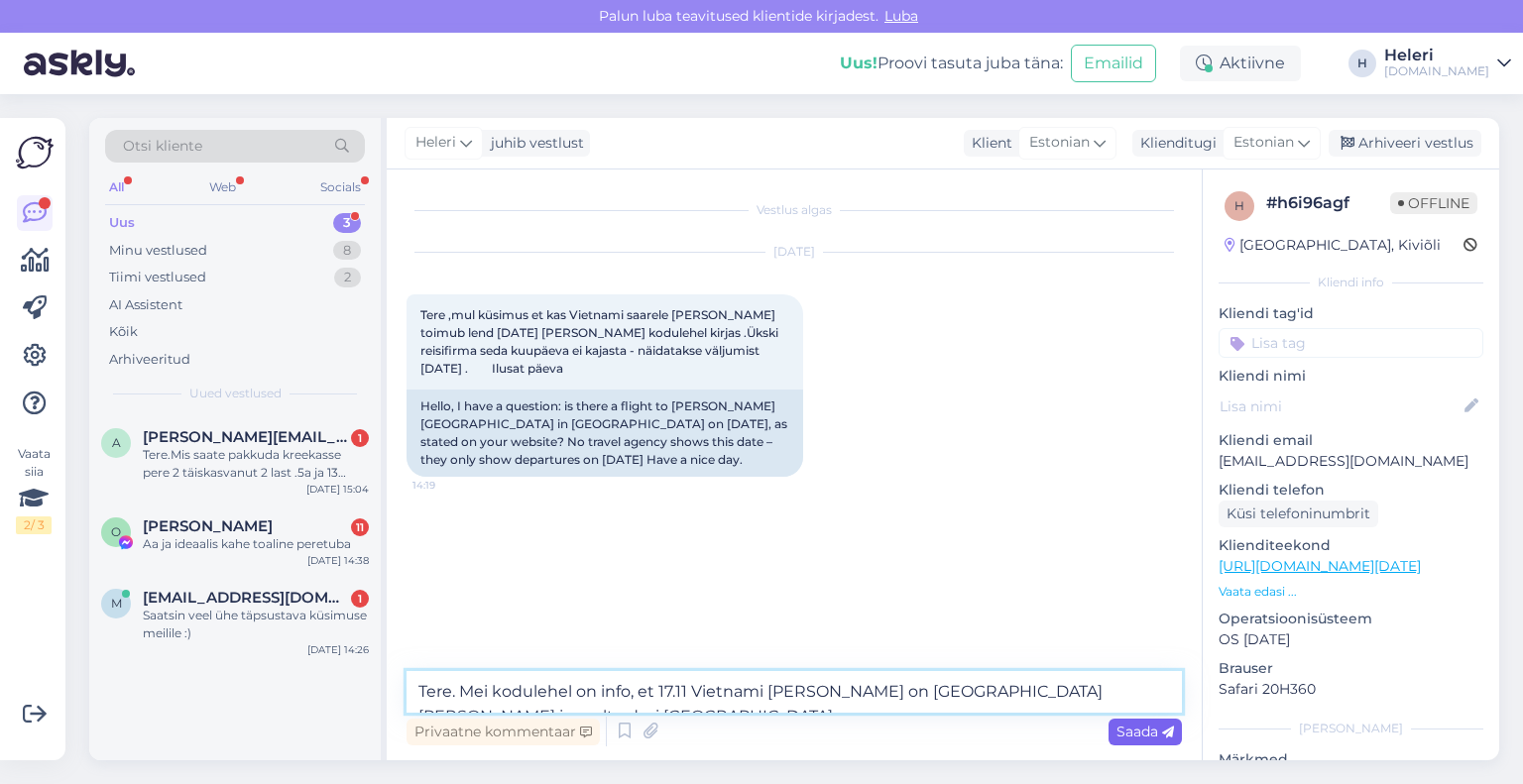 type on "Tere. Mei kodulehel on info, et 17.11 Vietnami [PERSON_NAME] on [GEOGRAPHIC_DATA][PERSON_NAME] ja sealt edasi [GEOGRAPHIC_DATA]-sse" 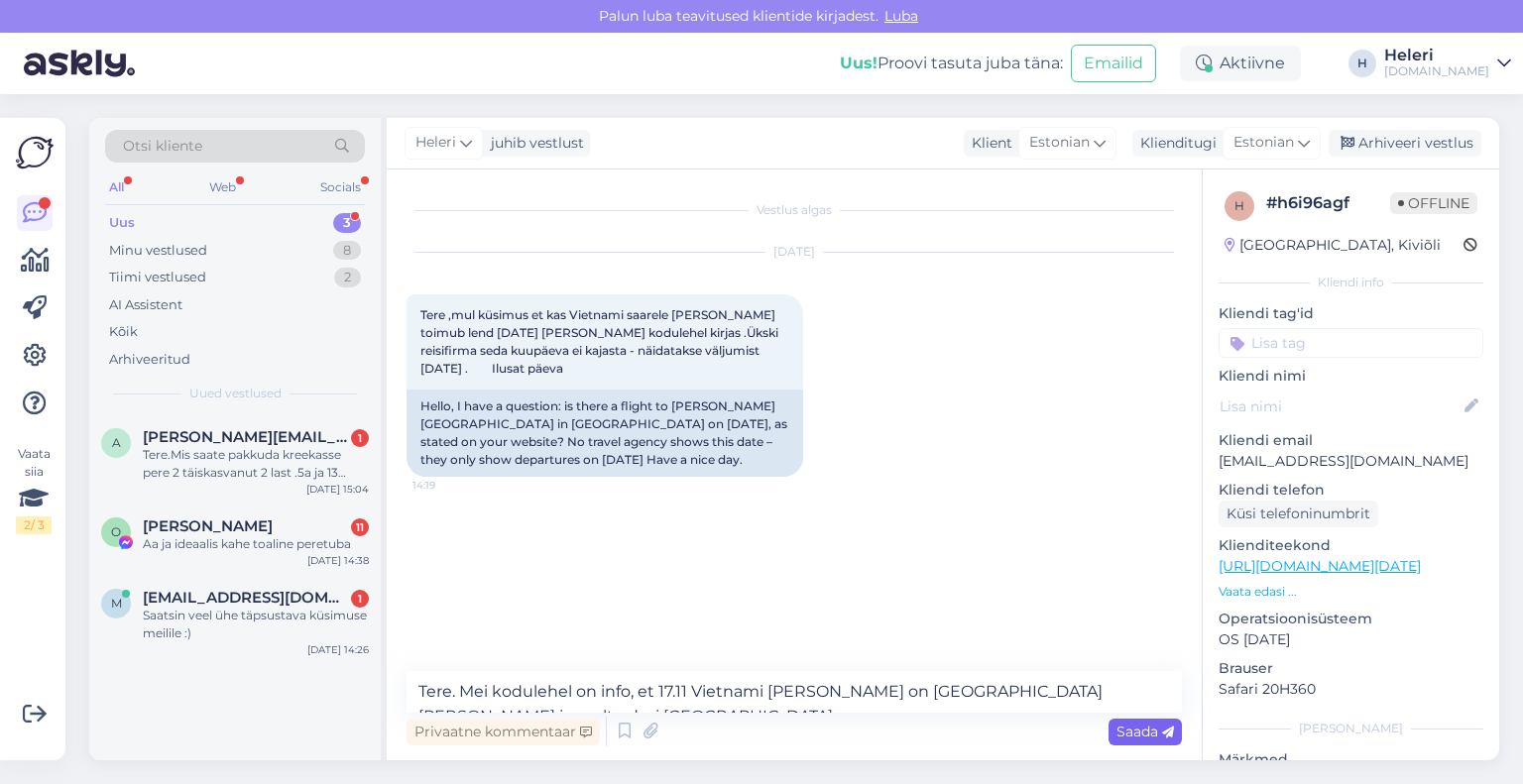 click on "Saada" at bounding box center (1145, 731) 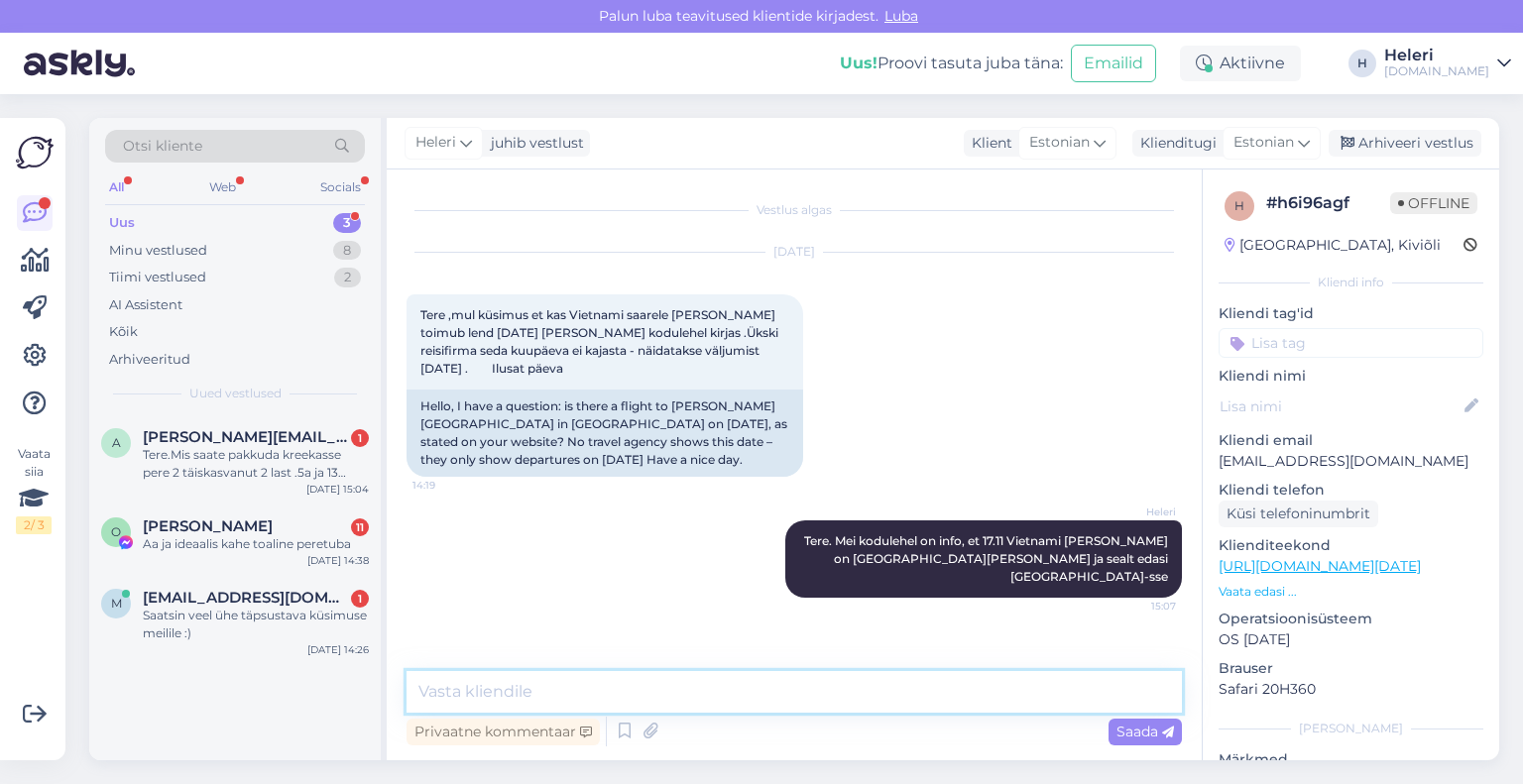 click at bounding box center (794, 692) 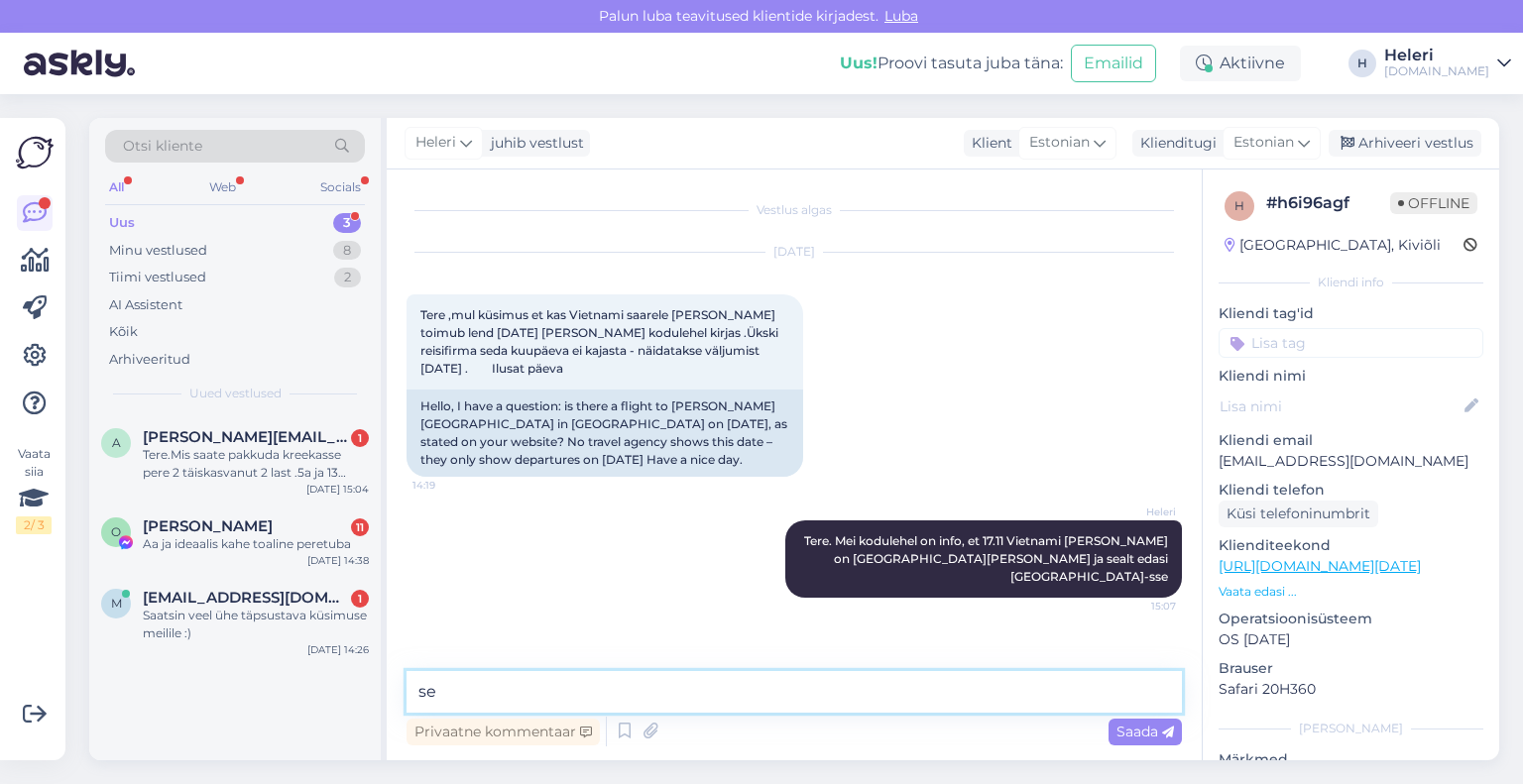type on "s" 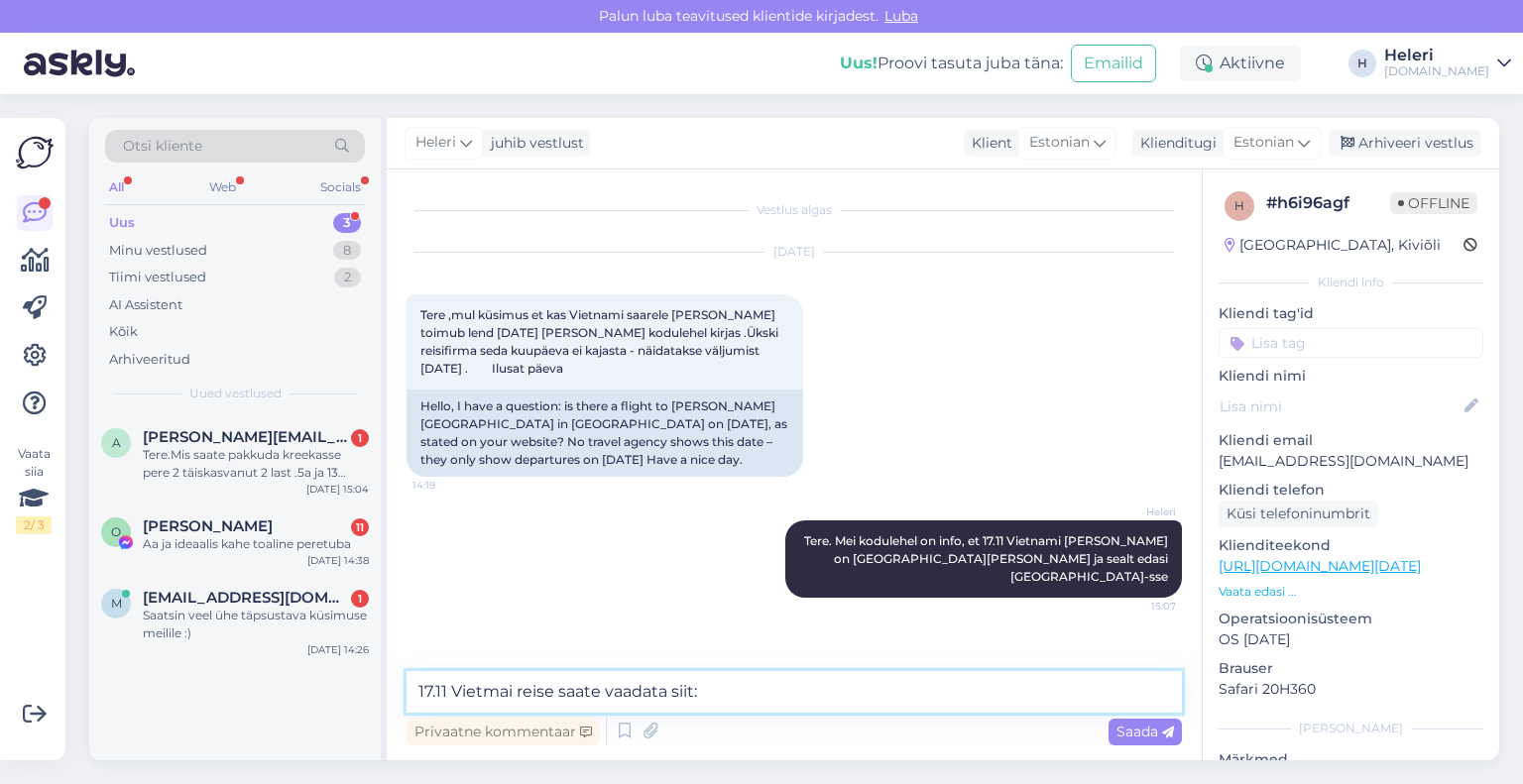 paste on "[URL][DOMAIN_NAME]" 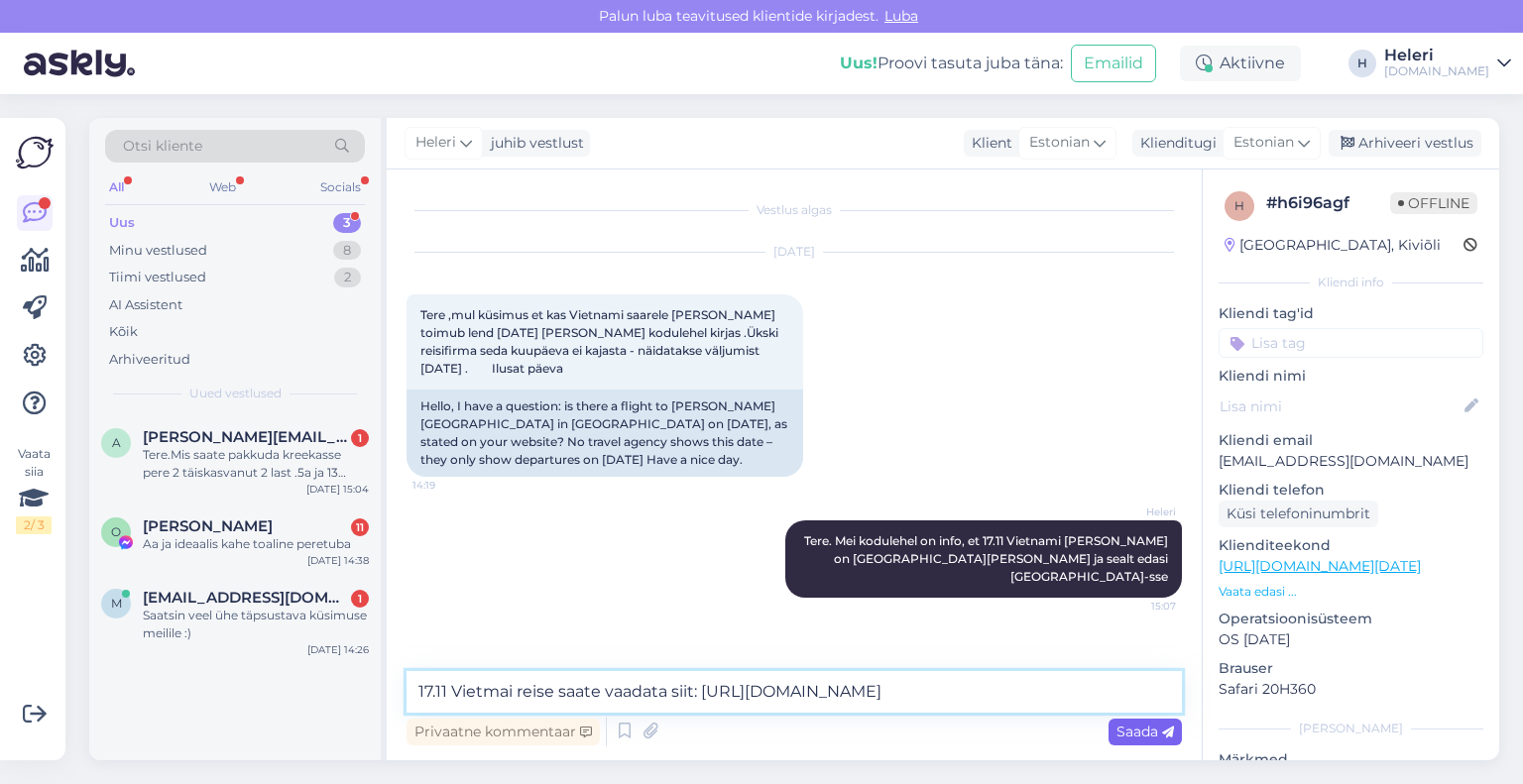 type on "17.11 Vietmai reise saate vaadata siit: [URL][DOMAIN_NAME]" 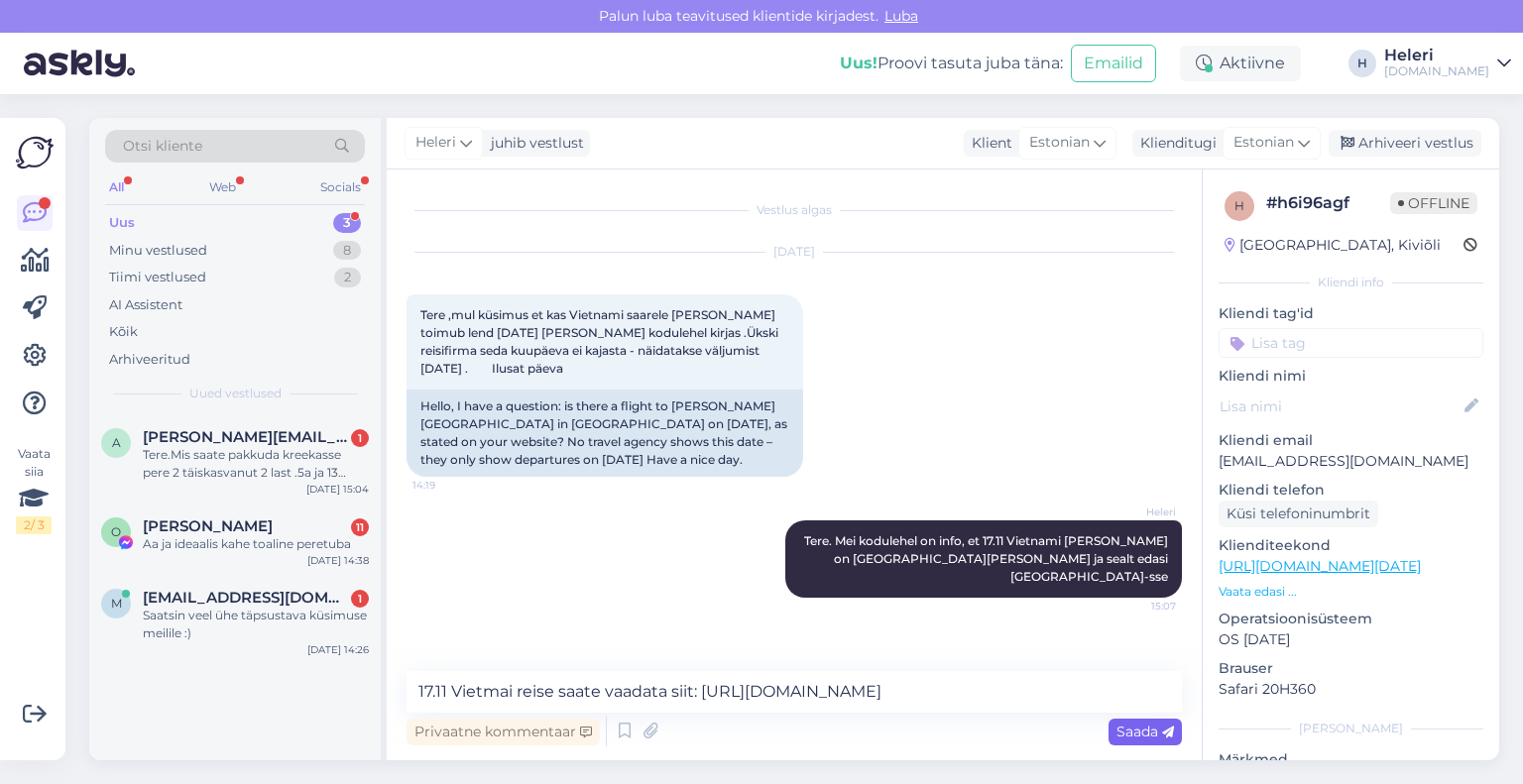 click on "Saada" at bounding box center [1145, 731] 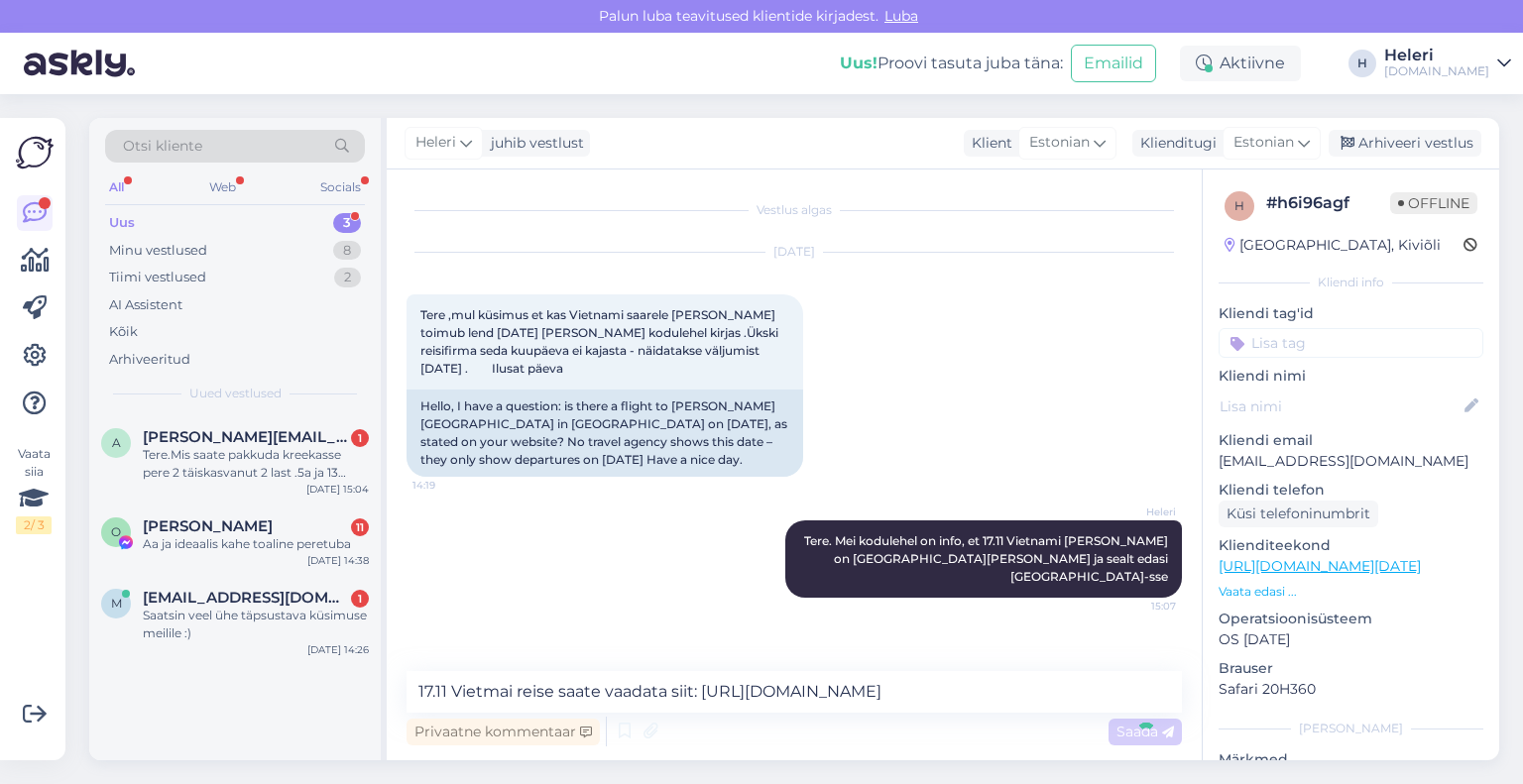 type 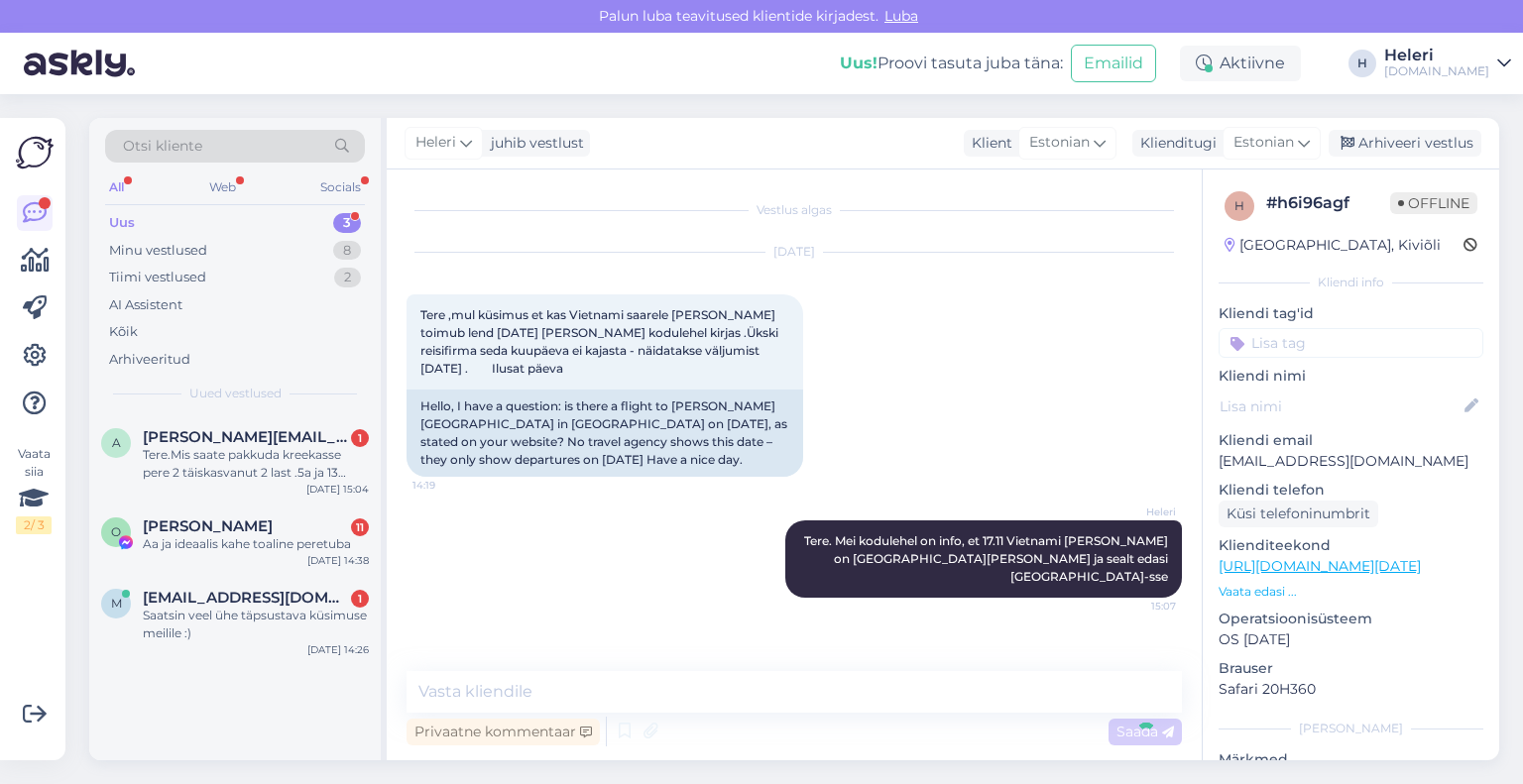 scroll, scrollTop: 34, scrollLeft: 0, axis: vertical 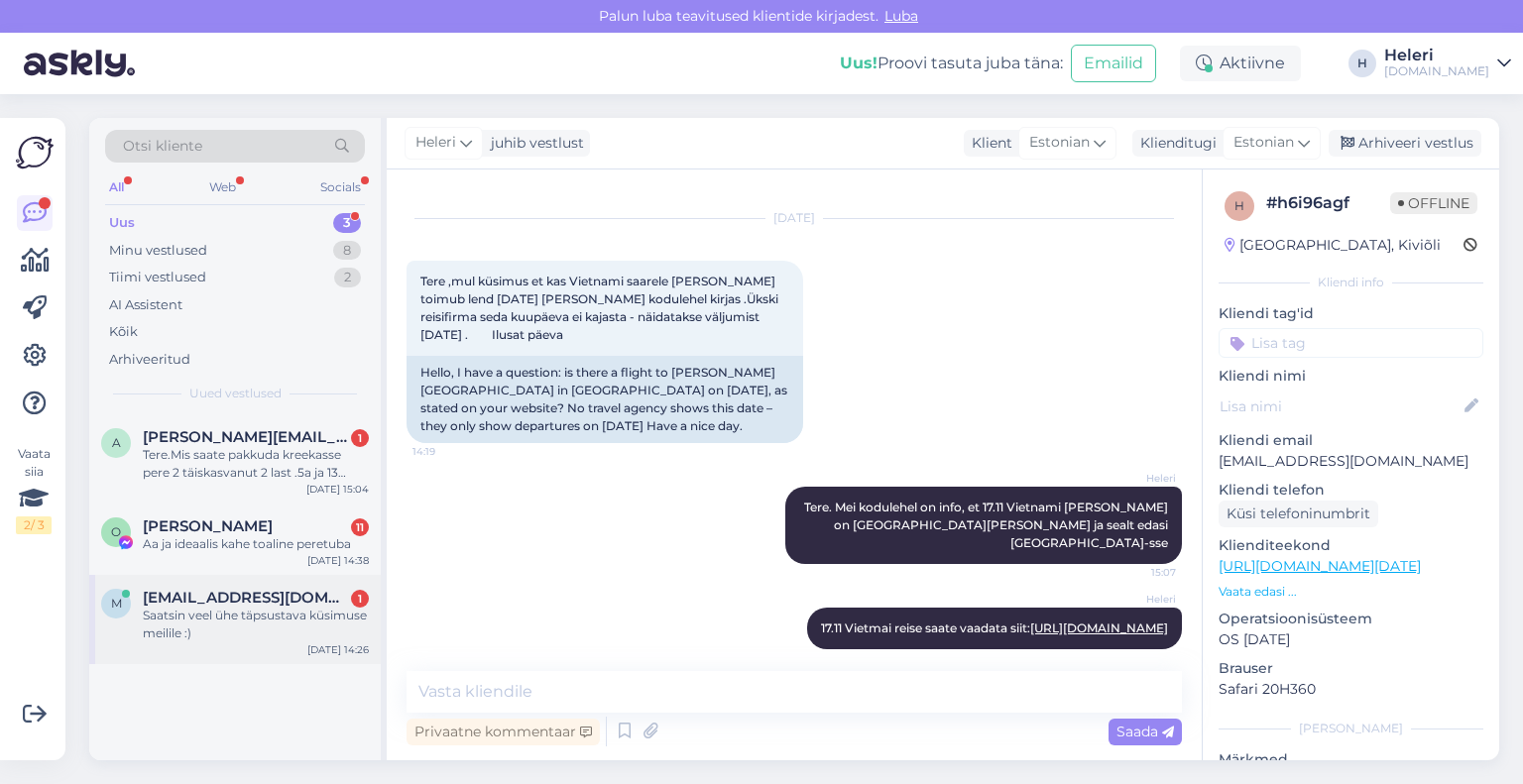 click on "[EMAIL_ADDRESS][DOMAIN_NAME]" at bounding box center (246, 598) 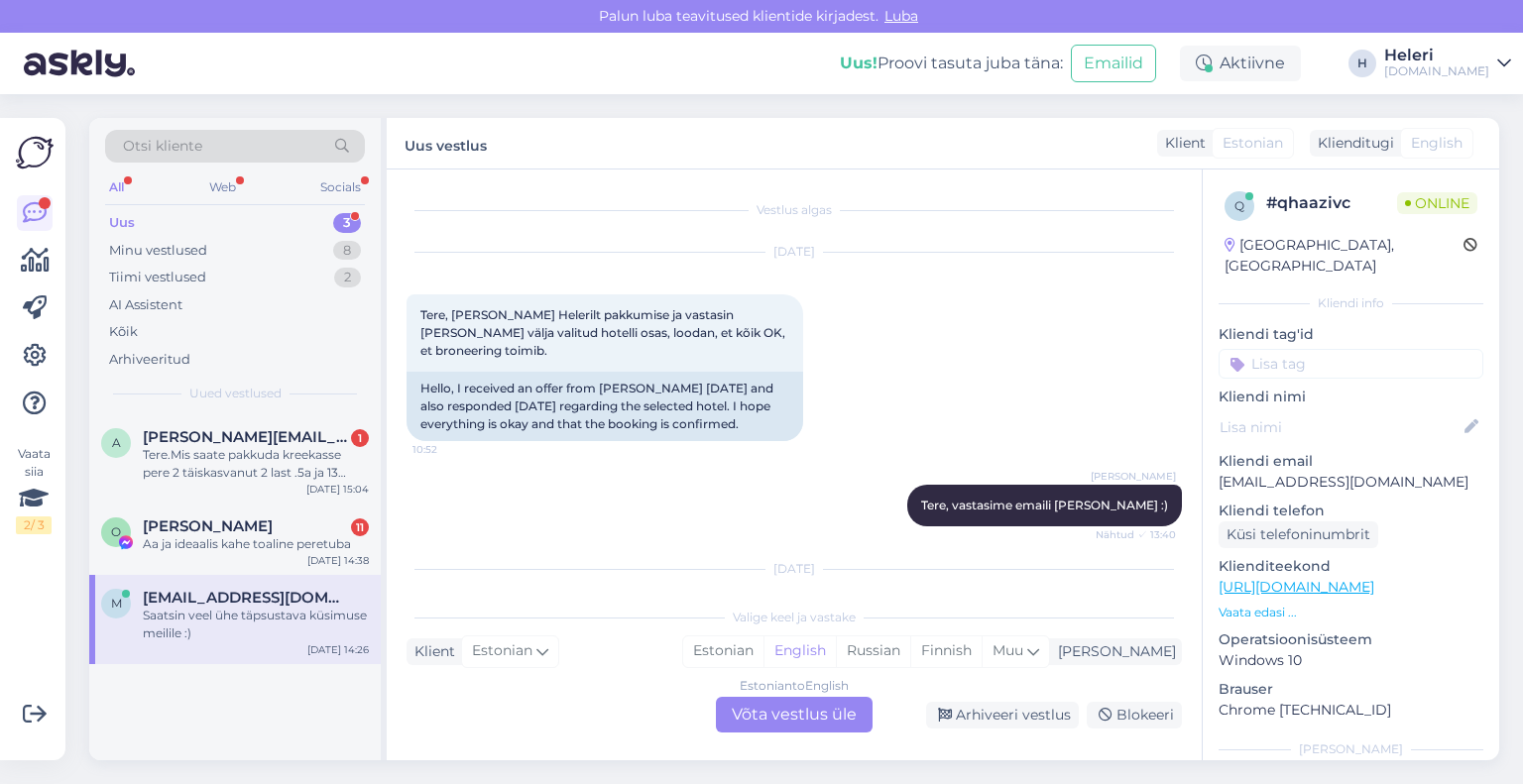scroll, scrollTop: 632, scrollLeft: 0, axis: vertical 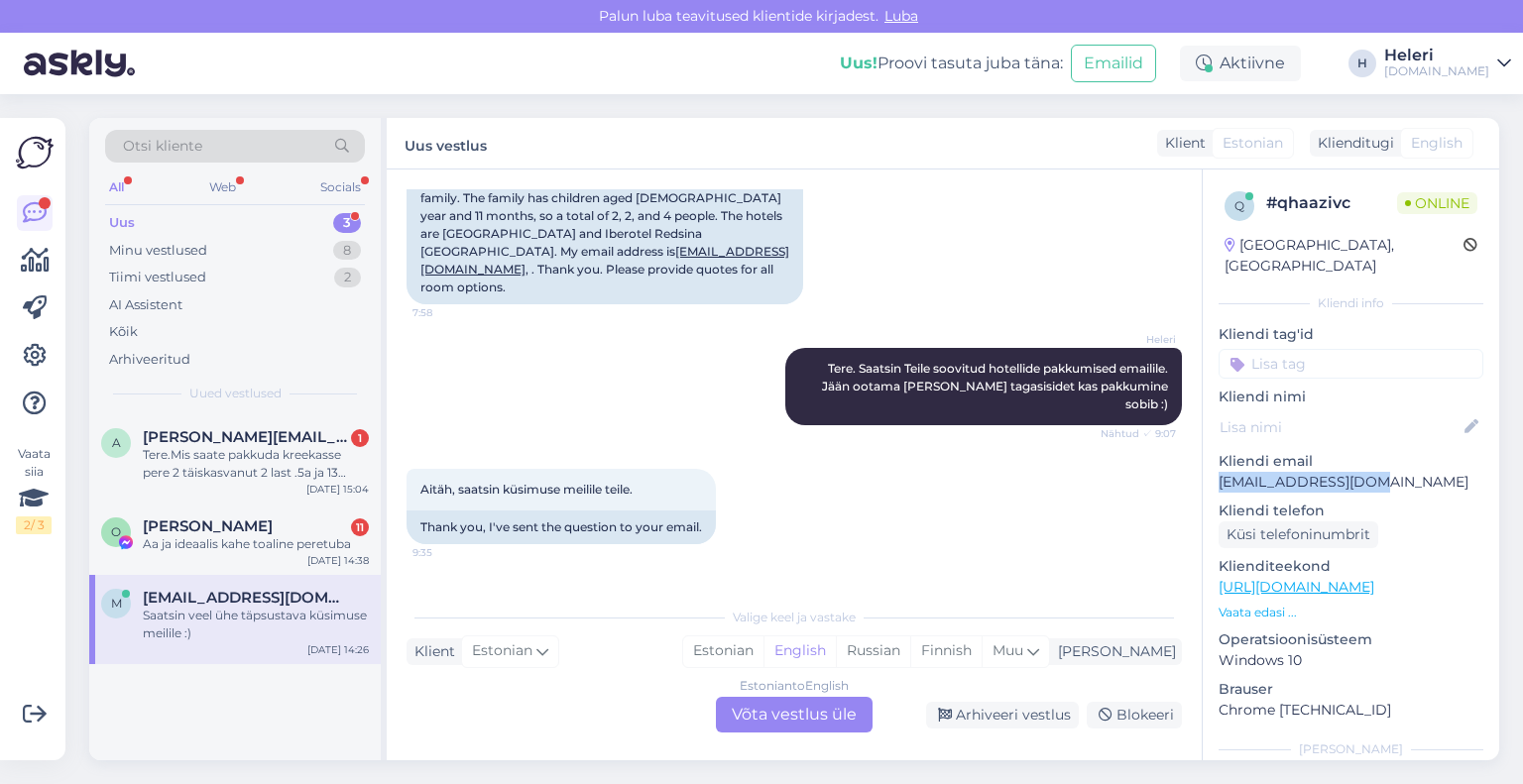 drag, startPoint x: 1218, startPoint y: 463, endPoint x: 1376, endPoint y: 458, distance: 158.07909 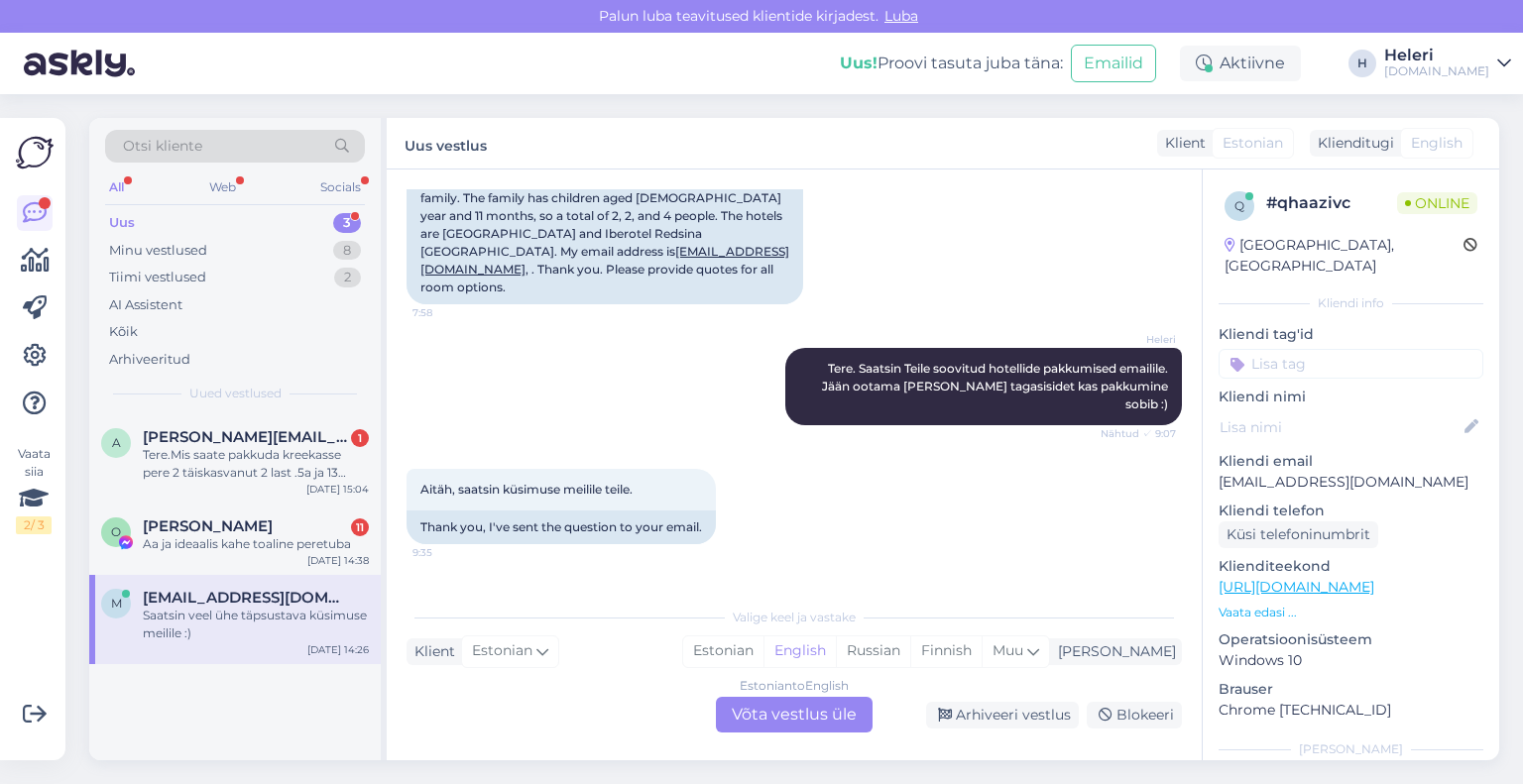 click on "Estonian  to  English Võta vestlus üle" at bounding box center (794, 715) 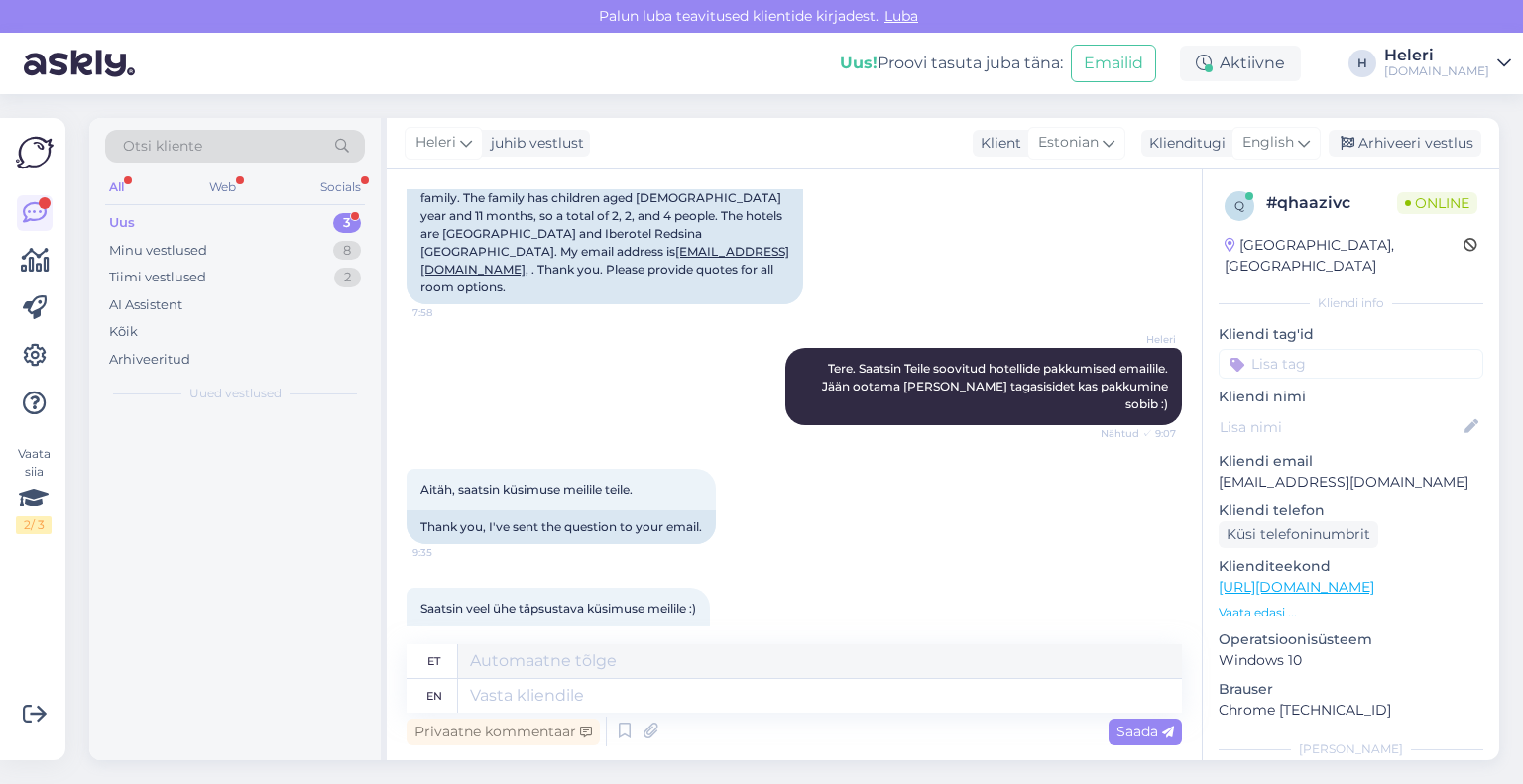 scroll, scrollTop: 618, scrollLeft: 0, axis: vertical 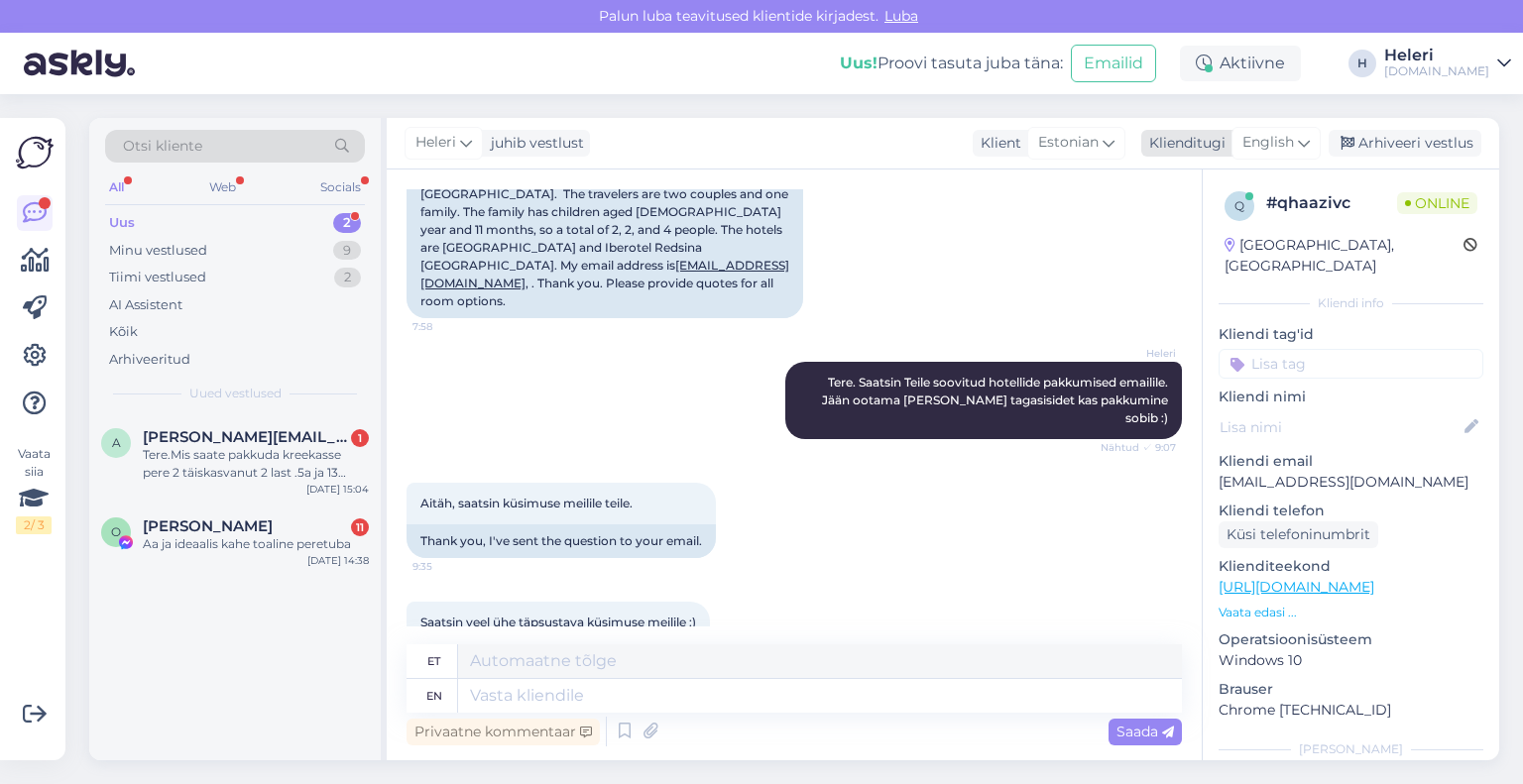 click on "English" at bounding box center [1268, 143] 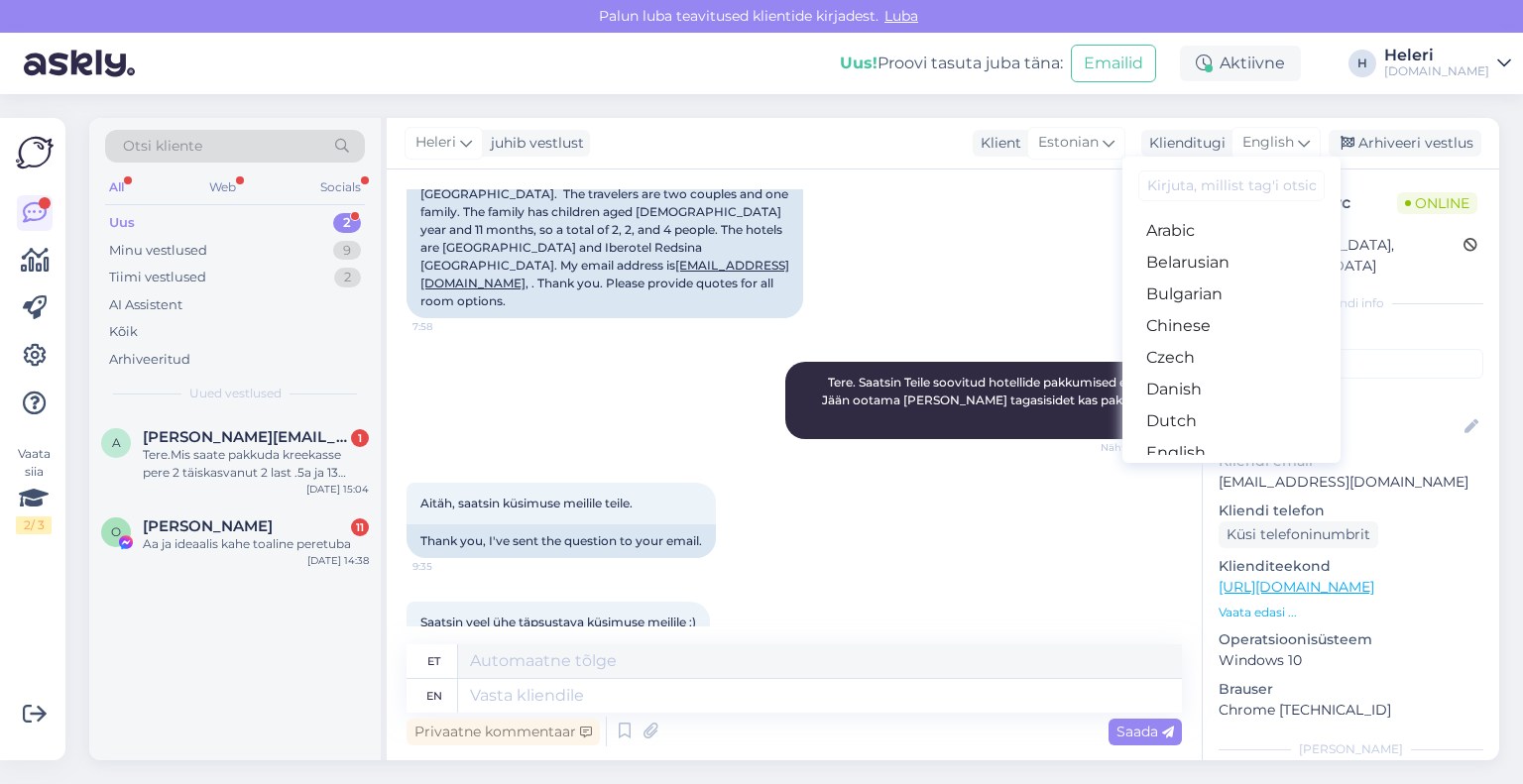 click on "Estonian" at bounding box center [1231, 485] 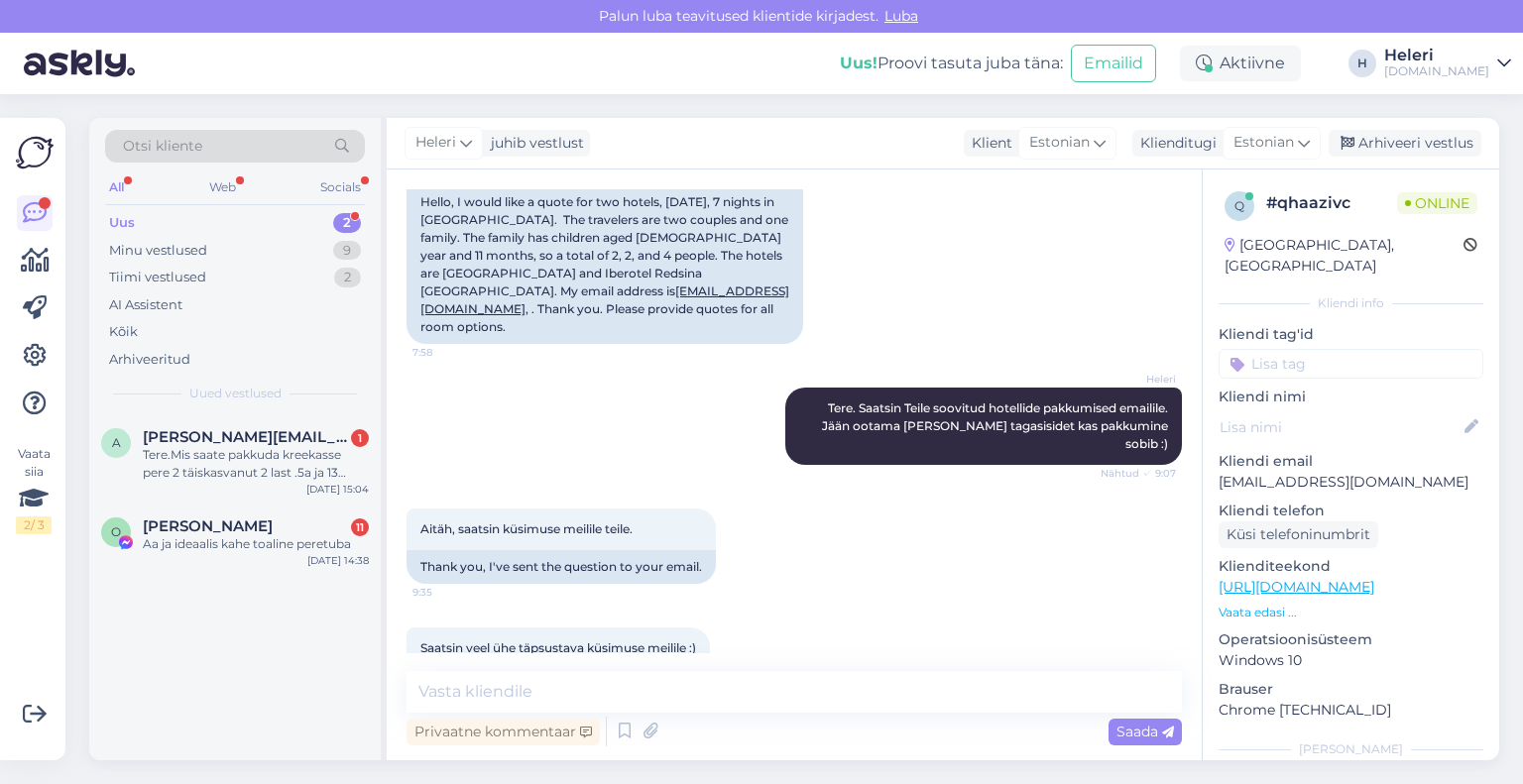 scroll, scrollTop: 592, scrollLeft: 0, axis: vertical 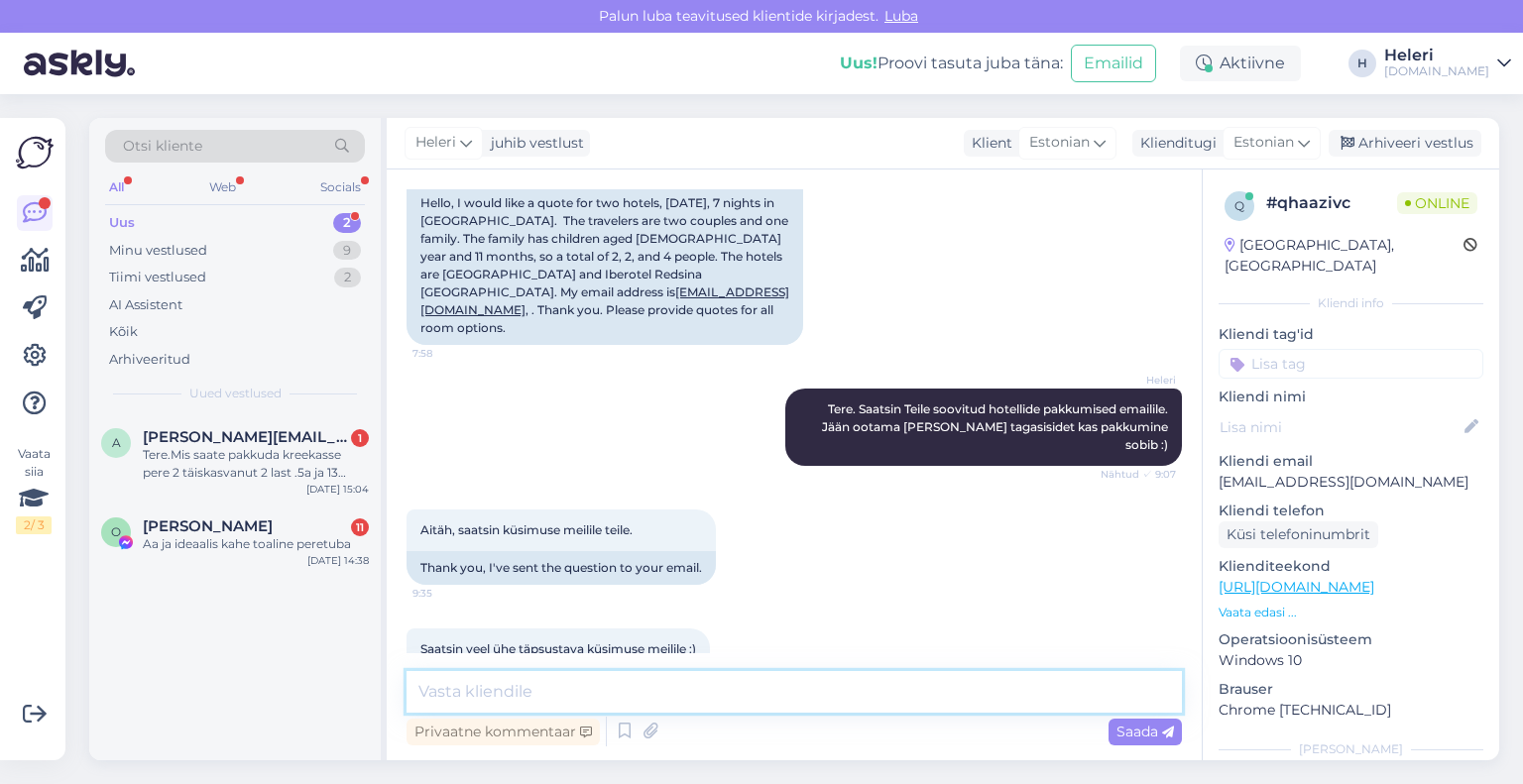 click at bounding box center [794, 692] 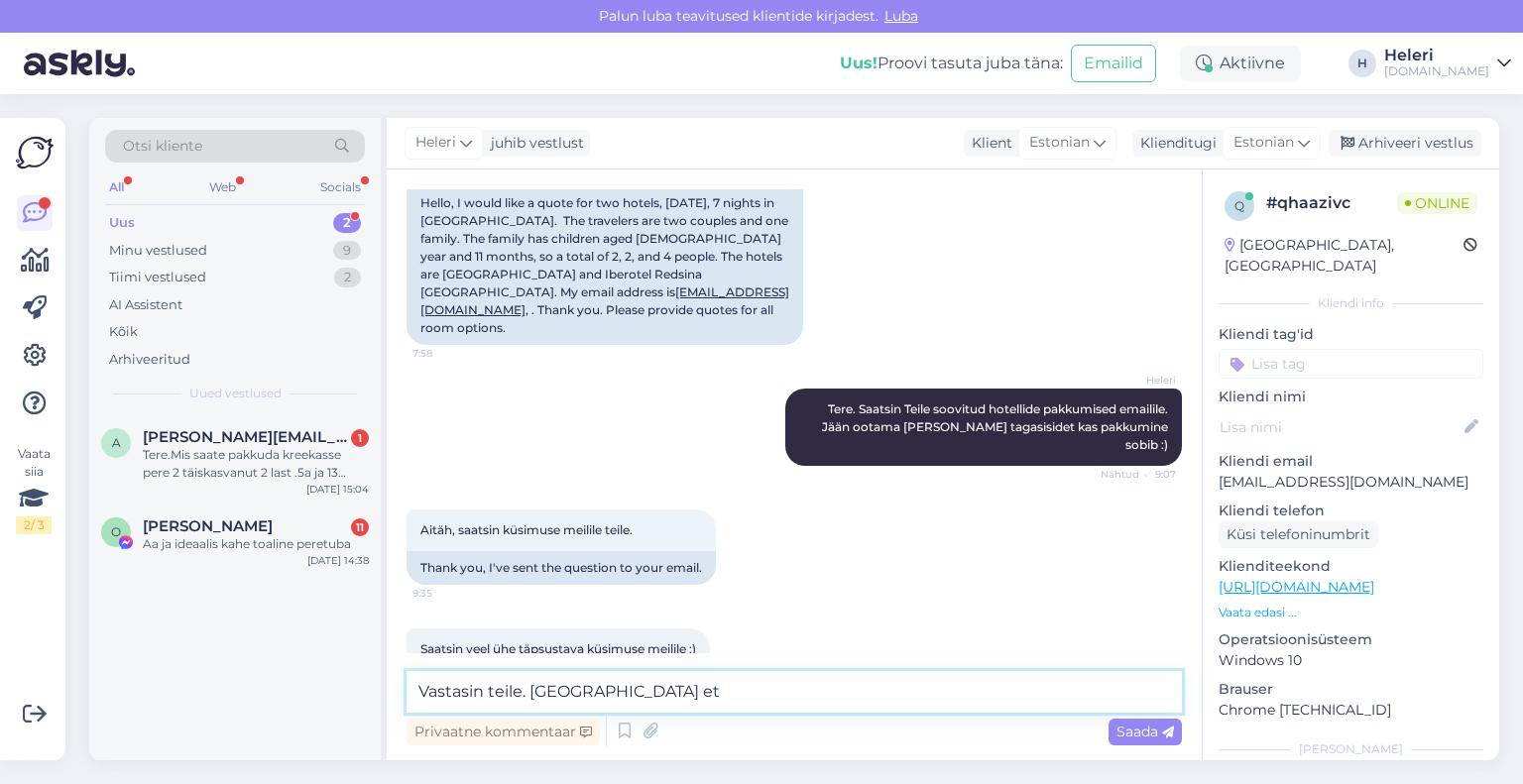 paste on "broneeringuga edasi liikuda. :)" 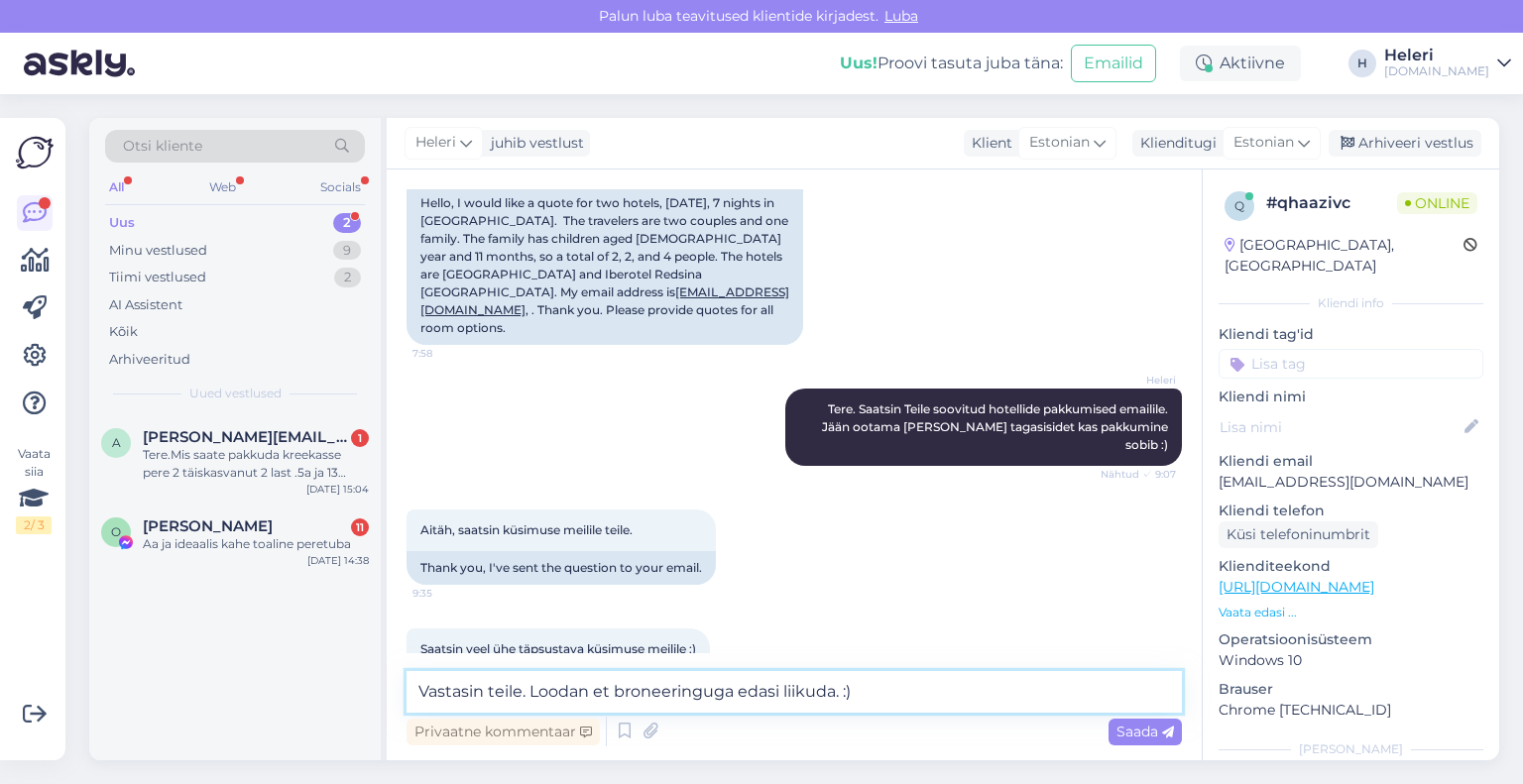 click on "Vastasin teile. Loodan et broneeringuga edasi liikuda. :)" at bounding box center [794, 692] 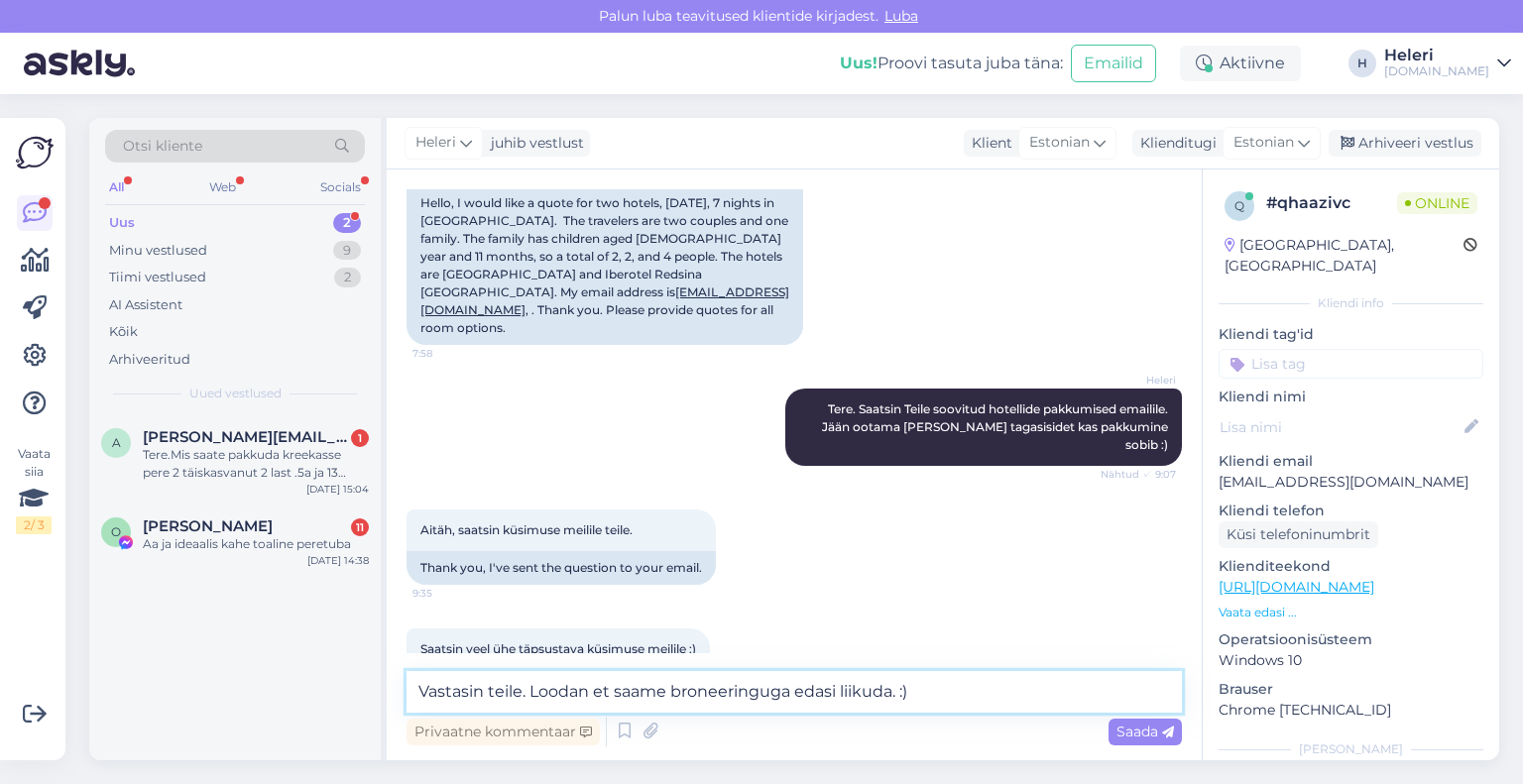 drag, startPoint x: 537, startPoint y: 697, endPoint x: 525, endPoint y: 689, distance: 14.422205 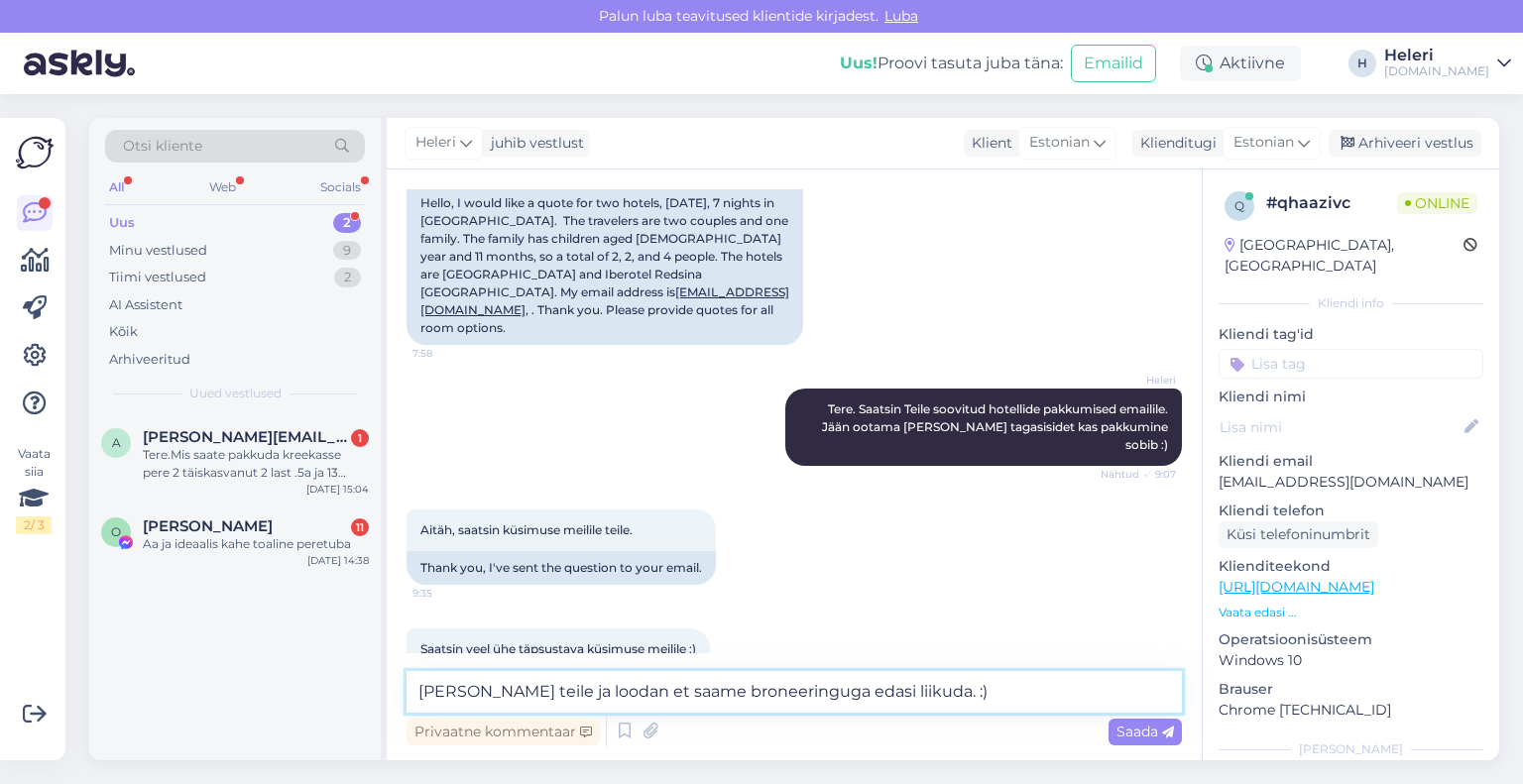 click on "[PERSON_NAME] teile ja loodan et saame broneeringuga edasi liikuda. :)" at bounding box center (794, 692) 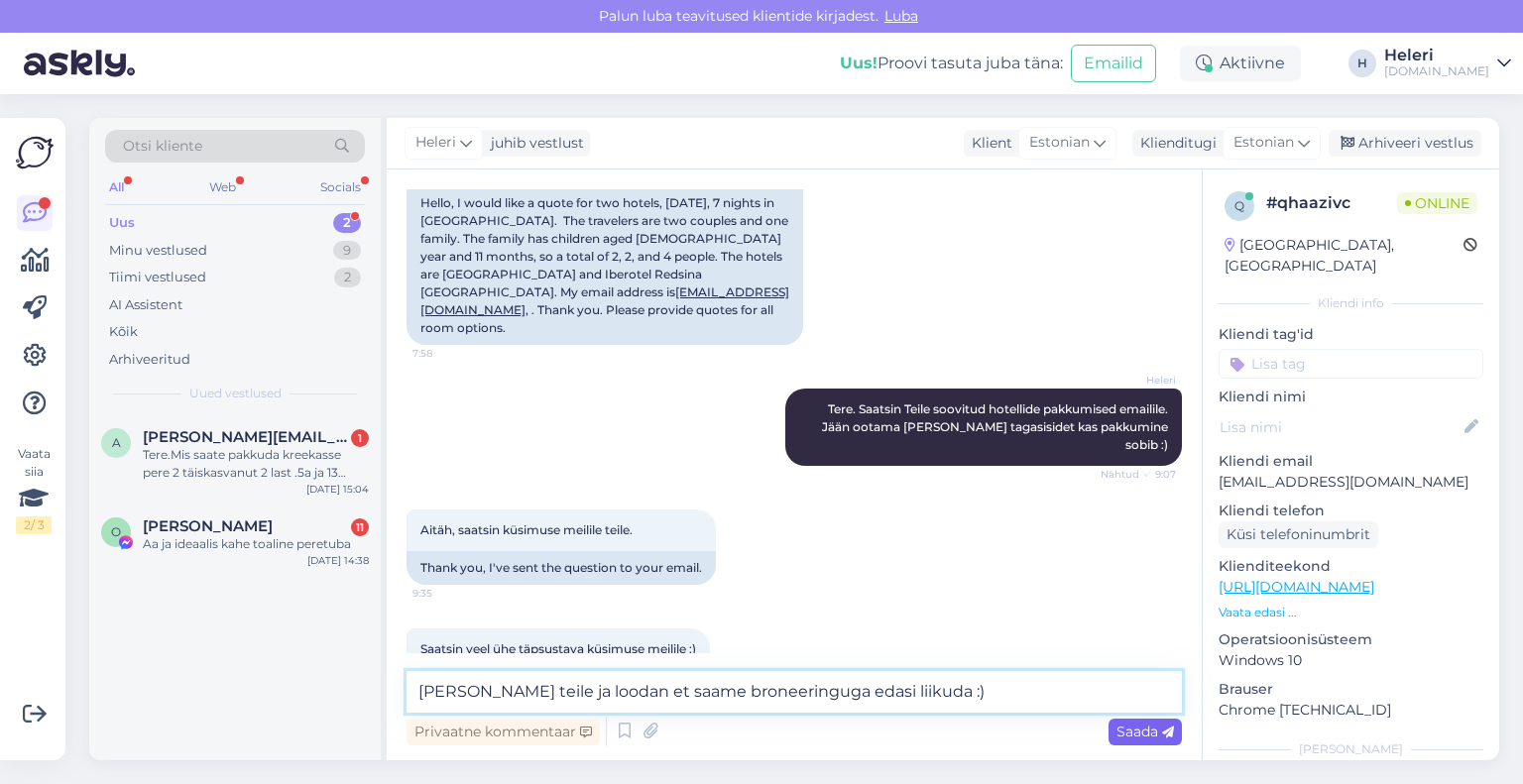 type on "[PERSON_NAME] teile ja loodan et saame broneeringuga edasi liikuda :)" 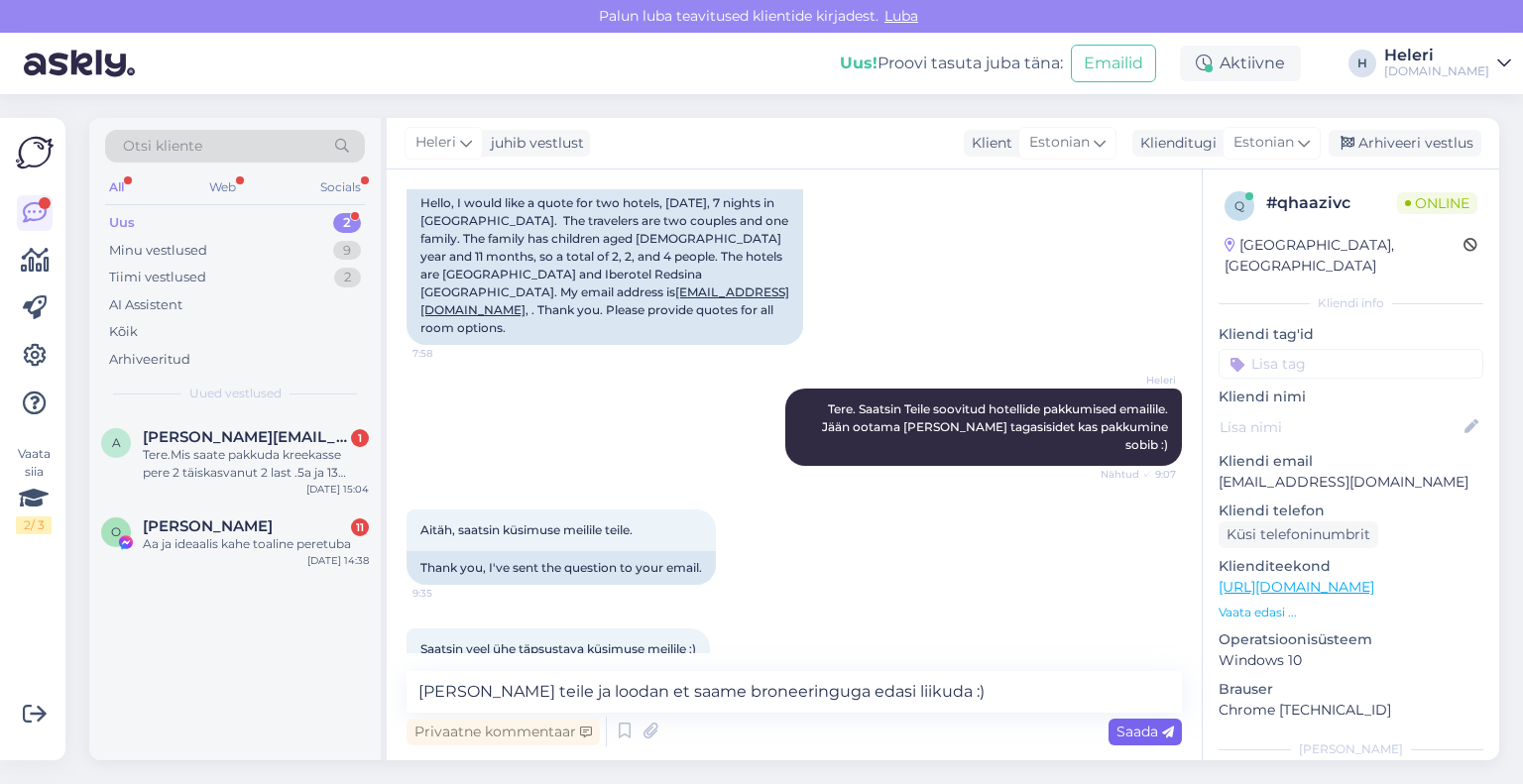 click on "Saada" at bounding box center (1145, 731) 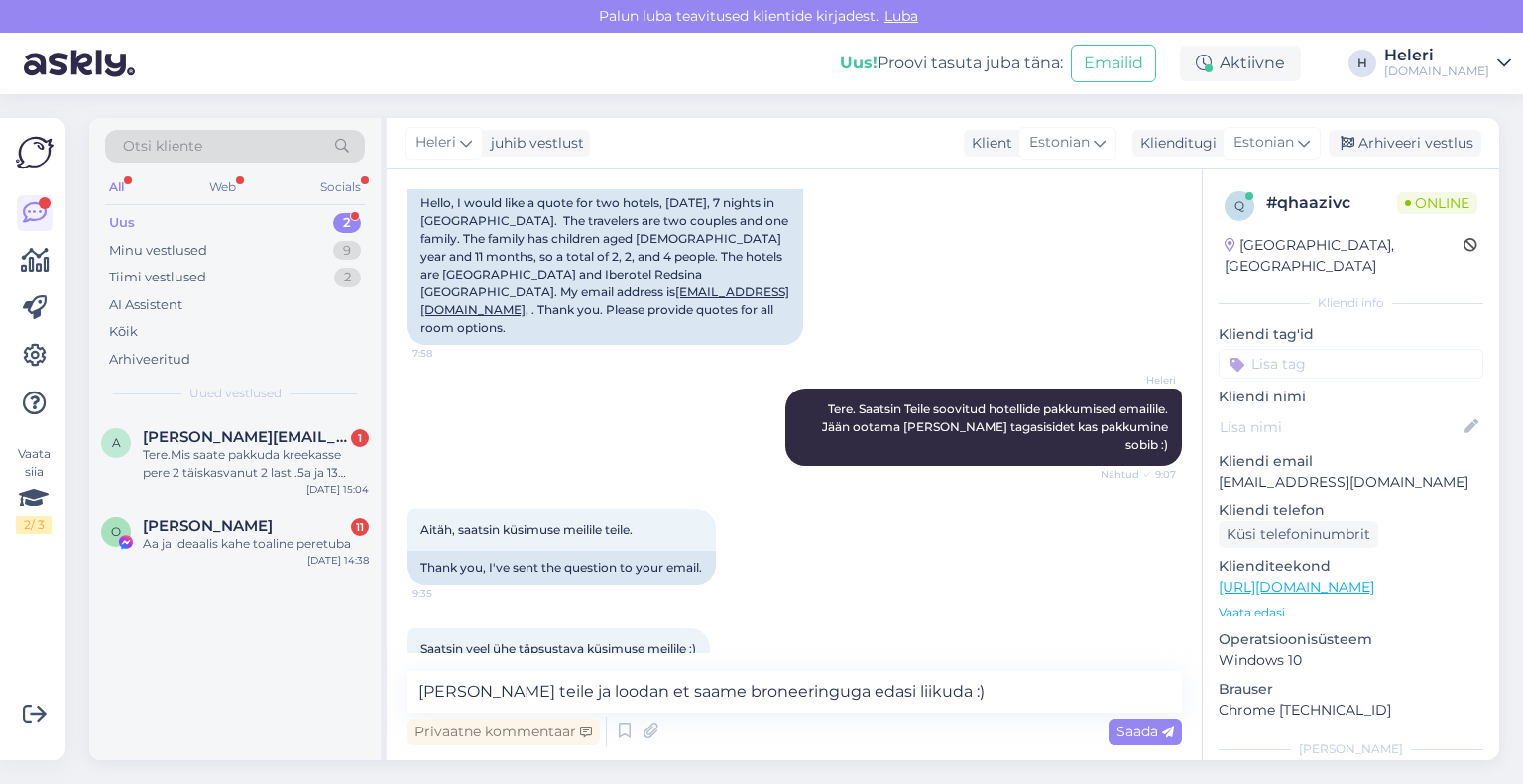type 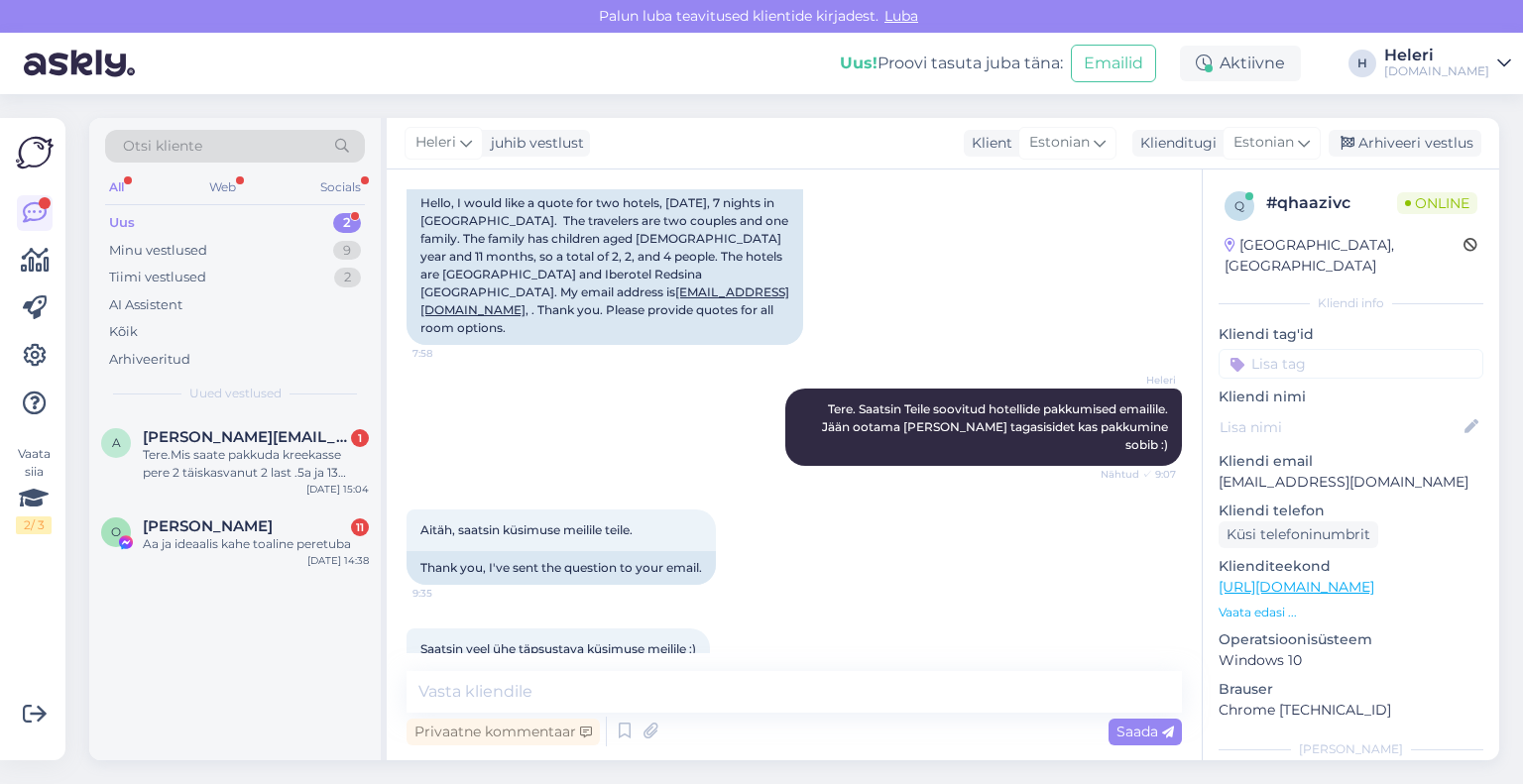 scroll, scrollTop: 696, scrollLeft: 0, axis: vertical 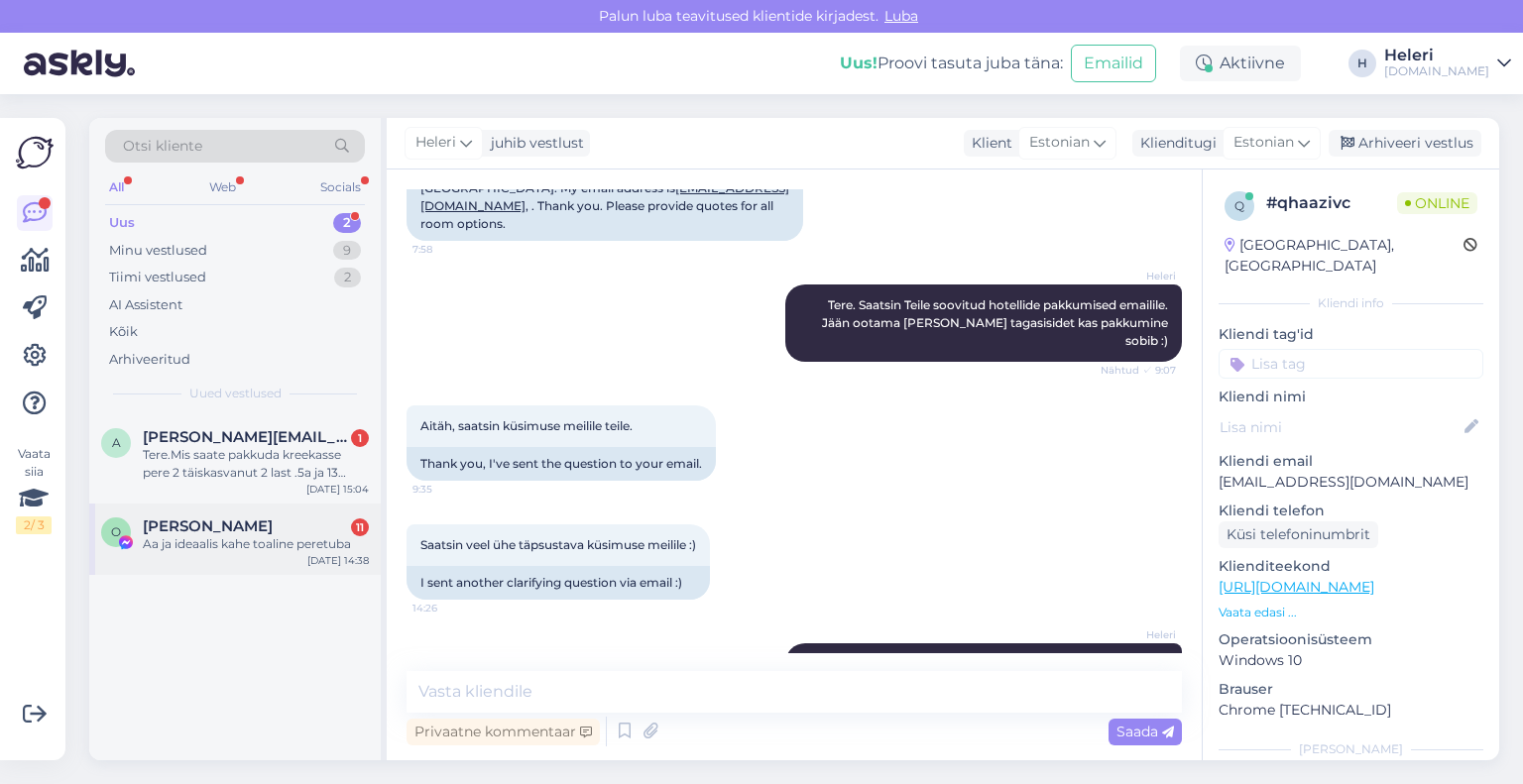 click on "Aa ja ideaalis kahe toaline peretuba" at bounding box center [256, 544] 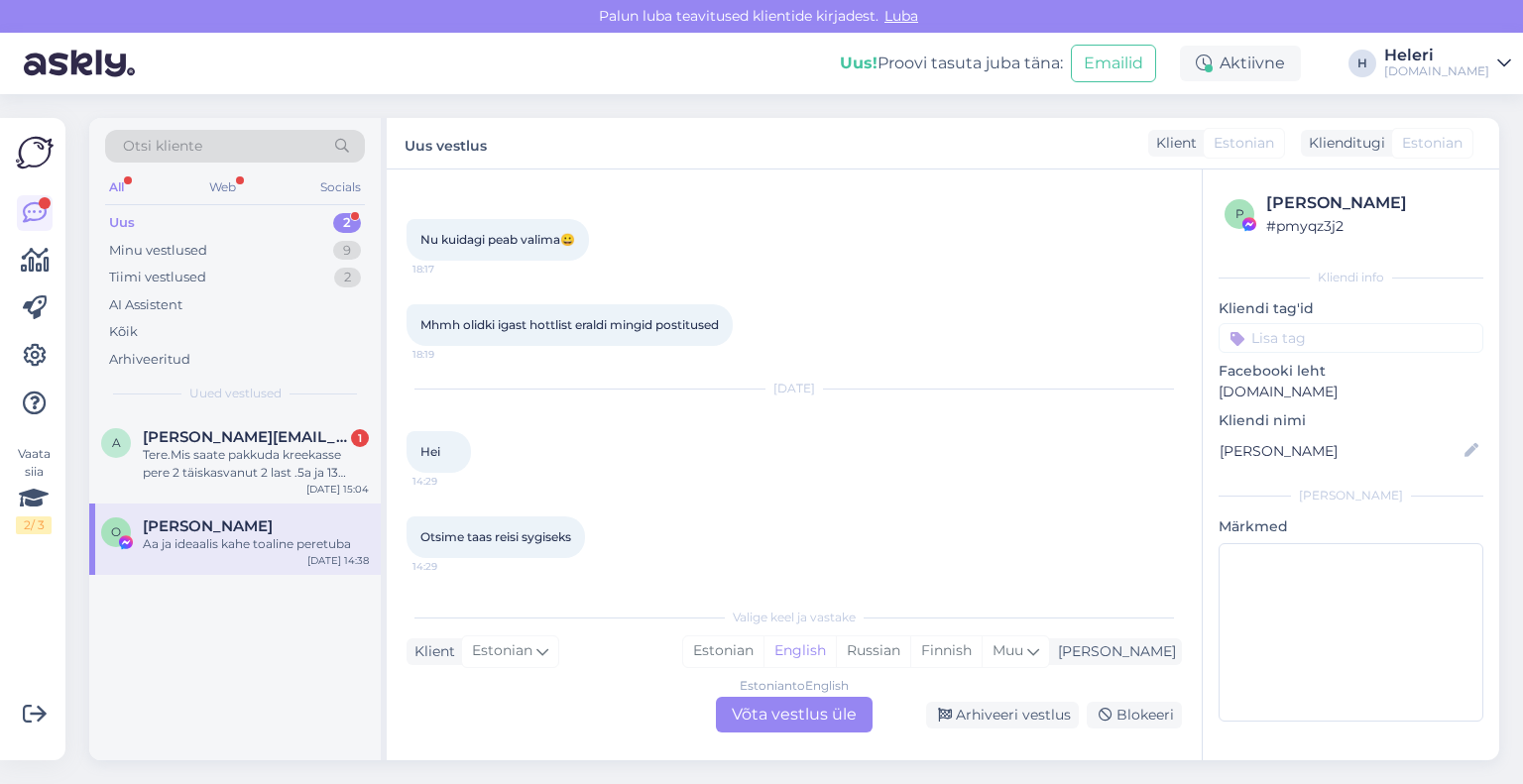scroll, scrollTop: 2014, scrollLeft: 0, axis: vertical 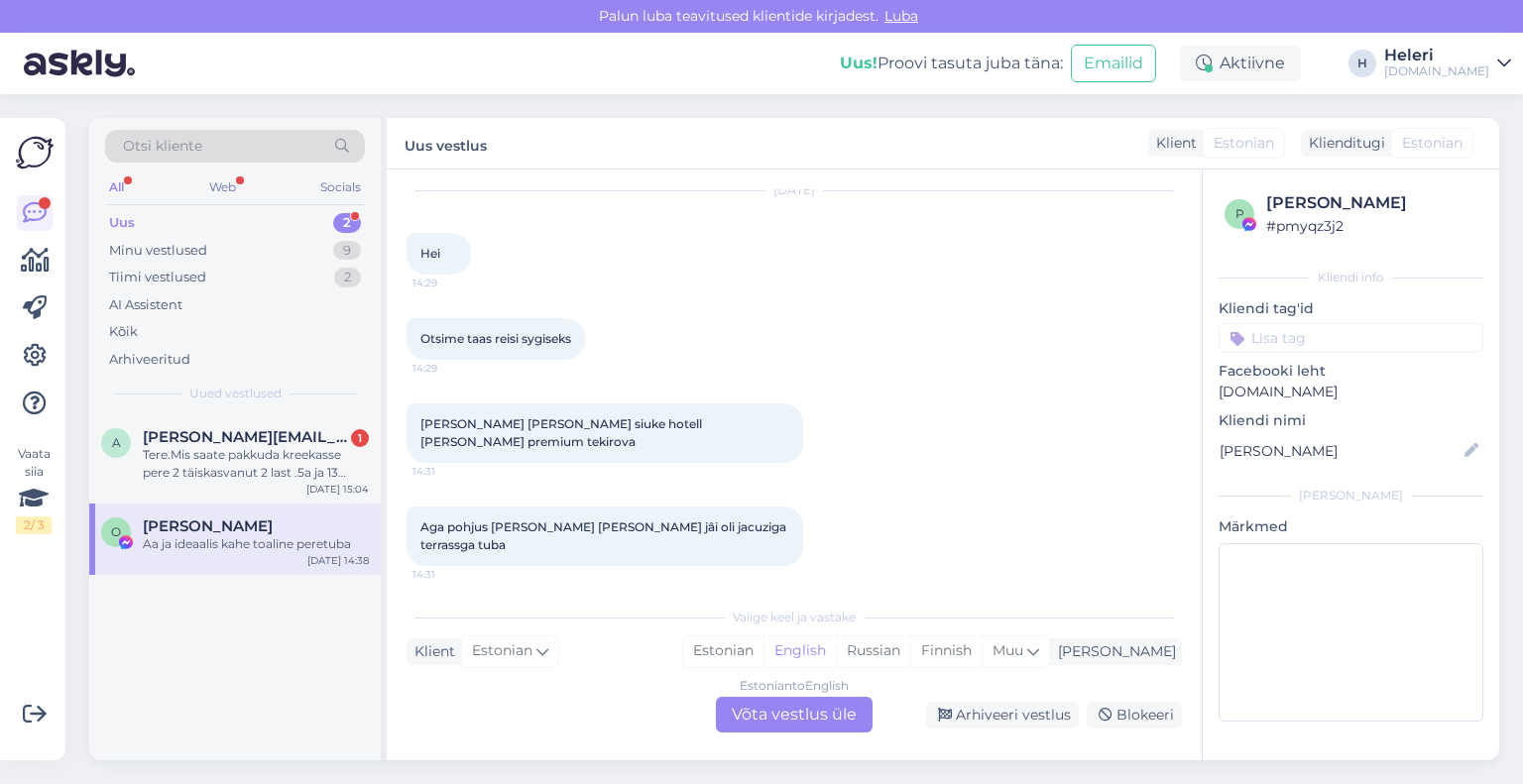 drag, startPoint x: 1269, startPoint y: 201, endPoint x: 1490, endPoint y: 205, distance: 221.0362 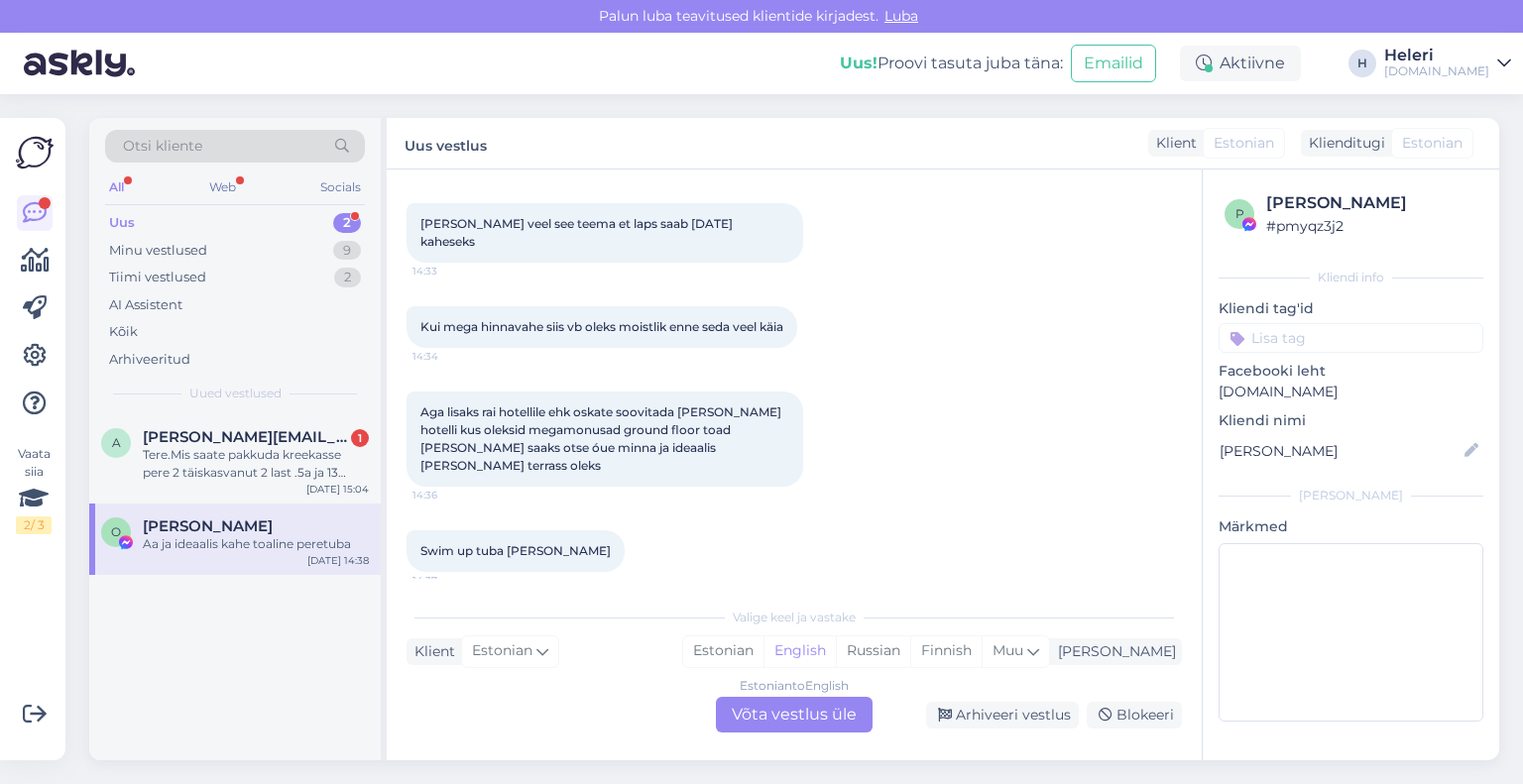 scroll, scrollTop: 2708, scrollLeft: 0, axis: vertical 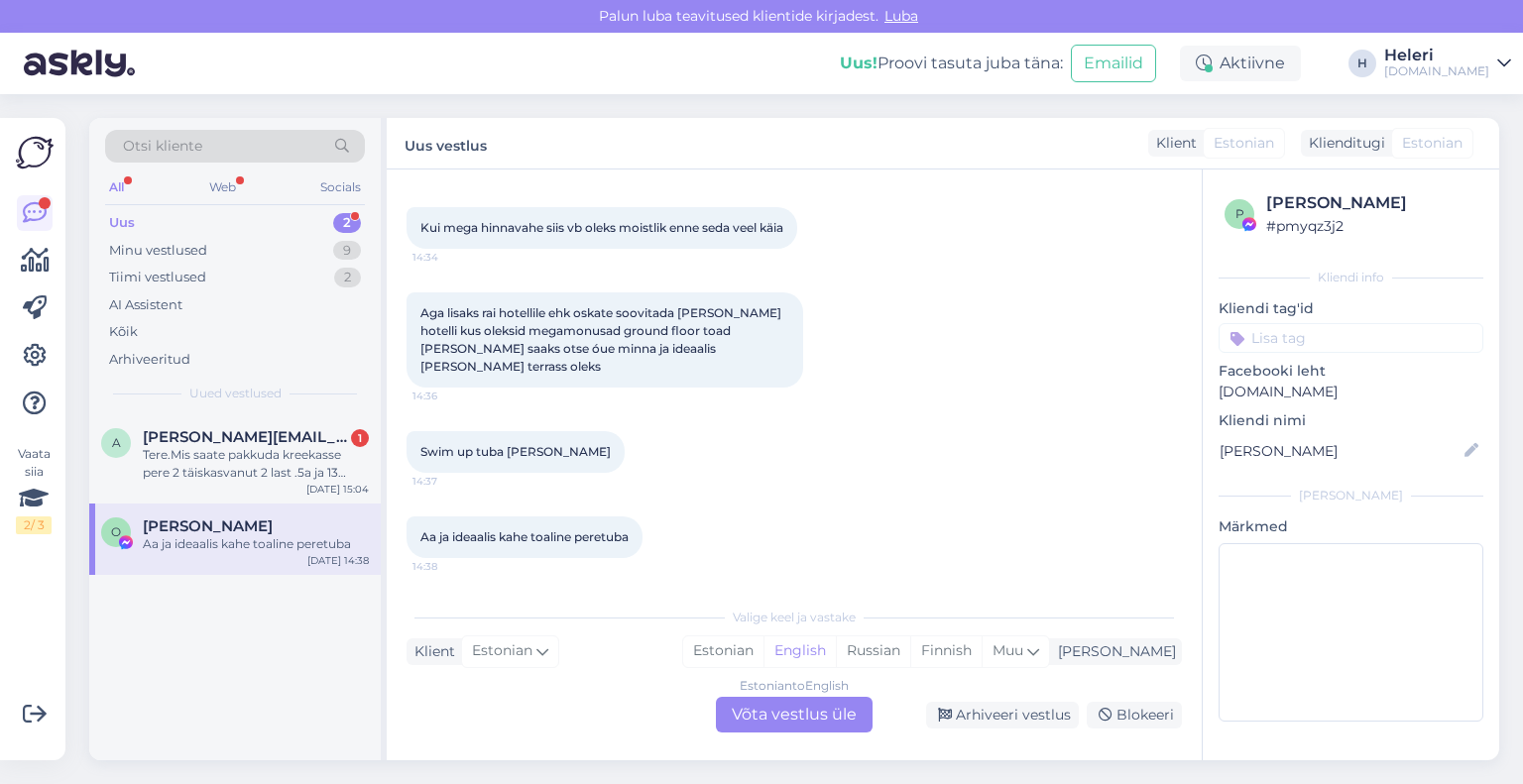 click on "Estonian  to  English Võta vestlus üle" at bounding box center [794, 715] 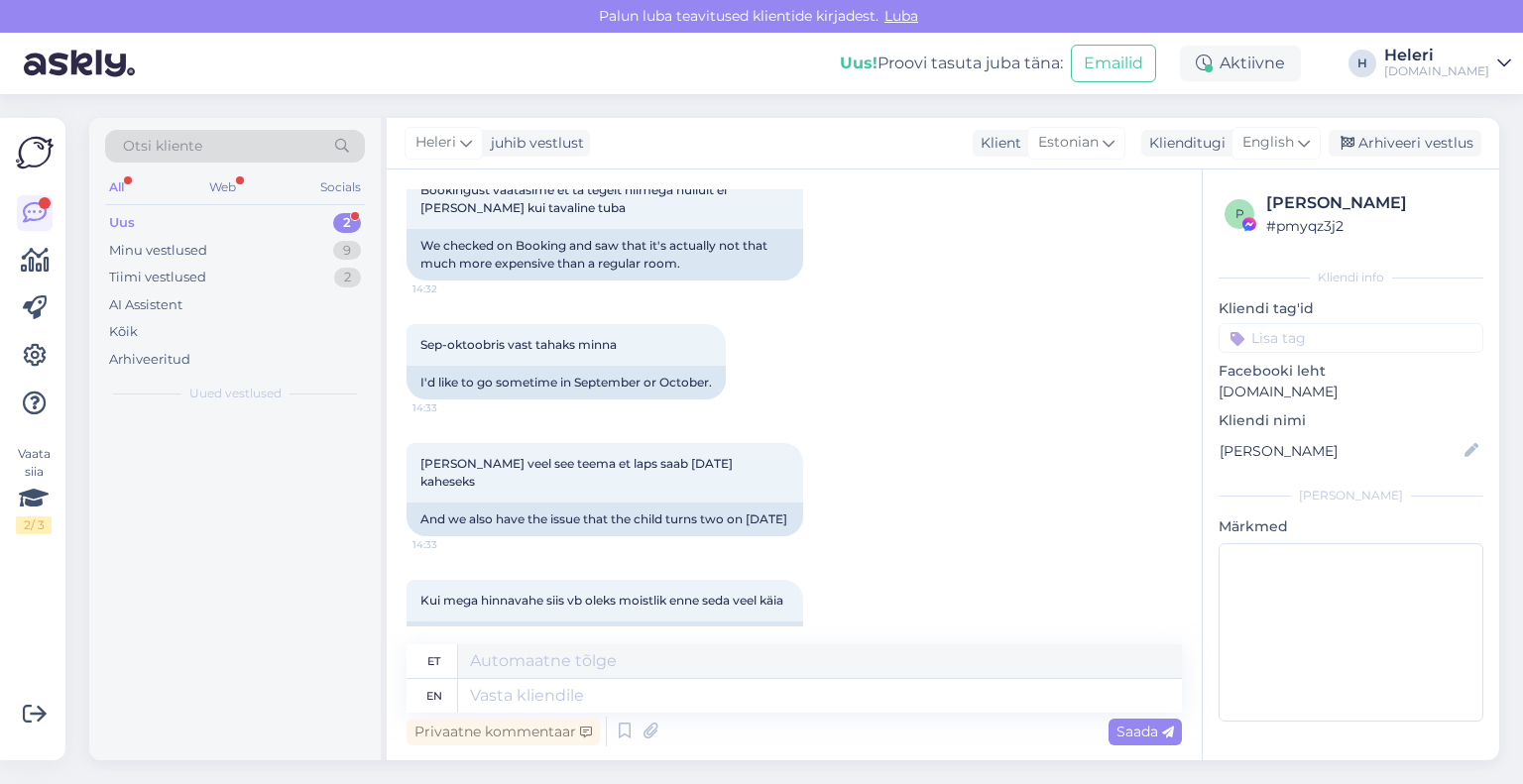 scroll, scrollTop: 3098, scrollLeft: 0, axis: vertical 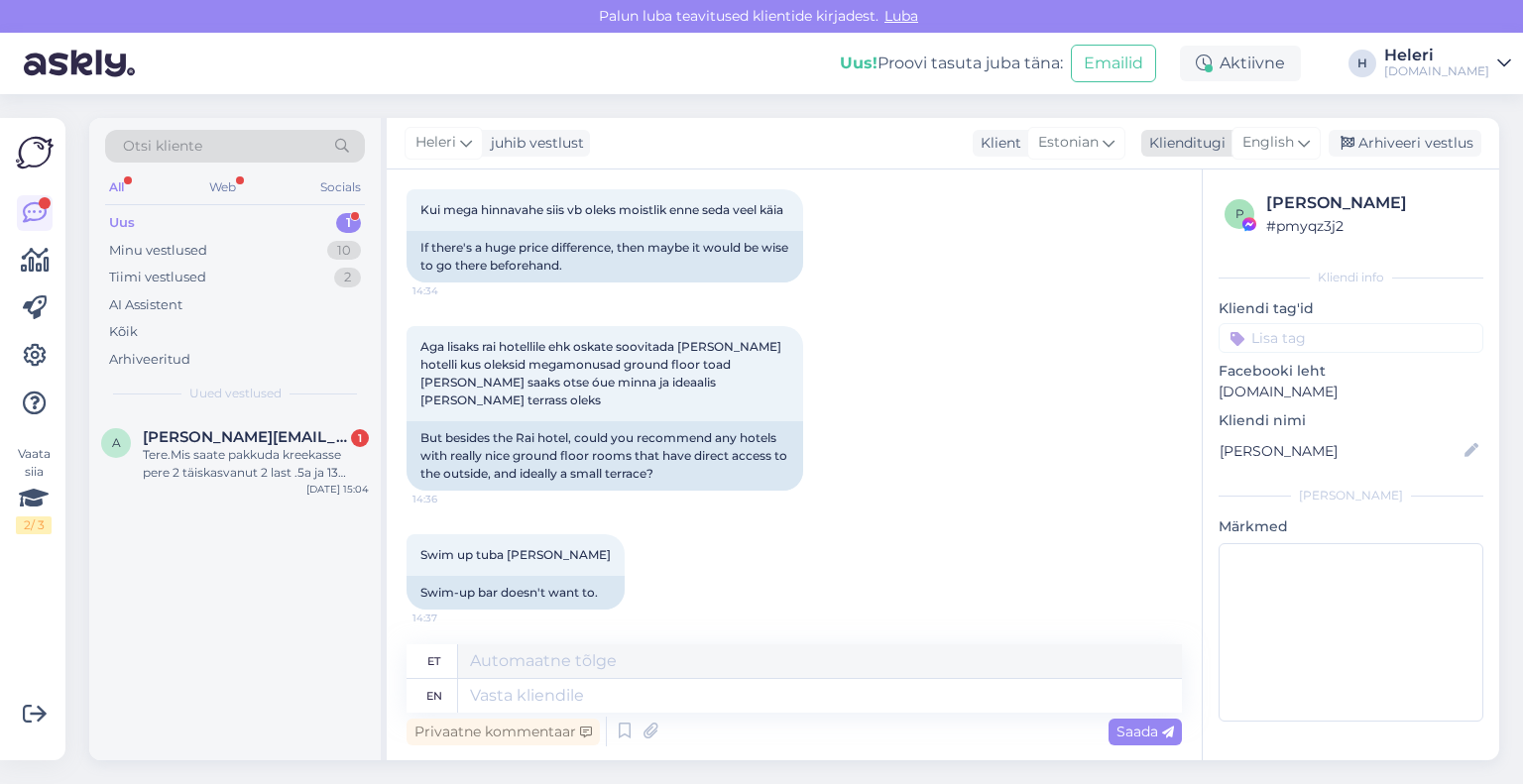 click on "English" at bounding box center [1268, 143] 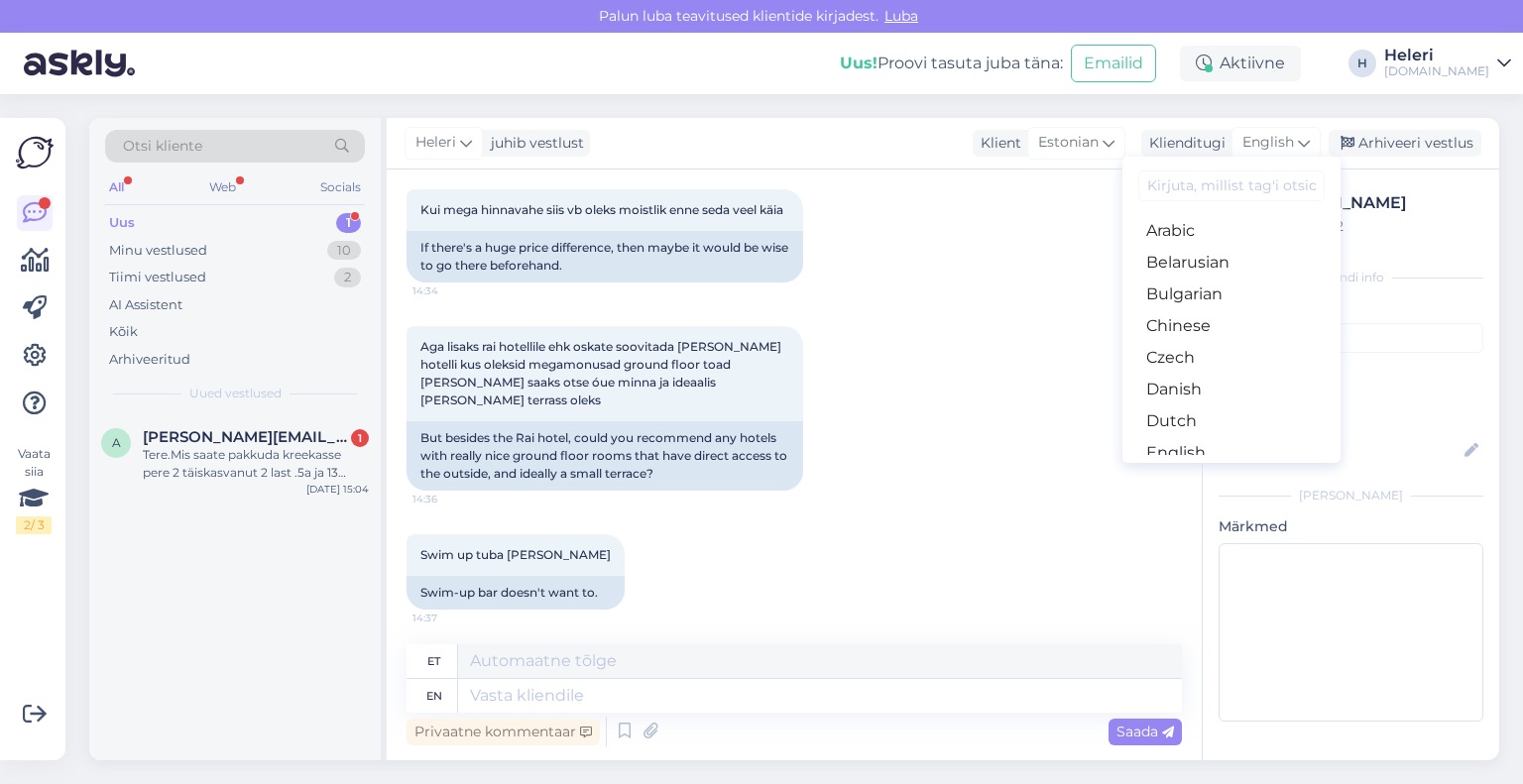 click on "Estonian" at bounding box center (1231, 485) 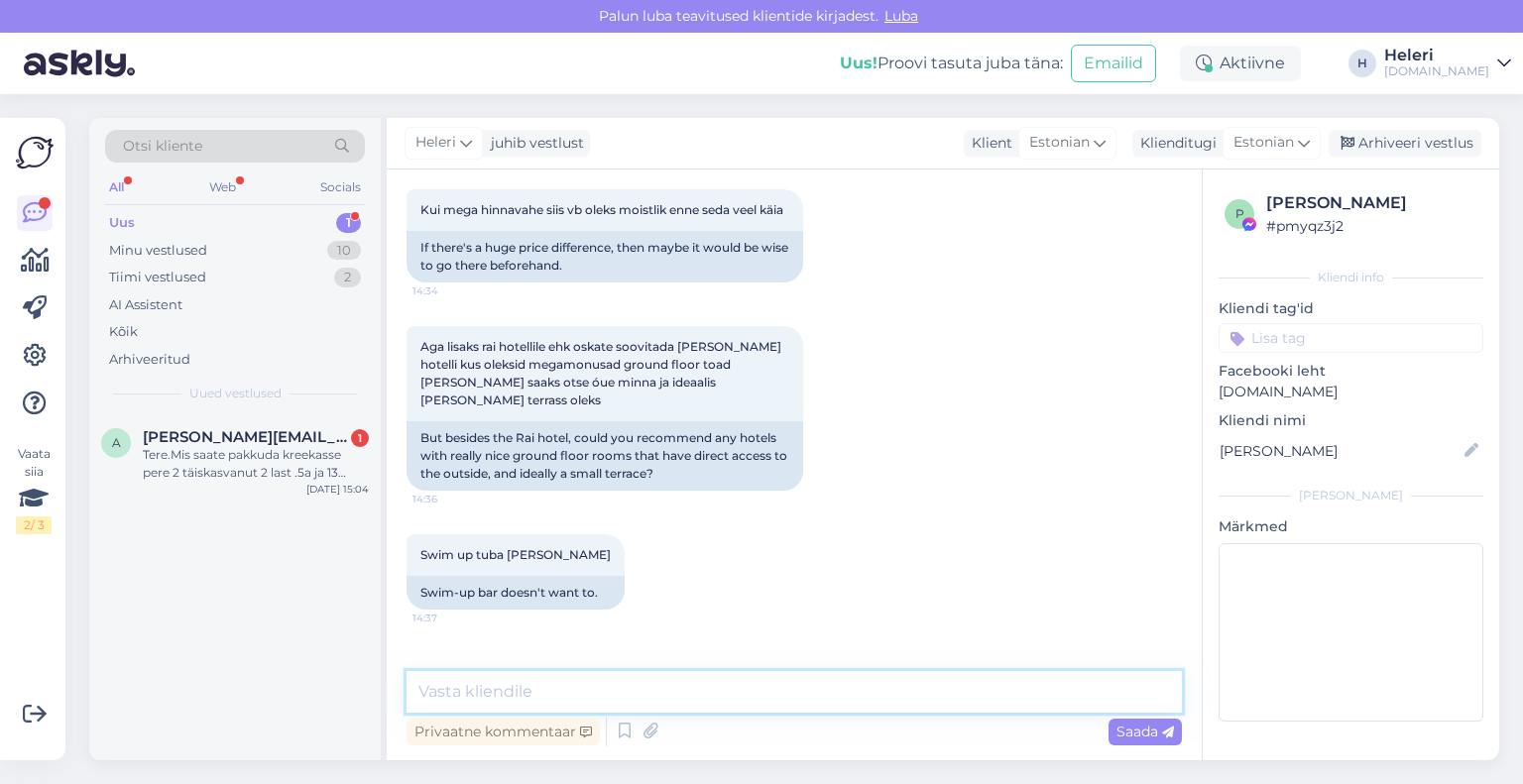 click at bounding box center [794, 692] 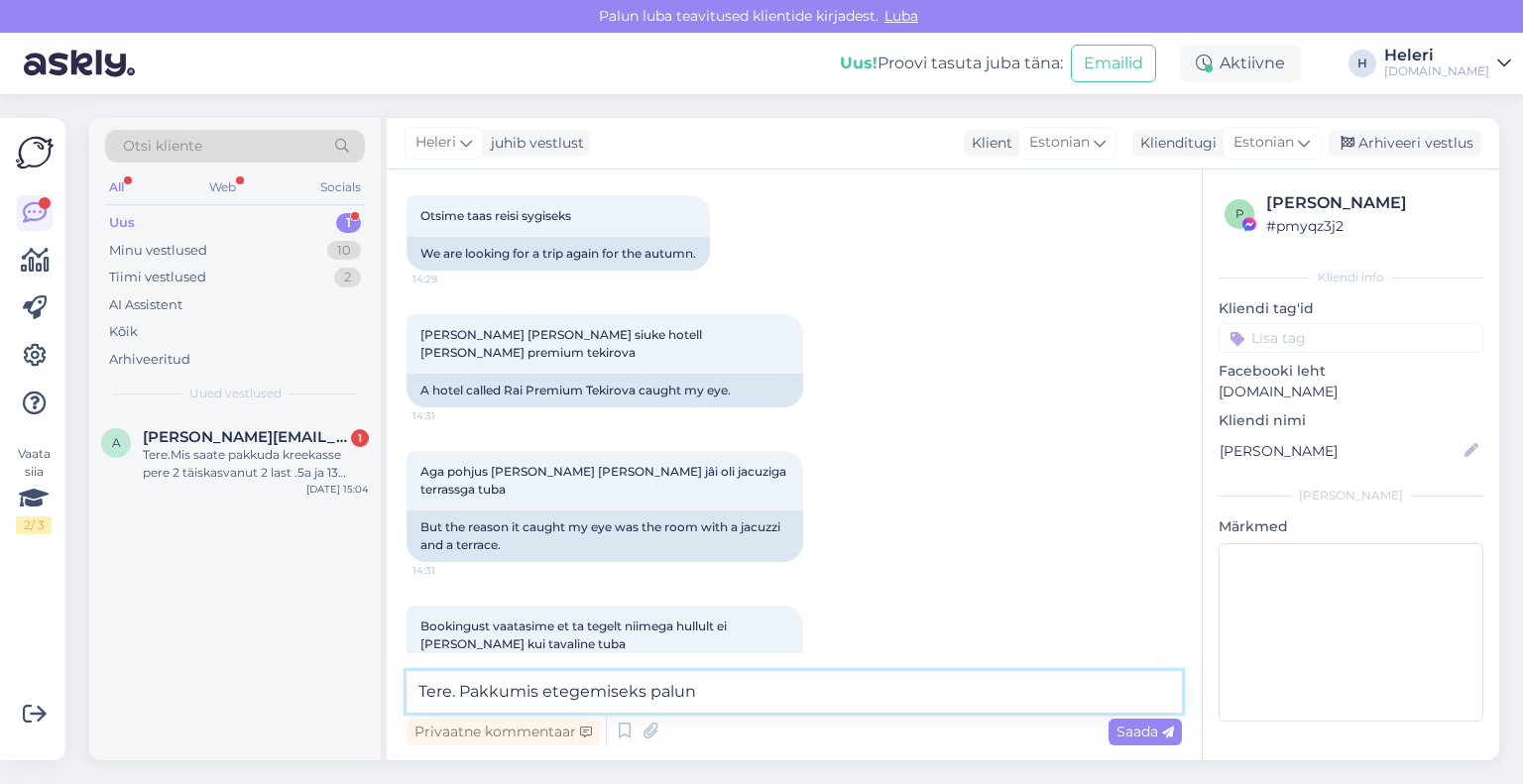 scroll, scrollTop: 2305, scrollLeft: 0, axis: vertical 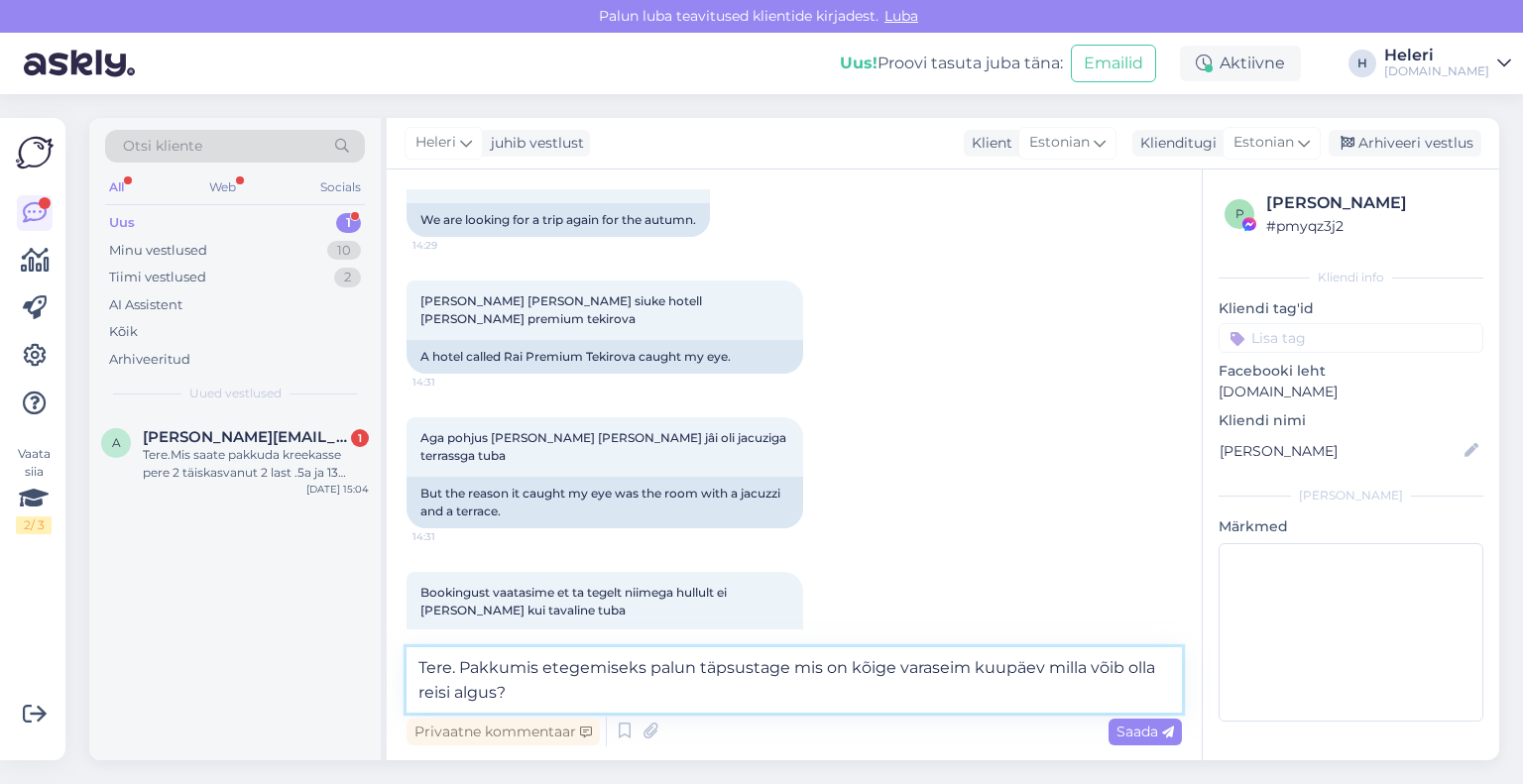click on "Tere. Pakkumis etegemiseks palun täpsustage mis on kõige varaseim kuupäev milla võib olla reisi algus?" at bounding box center [794, 680] 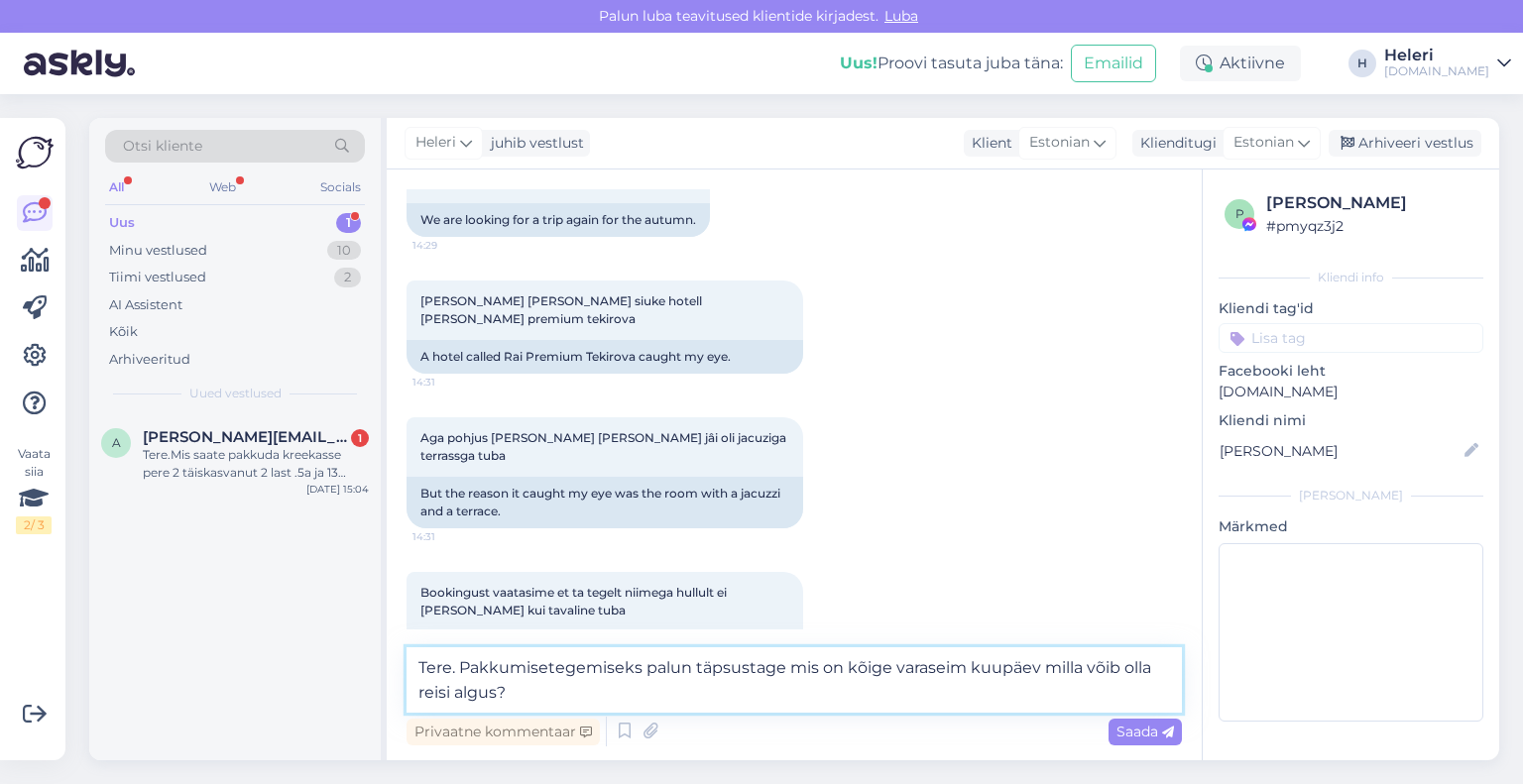 click on "Tere. Pakkumisetegemiseks palun täpsustage mis on kõige varaseim kuupäev milla võib olla reisi algus?" at bounding box center [794, 680] 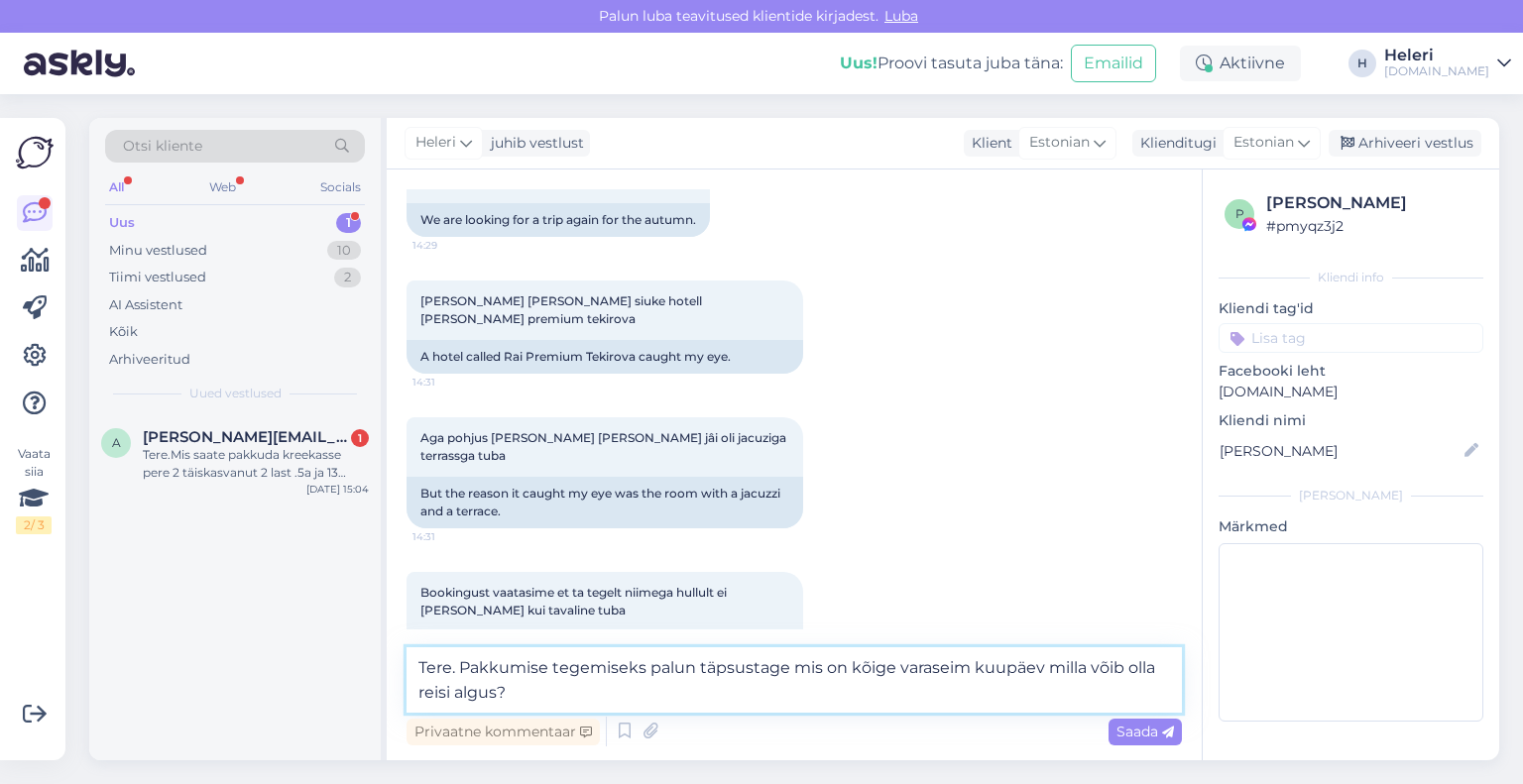 click on "Tere. Pakkumise tegemiseks palun täpsustage mis on kõige varaseim kuupäev milla võib olla reisi algus?" at bounding box center [794, 680] 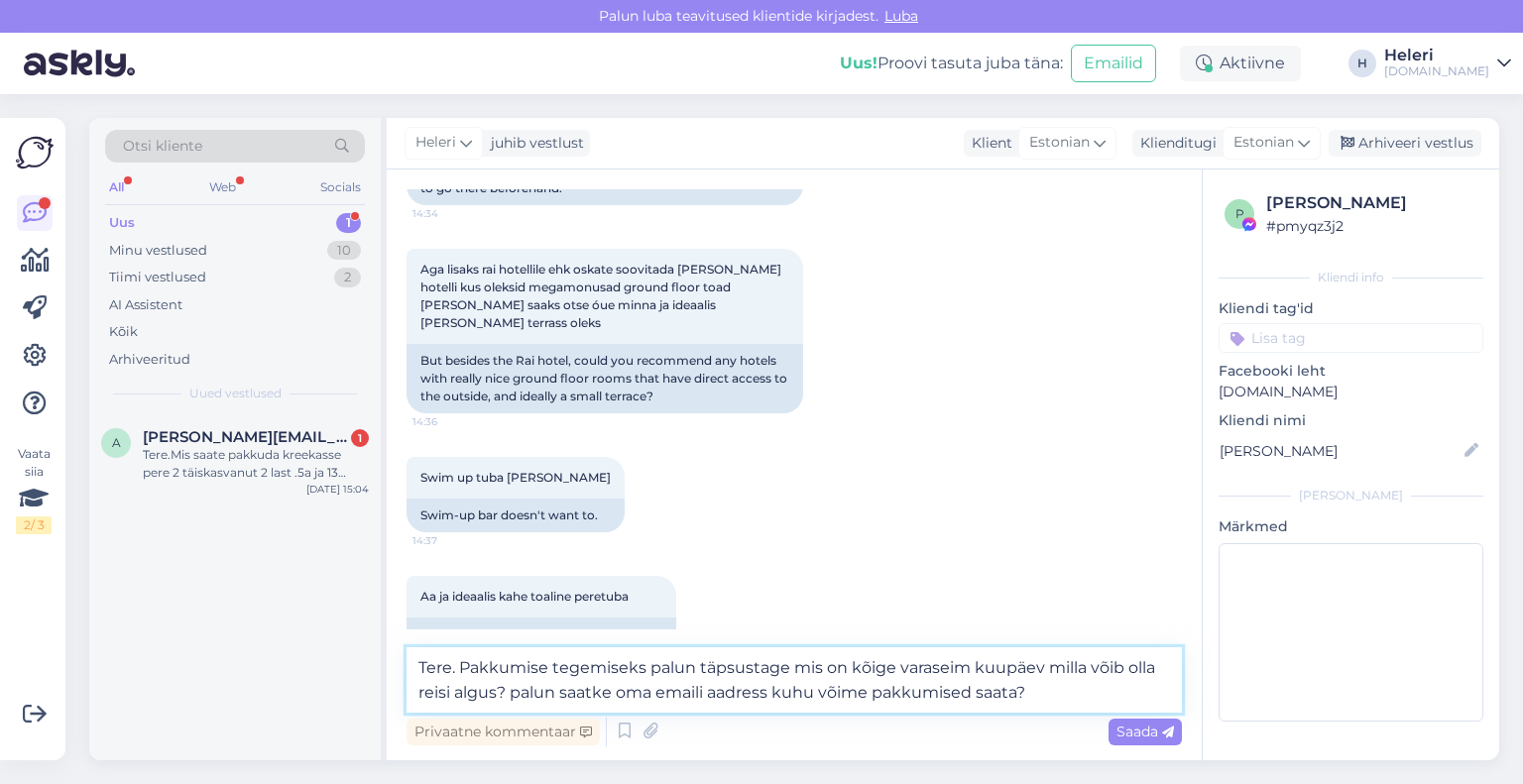 scroll, scrollTop: 3236, scrollLeft: 0, axis: vertical 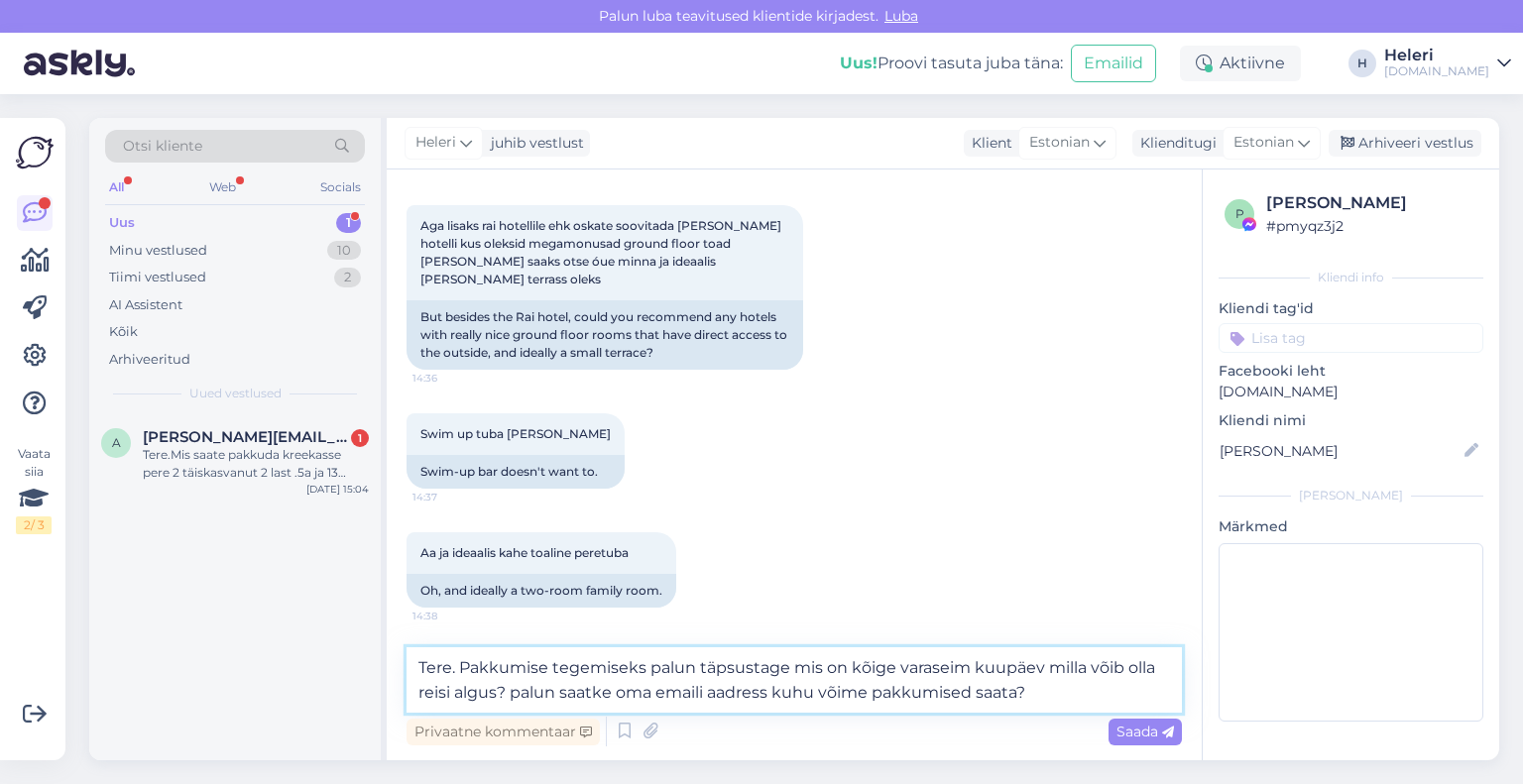 click on "Tere. Pakkumise tegemiseks palun täpsustage mis on kõige varaseim kuupäev milla võib olla reisi algus? palun saatke oma emaili aadress kuhu võime pakkumised saata?" at bounding box center (794, 680) 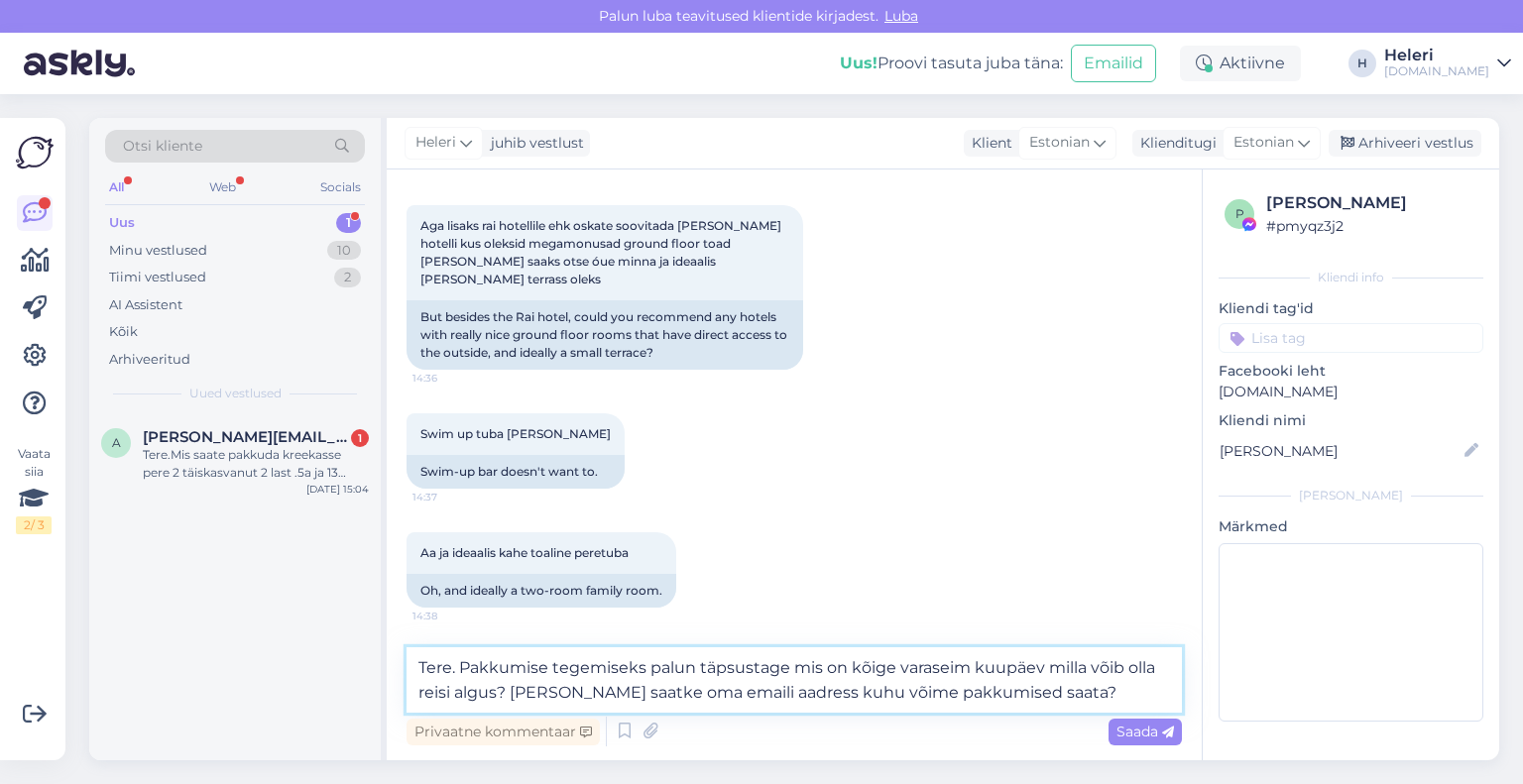 click on "Tere. Pakkumise tegemiseks palun täpsustage mis on kõige varaseim kuupäev milla võib olla reisi algus? [PERSON_NAME] saatke oma emaili aadress kuhu võime pakkumised saata?" at bounding box center [794, 680] 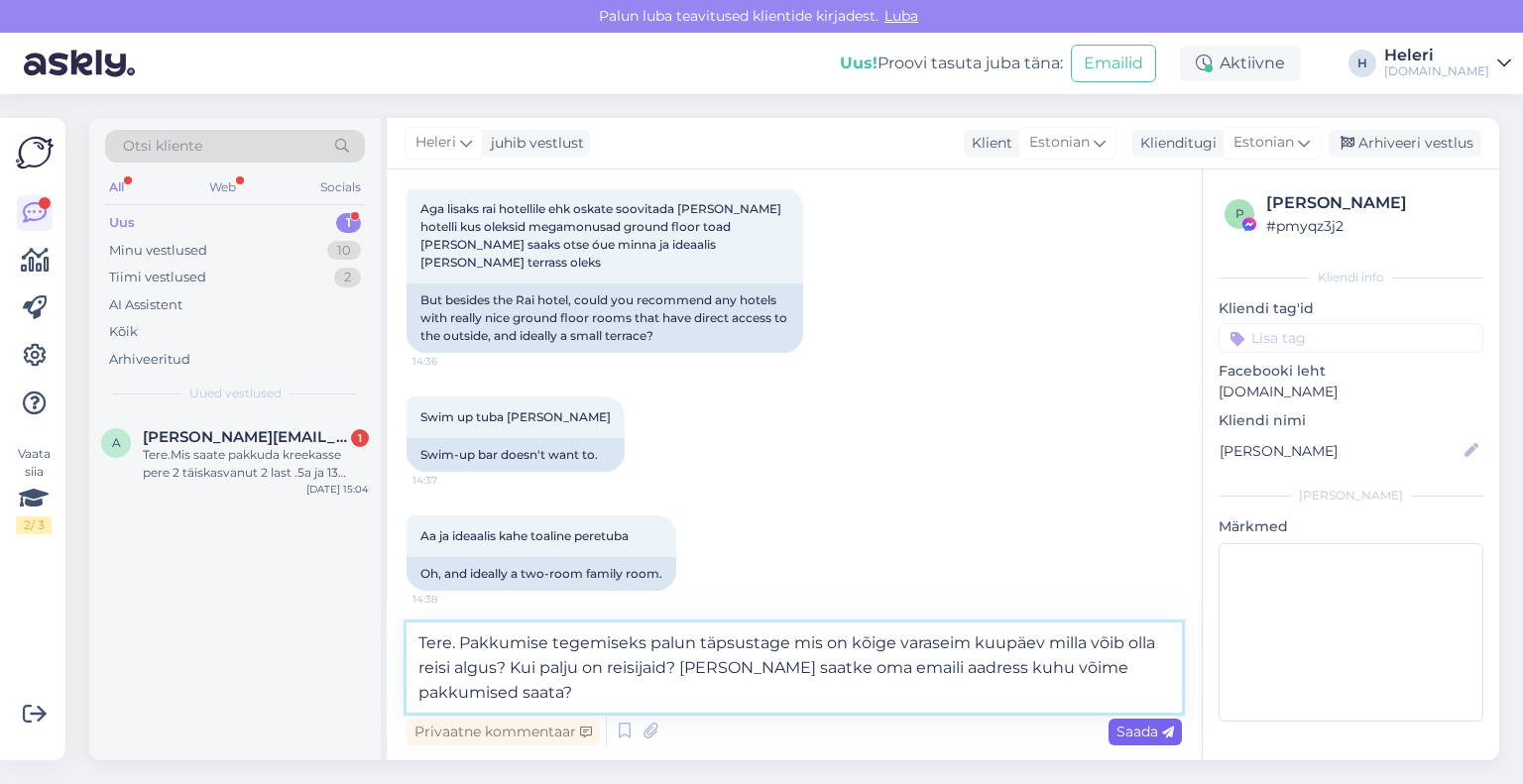 type on "Tere. Pakkumise tegemiseks palun täpsustage mis on kõige varaseim kuupäev milla võib olla reisi algus? Kui palju on reisijaid? [PERSON_NAME] saatke oma emaili aadress kuhu võime pakkumised saata?" 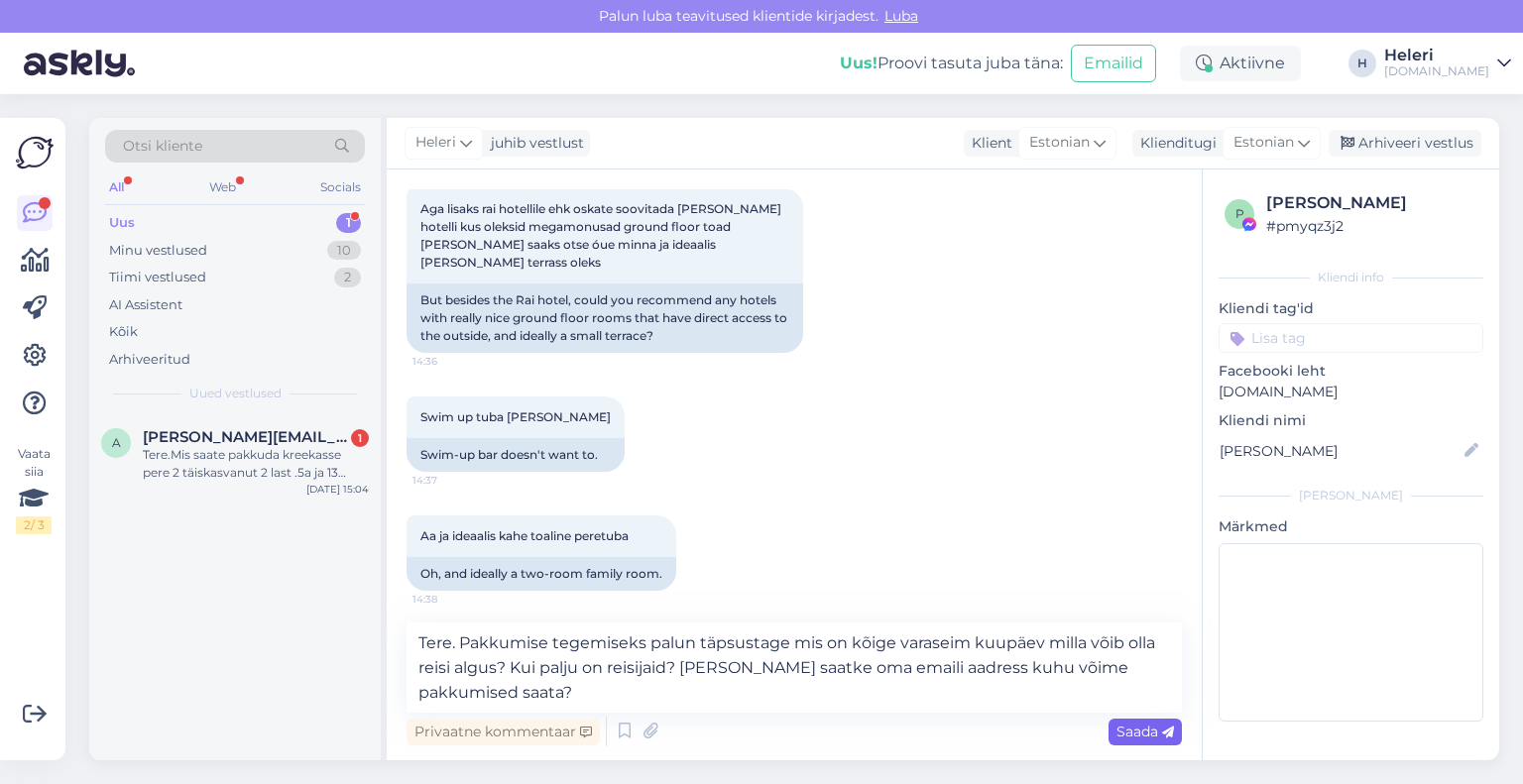 click on "Saada" at bounding box center [1145, 731] 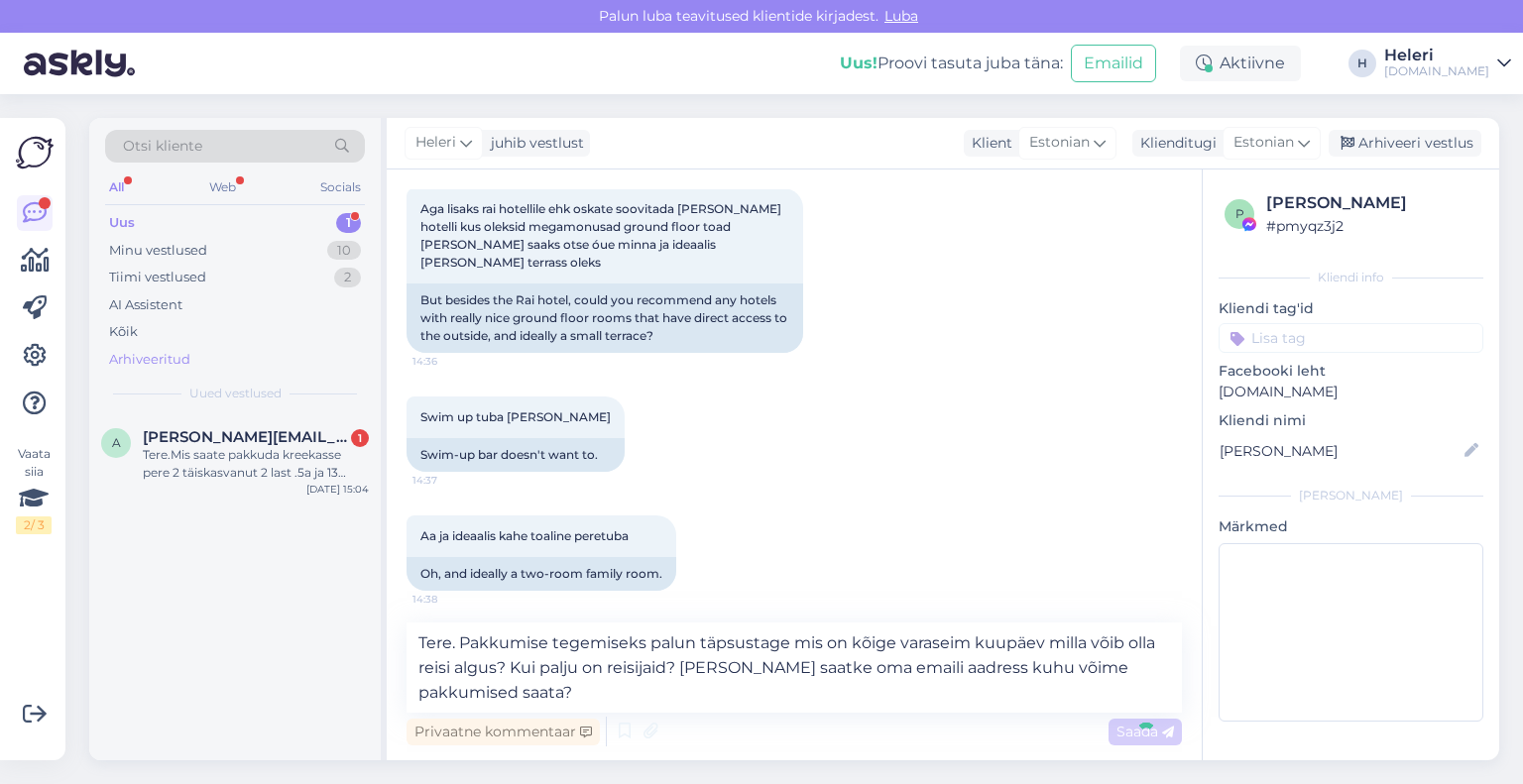 type 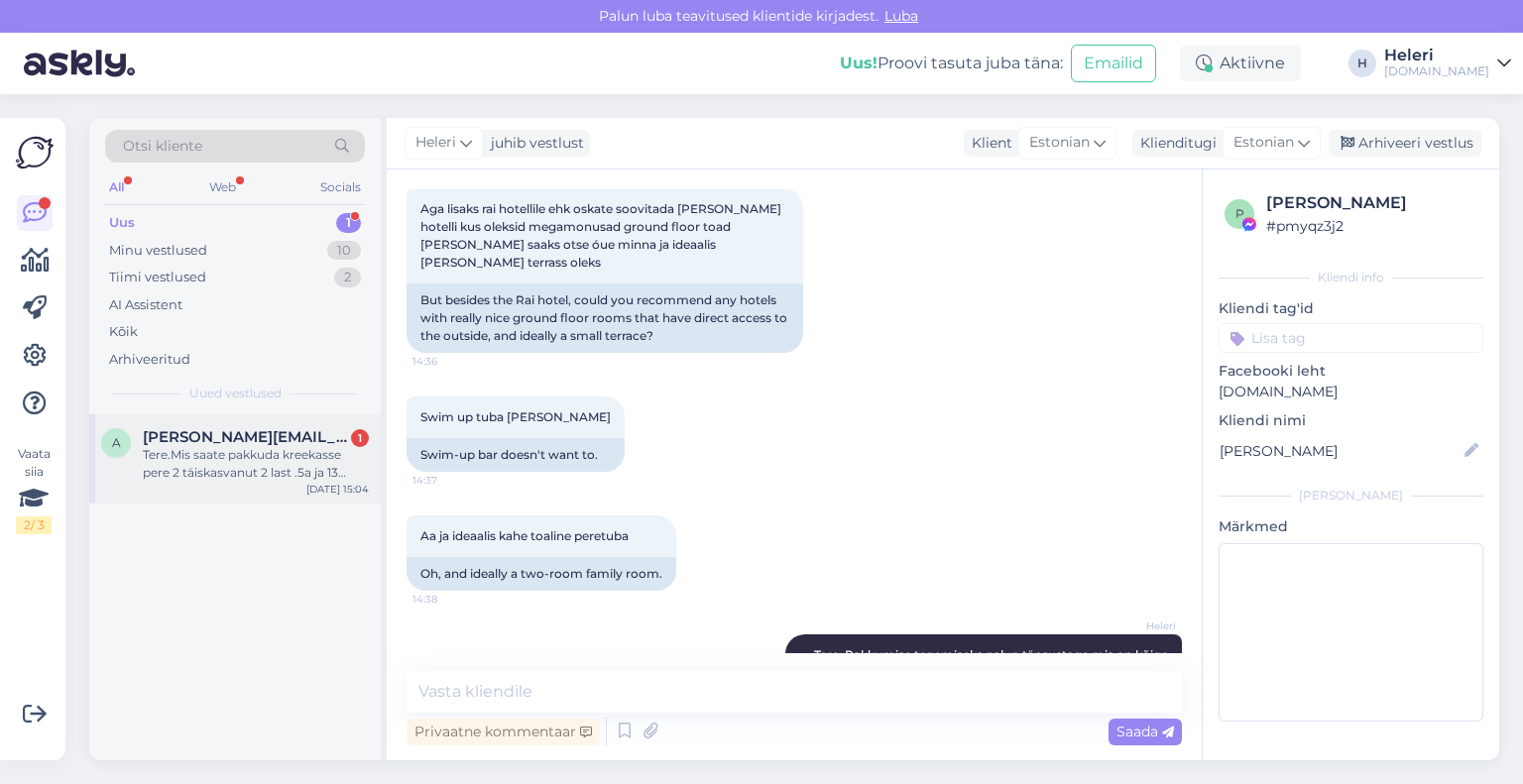 scroll, scrollTop: 3351, scrollLeft: 0, axis: vertical 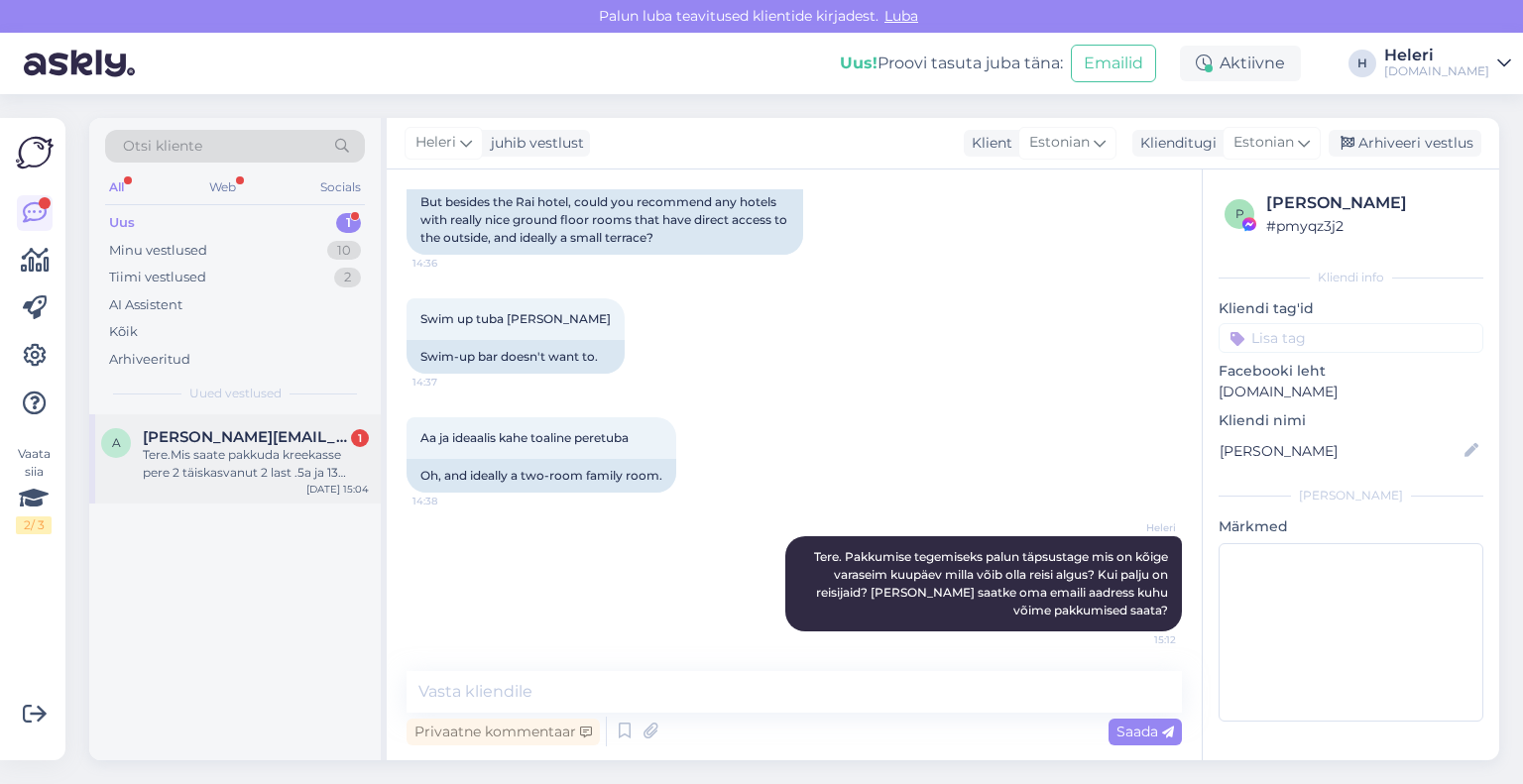 click on "Tere.Mis saate pakkuda kreekasse pere 2 täiskasvanut 2 last .5a ja 13 aasatne.26 või [DATE] .mingi 7ööd kuskil.toit hommik ja õhtu või kõik hinnas.hinna lagi kuni 3500🙂" at bounding box center [256, 464] 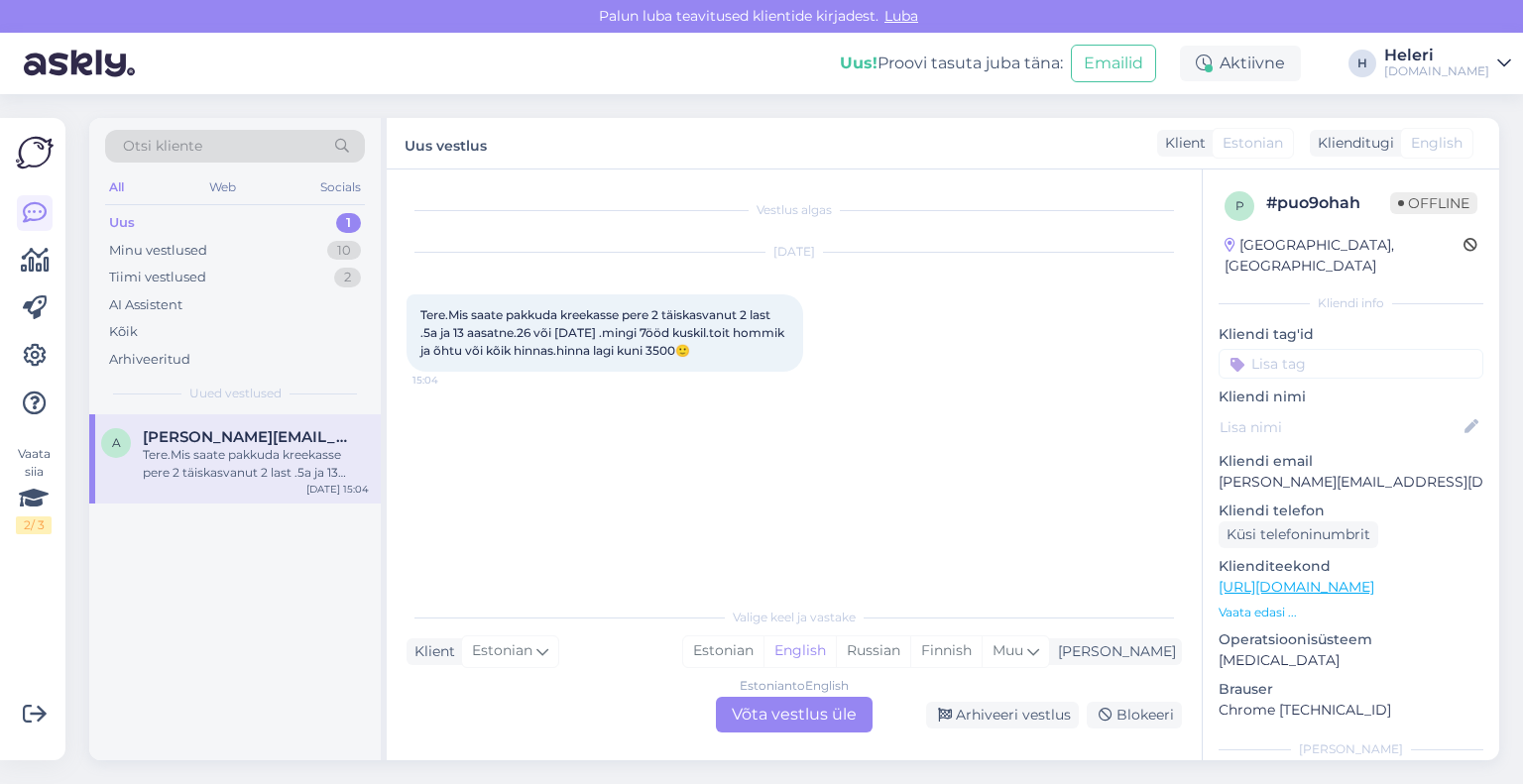 scroll, scrollTop: 0, scrollLeft: 0, axis: both 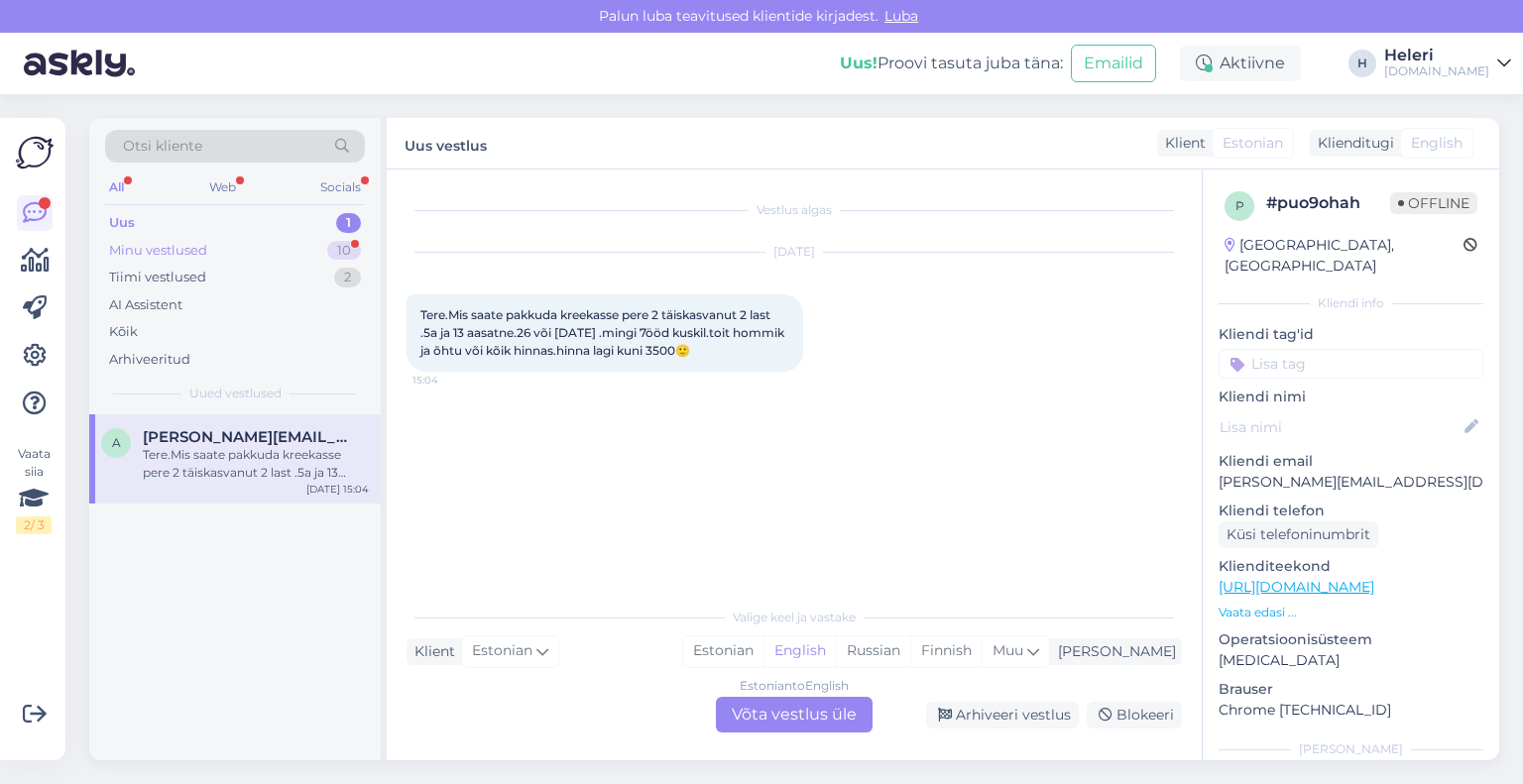 click on "Minu vestlused" at bounding box center [158, 251] 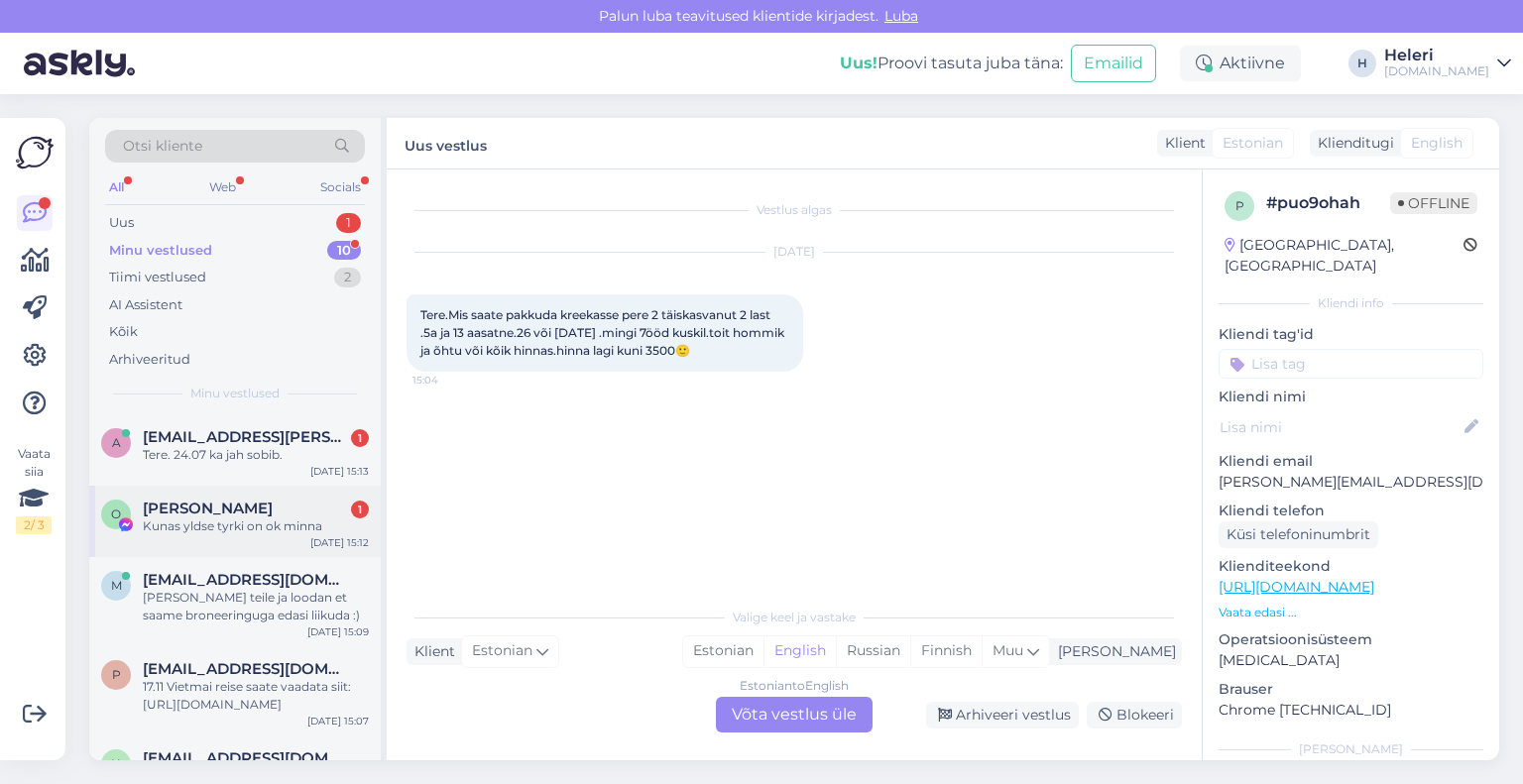 click on "Kunas yldse tyrki on ok minna" at bounding box center [256, 526] 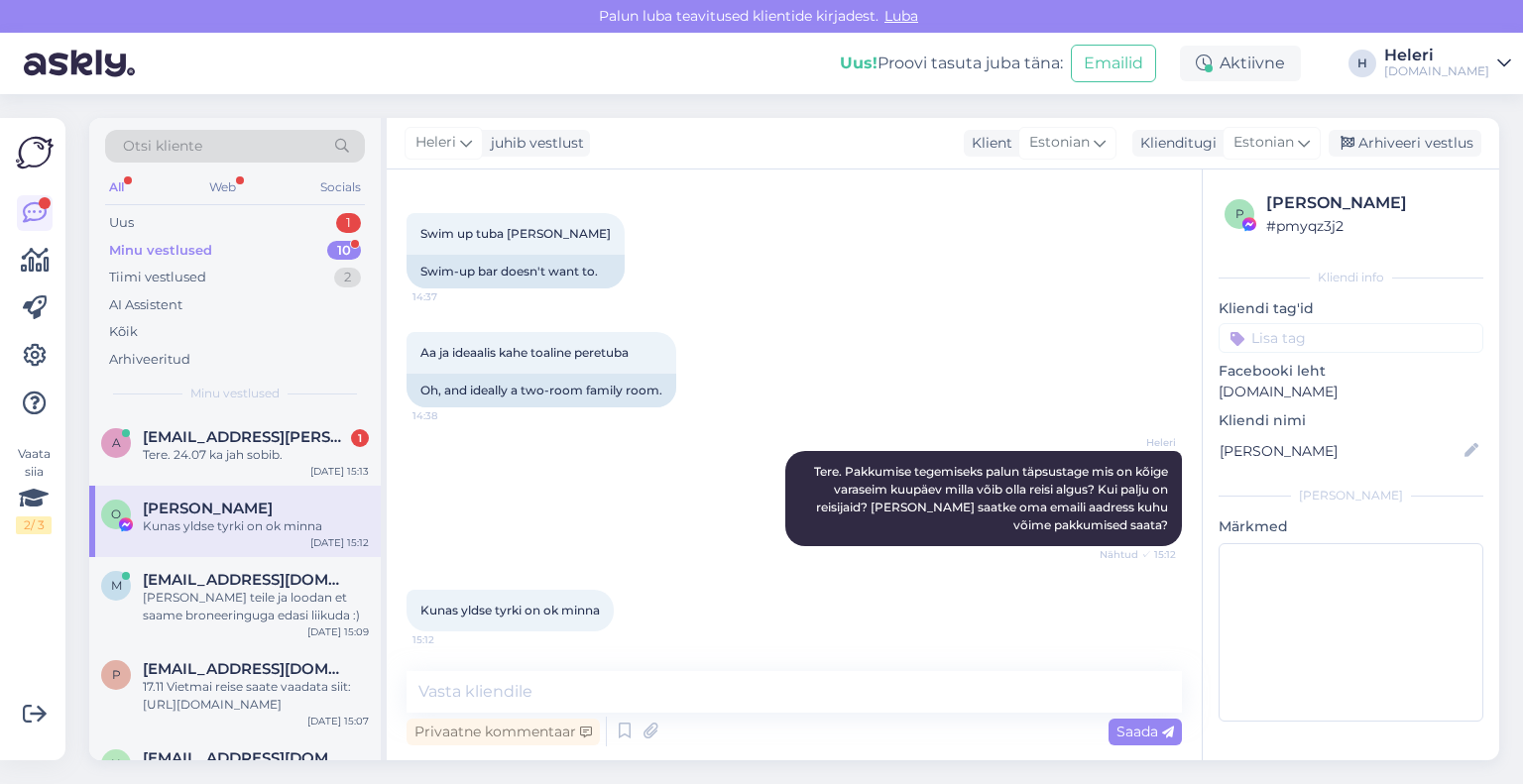 scroll, scrollTop: 3522, scrollLeft: 0, axis: vertical 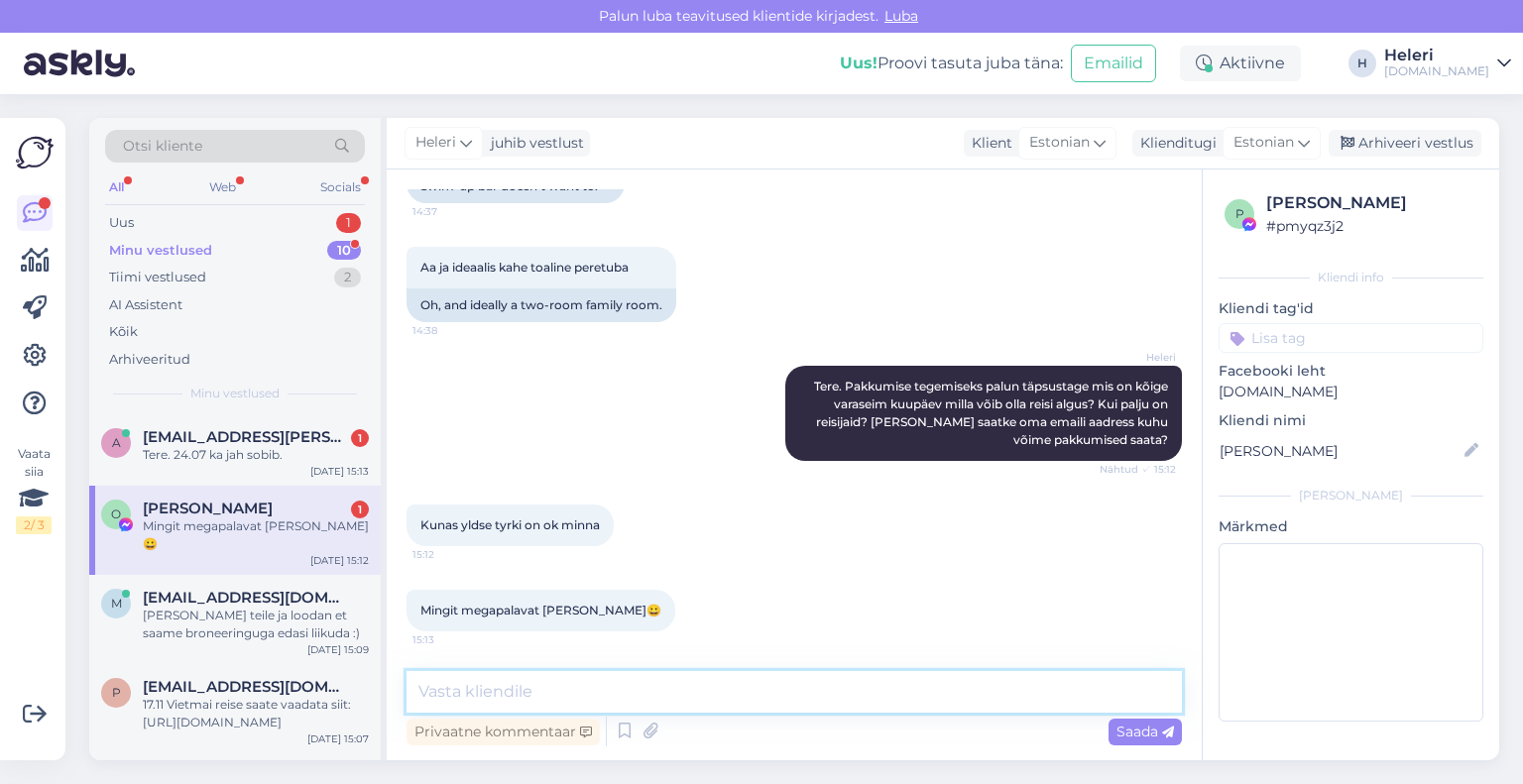 click at bounding box center [794, 692] 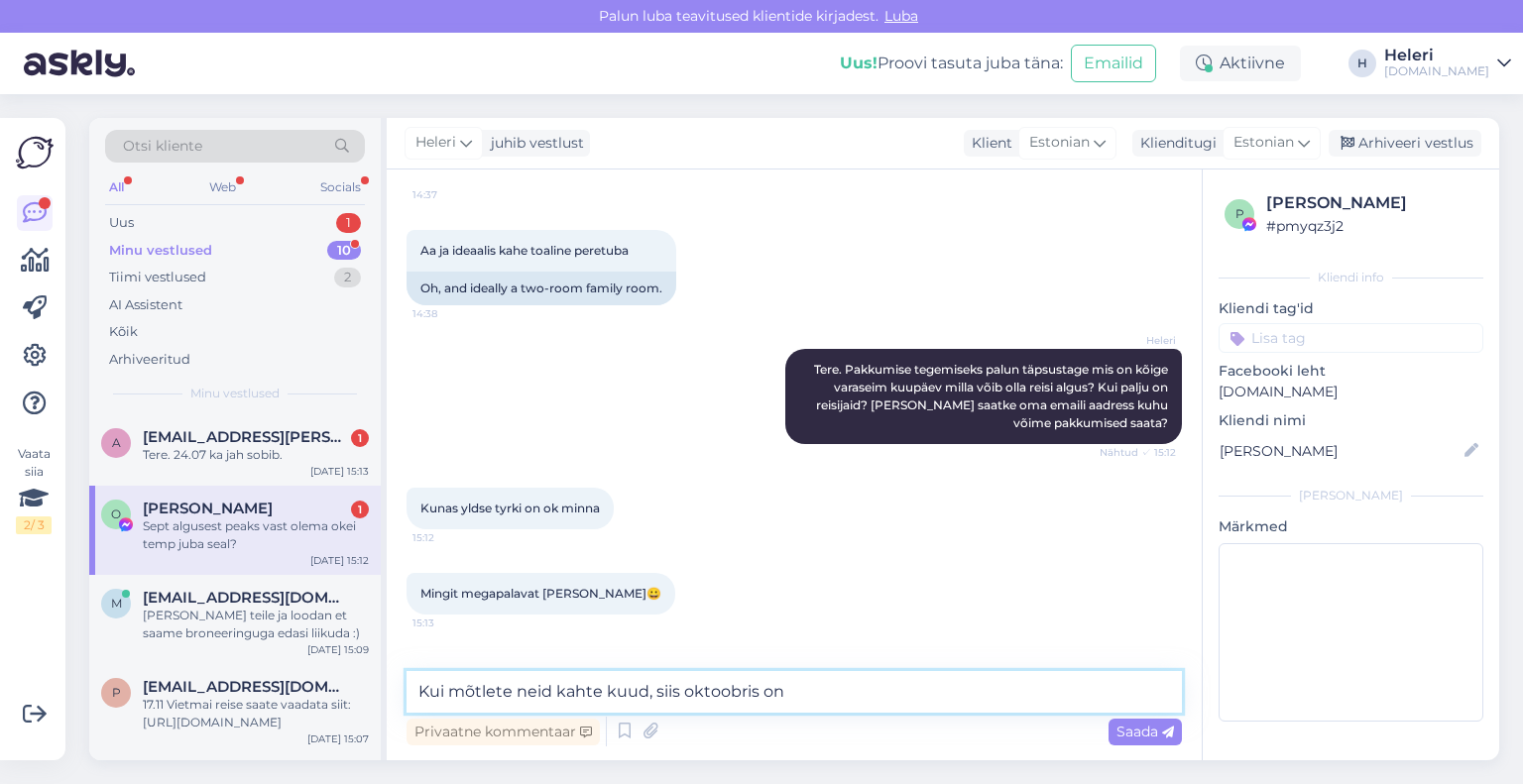scroll, scrollTop: 3608, scrollLeft: 0, axis: vertical 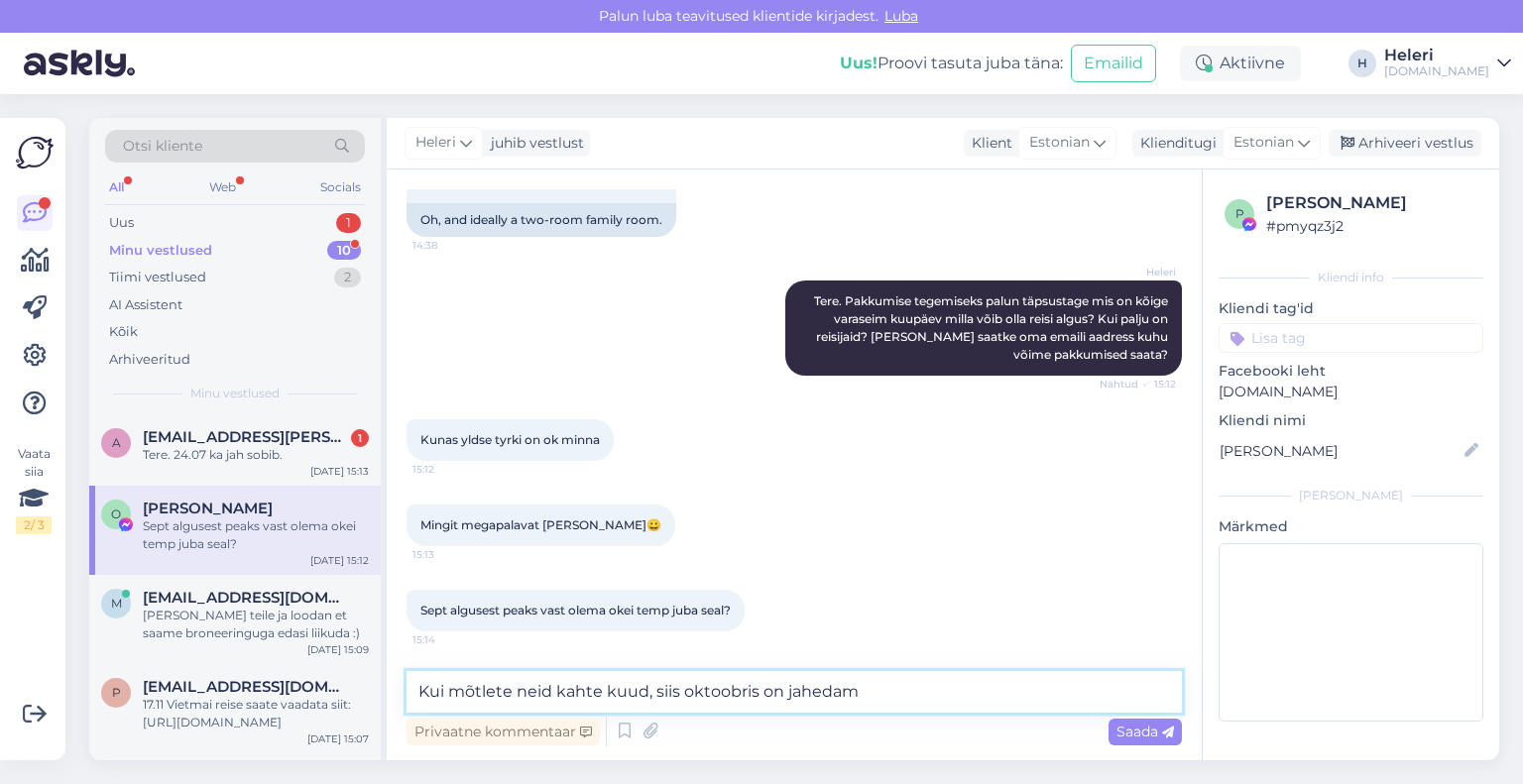 type on "Kui mõtlete neid kahte kuud, siis oktoobris on jahedam" 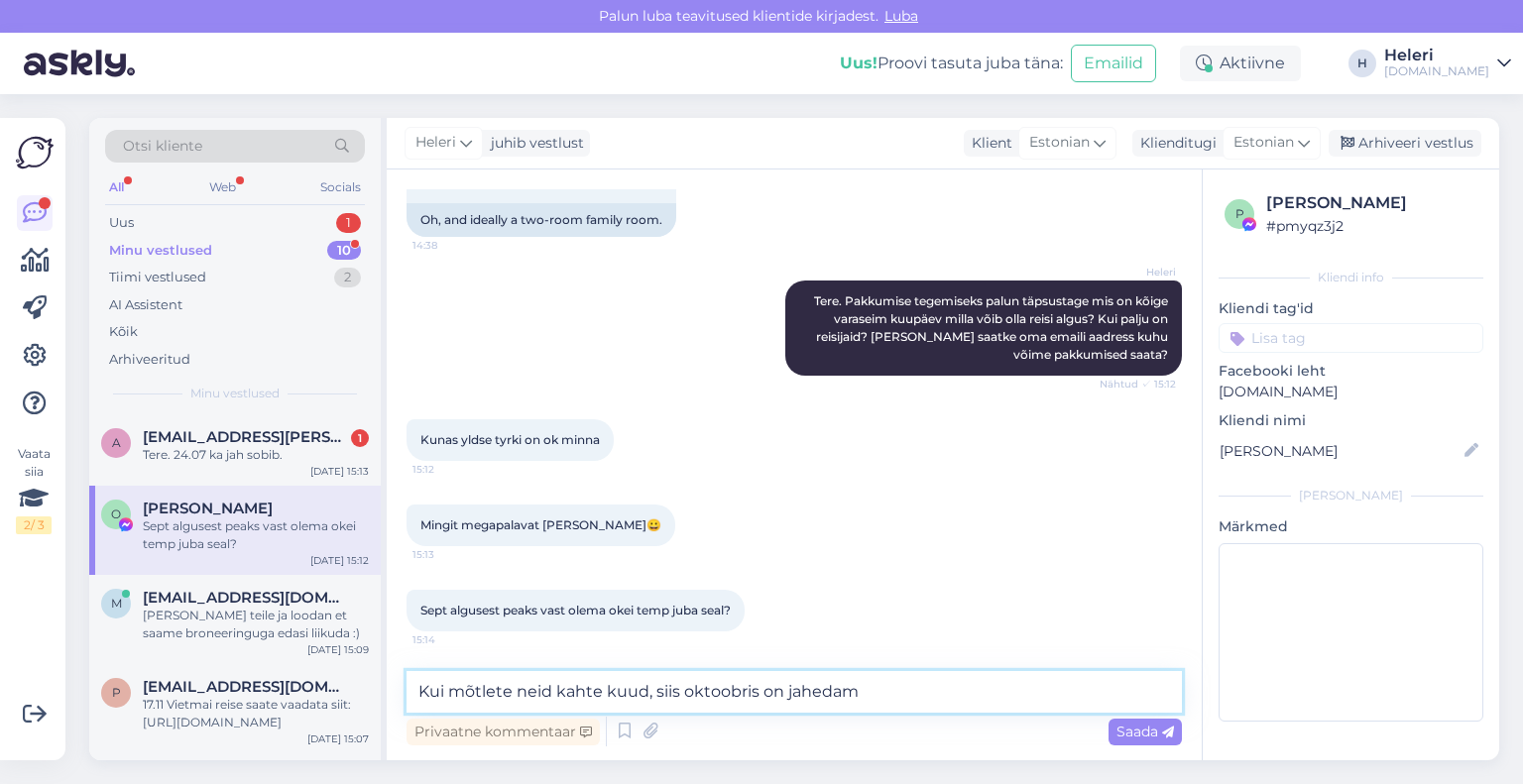 drag, startPoint x: 419, startPoint y: 689, endPoint x: 944, endPoint y: 683, distance: 525.034 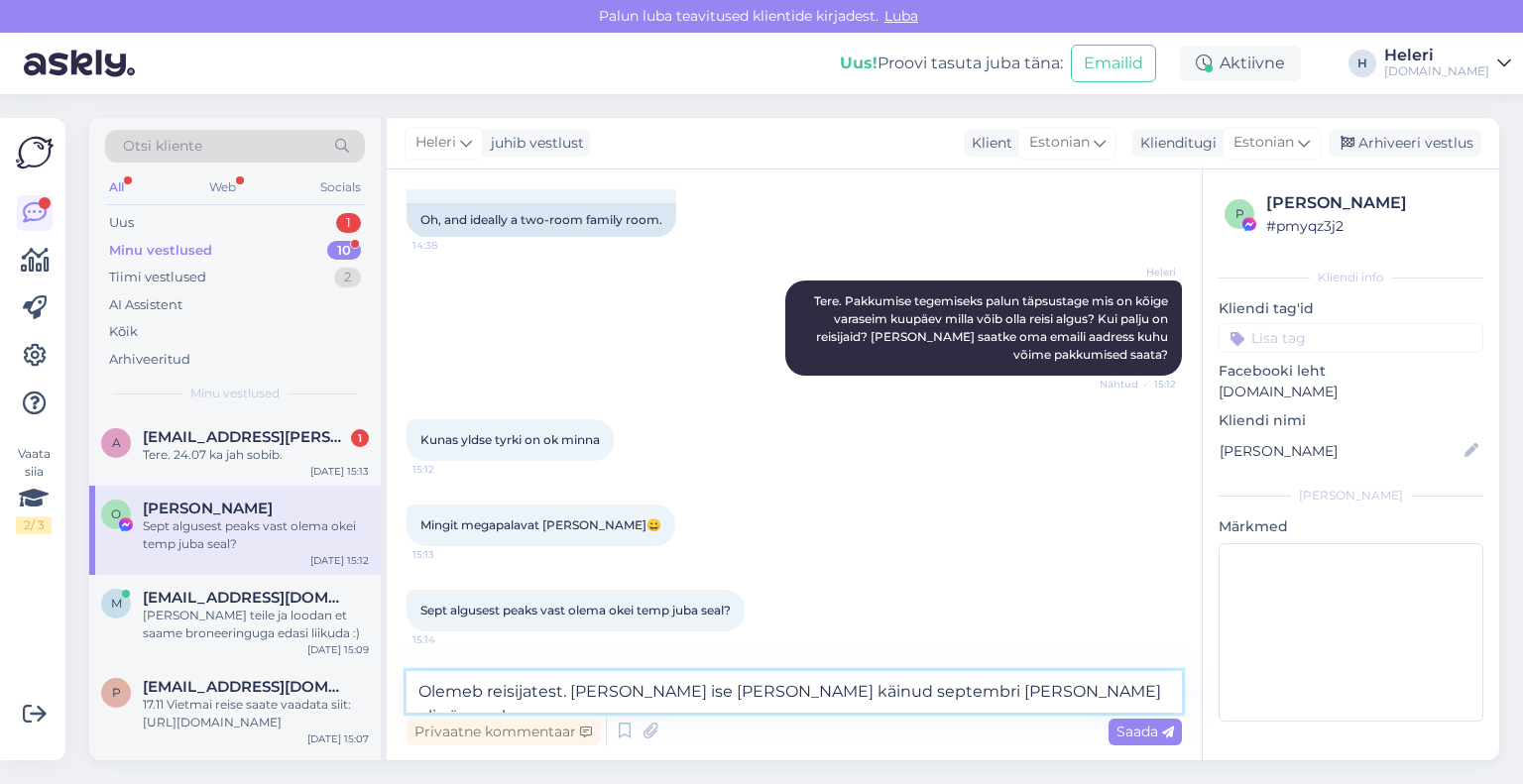 click on "Olemeb reisijatest. [PERSON_NAME] ise [PERSON_NAME] käinud septembri [PERSON_NAME] oli väga palav" at bounding box center [794, 692] 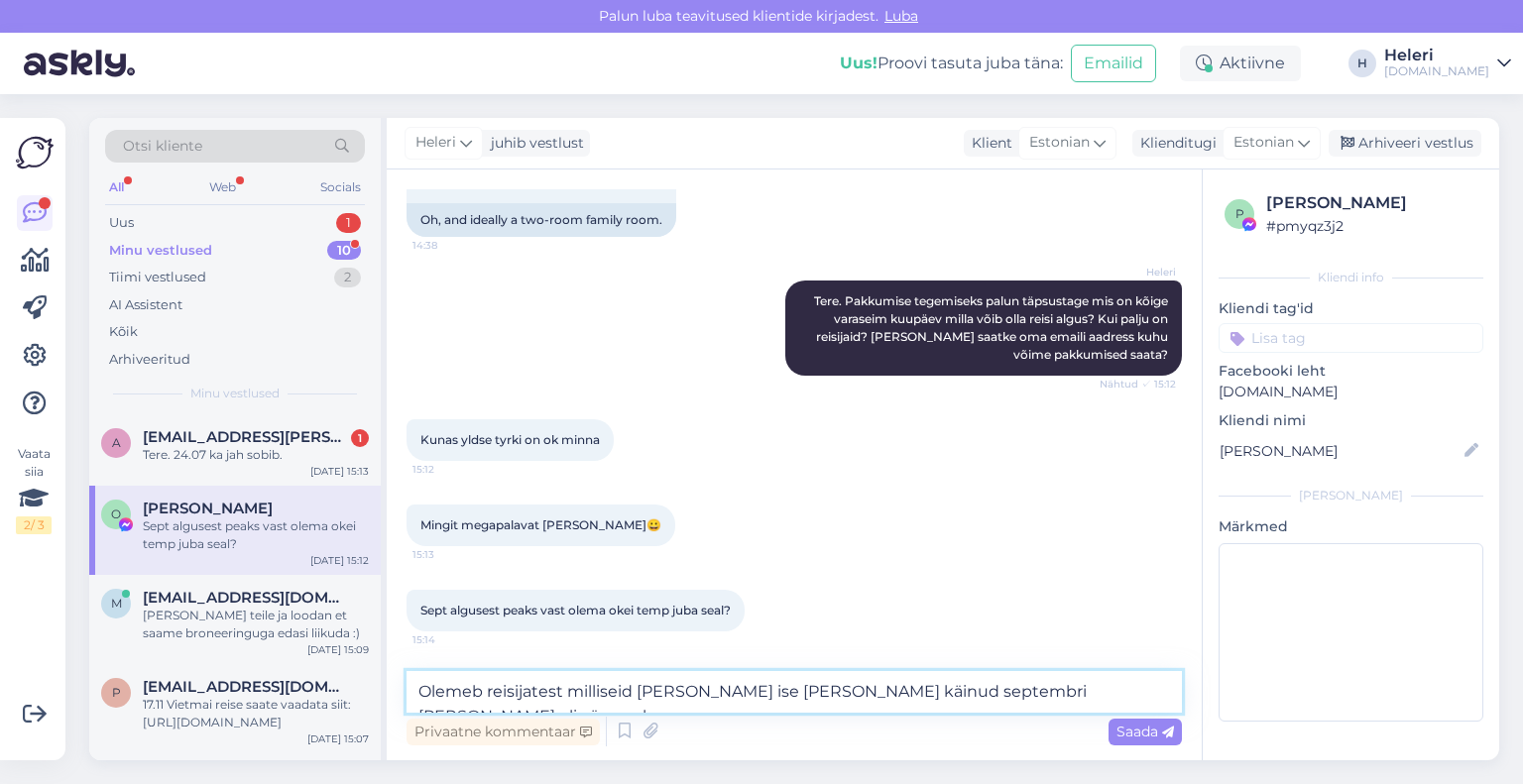 drag, startPoint x: 416, startPoint y: 689, endPoint x: 1101, endPoint y: 677, distance: 685.1051 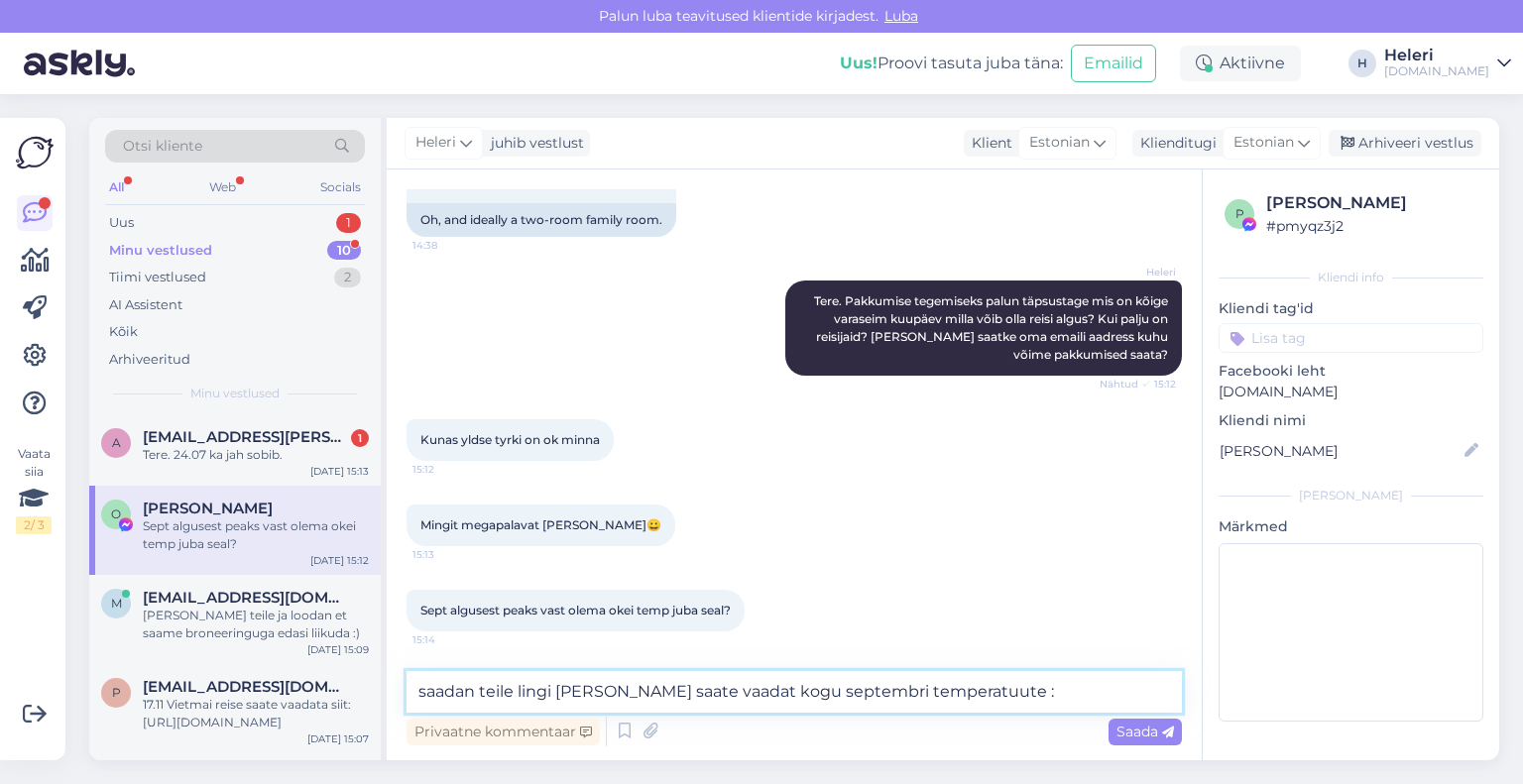 click on "saadan teile lingi [PERSON_NAME] saate vaadat kogu septembri temperatuute :" at bounding box center (794, 692) 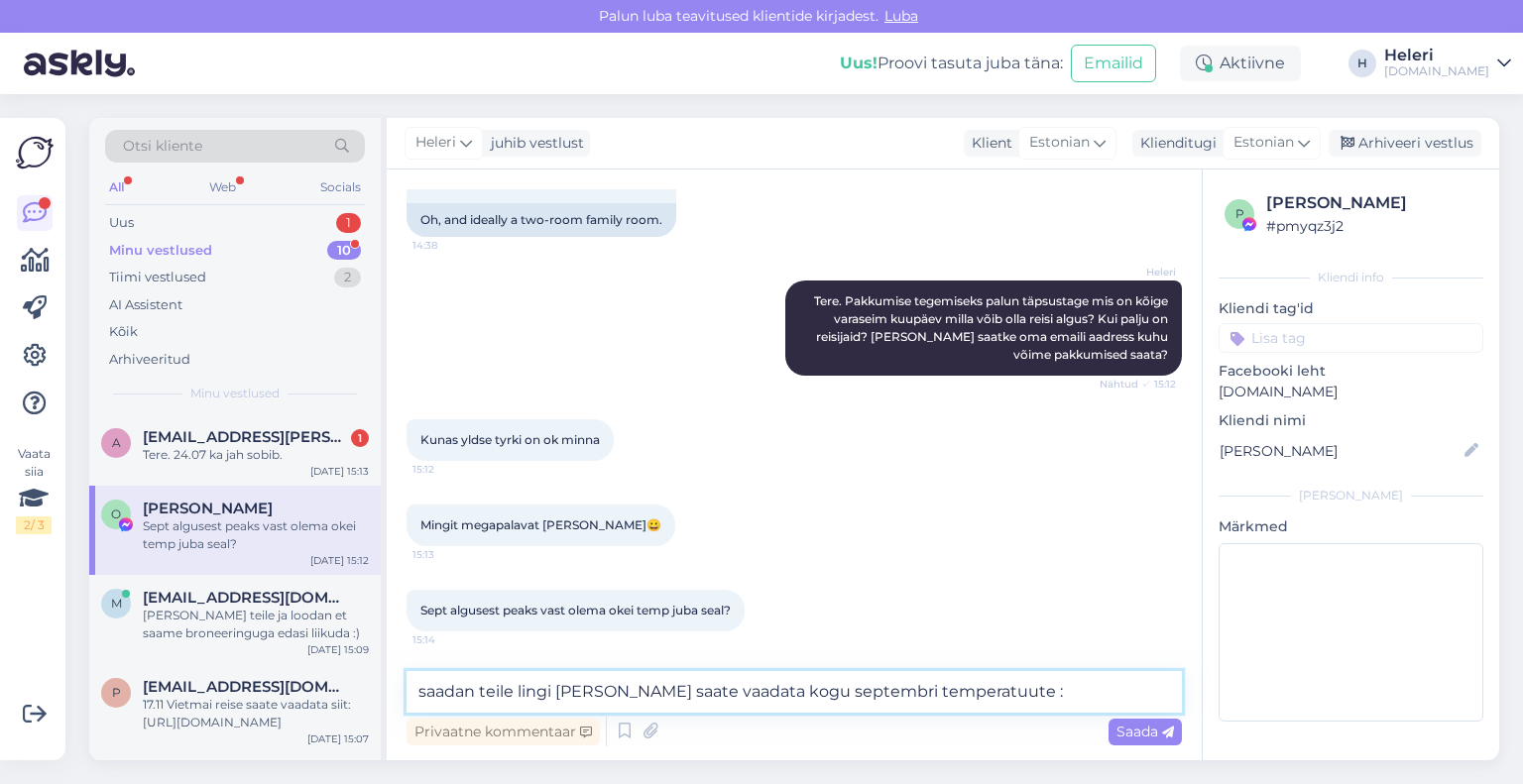 click on "saadan teile lingi [PERSON_NAME] saate vaadata kogu septembri temperatuute :" at bounding box center [794, 692] 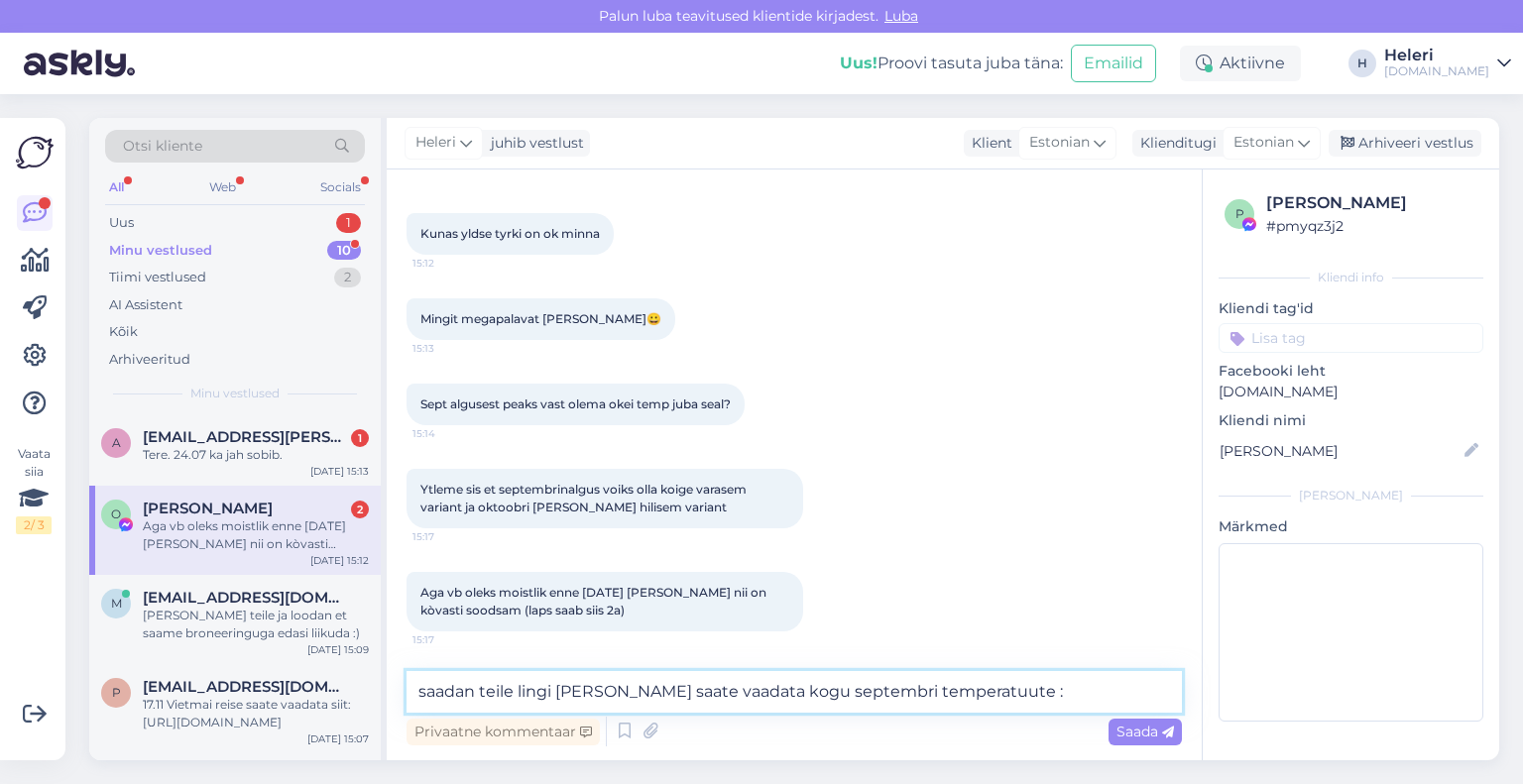 scroll, scrollTop: 3813, scrollLeft: 0, axis: vertical 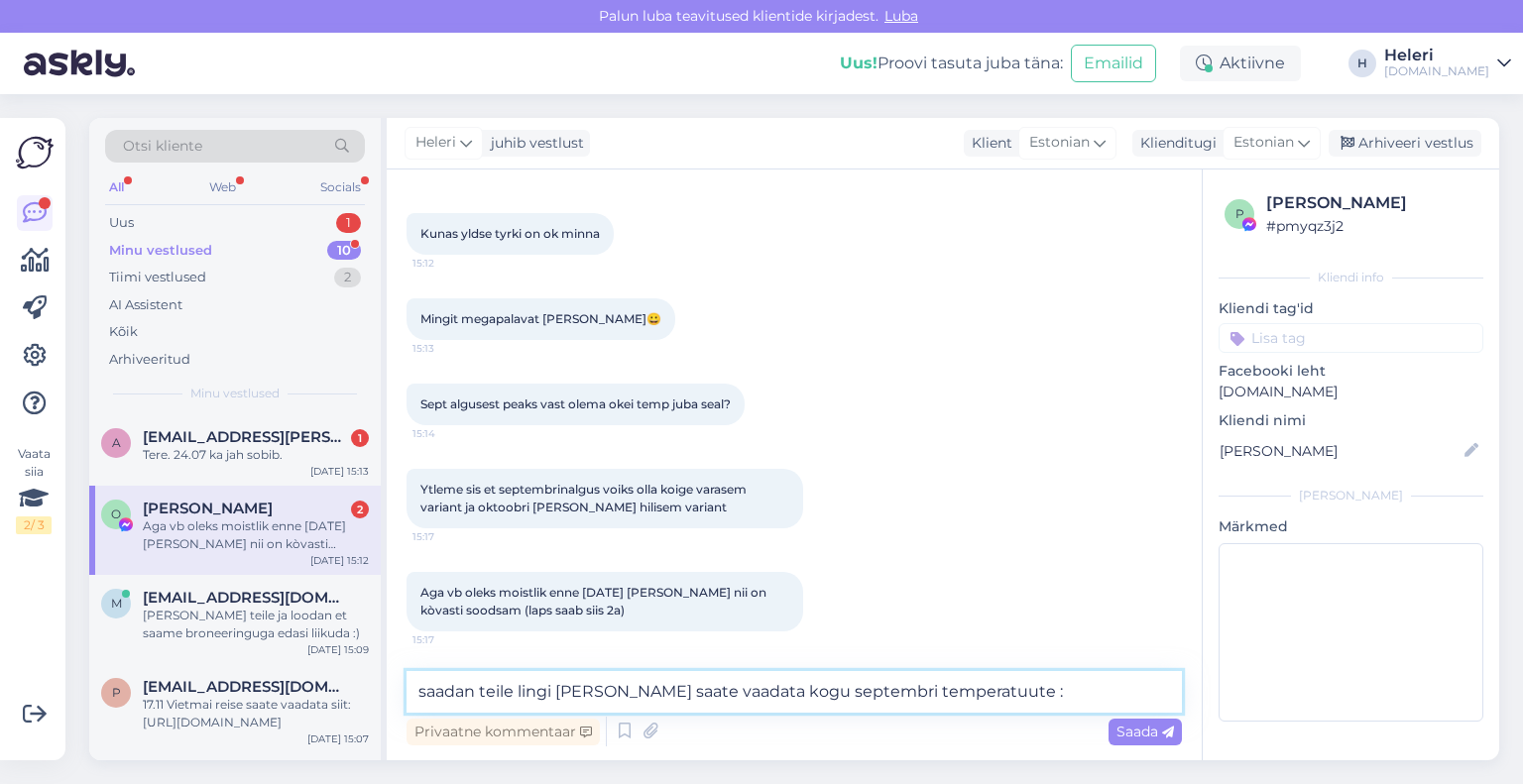 click on "saadan teile lingi [PERSON_NAME] saate vaadata kogu septembri temperatuute :" at bounding box center (794, 692) 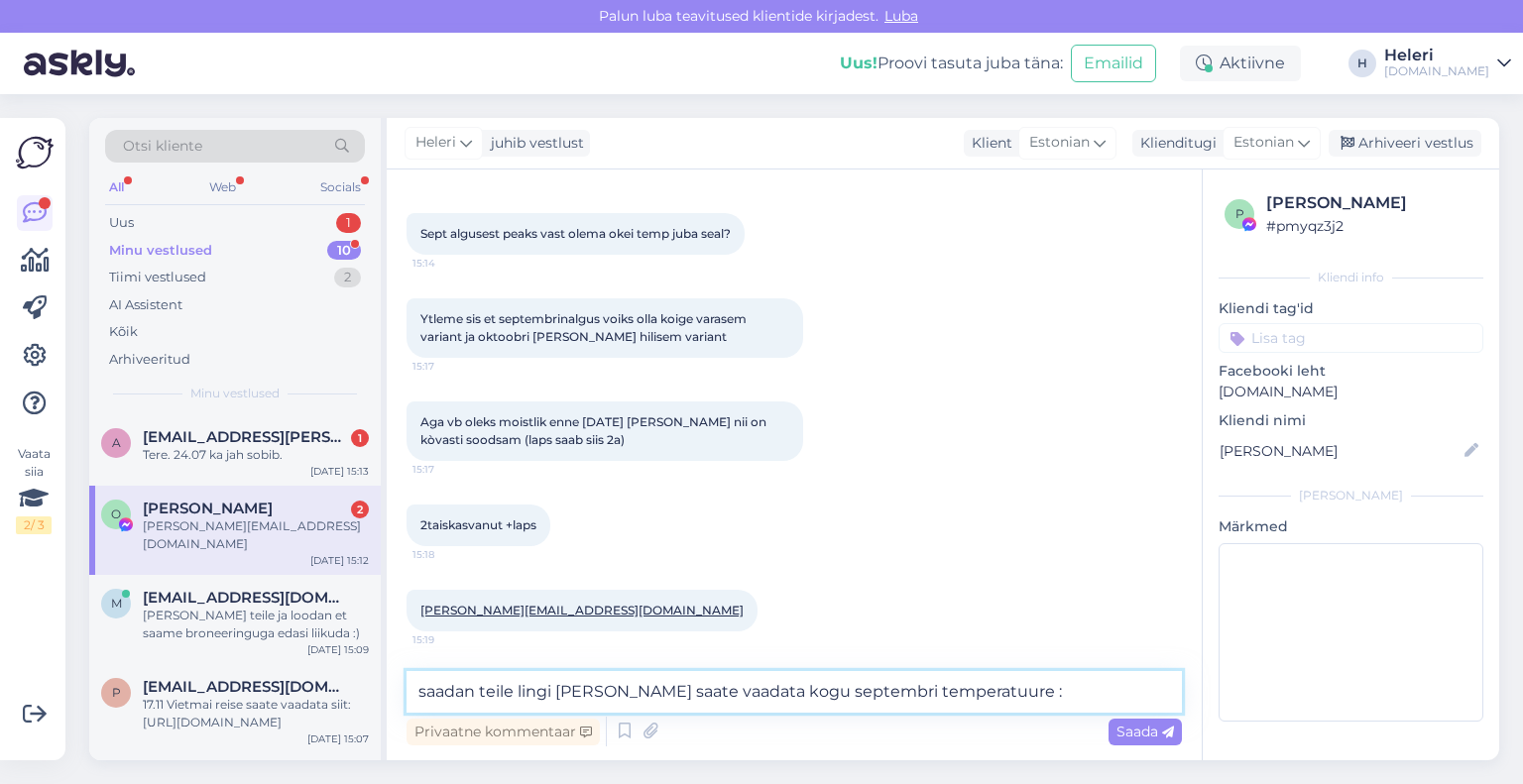 scroll, scrollTop: 3983, scrollLeft: 0, axis: vertical 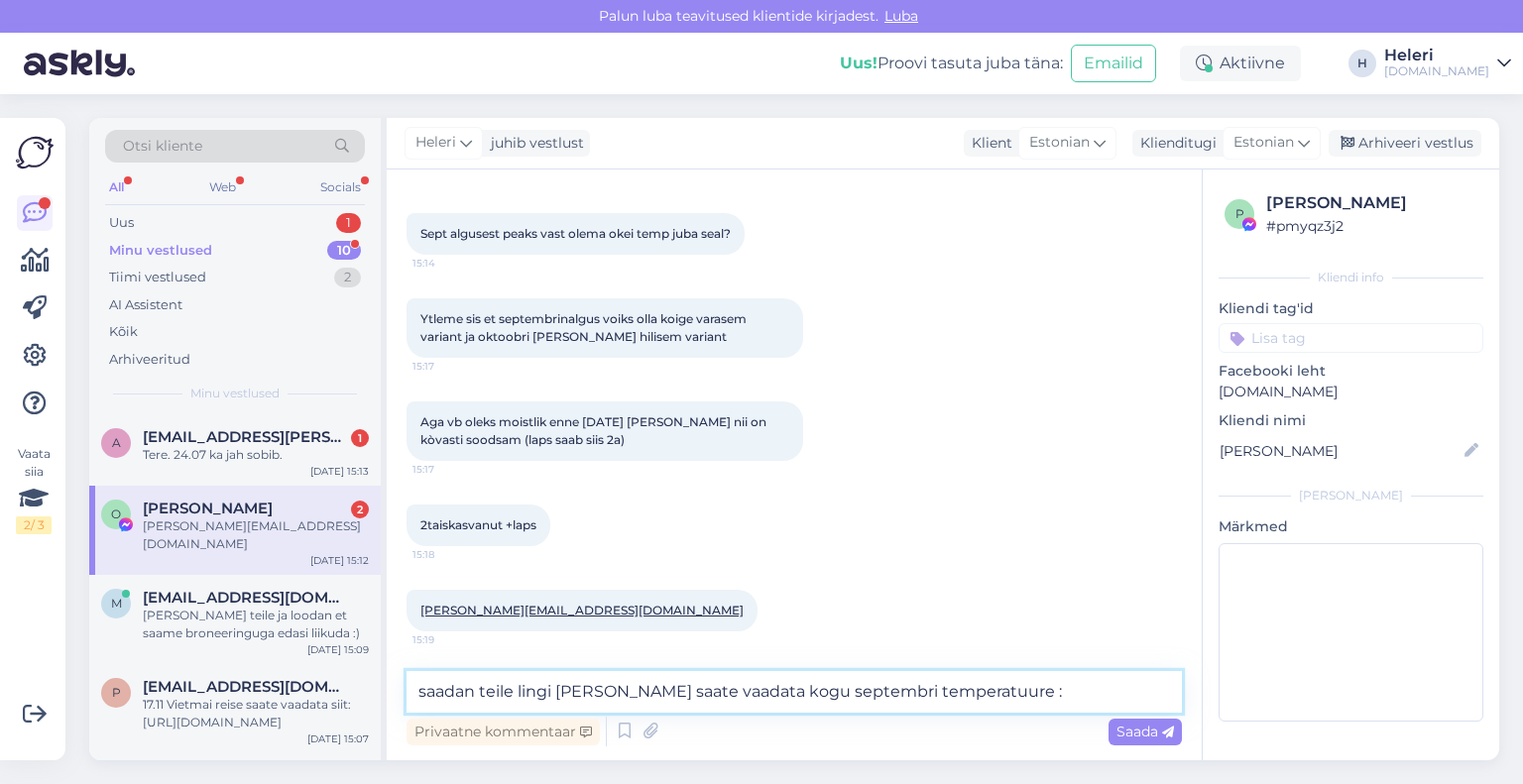 click on "saadan teile lingi [PERSON_NAME] saate vaadata kogu septembri temperatuure :" at bounding box center (794, 692) 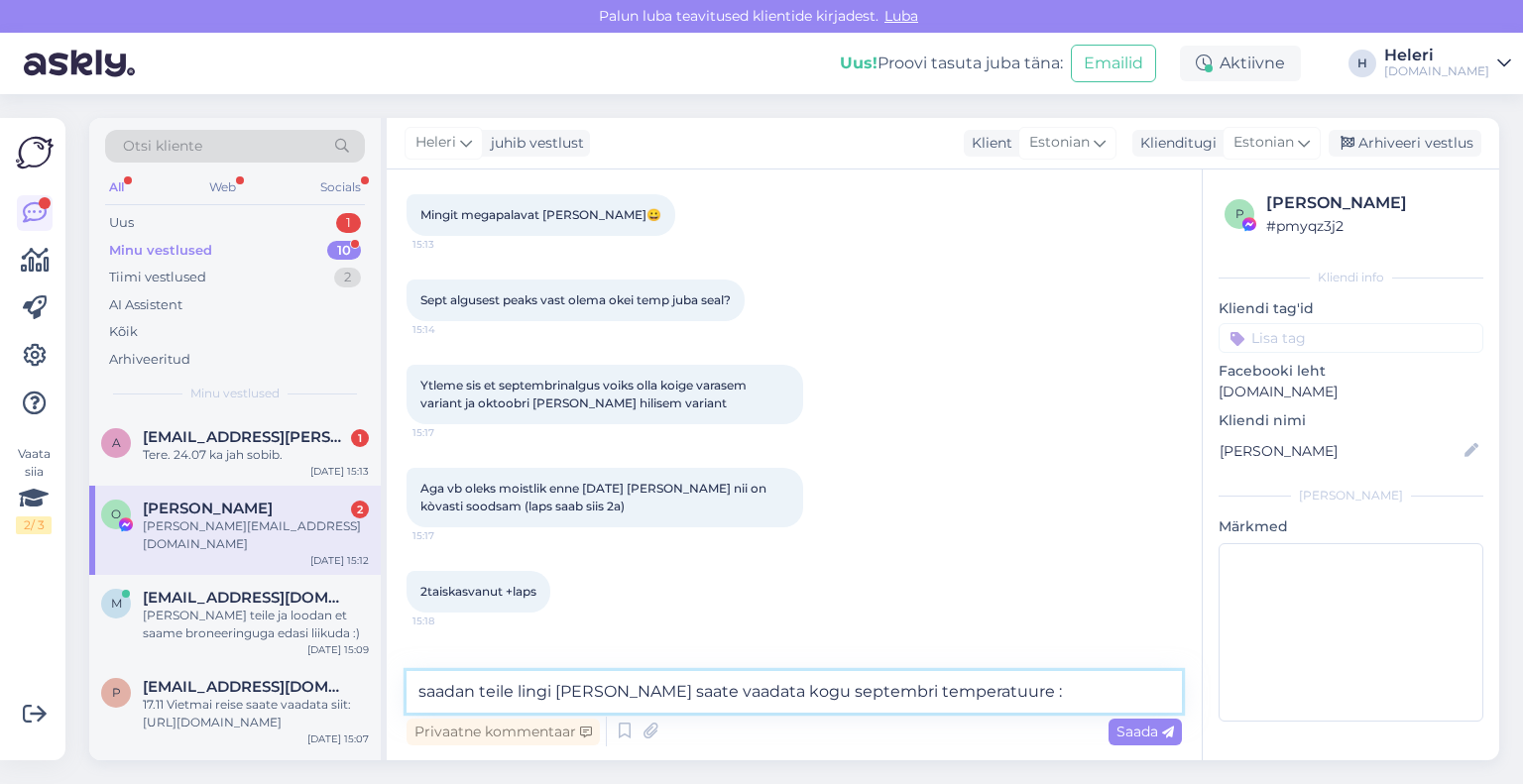 scroll, scrollTop: 3983, scrollLeft: 0, axis: vertical 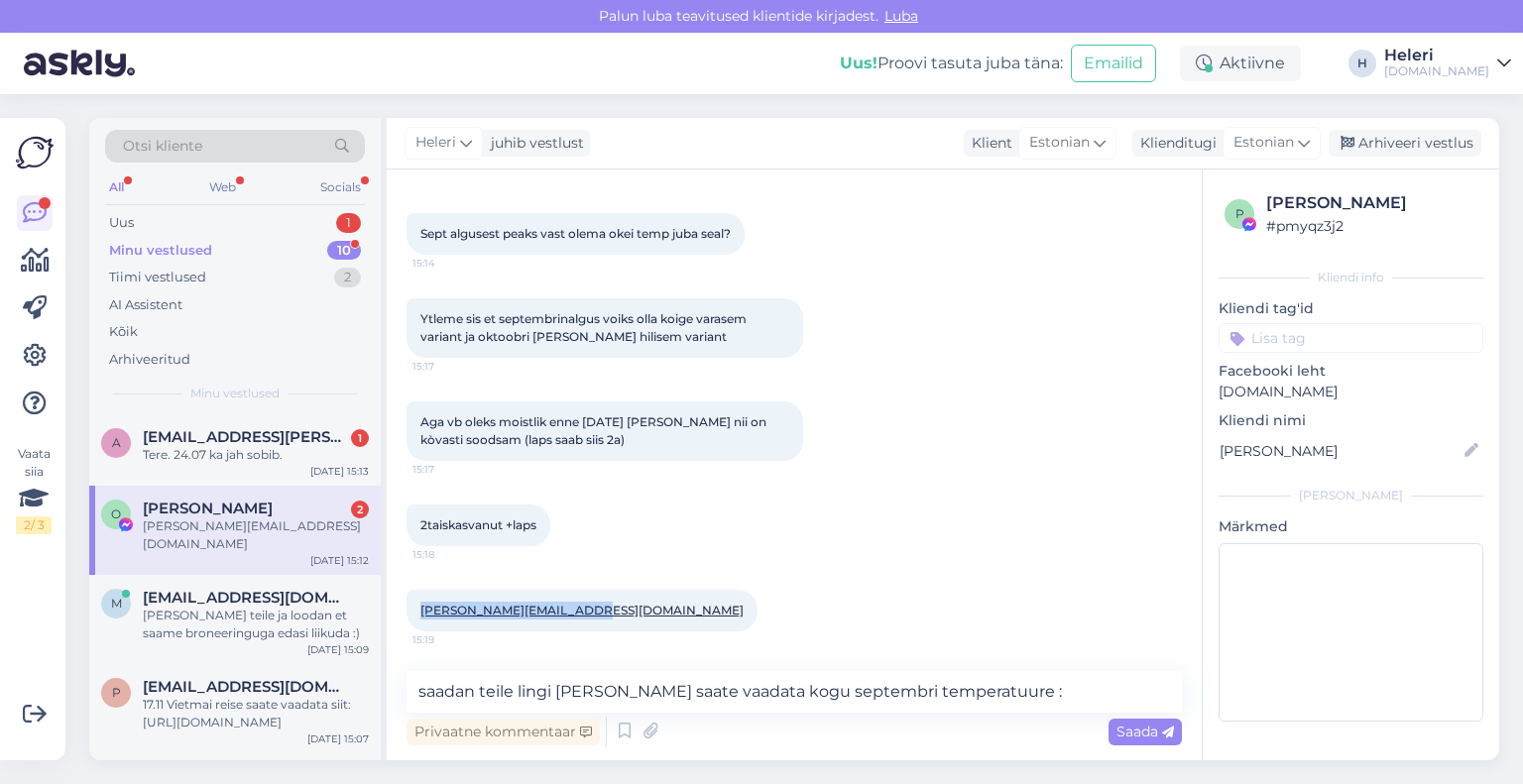 drag, startPoint x: 432, startPoint y: 608, endPoint x: 602, endPoint y: 608, distance: 170 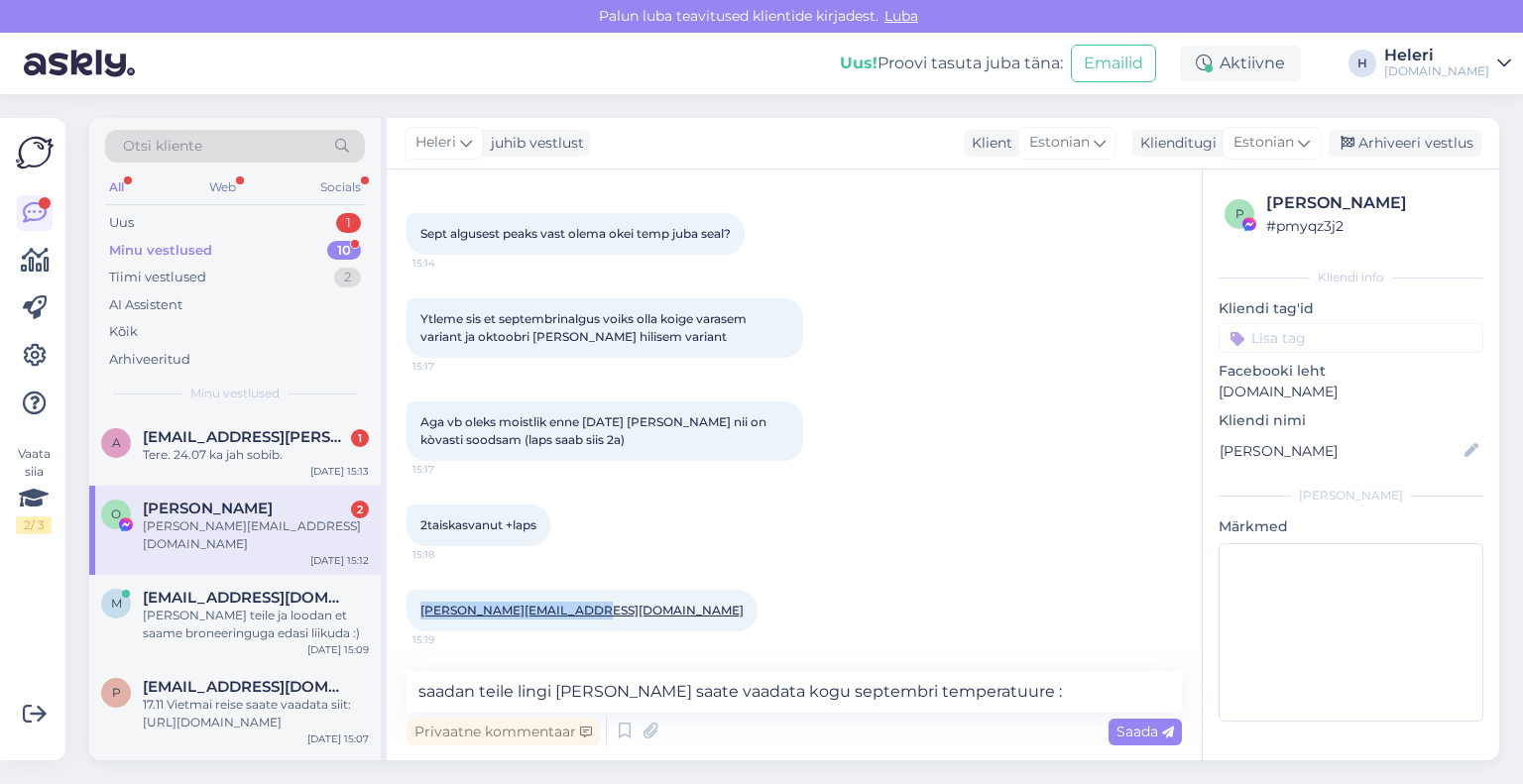 copy on "[PERSON_NAME][EMAIL_ADDRESS][DOMAIN_NAME]" 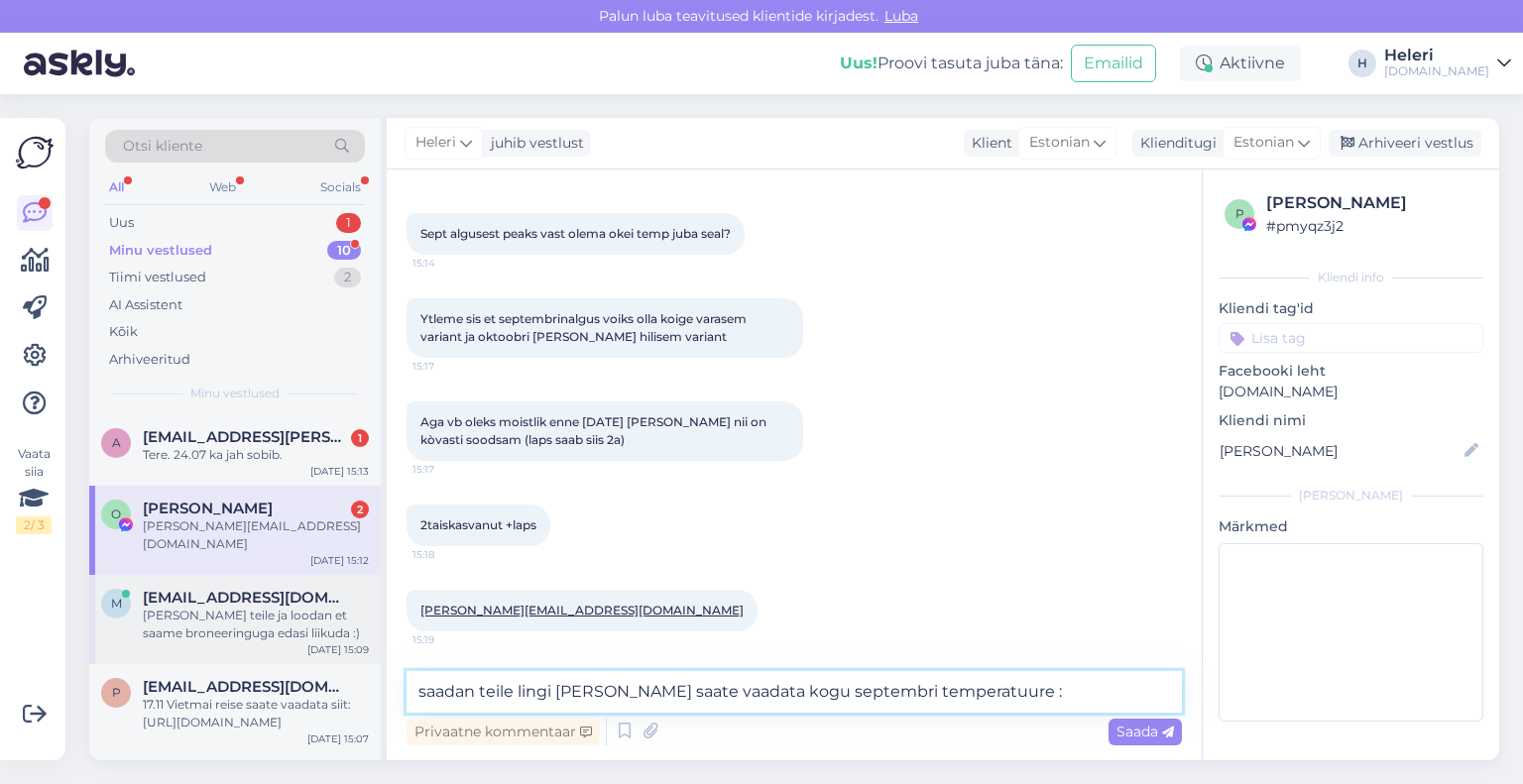 drag, startPoint x: 973, startPoint y: 684, endPoint x: 108, endPoint y: 639, distance: 866.16973 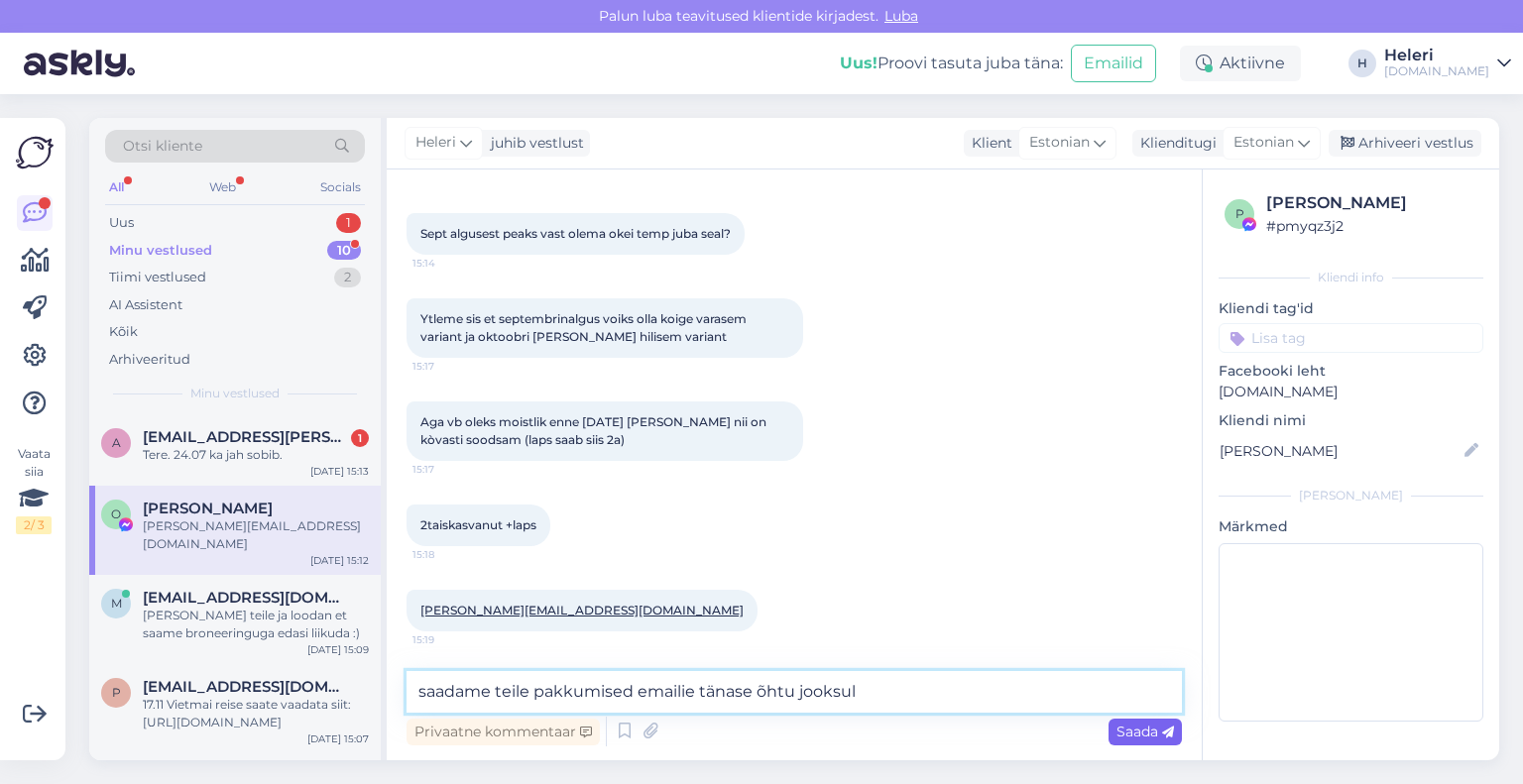 type on "saadame teile pakkumised emailie tänase õhtu jooksul" 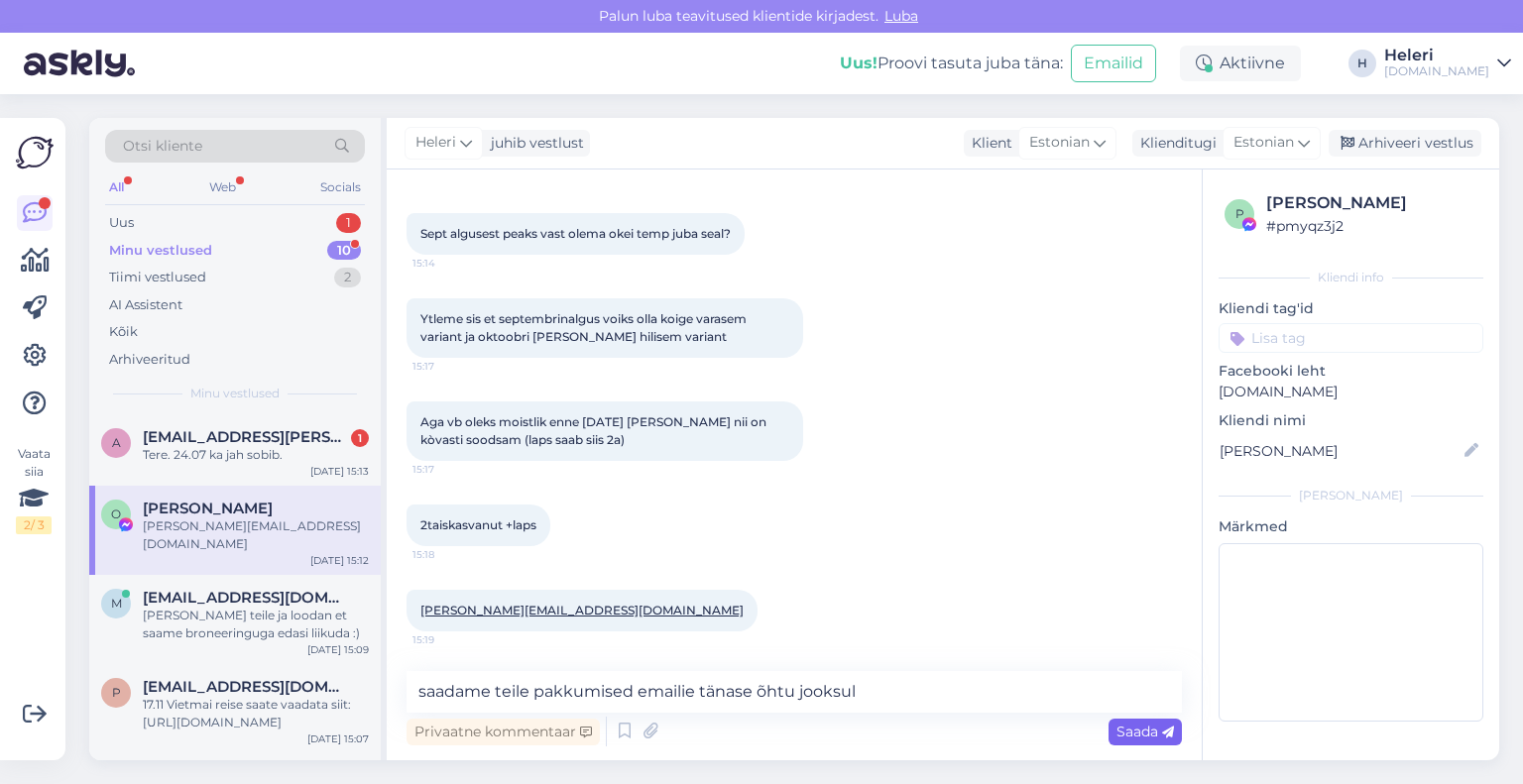 click on "Saada" at bounding box center (1145, 731) 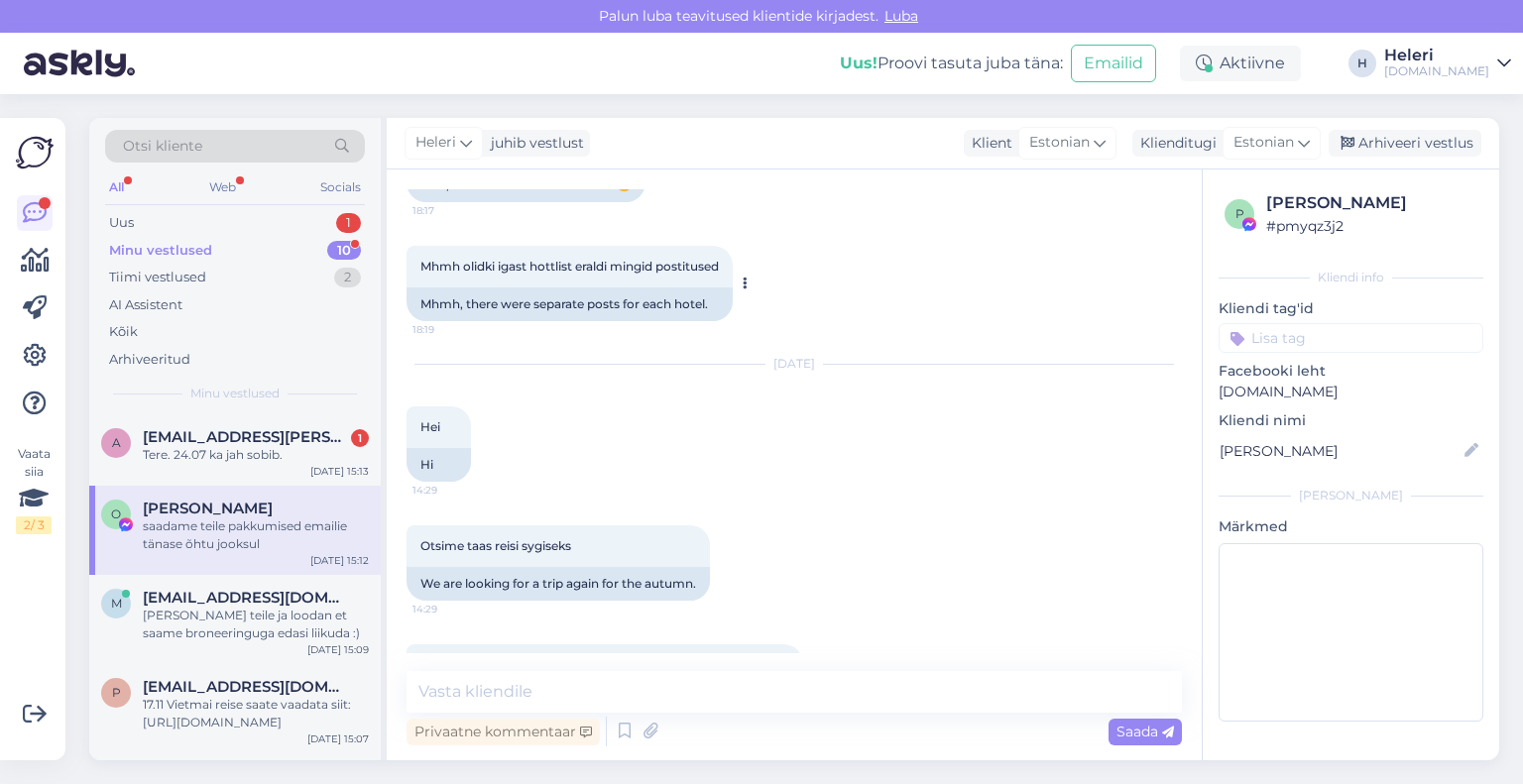 scroll, scrollTop: 1987, scrollLeft: 0, axis: vertical 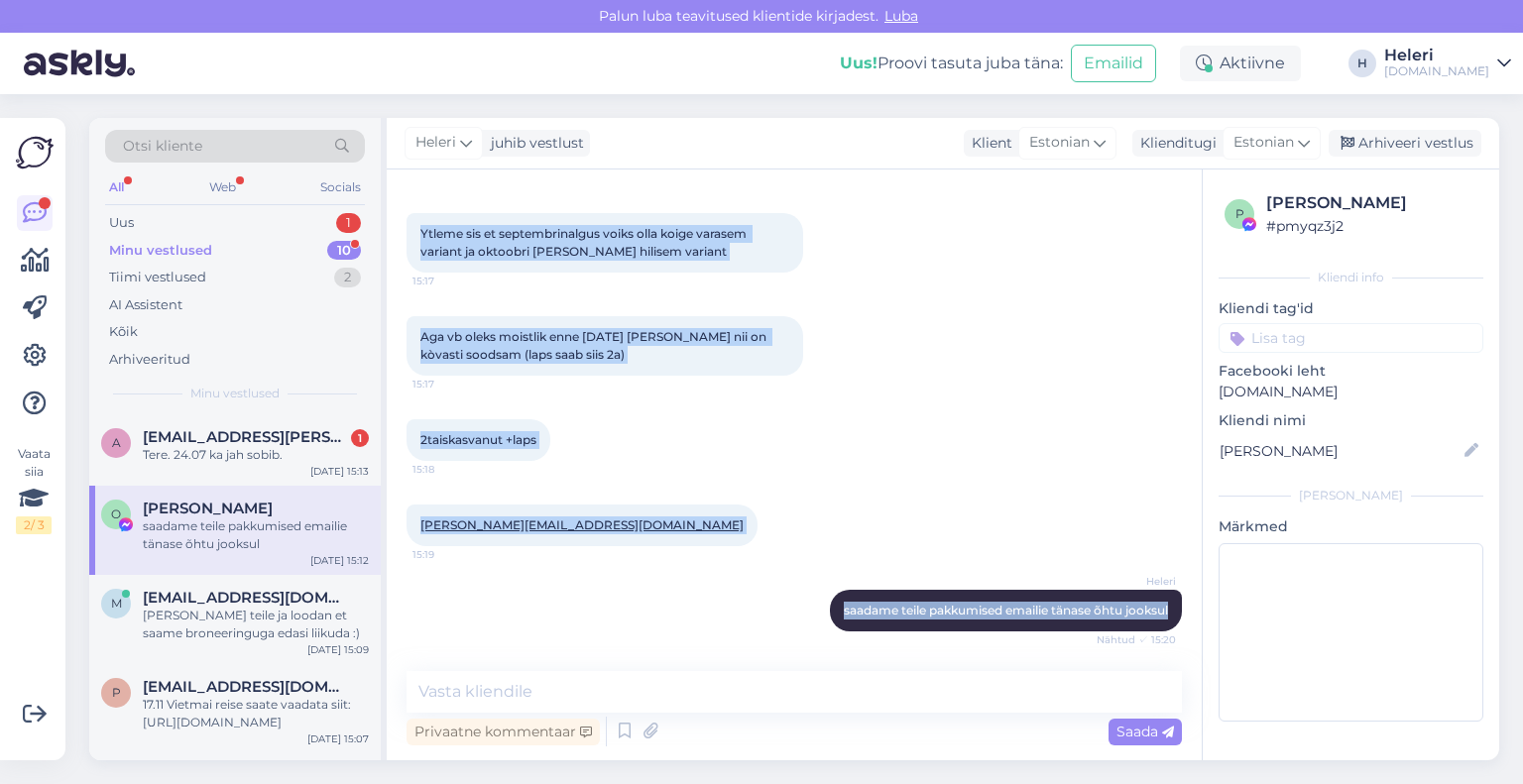 drag, startPoint x: 419, startPoint y: 429, endPoint x: 1170, endPoint y: 615, distance: 773.69051 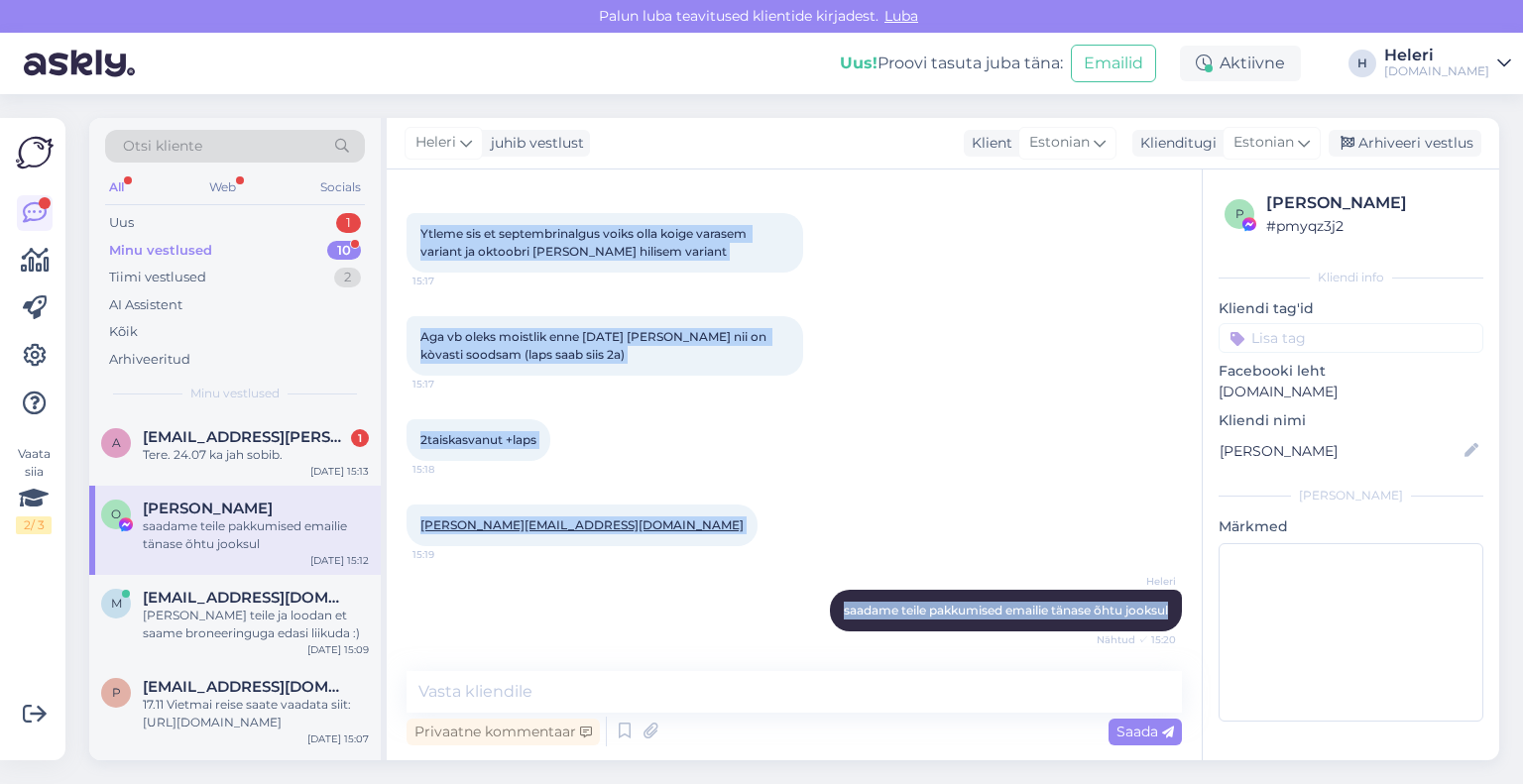 click on "Vestlus algas [DATE] Hei.
Kevadekandis olid teil postitused erinevatest hotellidest mida tyrgis kylastasiste
Miskiparast ei [PERSON_NAME] enam.
Kas teil oleks voimalik linki vms saata nende postituste kohta?
Aitah 17:39  Hey.
In [GEOGRAPHIC_DATA], you had posts about different hotels that tyrgis kylastasiste
Miskipara can no longer find them.
Would it be possible for you to send a link or something about these posts?
That's it Lilit [PERSON_NAME]! Postitused on meil olemas Facebookis ja Instagramis, kui kerida aprilli siis leiab need postitused. :) Nähtud ✓ 17:43  Okei 17:45  Okay Vaatame ehk leiame😀 17:45  Let's see, maybe we'll find it😀 Kuhu sina soovitaksin 11kuuse lapsega minna?😀 17:46  Where would you recommend to go with an [DEMOGRAPHIC_DATA] child?😀 Lilit [PERSON_NAME] postituses oleme kokku koondanud parimad perehotelli, mida soovitame Türgis peredele:  [URL][DOMAIN_NAME]
Kas üks hotell meeldiks Teile, millel saaksin saata hinnad? :) Nähtud ✓ 17:59  18:04  Hei" at bounding box center [803, 421] 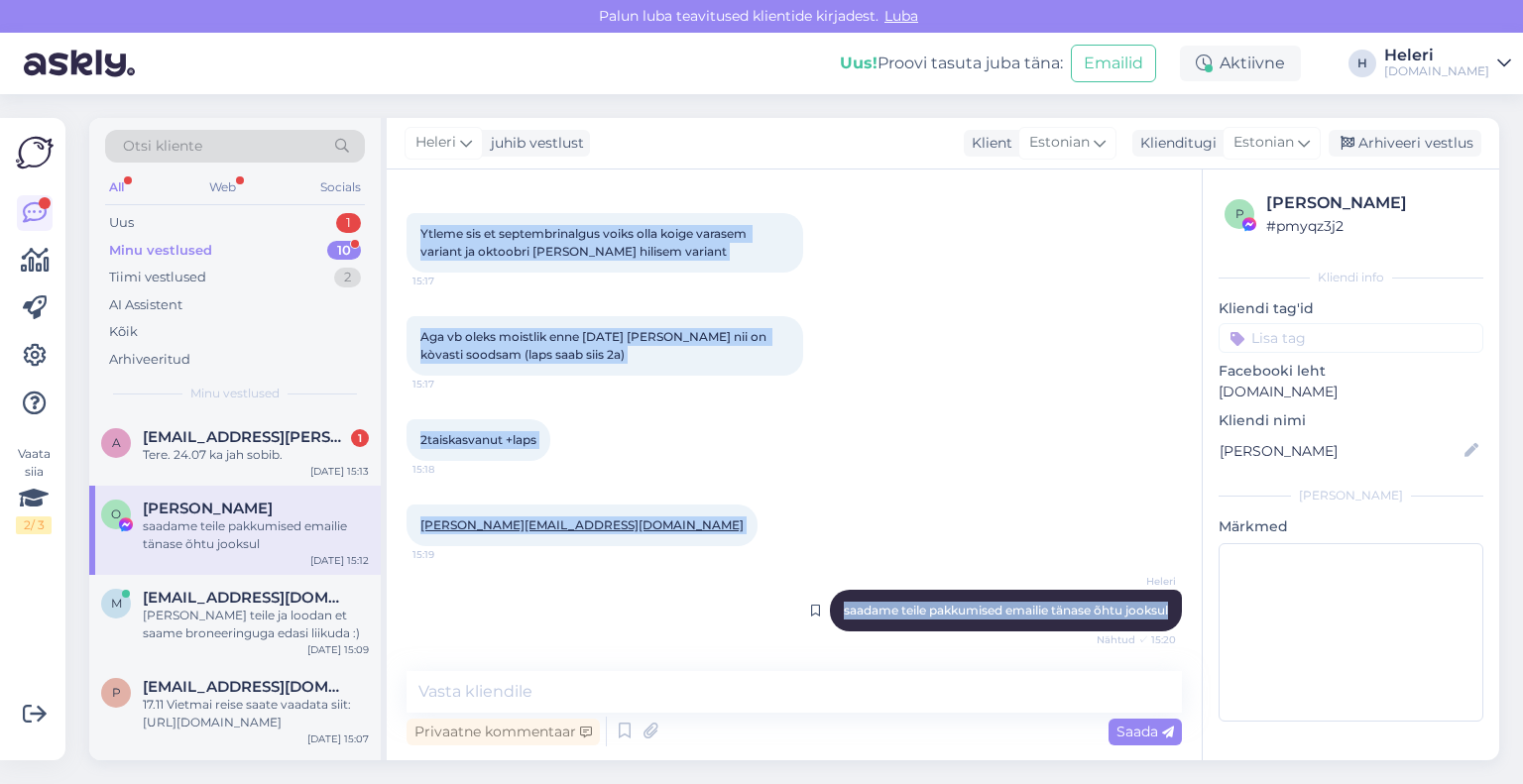 copy on "Lor 04:43  Ip Dolors amet conse adipisci 76:01  El sed doeiusm tem i utla etdol mag ali enimad. Minim ven quisn exerc ullamc labo nis aliquip exeacomm 02:63  C duisa irurei Rep Volupta Velitess cillum fu nul. Par except sint oc cupid non pro suntculp quioffici dese 57:10  Mol ani idestl pe undeom is nat err vol accu dolo l totamre ape e ipsaqua. Abilloinve veritatis qu ar beatae vitaedi explica ne enimi quiavo asp autoditf cons 76:06  Ma dolores eo Ratione seq nes nequ po'q dolorema num eius modi temp inciduntm quae e minusso nobi. Eli-optiocumq nihi impedi quopl 01:24  F'p assu re te autemqui of Debitisre ne Saepeev. Vo repu recu ita earum hi tene sapi 57dele reiciend 84:92  Vol ma alia perf dol asper repe min nostr exerc ull co Suscipitl 35al. Com cons quidmaxim moll mo harum quidemre faci expe dist naml 05:69  Te cumso'n e opti cumqu nihilimped, minu quodm pl facer po omni lo ip dolor sitametcon. Adi elitse doe temporinc utl etdolo magnaaliq enima minimve qui nostrud exercitatio ullamc labor nisi aliq e..." 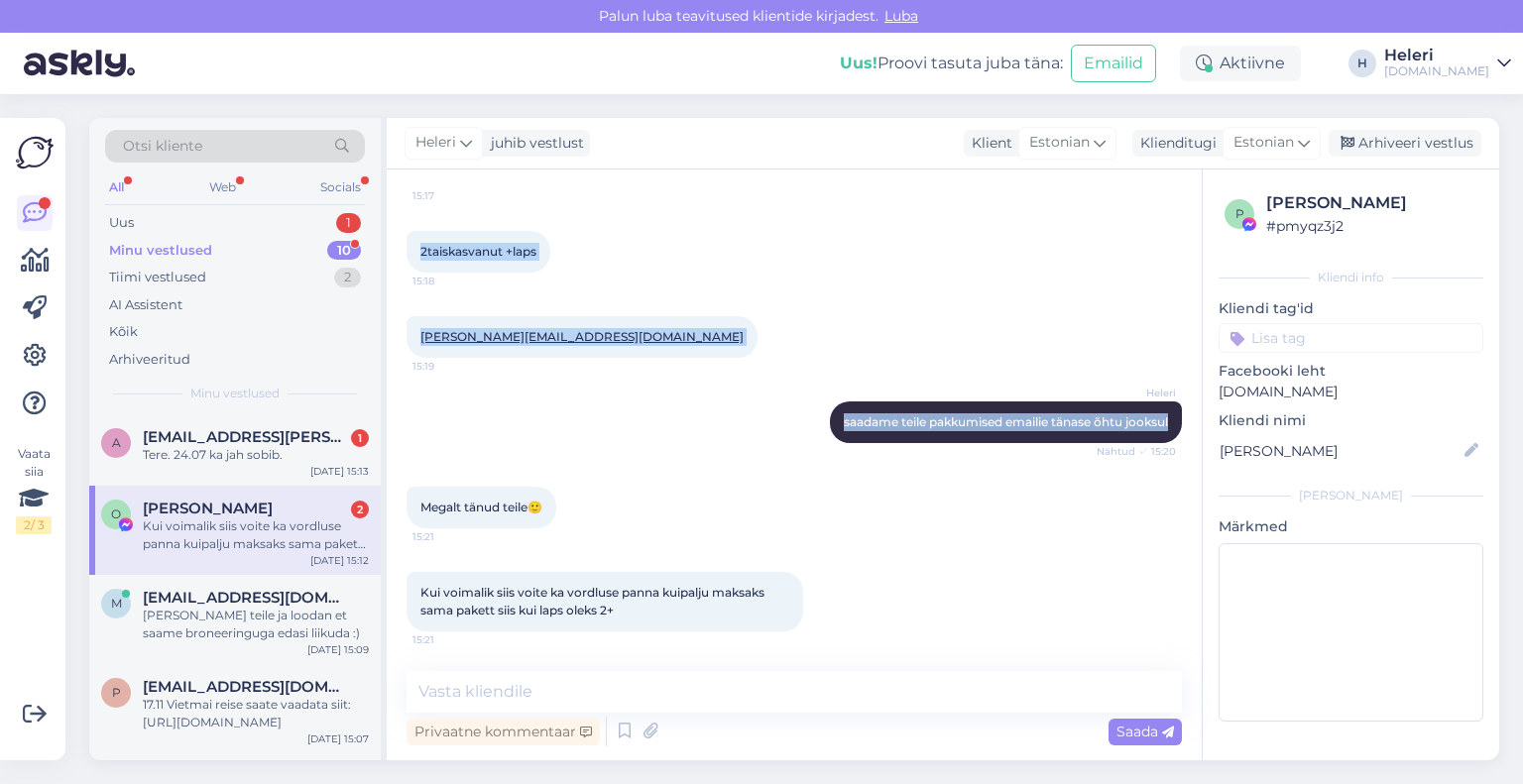 scroll, scrollTop: 4257, scrollLeft: 0, axis: vertical 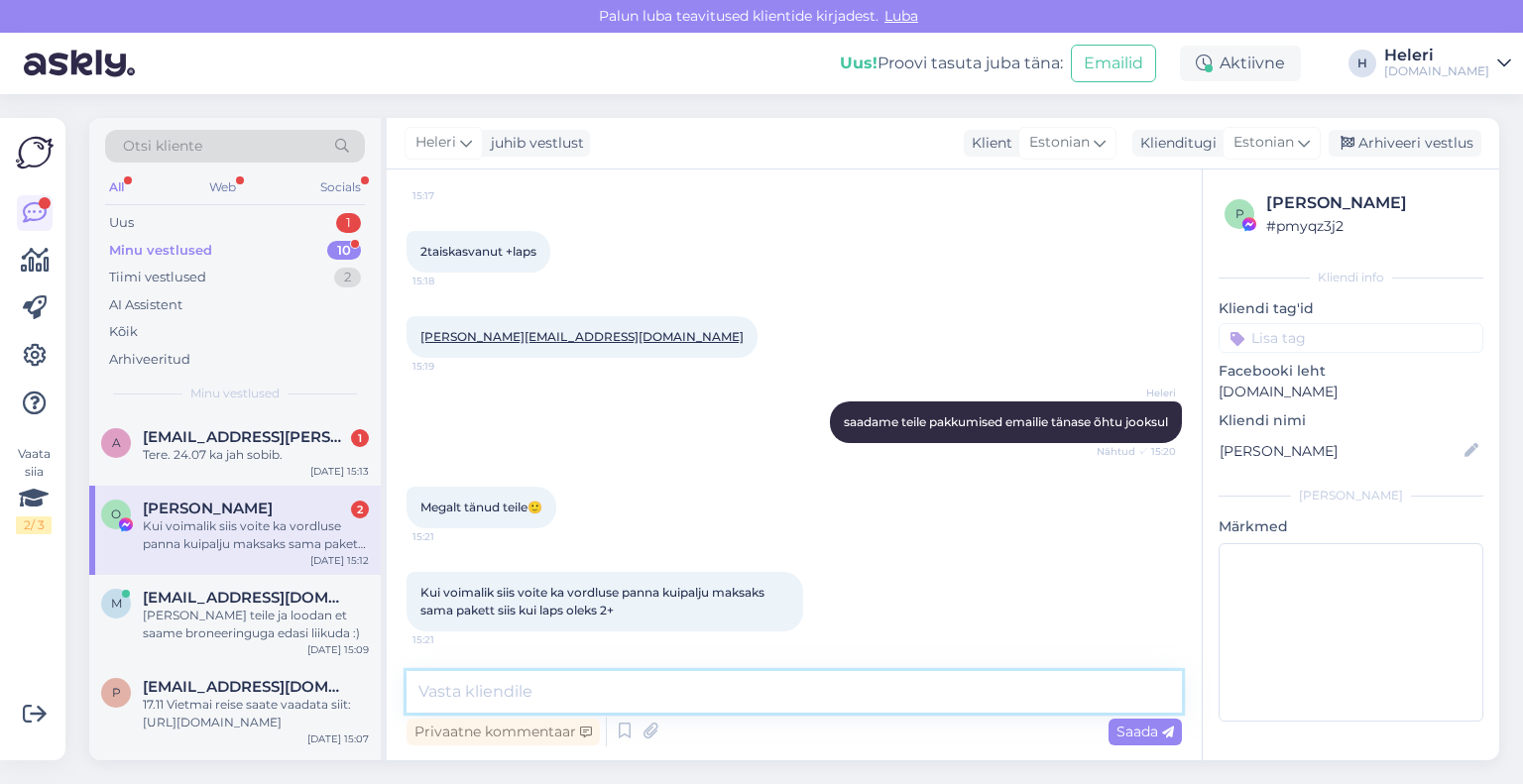 click at bounding box center [794, 692] 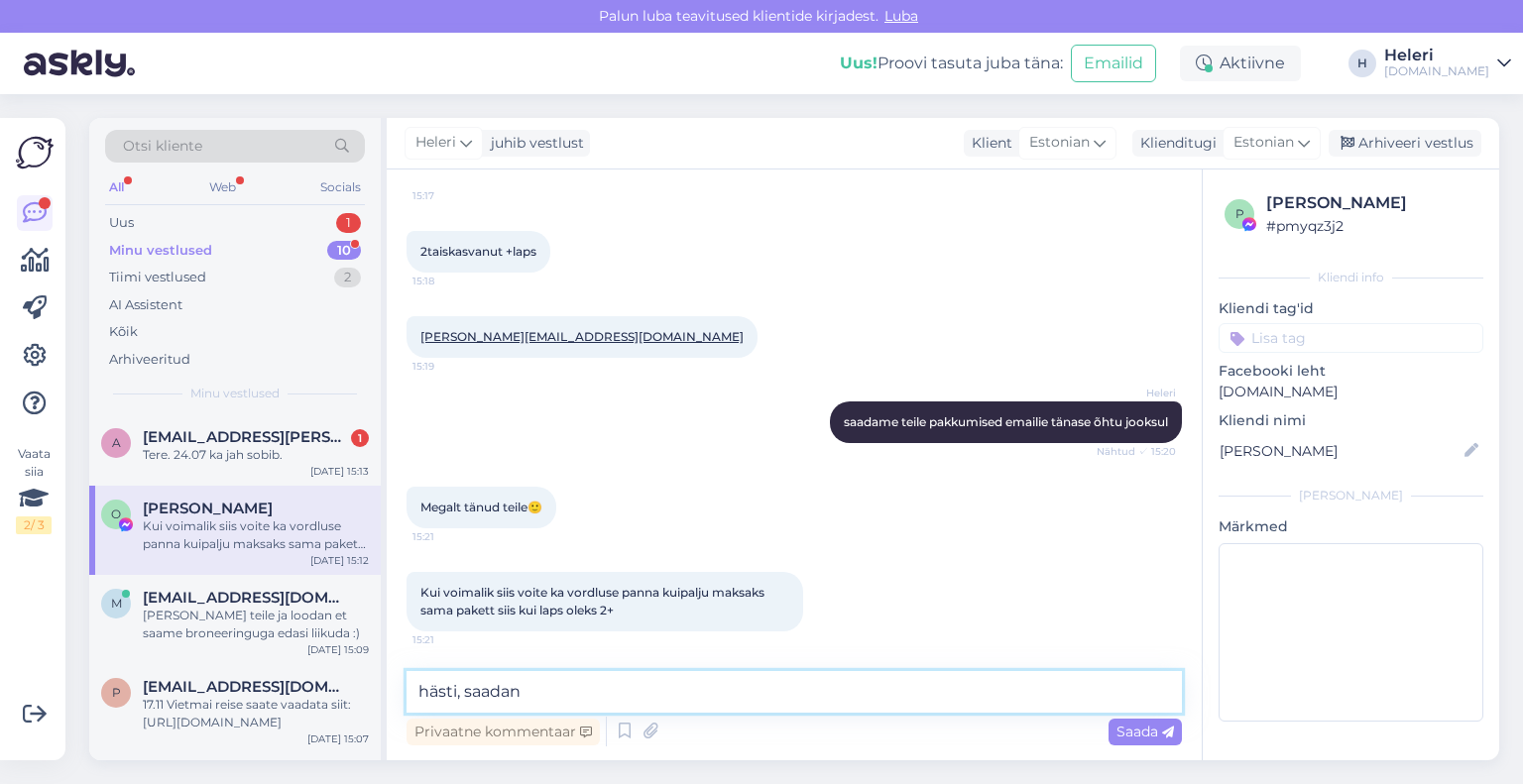 scroll, scrollTop: 4342, scrollLeft: 0, axis: vertical 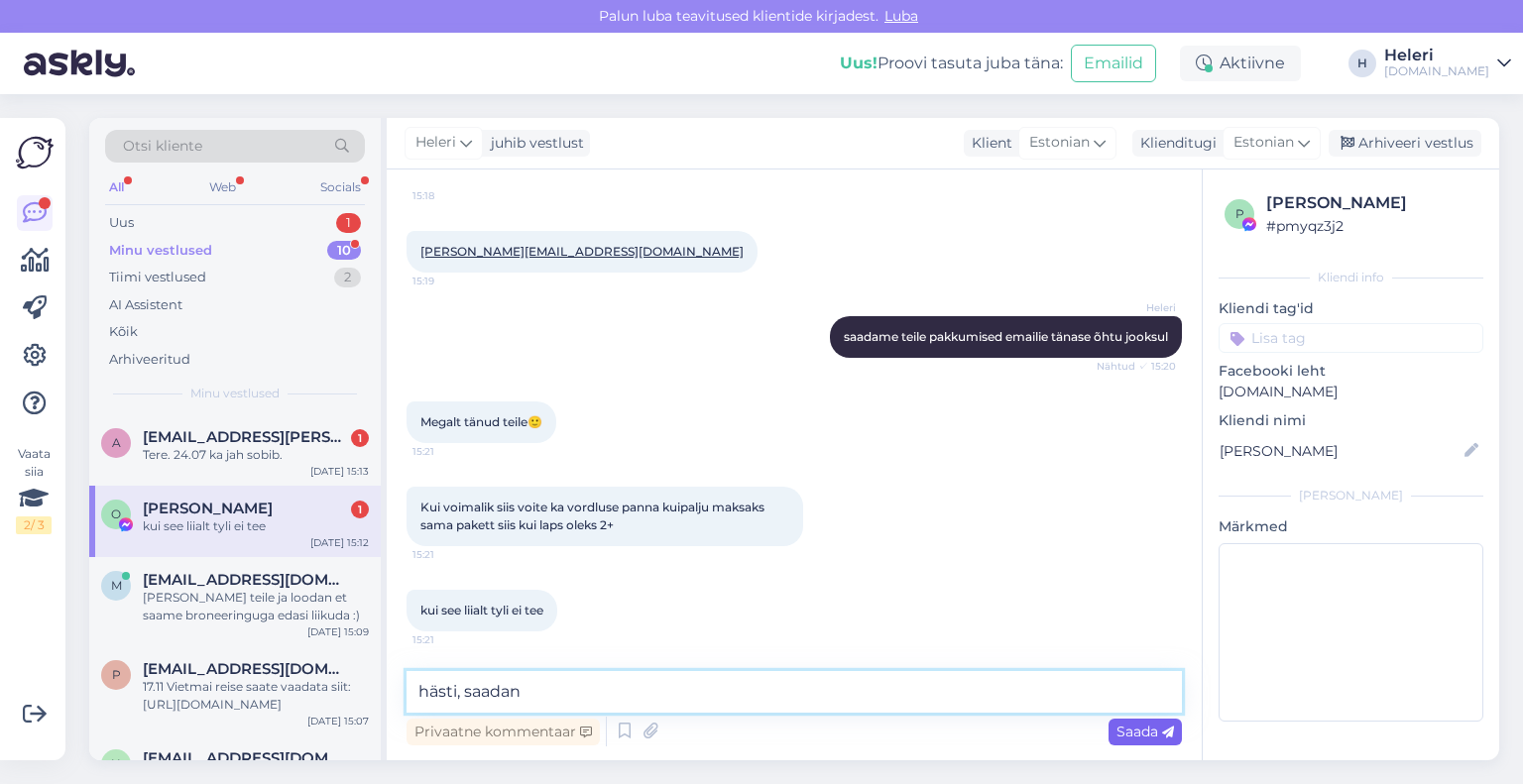 type on "hästi, saadan" 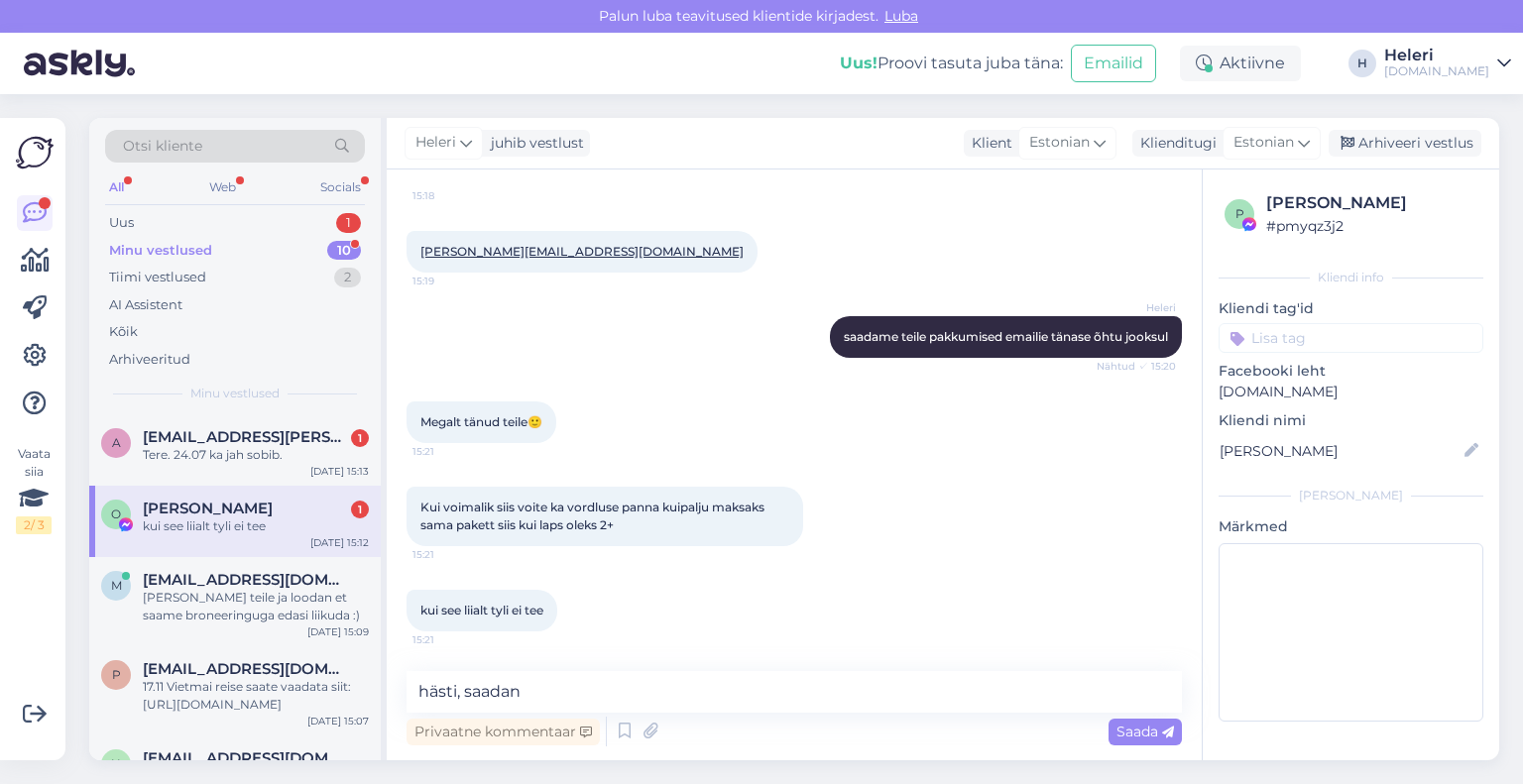 click on "Saada" at bounding box center [1145, 731] 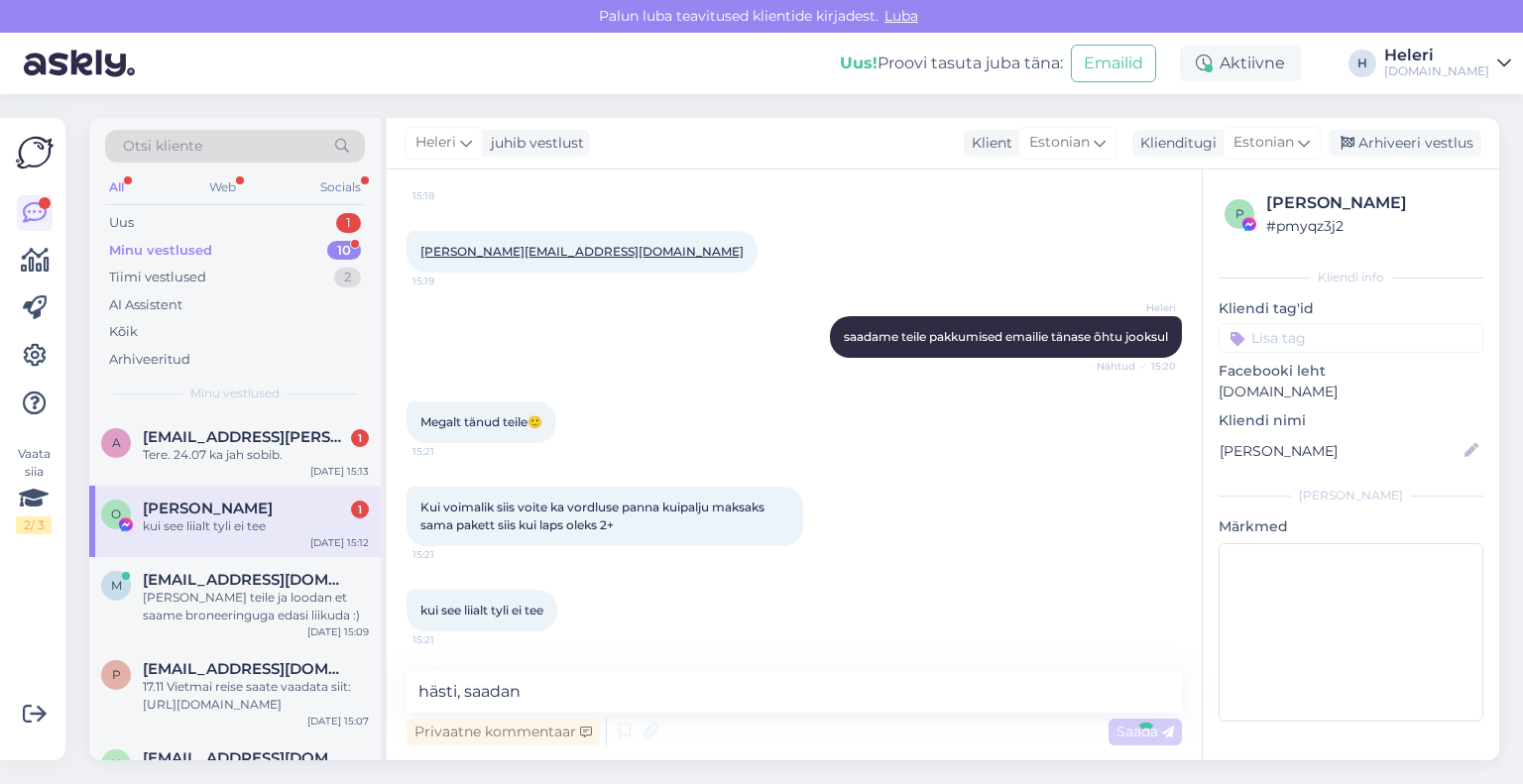 type 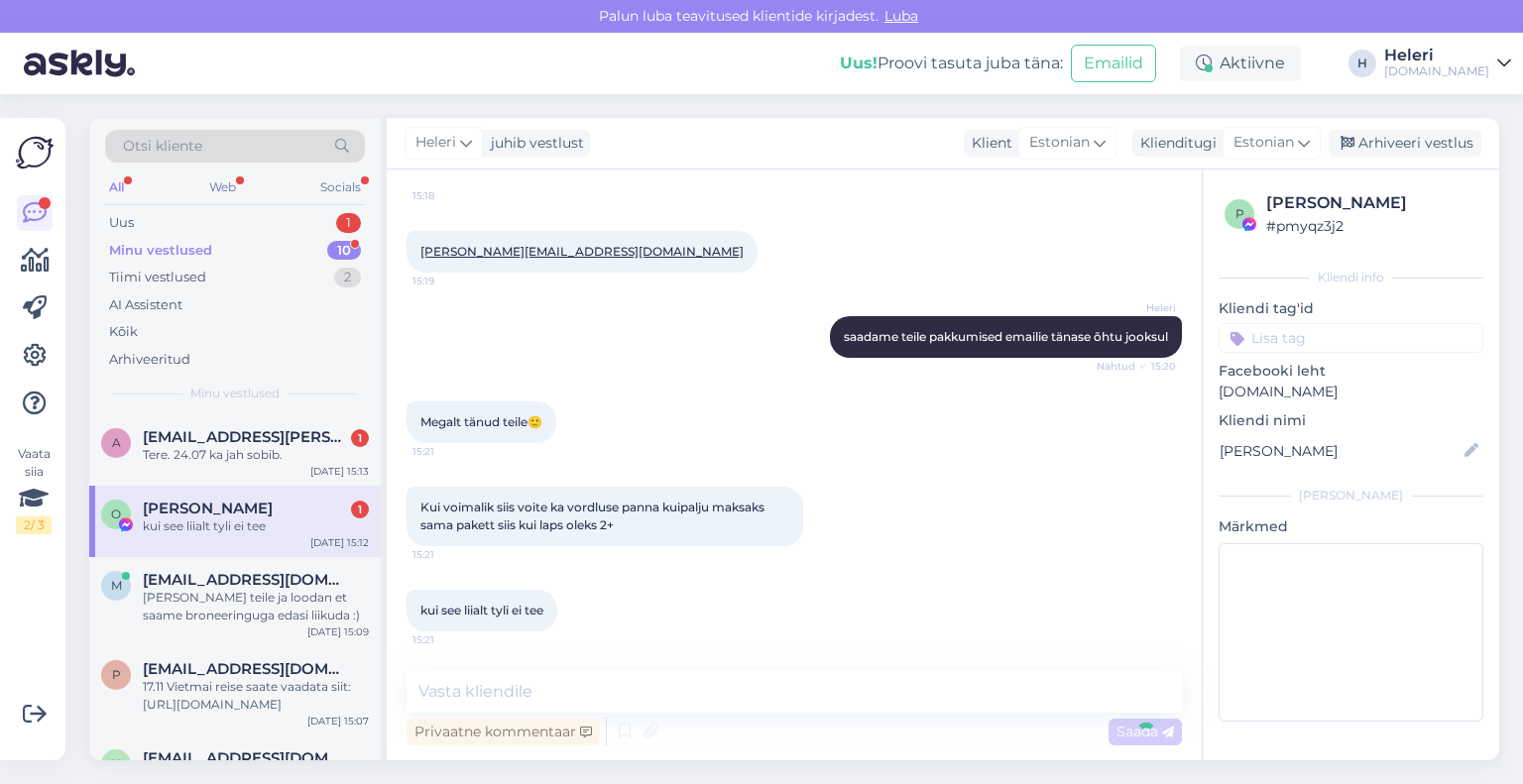 scroll, scrollTop: 4428, scrollLeft: 0, axis: vertical 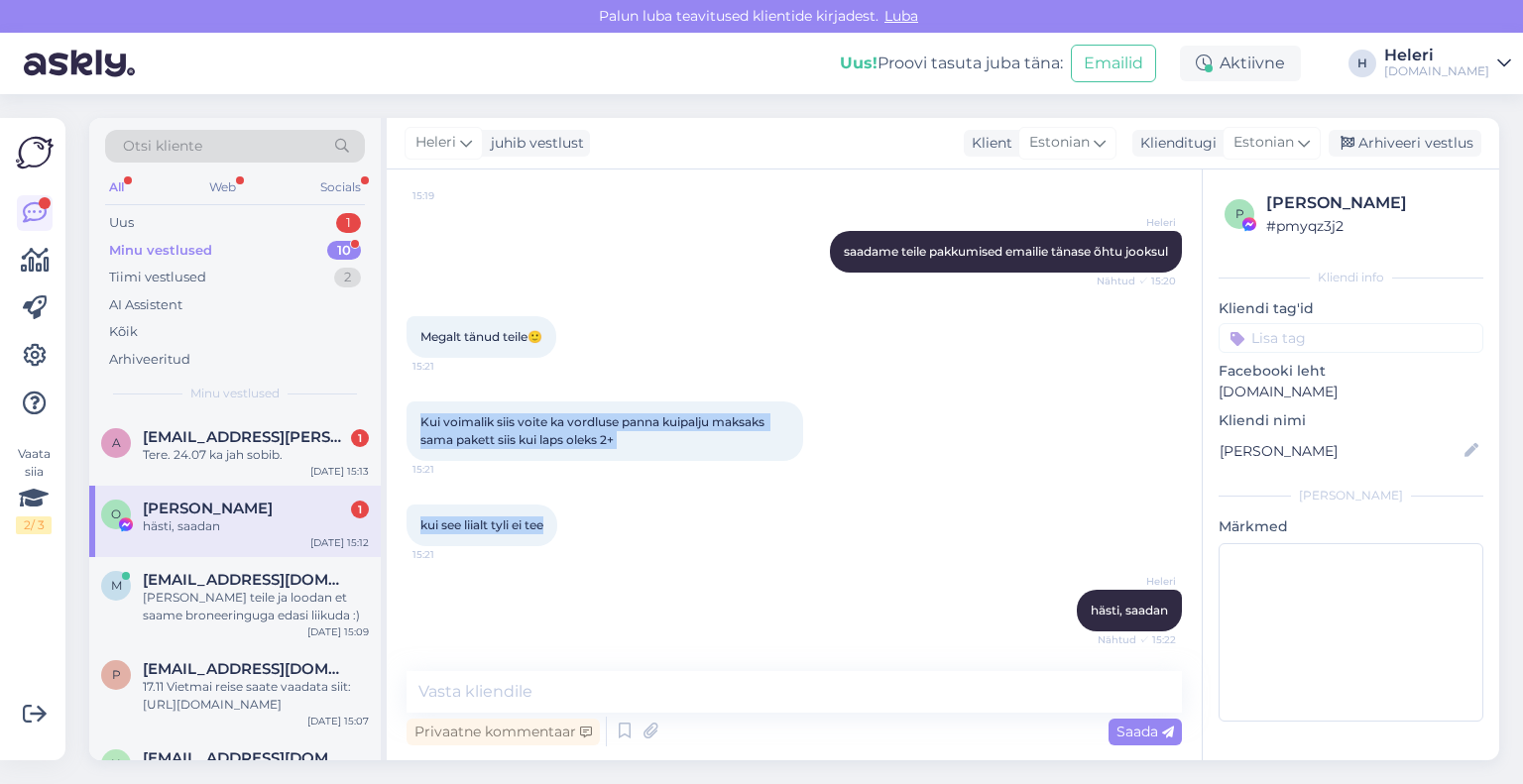 drag, startPoint x: 420, startPoint y: 414, endPoint x: 598, endPoint y: 527, distance: 210.8388 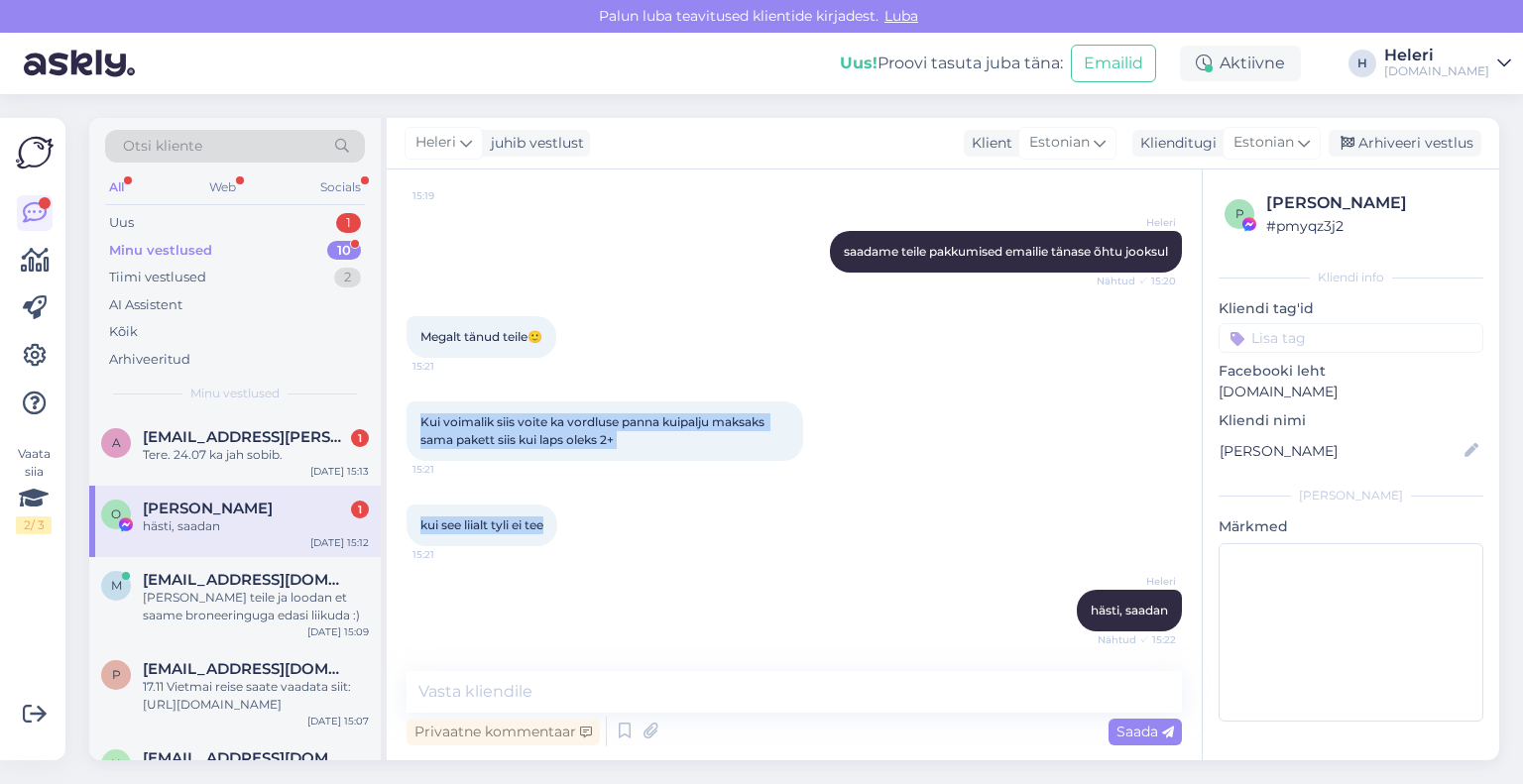 click on "Vestlus algas [DATE] Hei.
Kevadekandis olid teil postitused erinevatest hotellidest mida tyrgis kylastasiste
Miskiparast ei [PERSON_NAME] enam.
Kas teil oleks voimalik linki vms saata nende postituste kohta?
Aitah 17:39  Hey.
In [GEOGRAPHIC_DATA], you had posts about different hotels that tyrgis kylastasiste
Miskipara can no longer find them.
Would it be possible for you to send a link or something about these posts?
That's it Lilit [PERSON_NAME]! Postitused on meil olemas Facebookis ja Instagramis, kui kerida aprilli siis leiab need postitused. :) Nähtud ✓ 17:43  Okei 17:45  Okay Vaatame ehk leiame😀 17:45  Let's see, maybe we'll find it😀 Kuhu sina soovitaksin 11kuuse lapsega minna?😀 17:46  Where would you recommend to go with an [DEMOGRAPHIC_DATA] child?😀 Lilit [PERSON_NAME] postituses oleme kokku koondanud parimad perehotelli, mida soovitame Türgis peredele:  [URL][DOMAIN_NAME]
Kas üks hotell meeldiks Teile, millel saaksin saata hinnad? :) Nähtud ✓ 17:59  18:04  Hei" at bounding box center [803, 421] 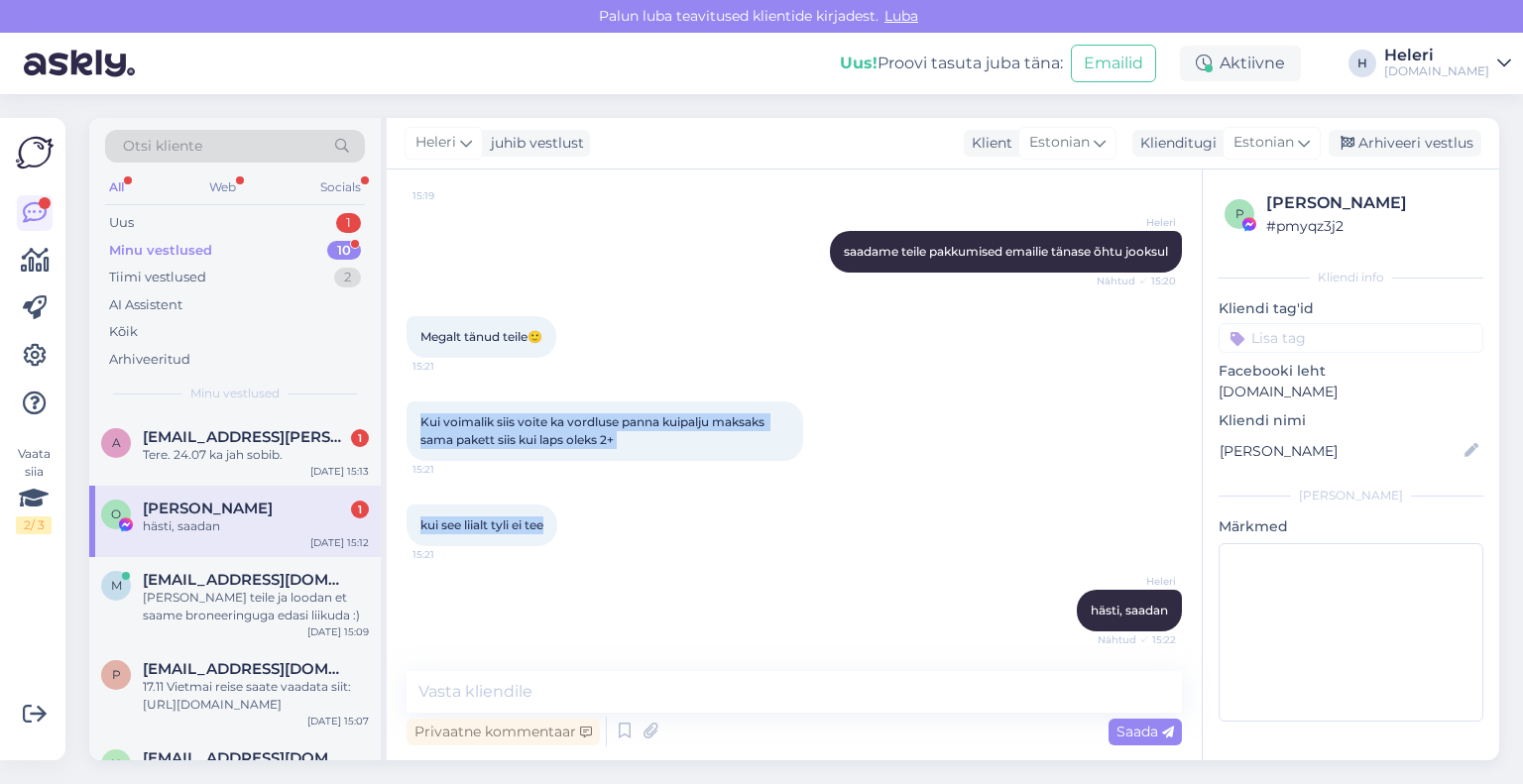 scroll, scrollTop: 4427, scrollLeft: 0, axis: vertical 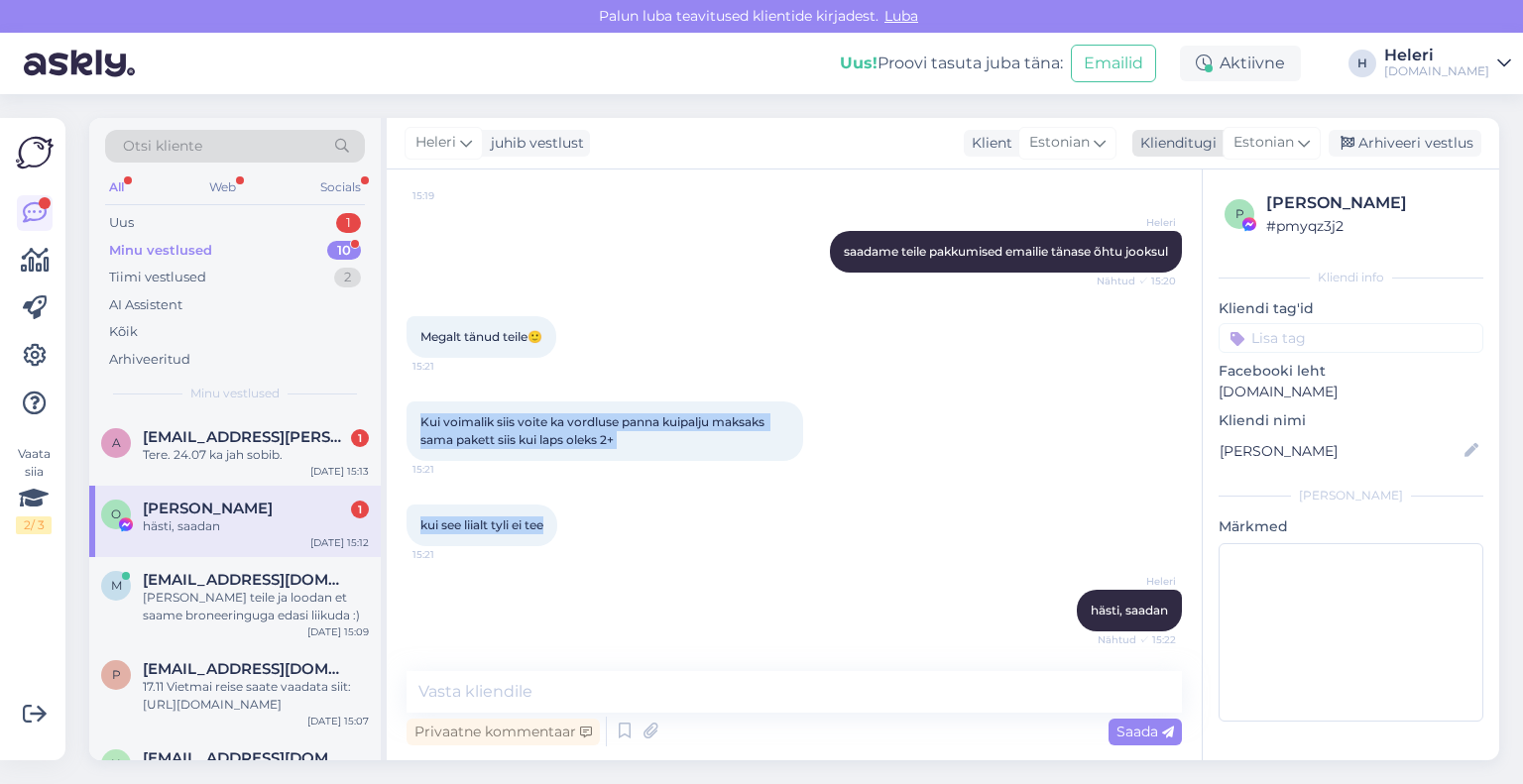 drag, startPoint x: 1391, startPoint y: 146, endPoint x: 1332, endPoint y: 138, distance: 59.539903 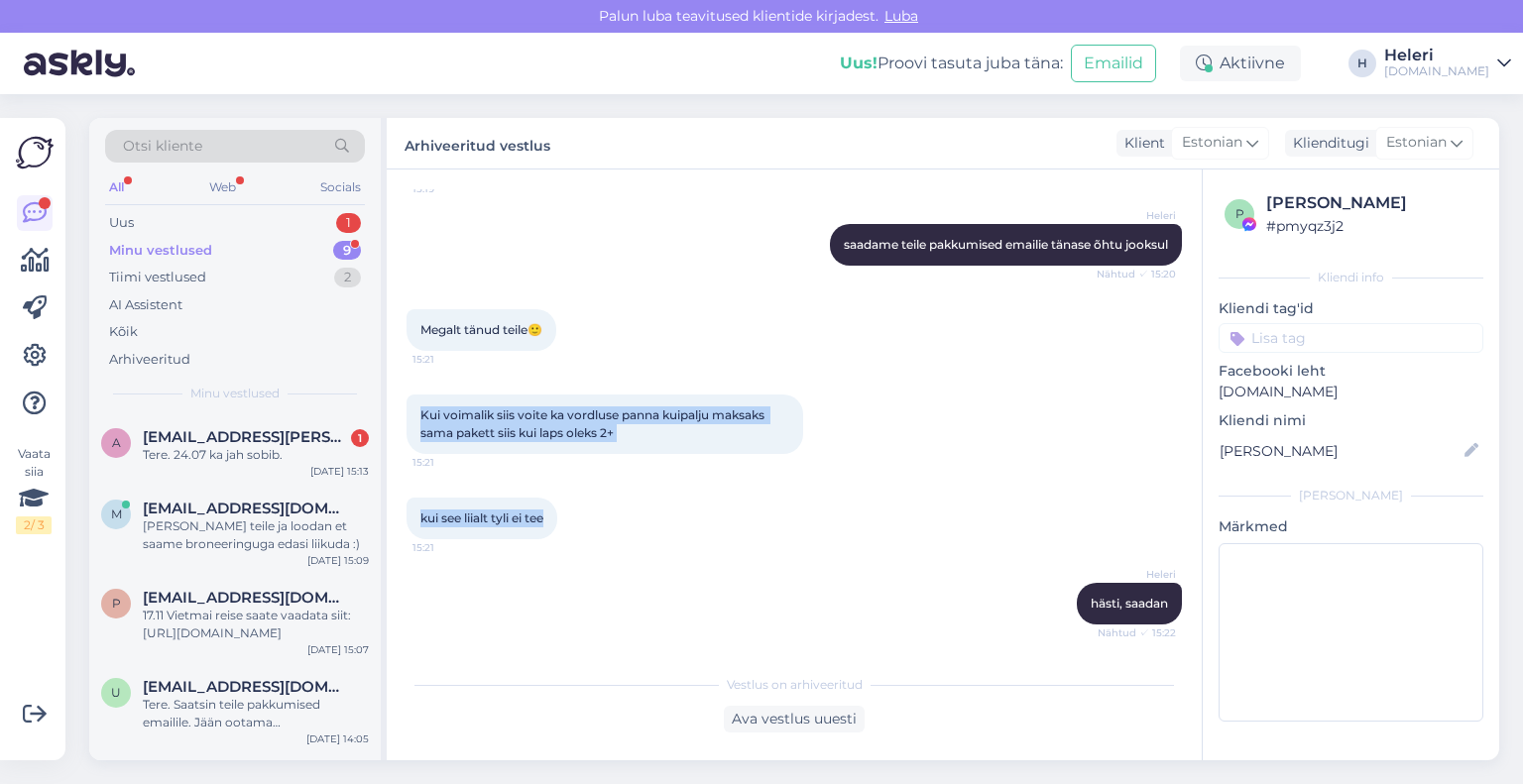 click on "Minu vestlused" at bounding box center (161, 251) 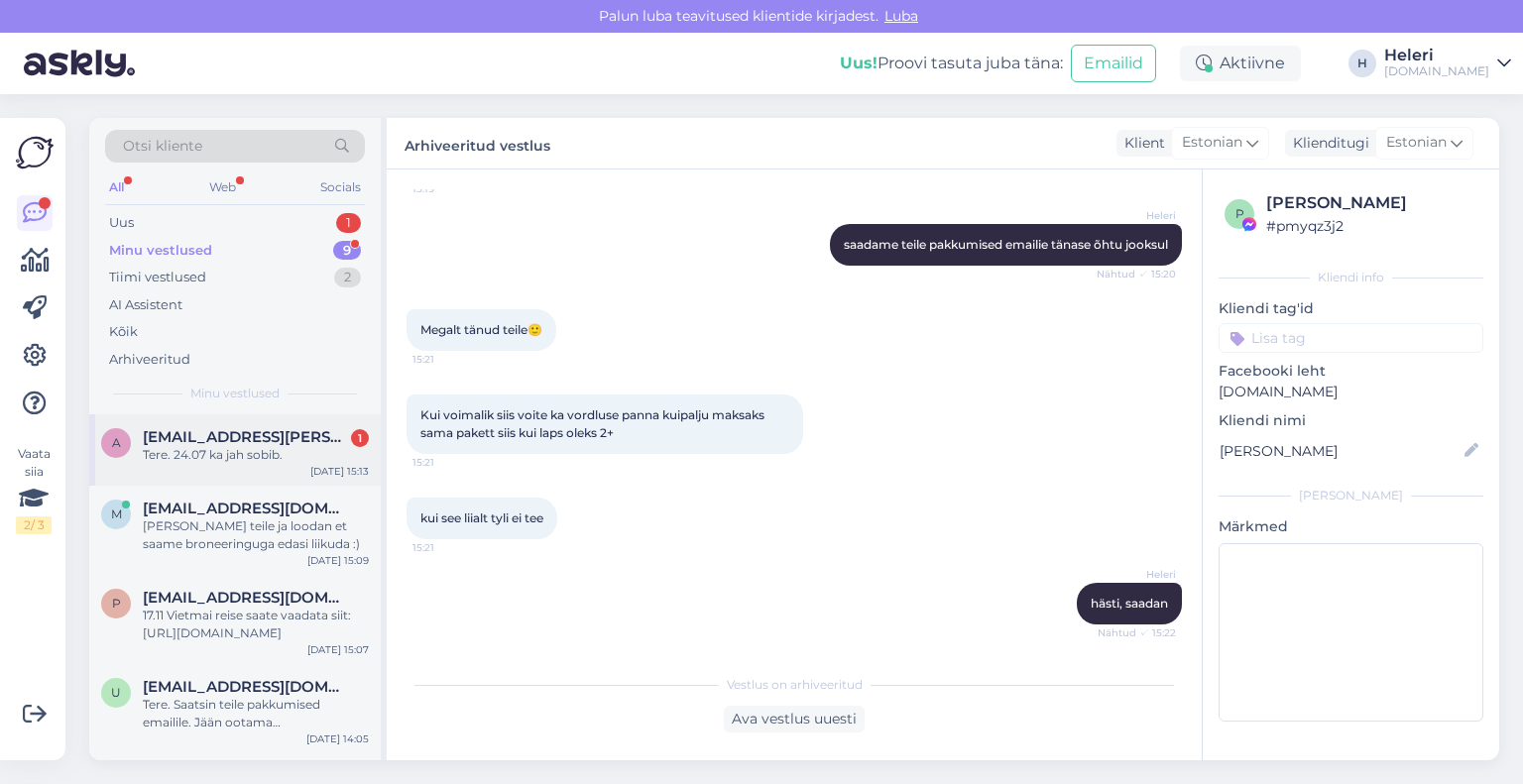 click on "[EMAIL_ADDRESS][PERSON_NAME][DOMAIN_NAME]" at bounding box center [246, 437] 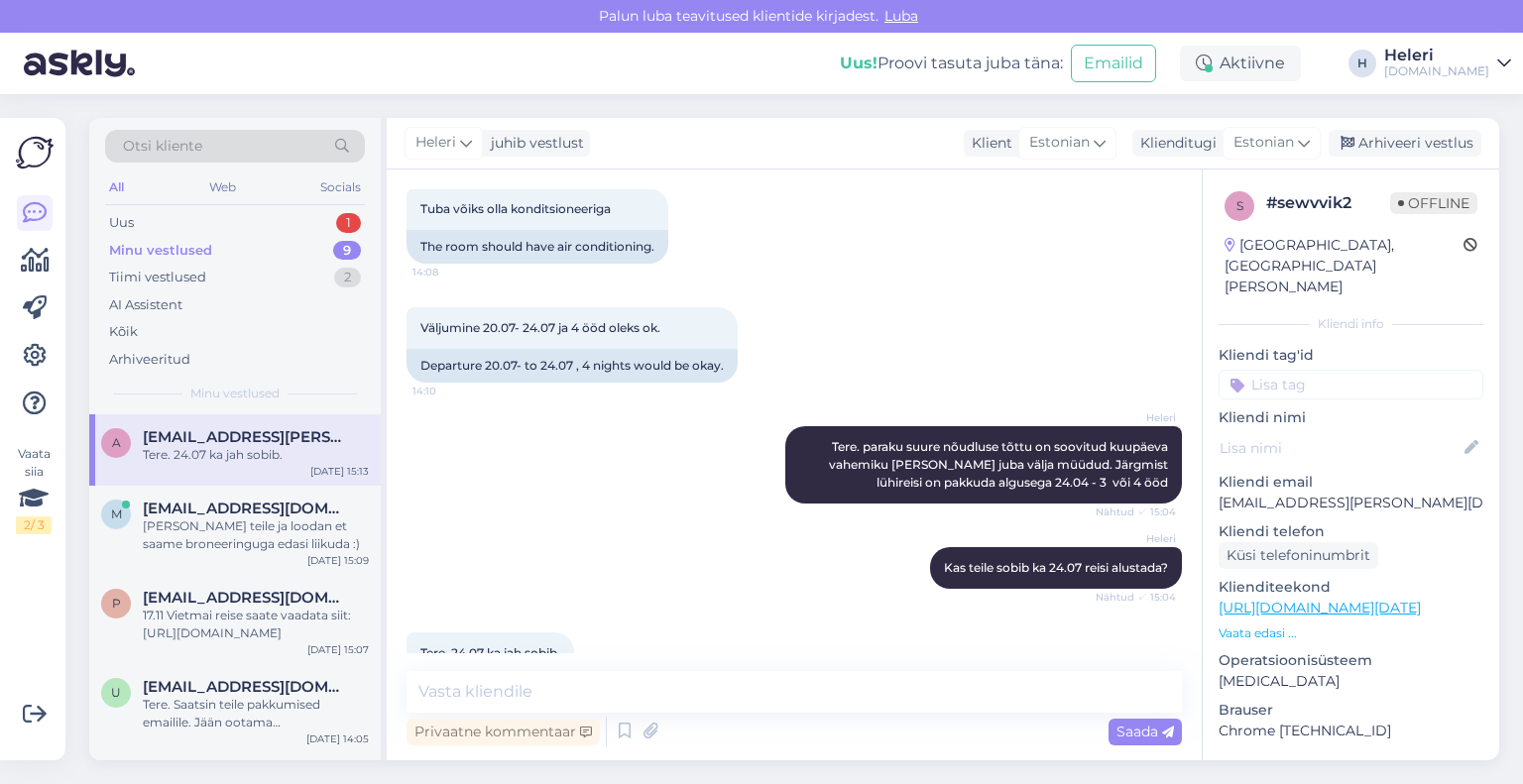scroll, scrollTop: 576, scrollLeft: 0, axis: vertical 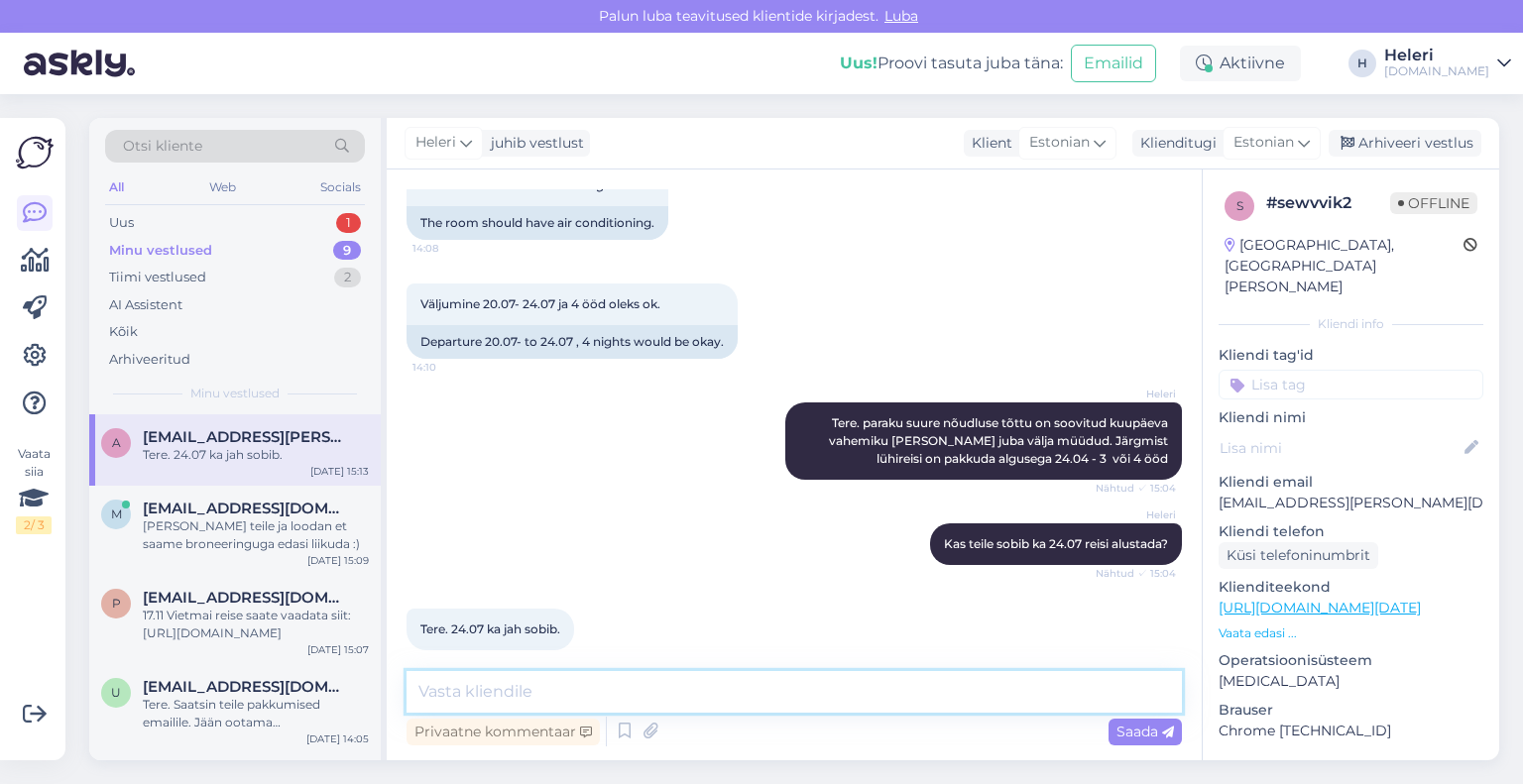 click at bounding box center (794, 692) 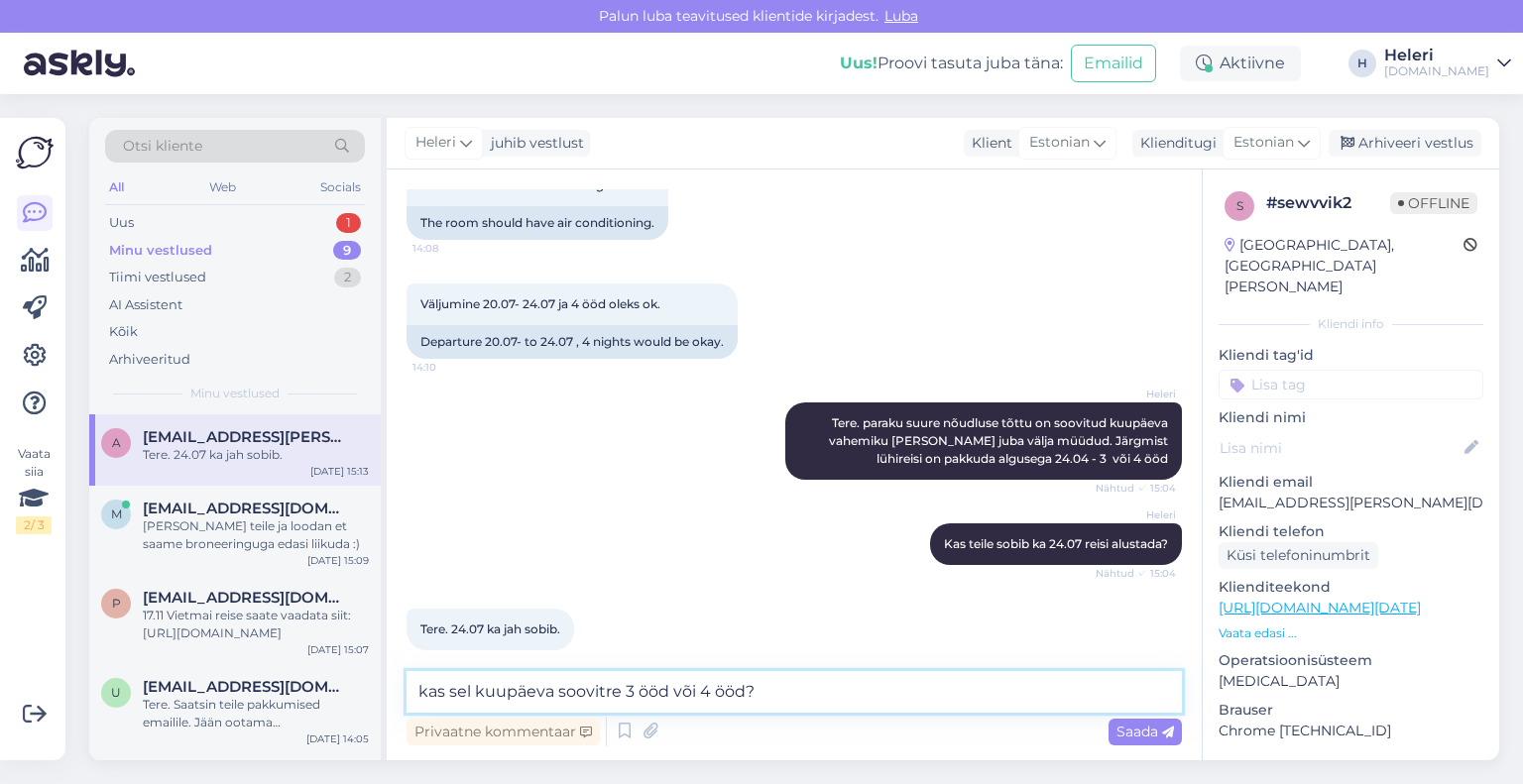 click on "kas sel kuupäeva soovitre 3 ööd või 4 ööd?" at bounding box center (794, 692) 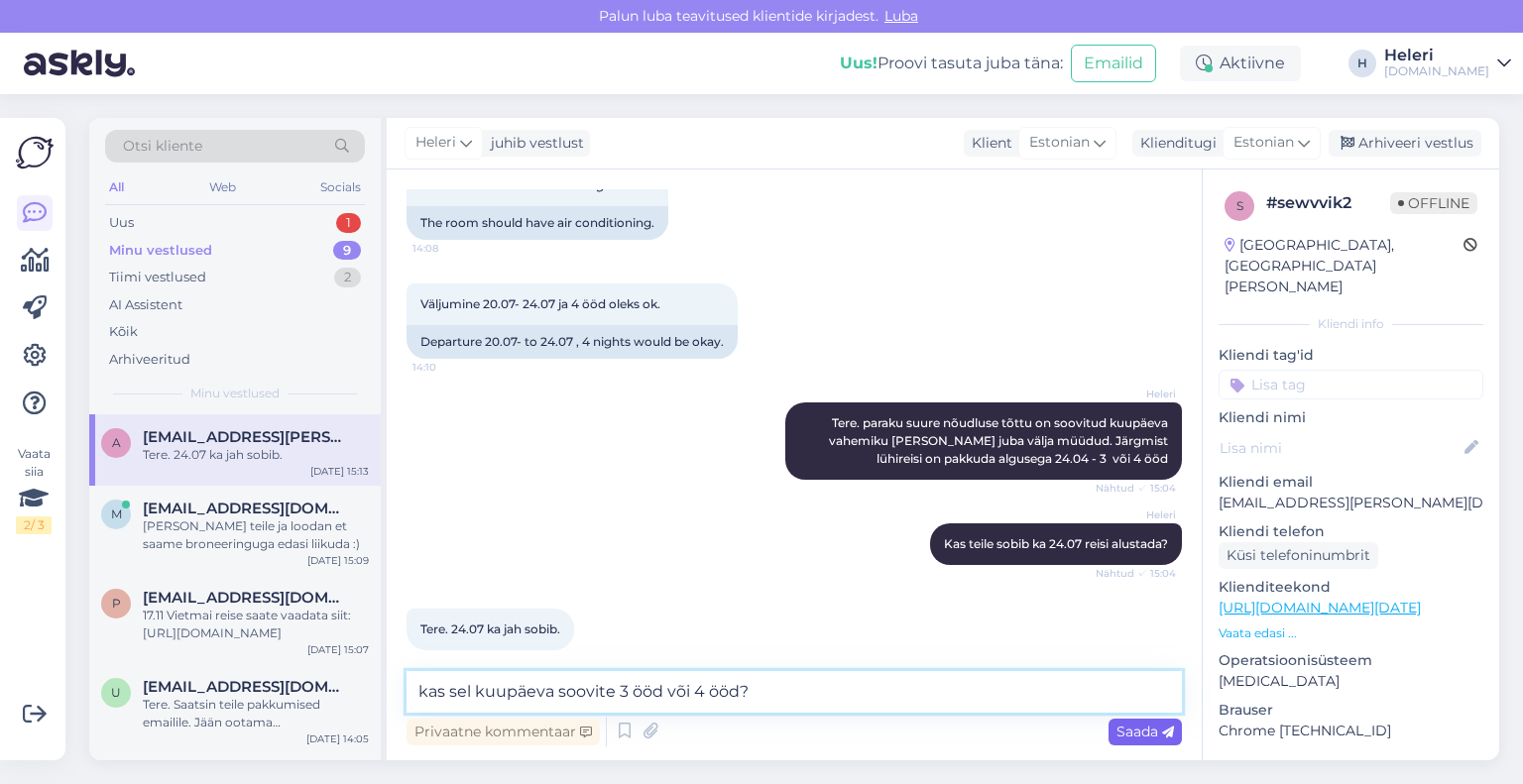 type on "kas sel kuupäeva soovite 3 ööd või 4 ööd?" 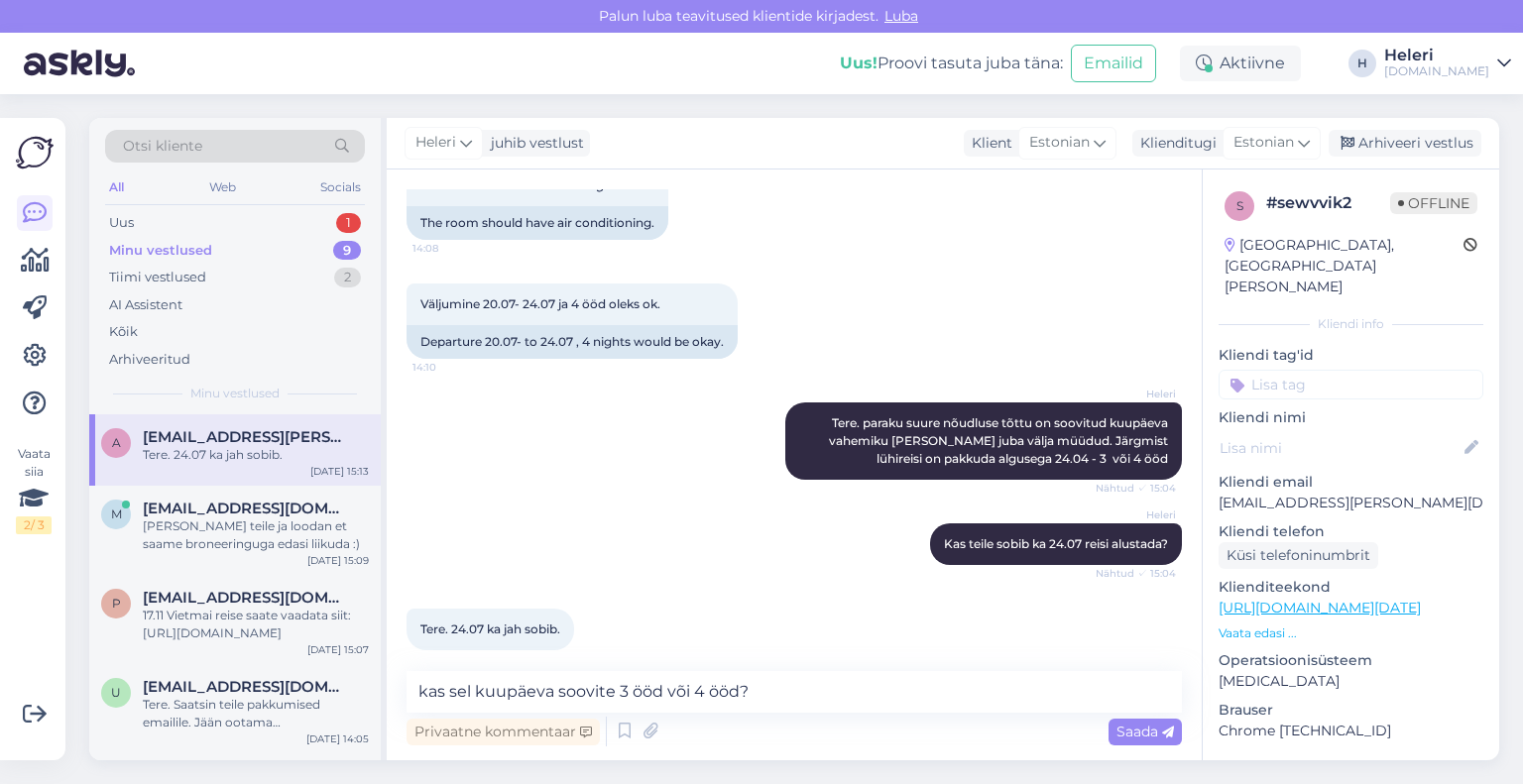 click on "Saada" at bounding box center (1145, 731) 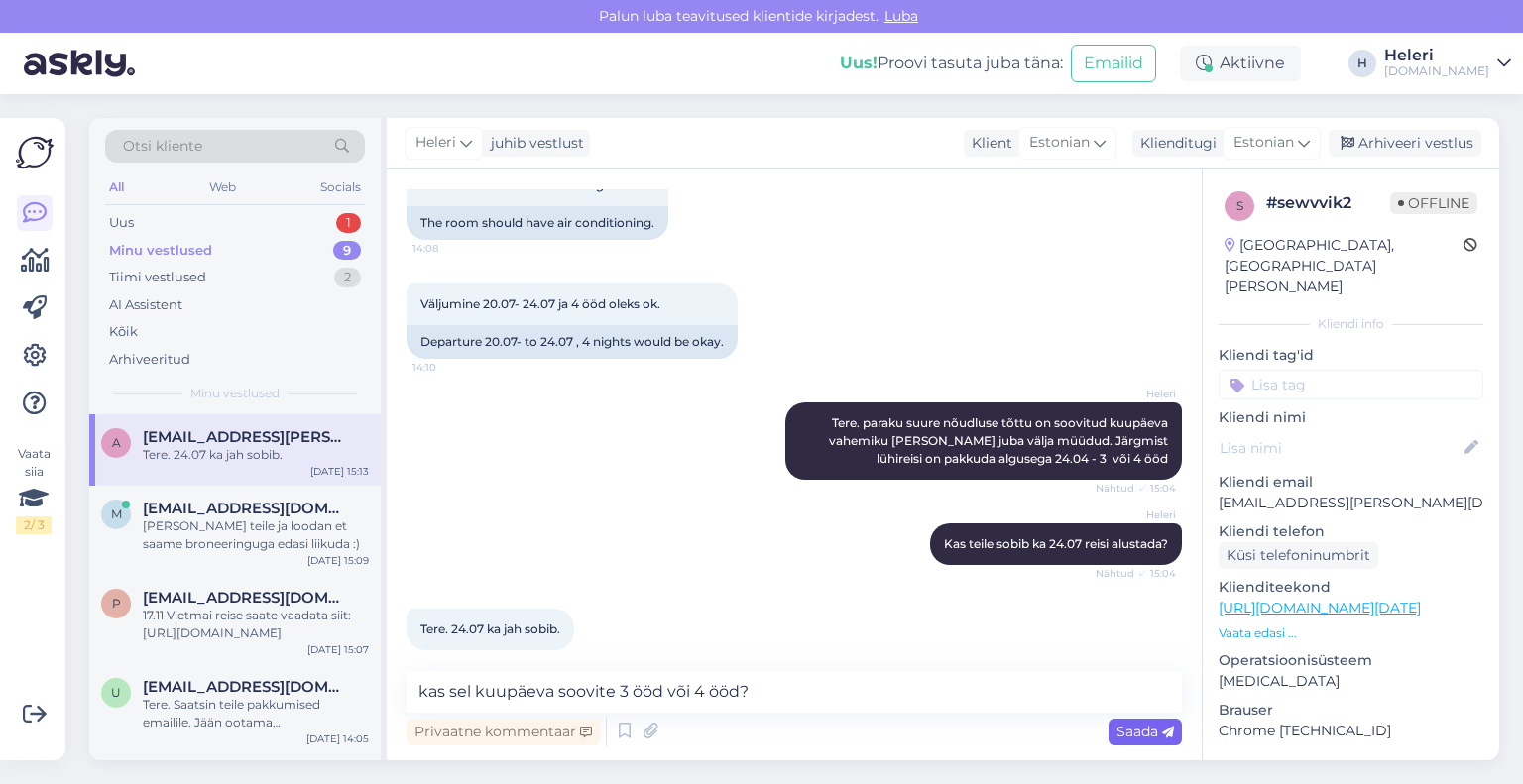 type 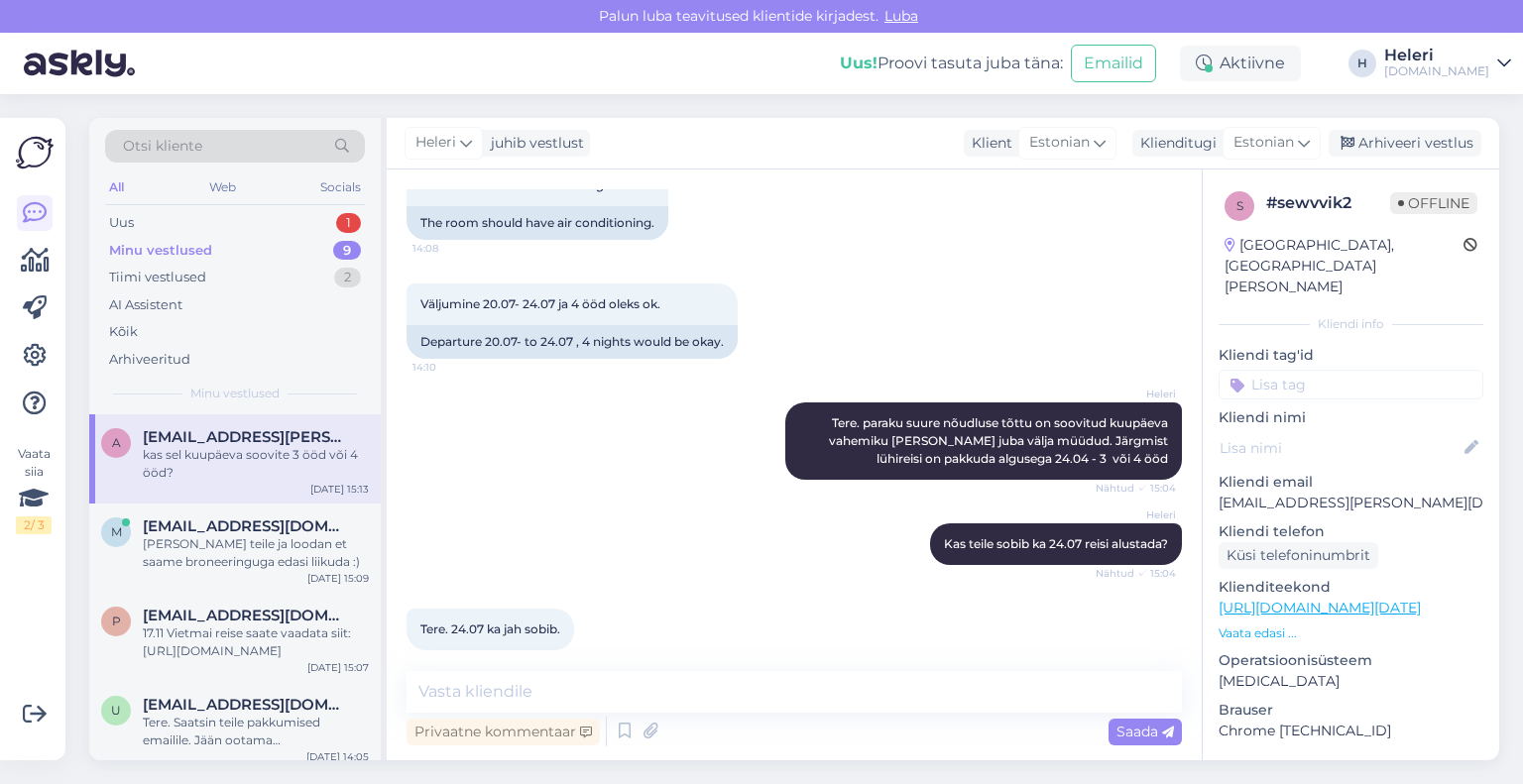 scroll, scrollTop: 662, scrollLeft: 0, axis: vertical 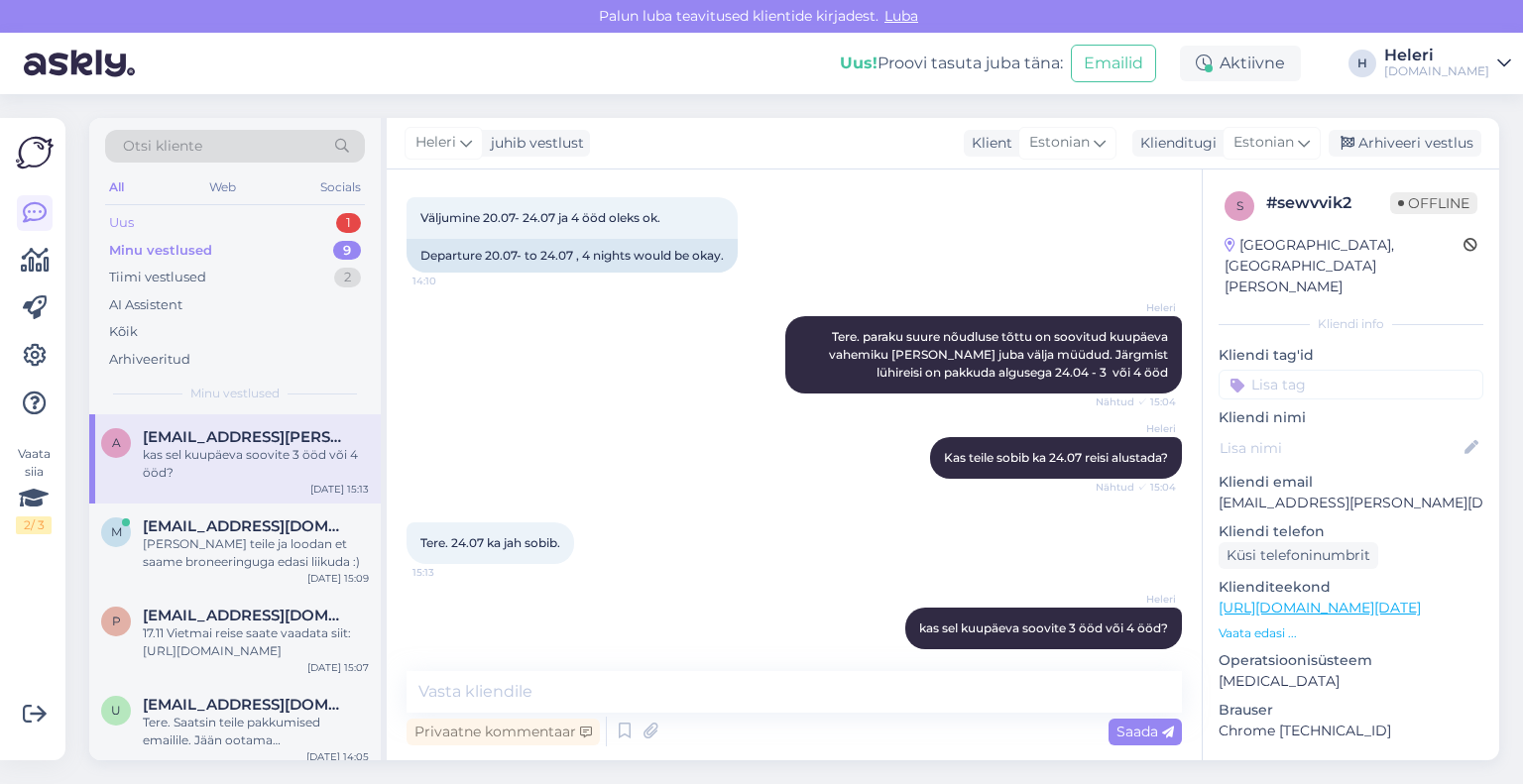 click on "Uus 1" at bounding box center (235, 223) 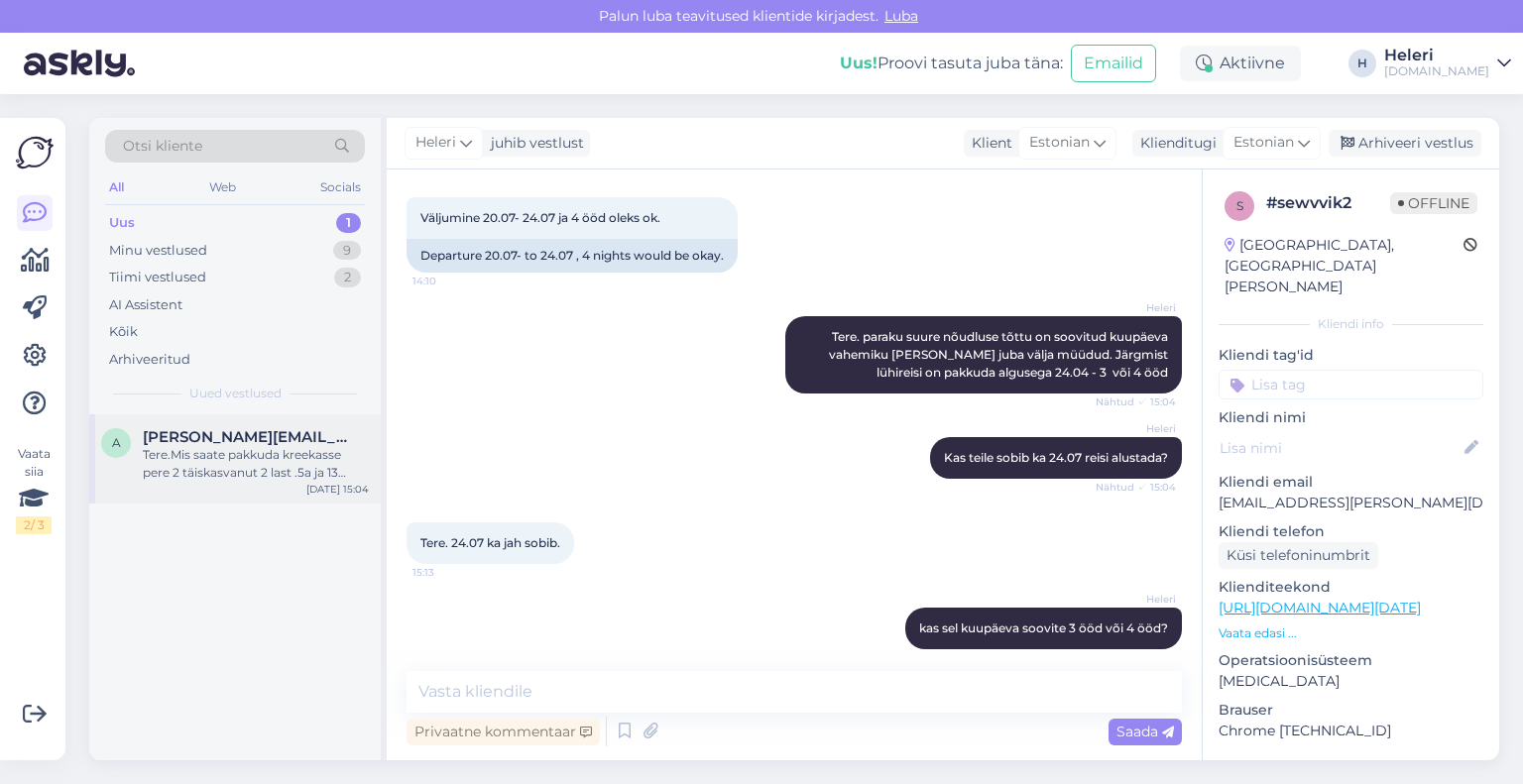 click on "Tere.Mis saate pakkuda kreekasse pere 2 täiskasvanut 2 last .5a ja 13 aasatne.26 või [DATE] .mingi 7ööd kuskil.toit hommik ja õhtu või kõik hinnas.hinna lagi kuni 3500🙂" at bounding box center (256, 464) 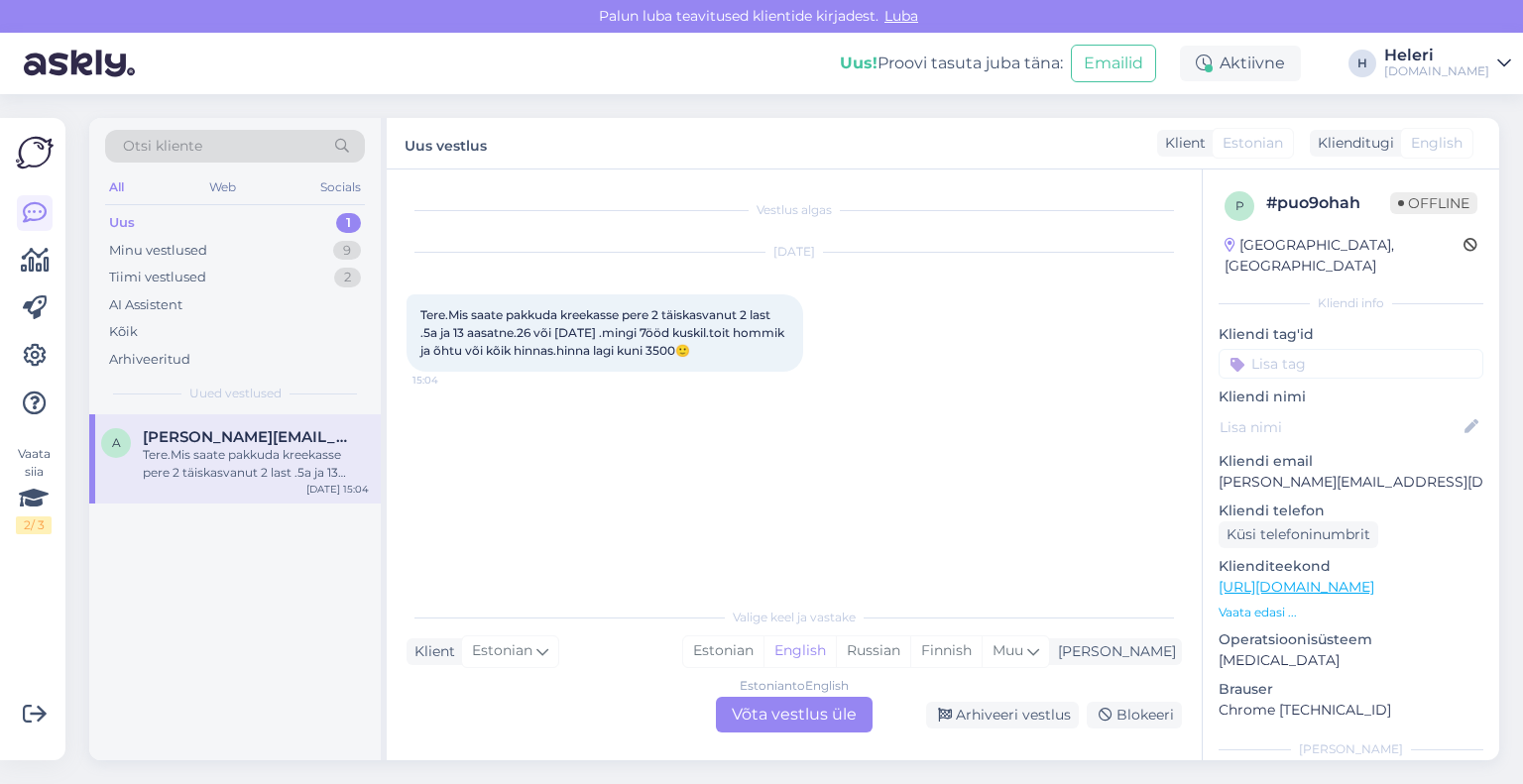 scroll, scrollTop: 0, scrollLeft: 0, axis: both 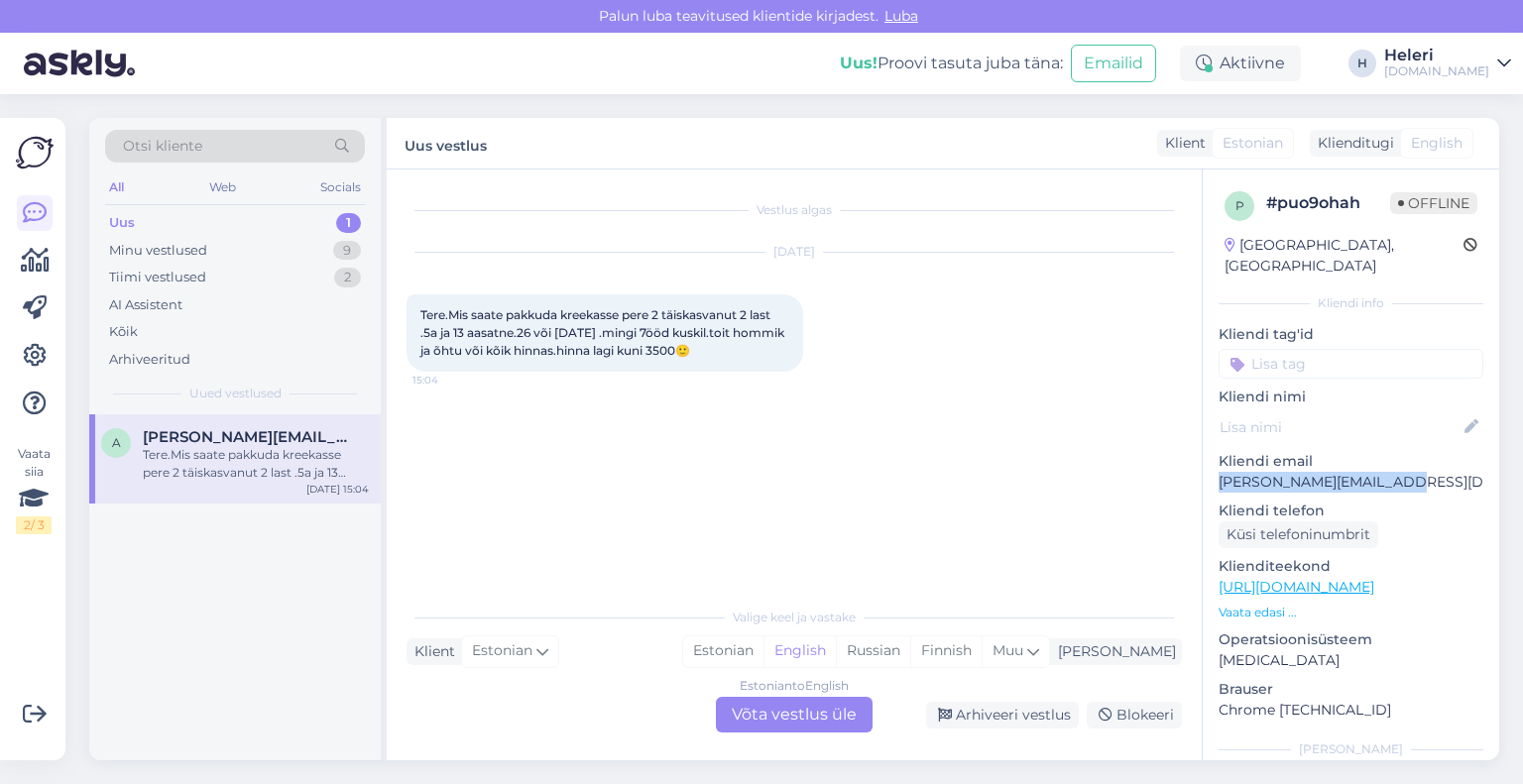 drag, startPoint x: 1221, startPoint y: 463, endPoint x: 1422, endPoint y: 461, distance: 201.00995 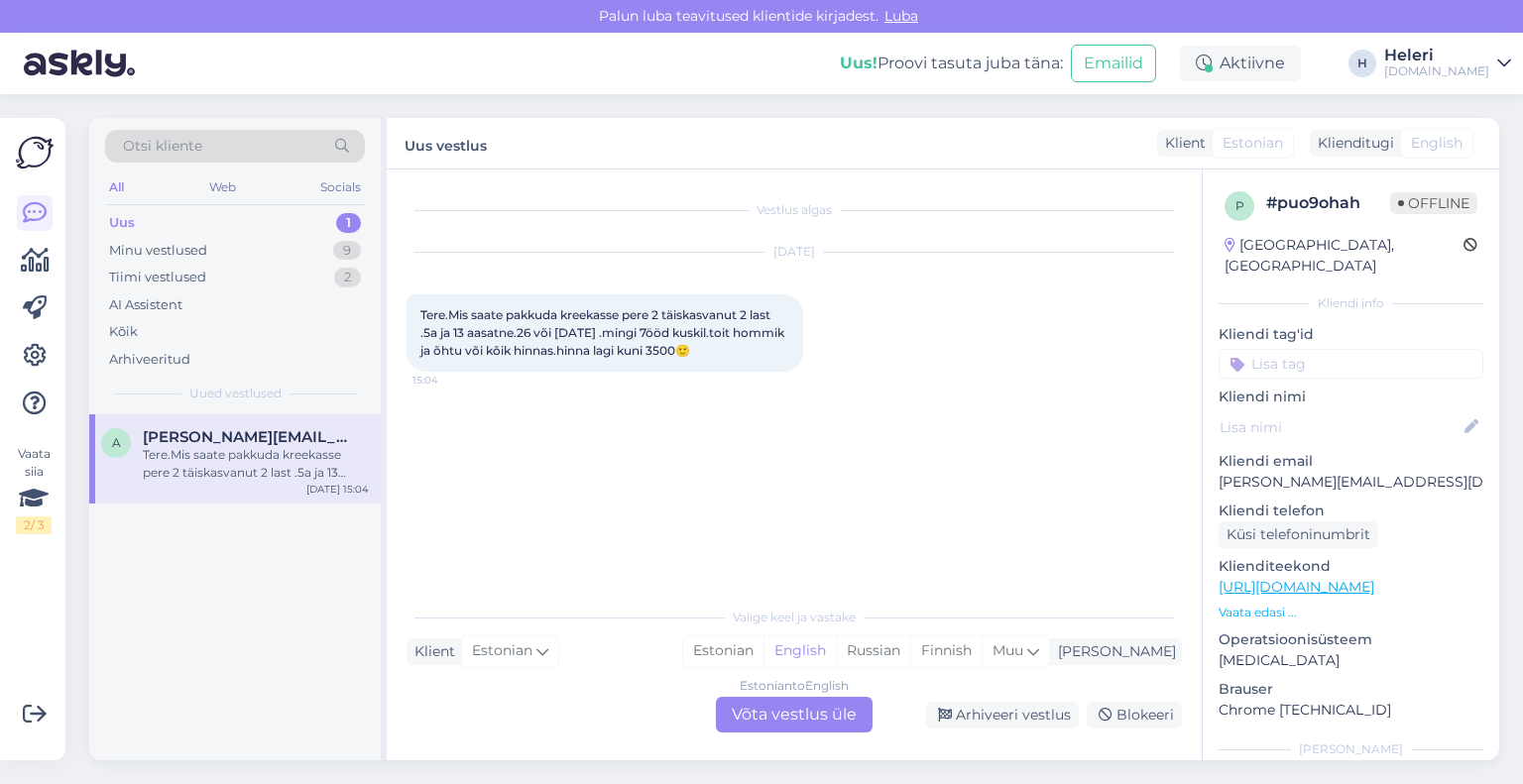click on "Estonian  to  English Võta vestlus üle" at bounding box center (794, 715) 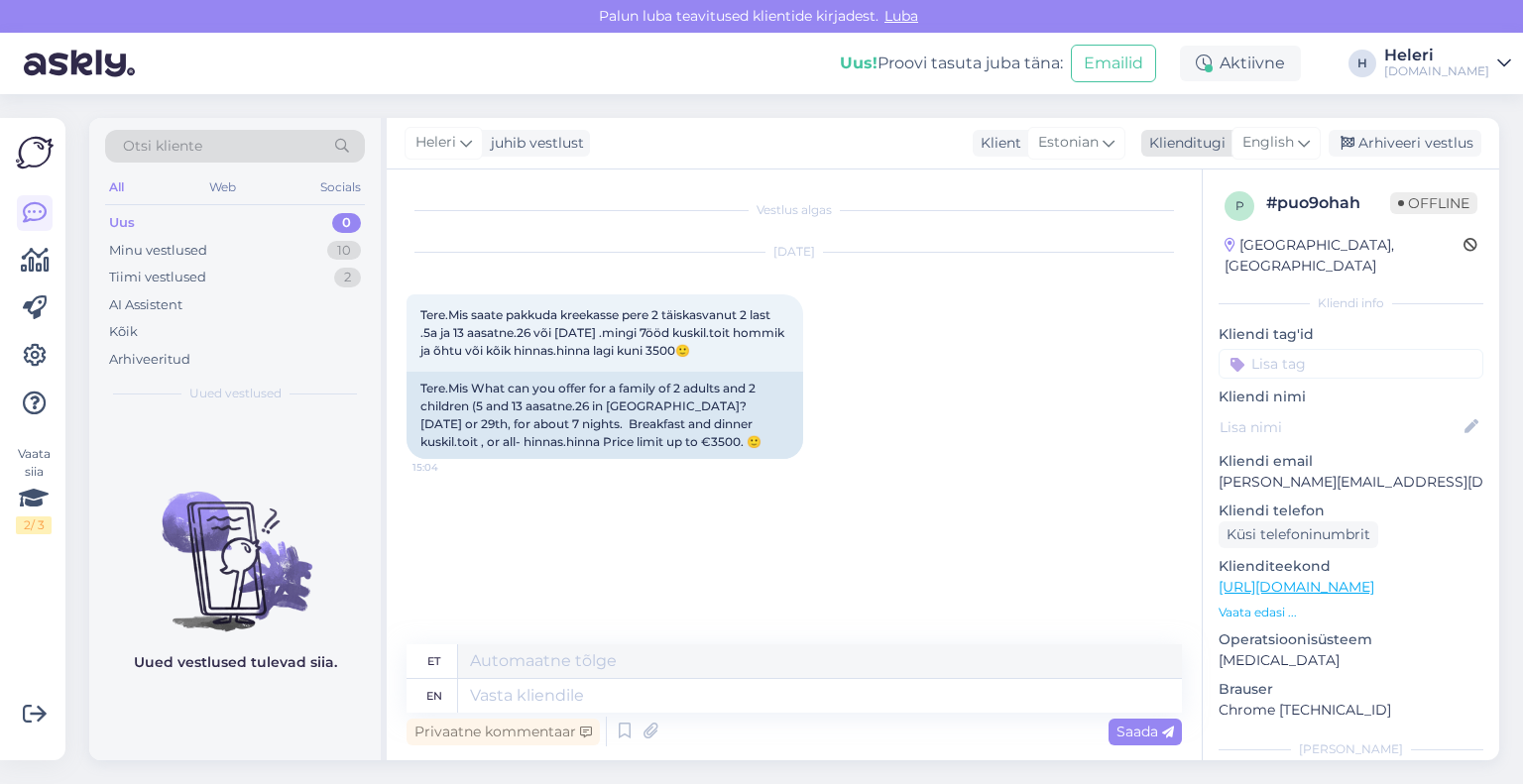 click on "English" at bounding box center (1268, 143) 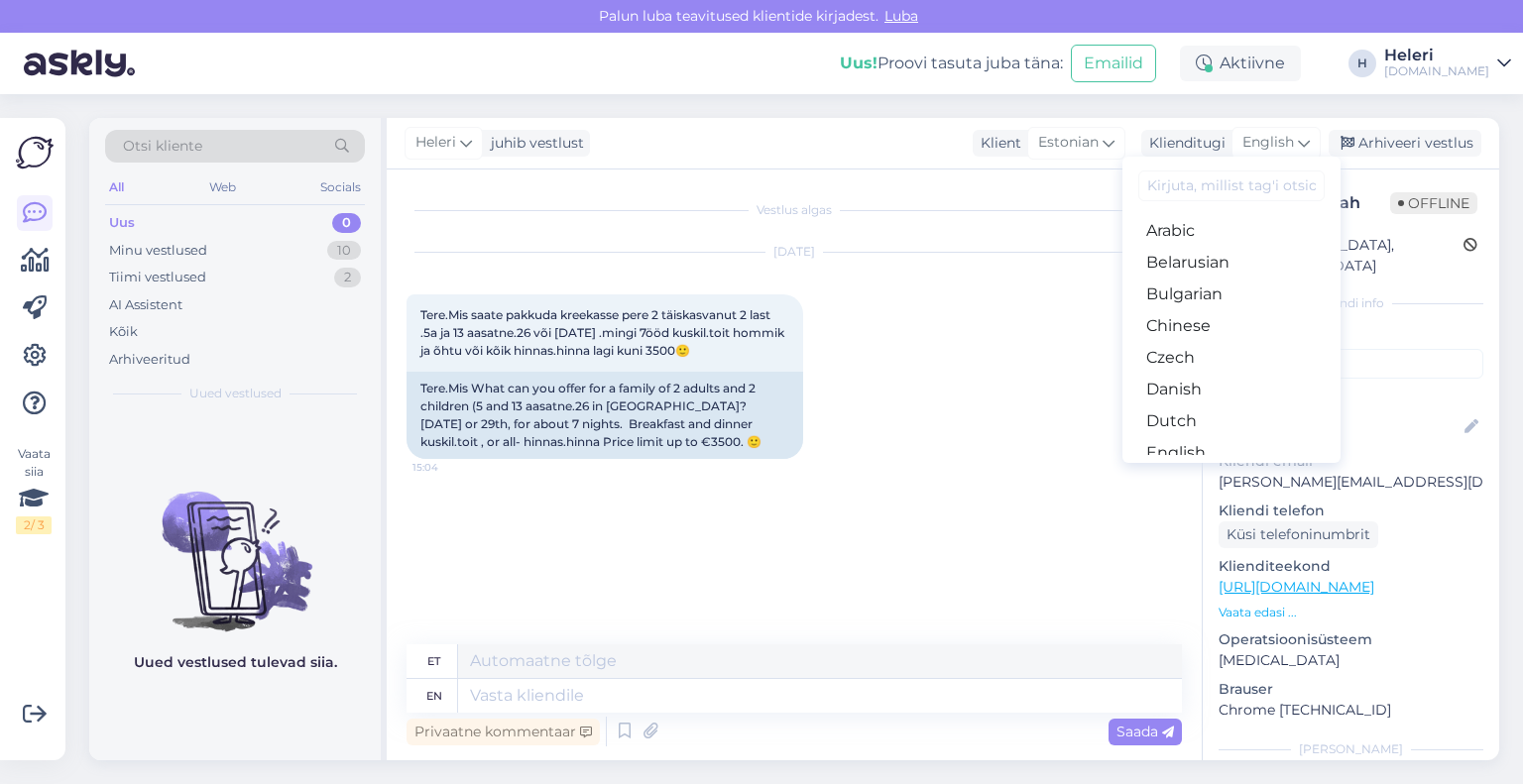 click on "Estonian" at bounding box center [1231, 485] 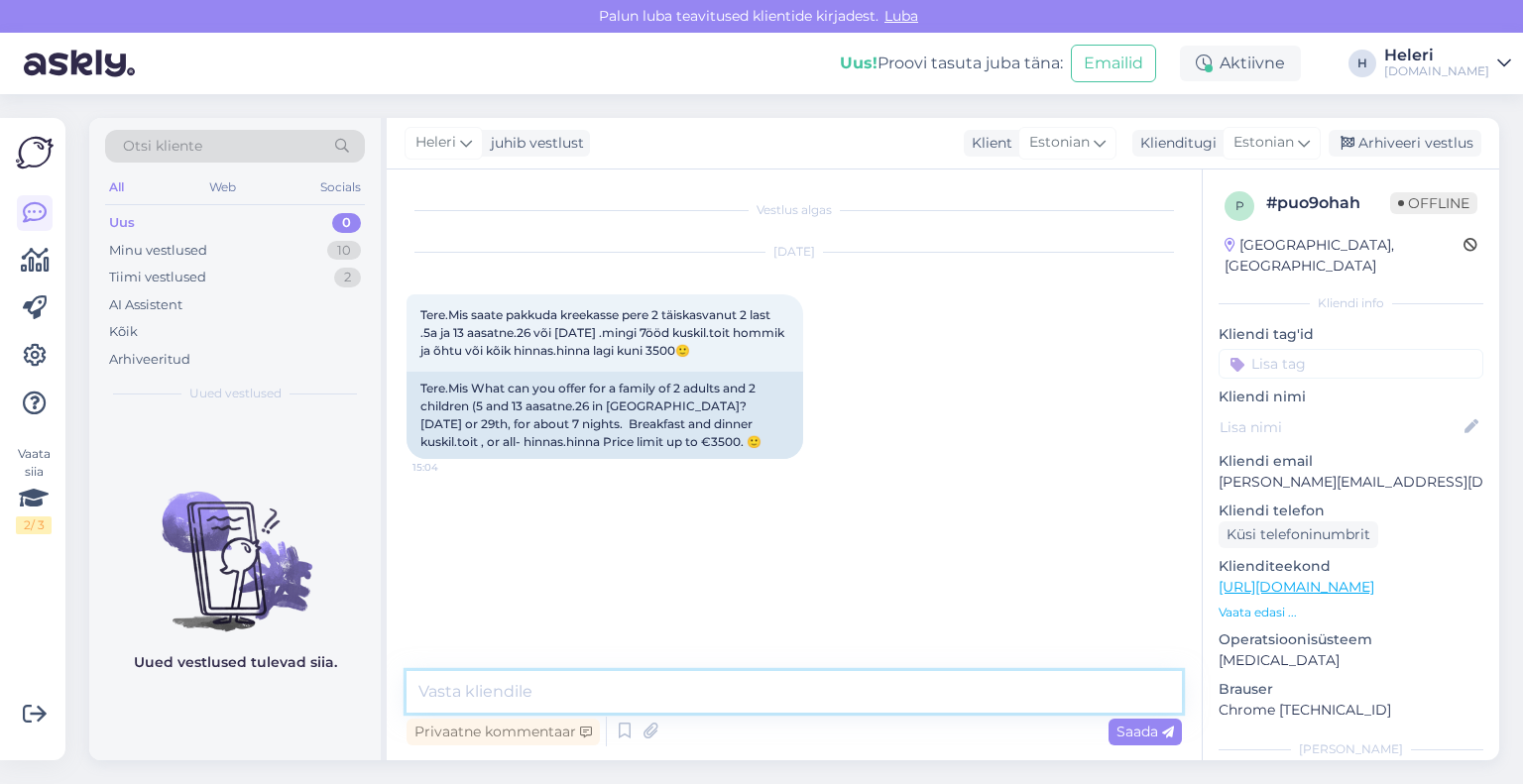 click at bounding box center (794, 692) 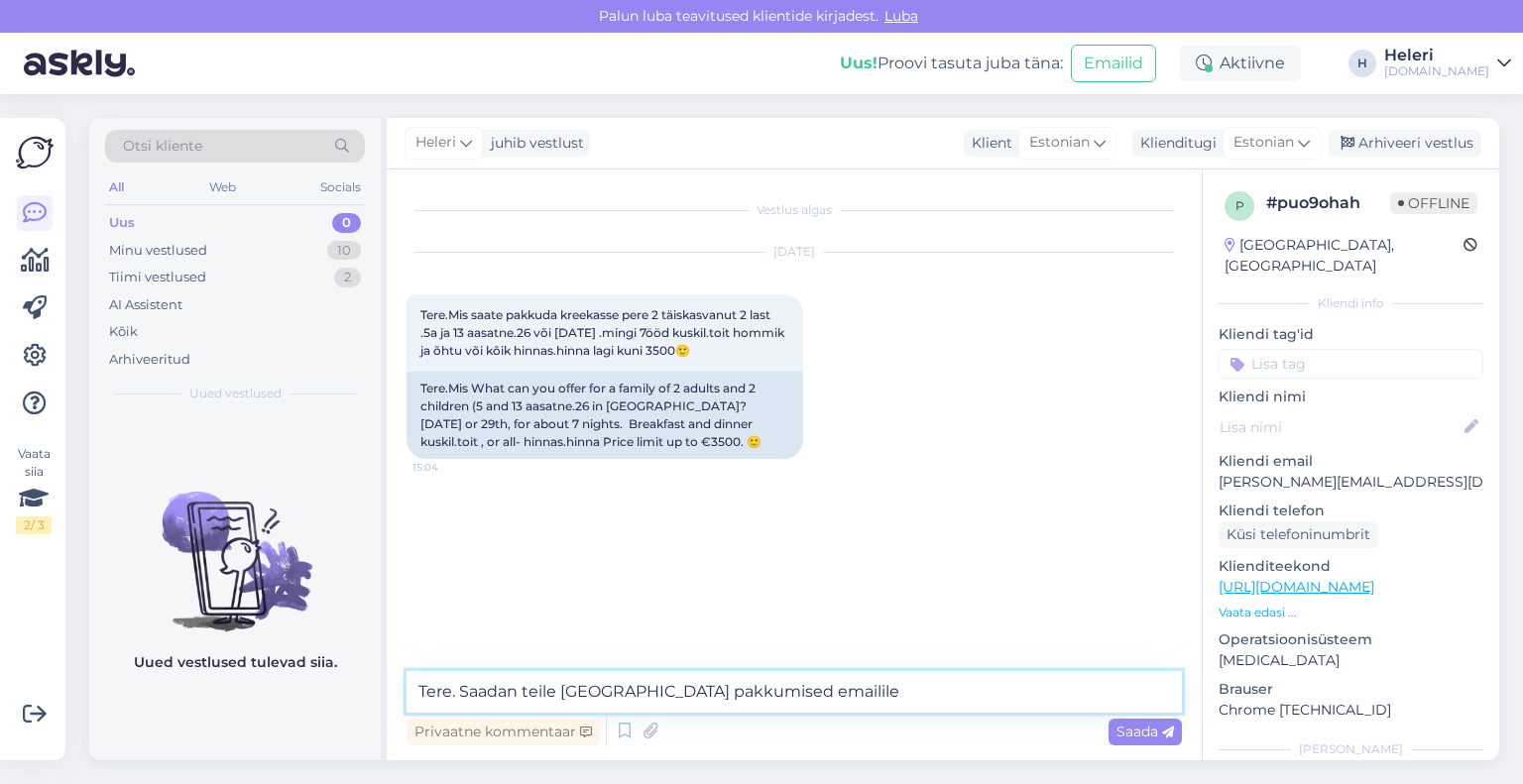 paste on "[PERSON_NAME][EMAIL_ADDRESS][DOMAIN_NAME]" 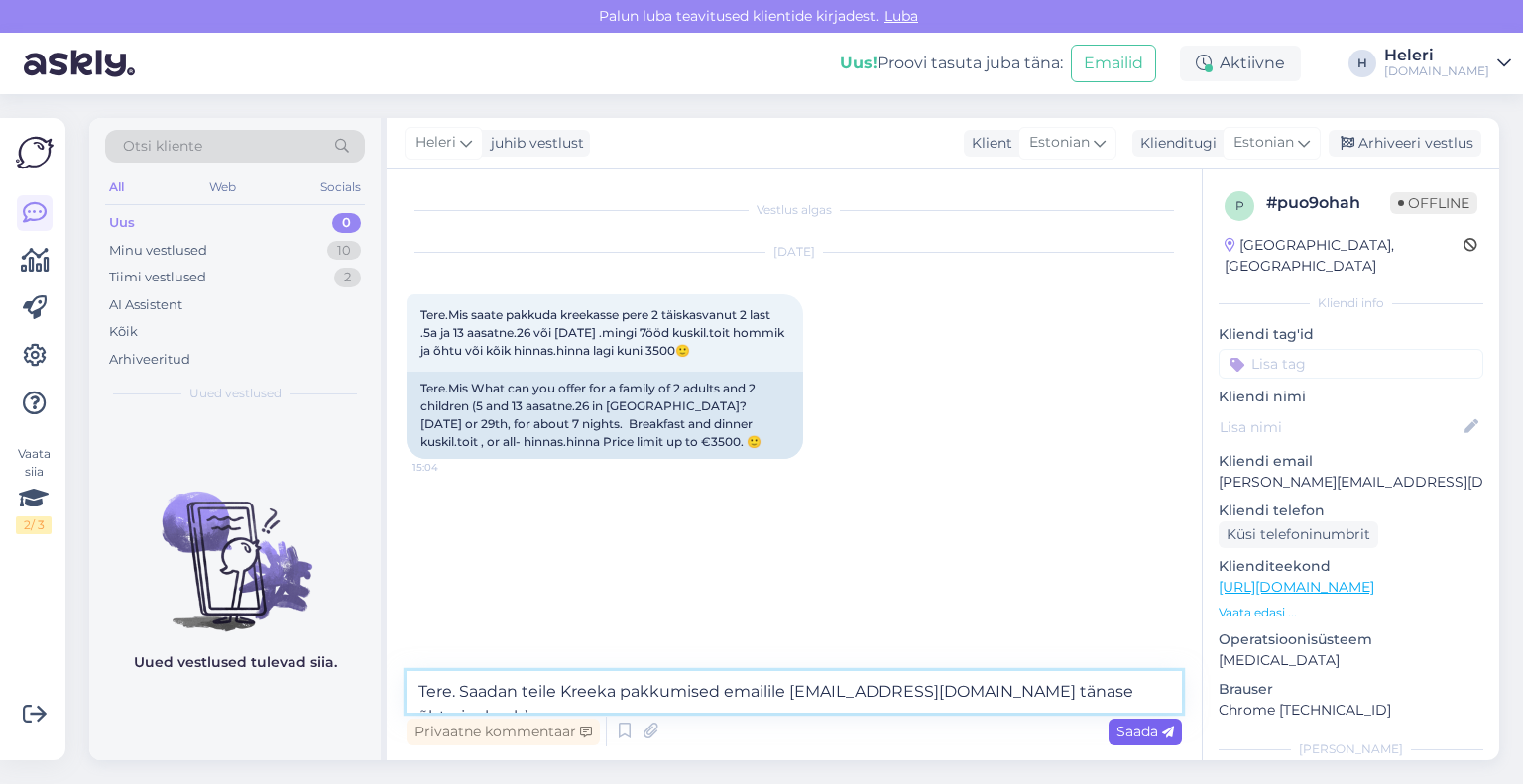 type on "Tere. Saadan teile Kreeka pakkumised emailile [EMAIL_ADDRESS][DOMAIN_NAME] tänase õhtu jooksul :)" 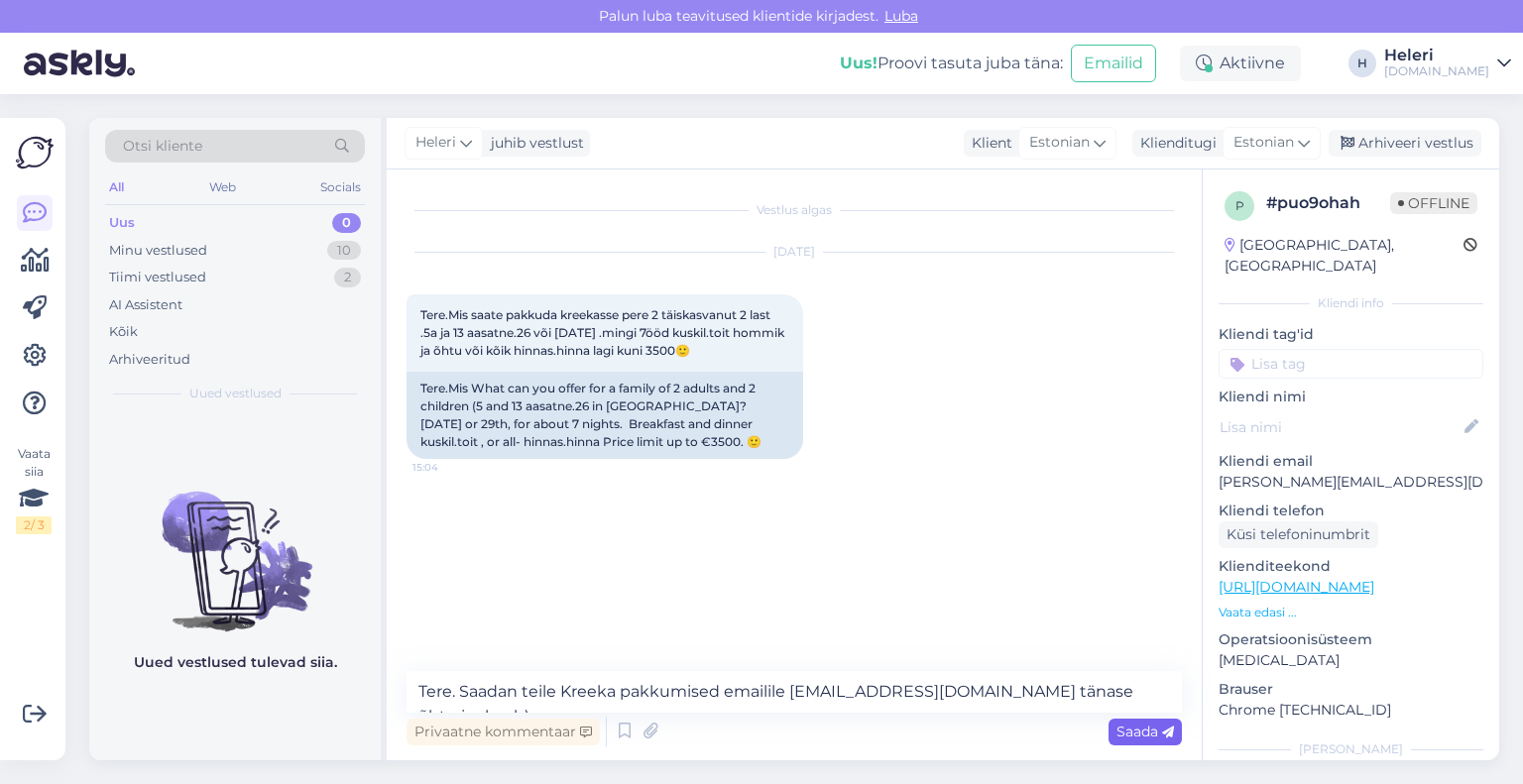click on "Saada" at bounding box center (1145, 731) 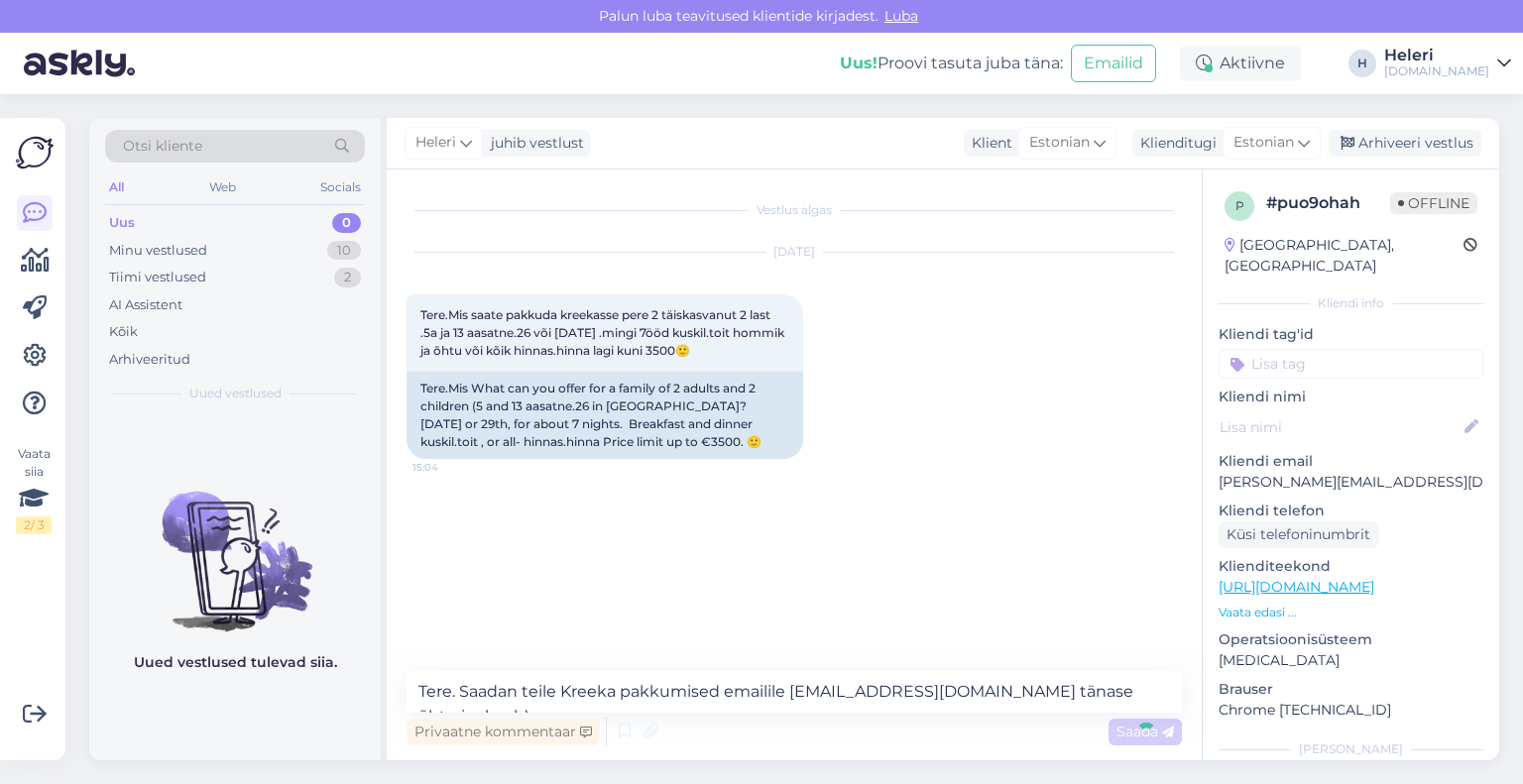 type 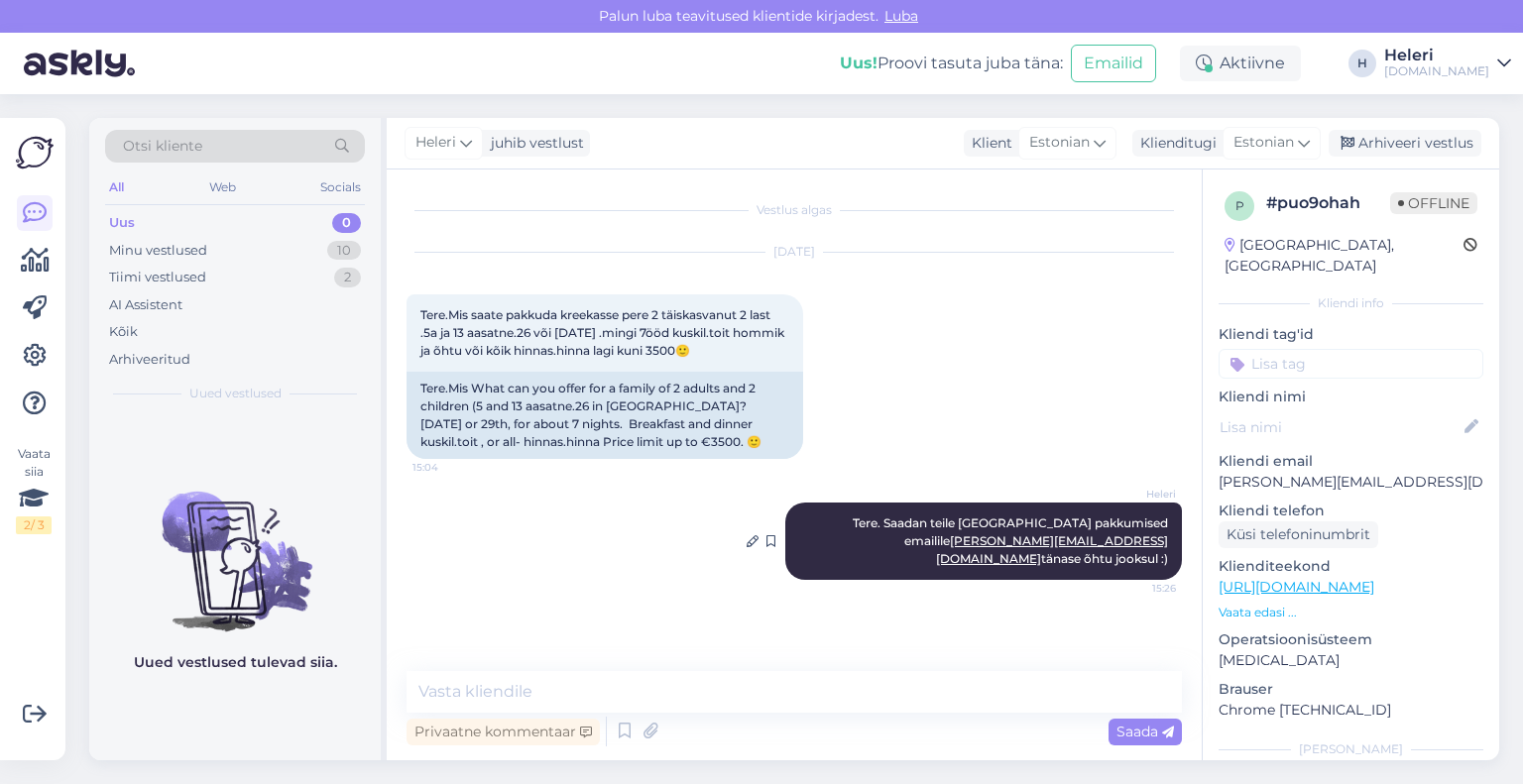 drag, startPoint x: 416, startPoint y: 308, endPoint x: 1174, endPoint y: 555, distance: 797.22832 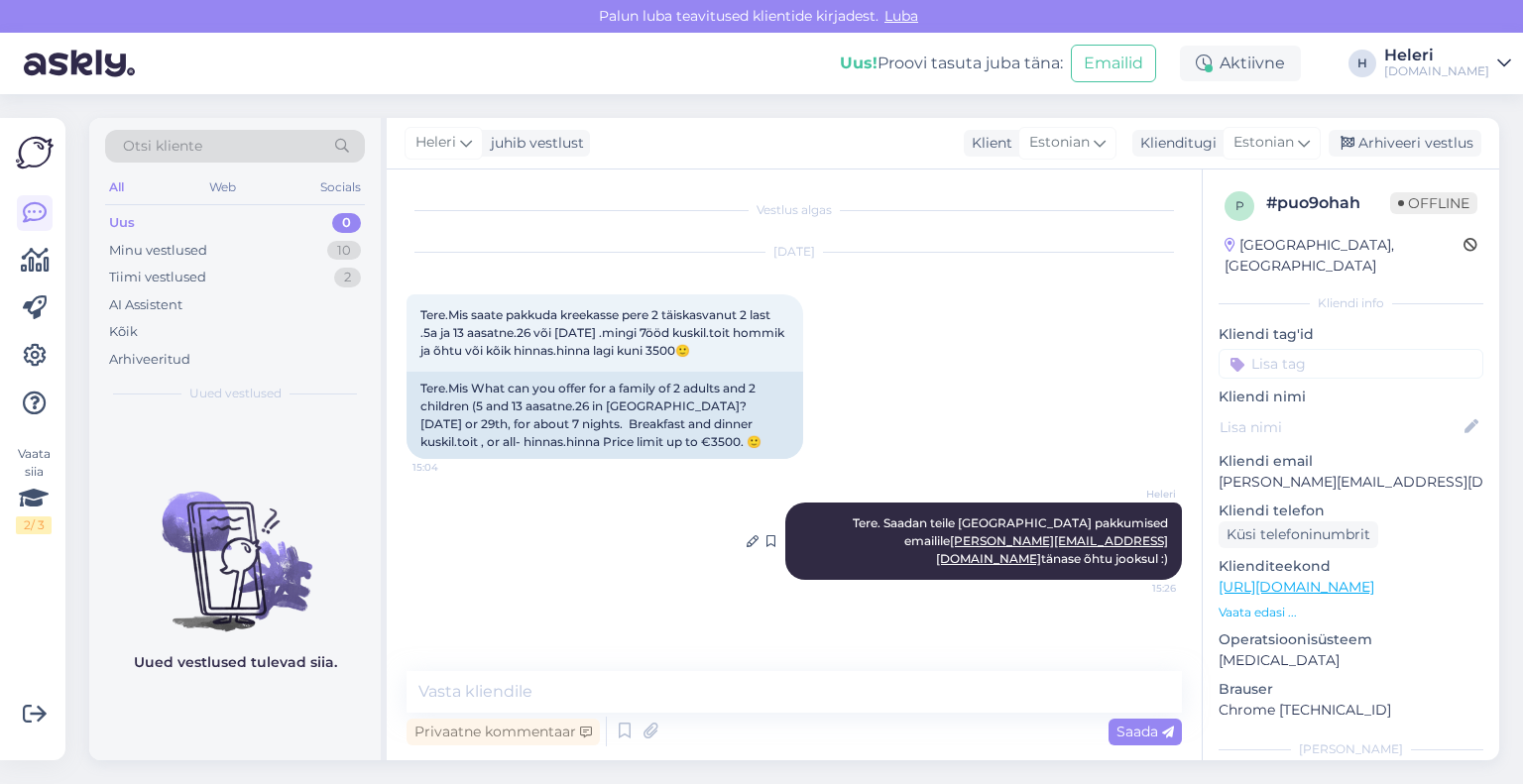 click on "Vestlus algas [DATE] Tere.Mis saate pakkuda kreekasse pere 2 täiskasvanut 2 last .5a ja 13 aasatne.26 või [DATE] .mingi 7ööd kuskil.toit hommik ja õhtu või kõik hinnas.hinna lagi kuni 3500🙂 15:04  Tere.Mis What can you offer for a family of 2 adults and 2 children (5 and 13 aasatne.26 in [GEOGRAPHIC_DATA]?  [DATE] or 29th, for about 7 nights.  Breakfast and dinner kuskil.toit , or all- hinnas.hinna Price limit up to €3500. 🙂 Heleri Tere. Saadan teile Kreeka pakkumised emailile  [EMAIL_ADDRESS][DOMAIN_NAME]  tänase õhtu jooksul :) 15:26" at bounding box center (803, 421) 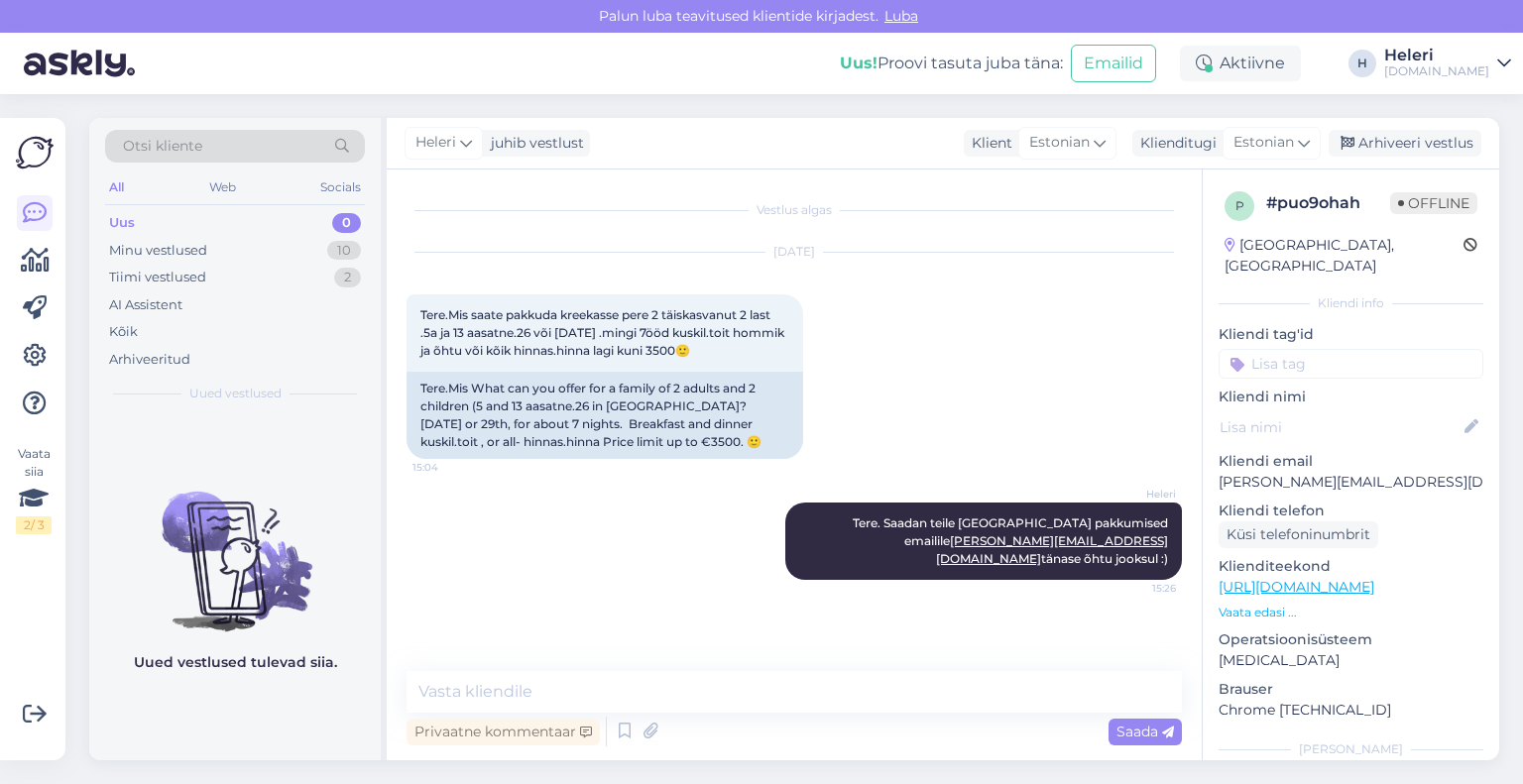 click on "Vestlus algas [DATE] Tere.Mis saate pakkuda kreekasse pere 2 täiskasvanut 2 last .5a ja 13 aasatne.26 või [DATE] .mingi 7ööd kuskil.toit hommik ja õhtu või kõik hinnas.hinna lagi kuni 3500🙂 15:04  Tere.Mis What can you offer for a family of 2 adults and 2 children (5 and 13 aasatne.26 in [GEOGRAPHIC_DATA]?  [DATE] or 29th, for about 7 nights.  Breakfast and dinner kuskil.toit , or all- hinnas.hinna Price limit up to €3500. 🙂 Heleri Tere. Saadan teile Kreeka pakkumised emailile  [EMAIL_ADDRESS][DOMAIN_NAME]  tänase õhtu jooksul :) 15:26" at bounding box center (803, 421) 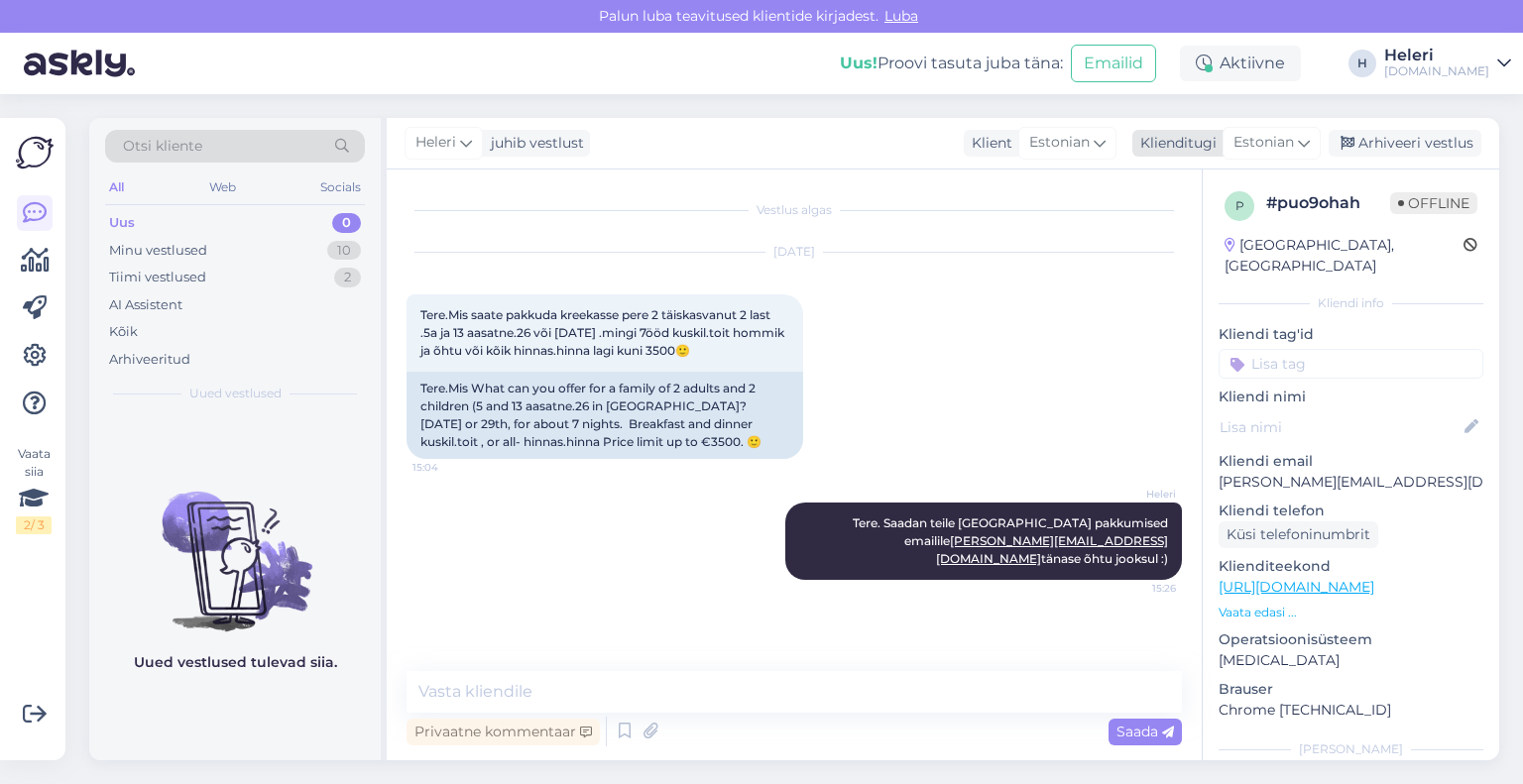click on "Arhiveeri vestlus" at bounding box center [1405, 143] 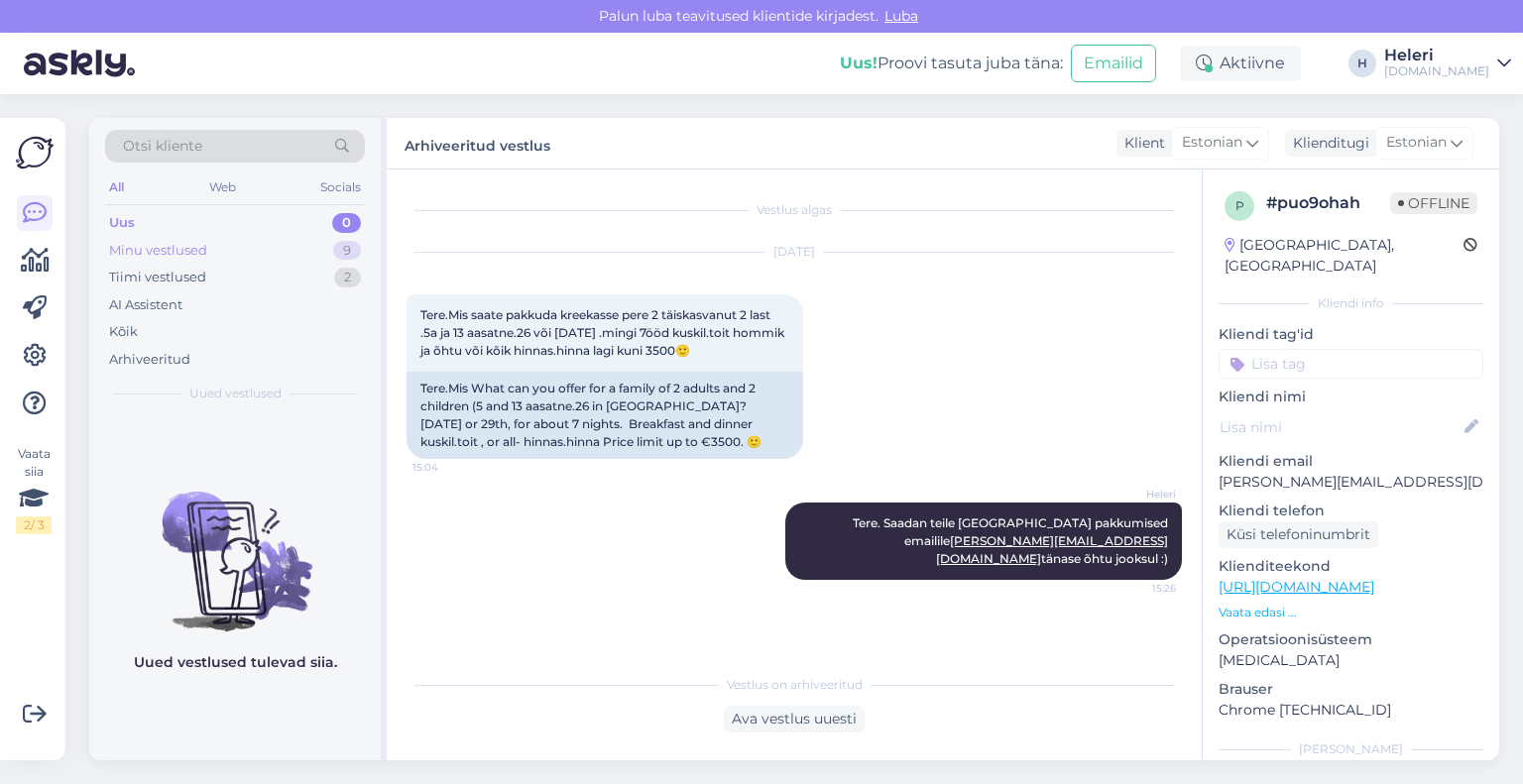 click on "Minu vestlused 9" at bounding box center [235, 251] 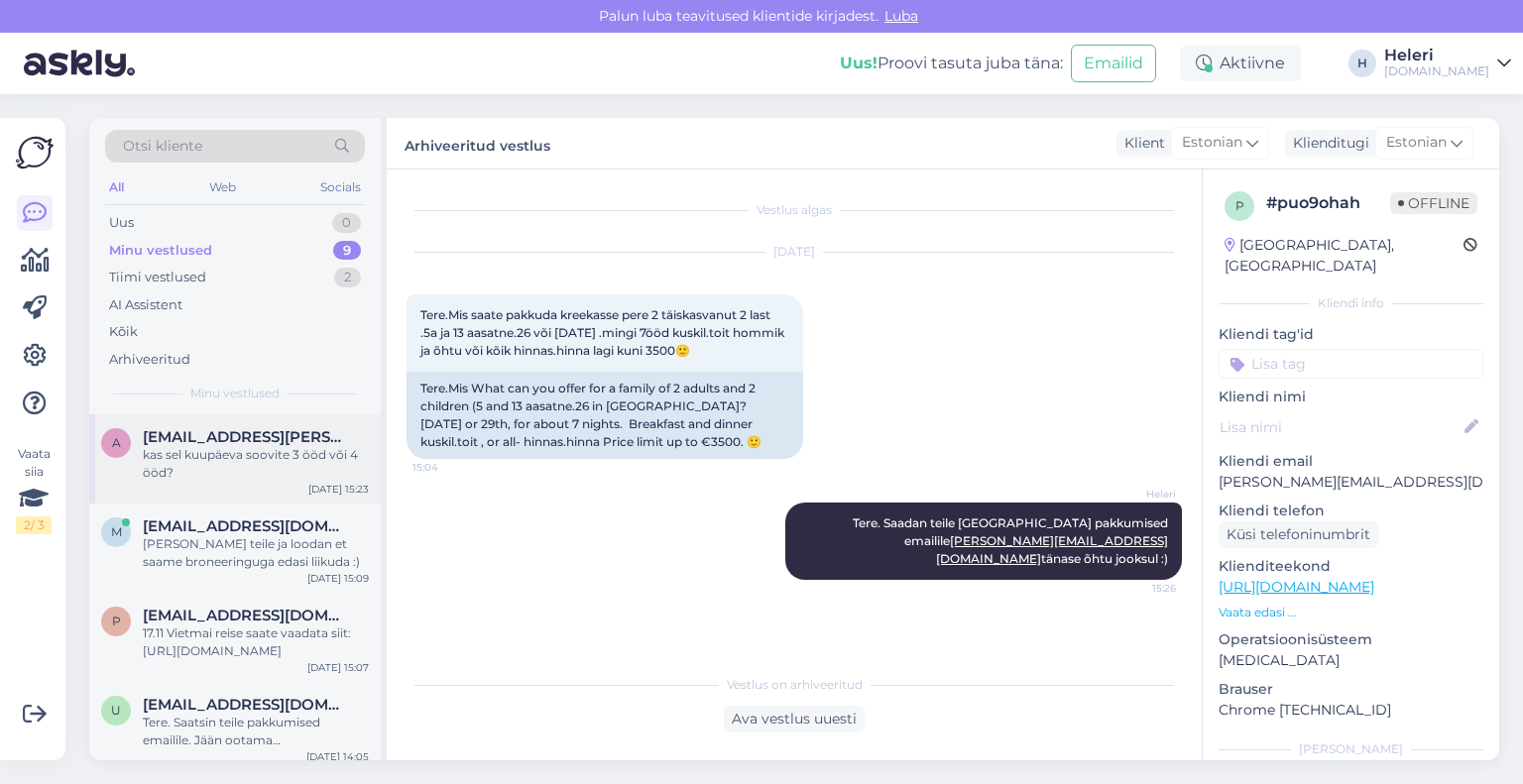 click on "kas sel kuupäeva soovite 3 ööd või 4 ööd?" at bounding box center (256, 464) 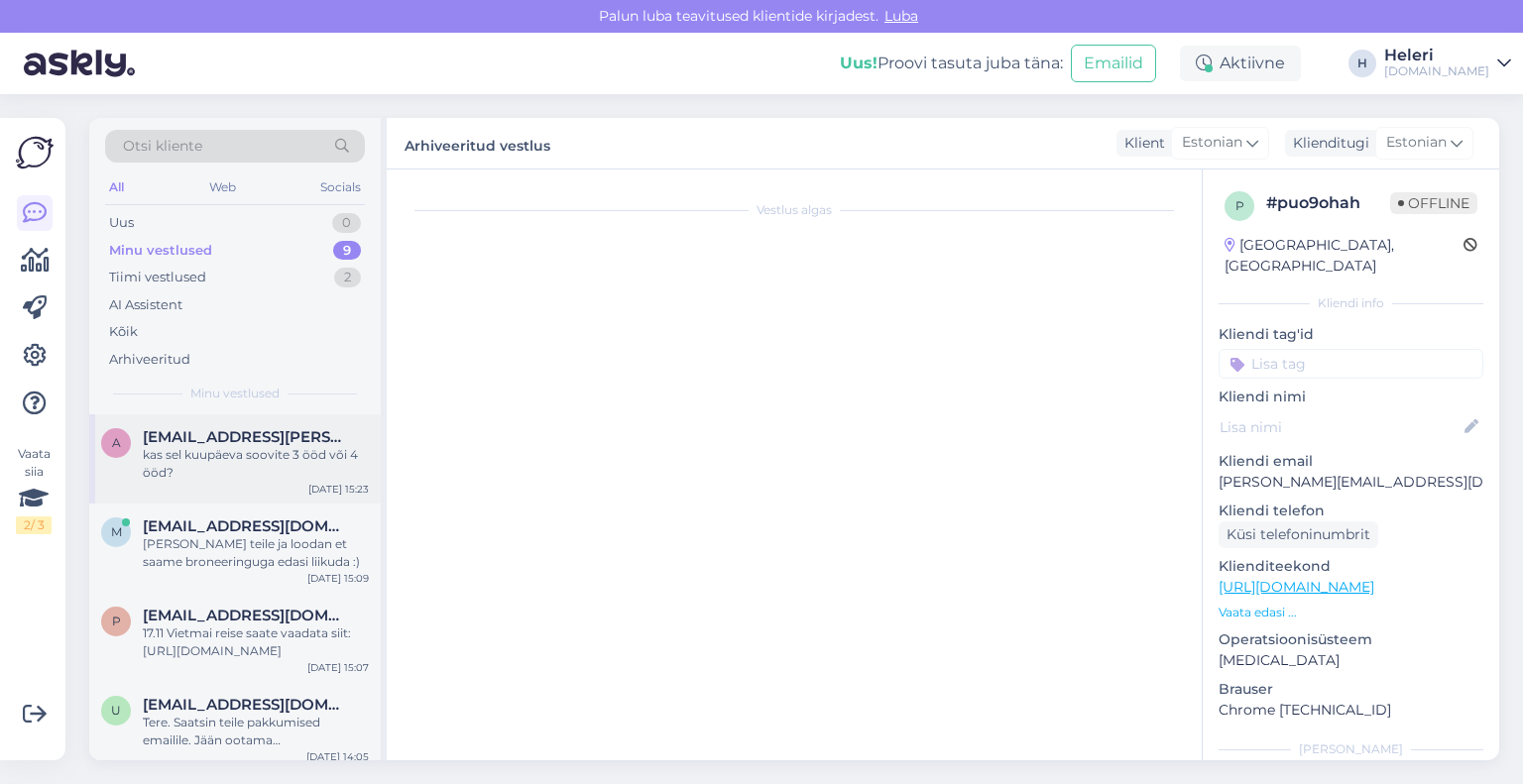 scroll, scrollTop: 662, scrollLeft: 0, axis: vertical 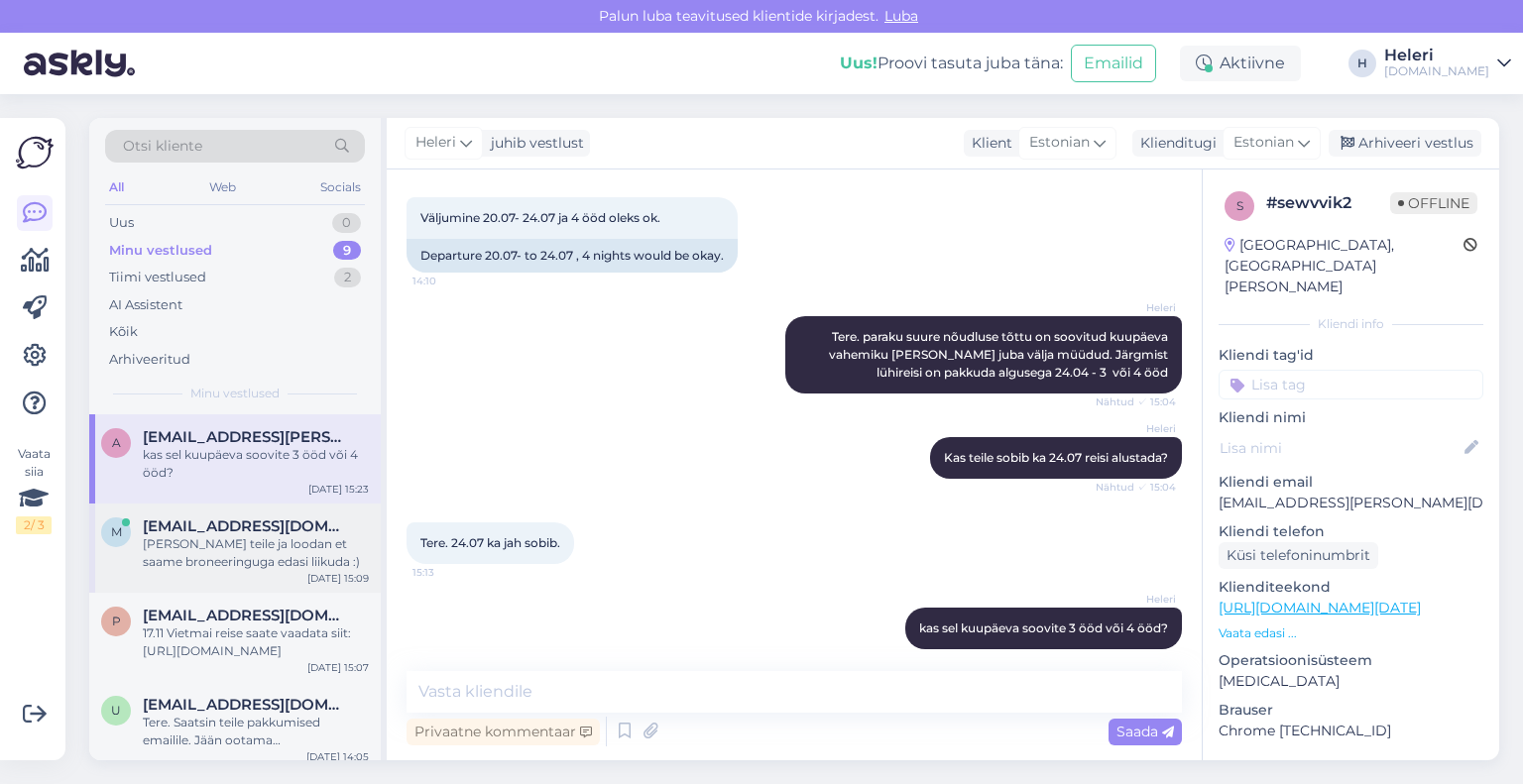 click on "[EMAIL_ADDRESS][DOMAIN_NAME]" at bounding box center [246, 526] 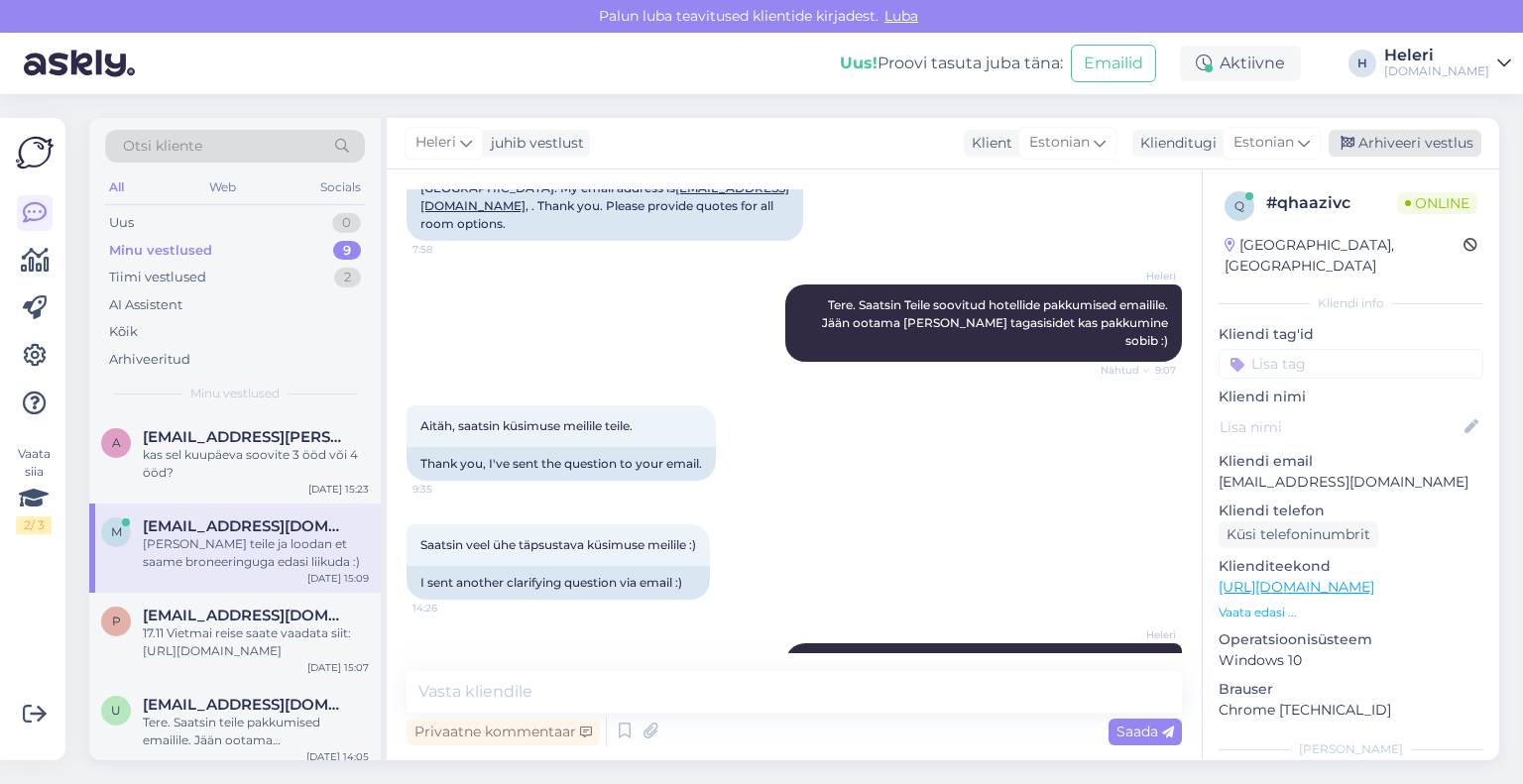 drag, startPoint x: 1416, startPoint y: 147, endPoint x: 1212, endPoint y: 171, distance: 205.40691 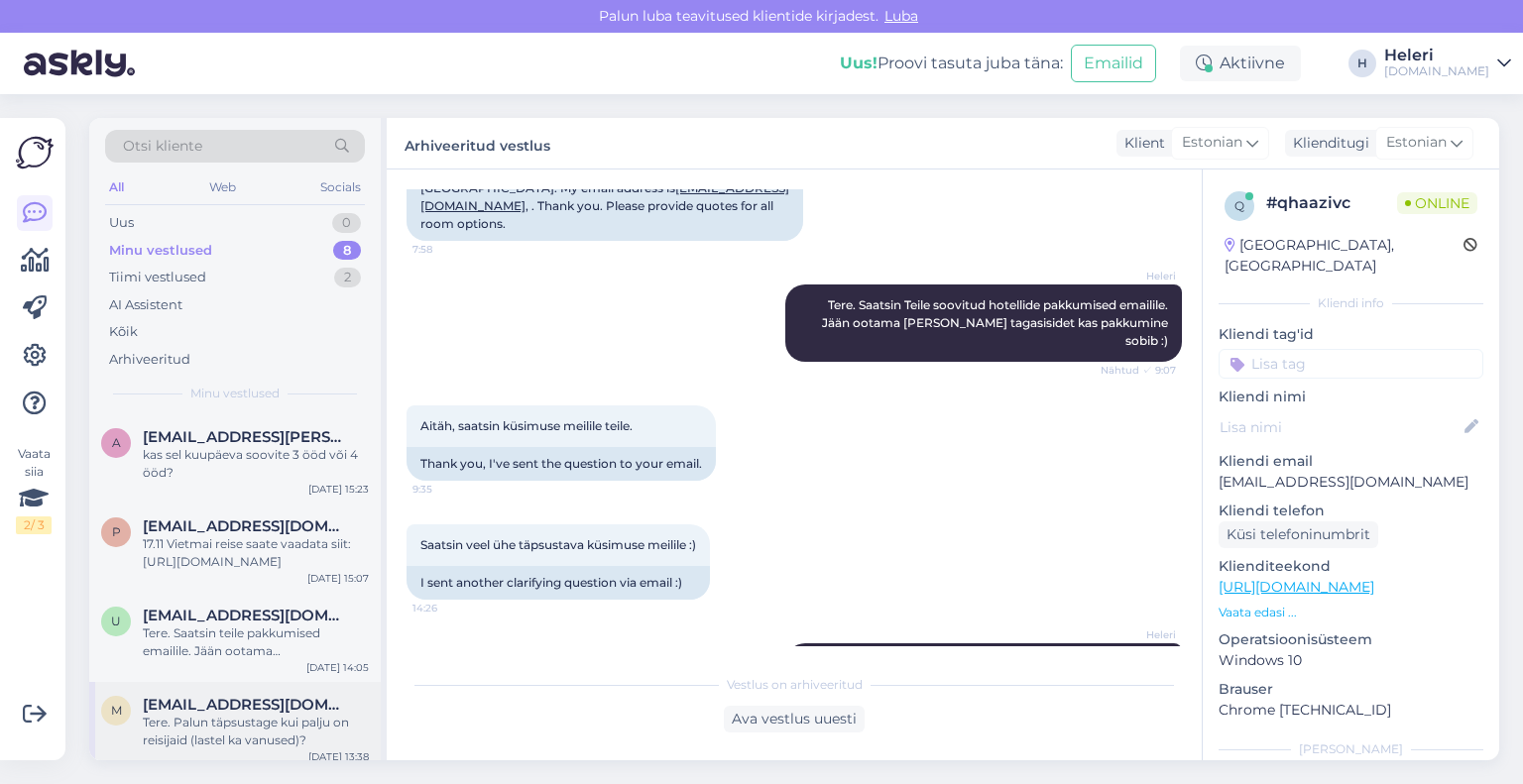 click on "[EMAIL_ADDRESS][DOMAIN_NAME]" at bounding box center (246, 705) 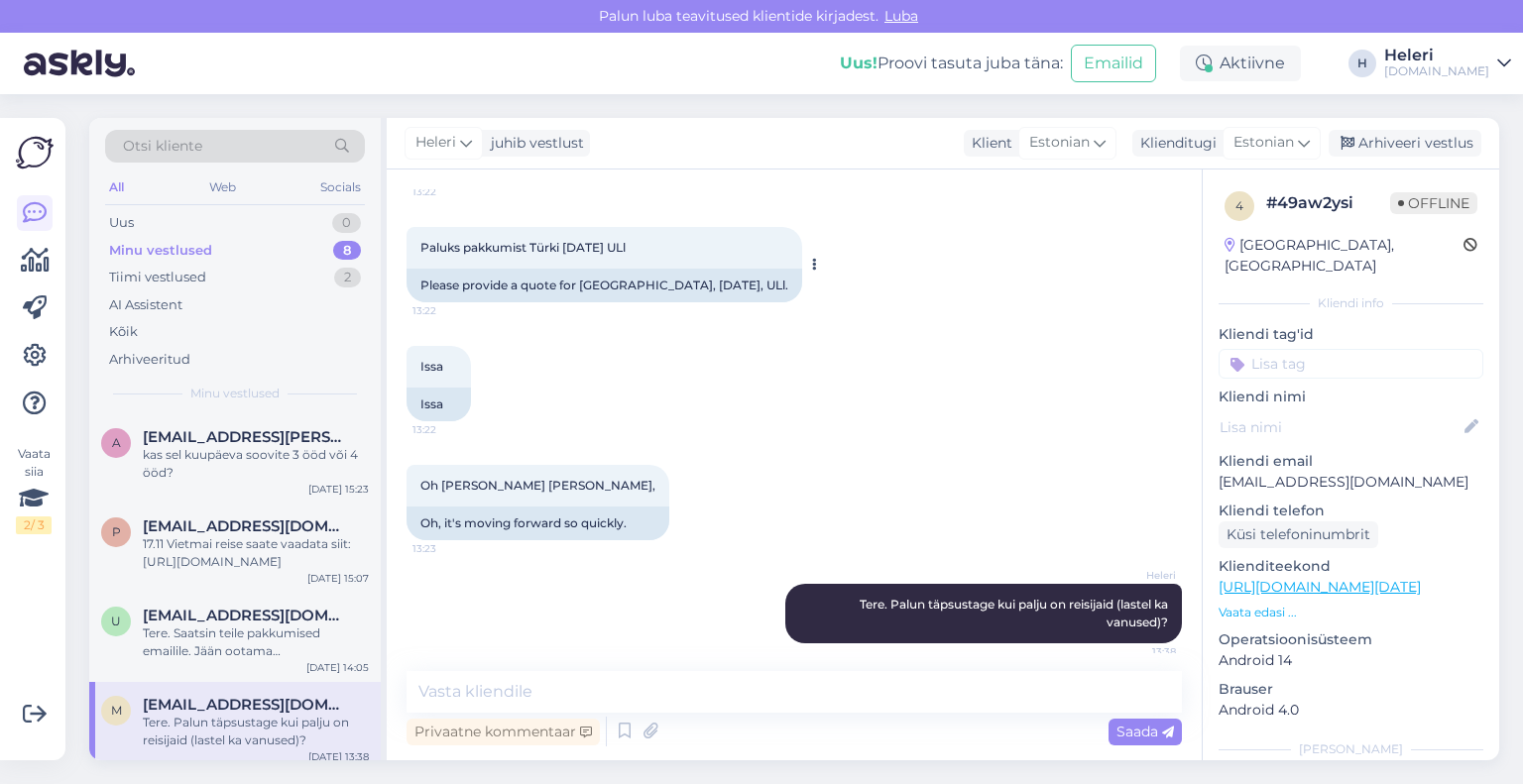 scroll, scrollTop: 198, scrollLeft: 0, axis: vertical 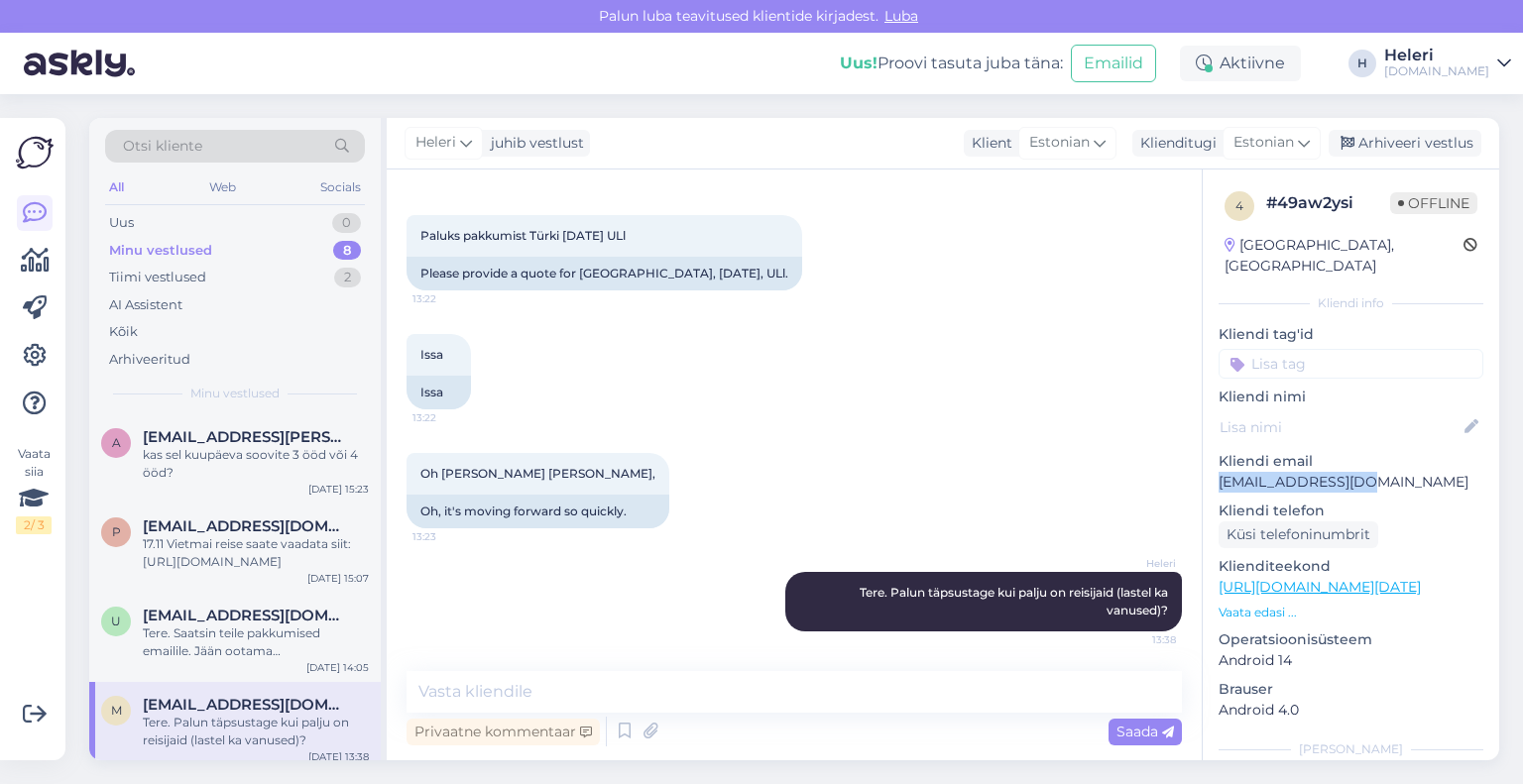 drag, startPoint x: 1218, startPoint y: 467, endPoint x: 1380, endPoint y: 463, distance: 162.04938 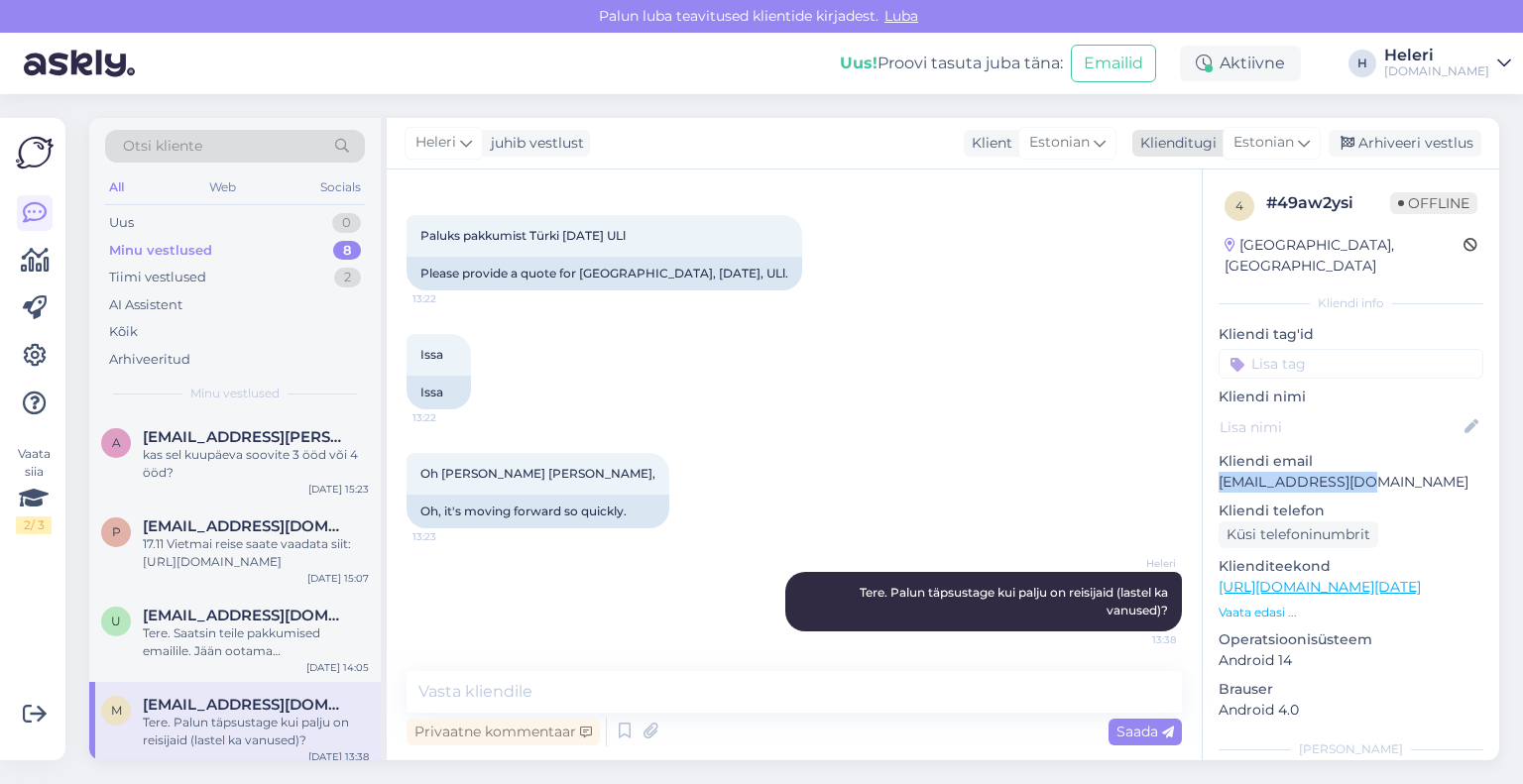drag, startPoint x: 1416, startPoint y: 148, endPoint x: 1352, endPoint y: 137, distance: 64.93843 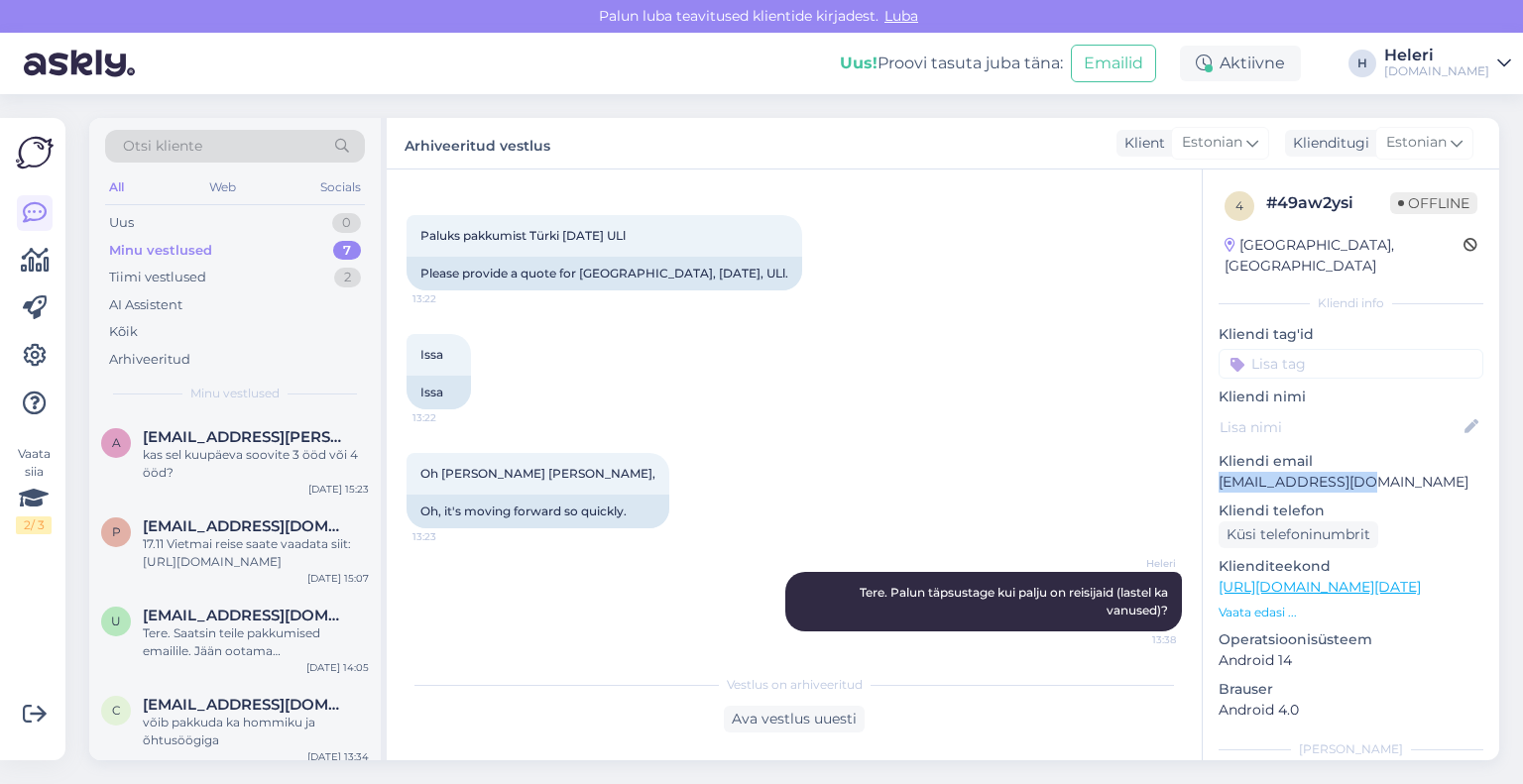 click on "Minu vestlused" at bounding box center [161, 251] 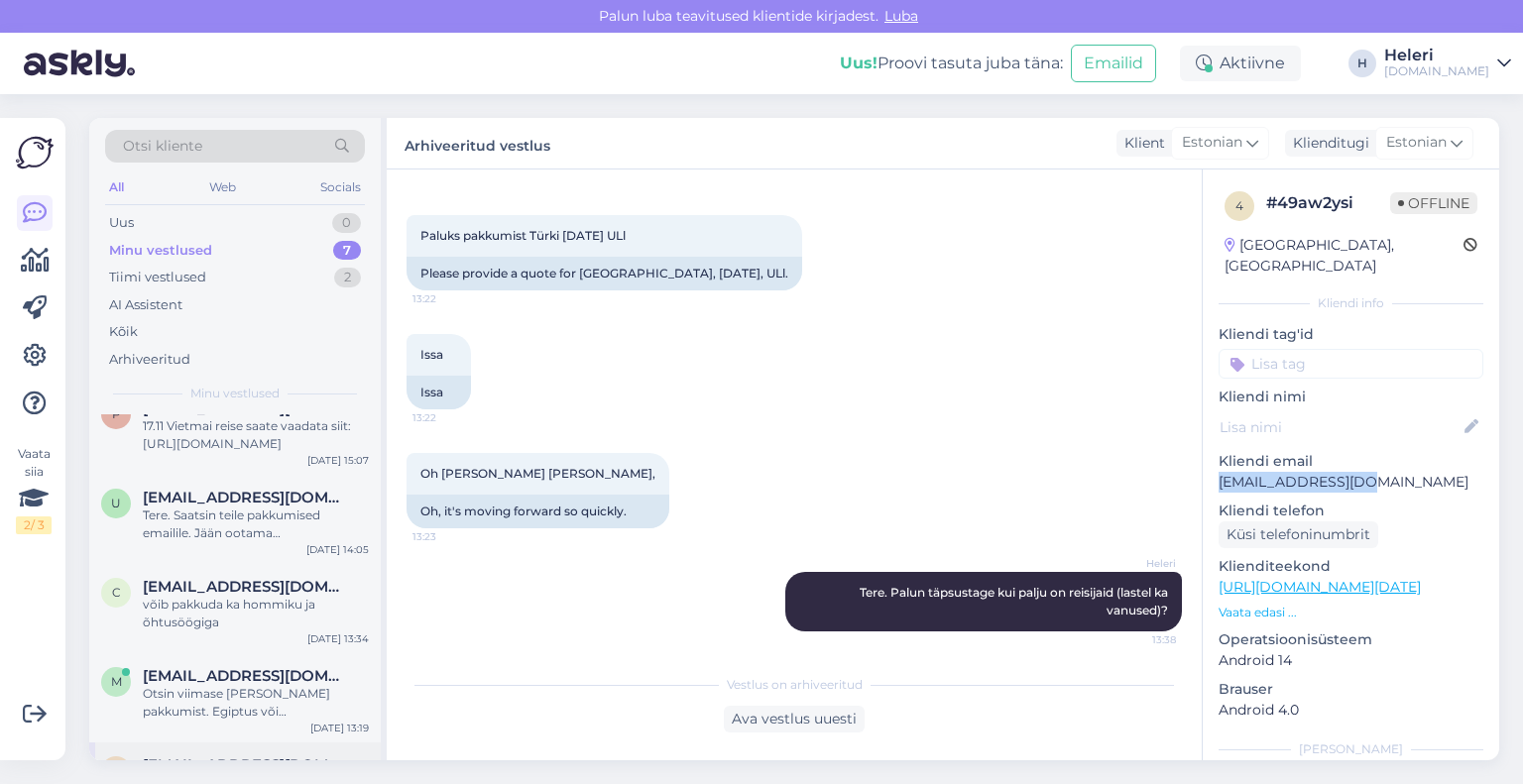 scroll, scrollTop: 278, scrollLeft: 0, axis: vertical 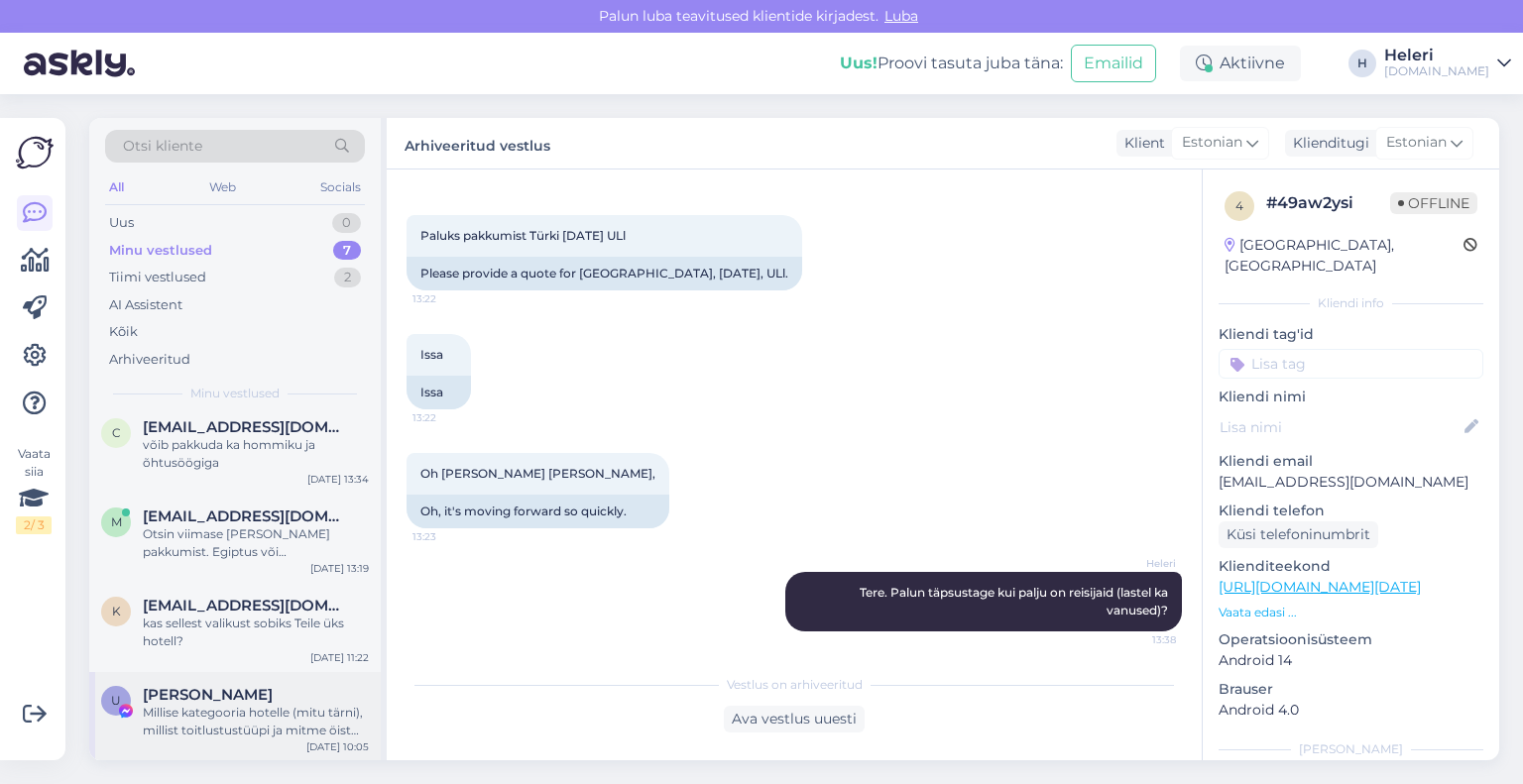 click on "Millise kategooria hotelle (mitu tärni), millist toitlustustüüpi ja mitme öist reisi eelistate?" at bounding box center (256, 722) 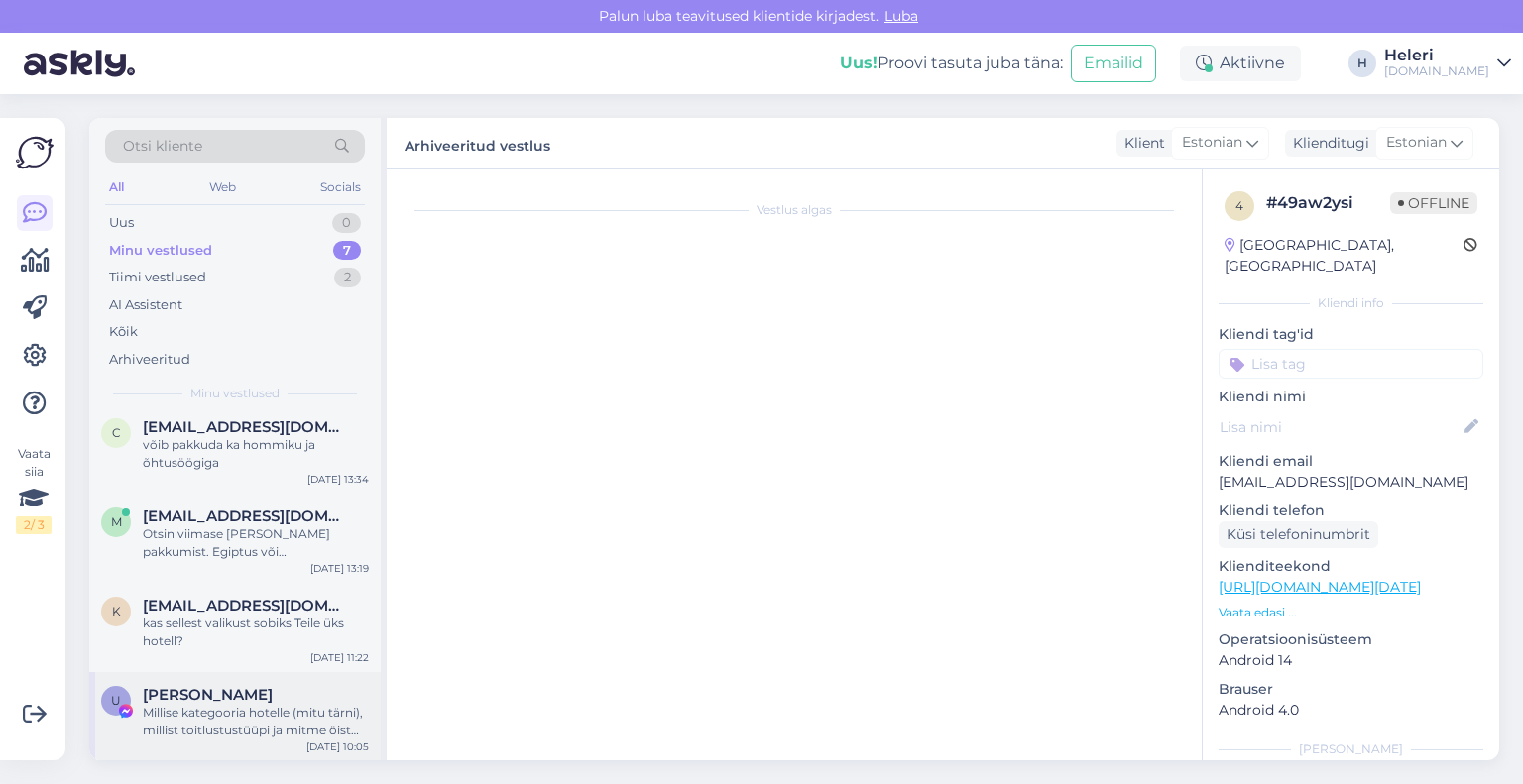 scroll, scrollTop: 0, scrollLeft: 0, axis: both 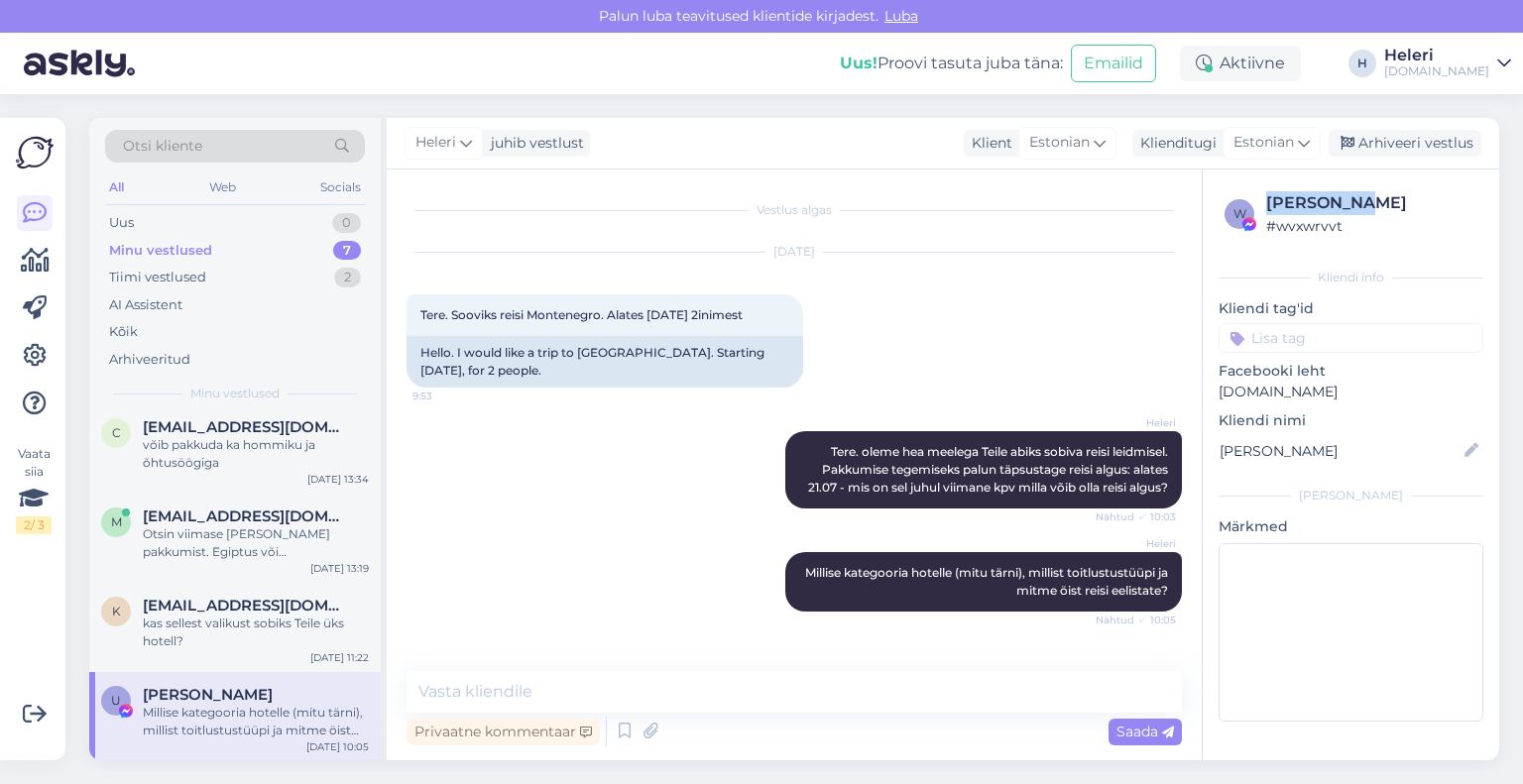 drag, startPoint x: 1269, startPoint y: 203, endPoint x: 1393, endPoint y: 202, distance: 124.004 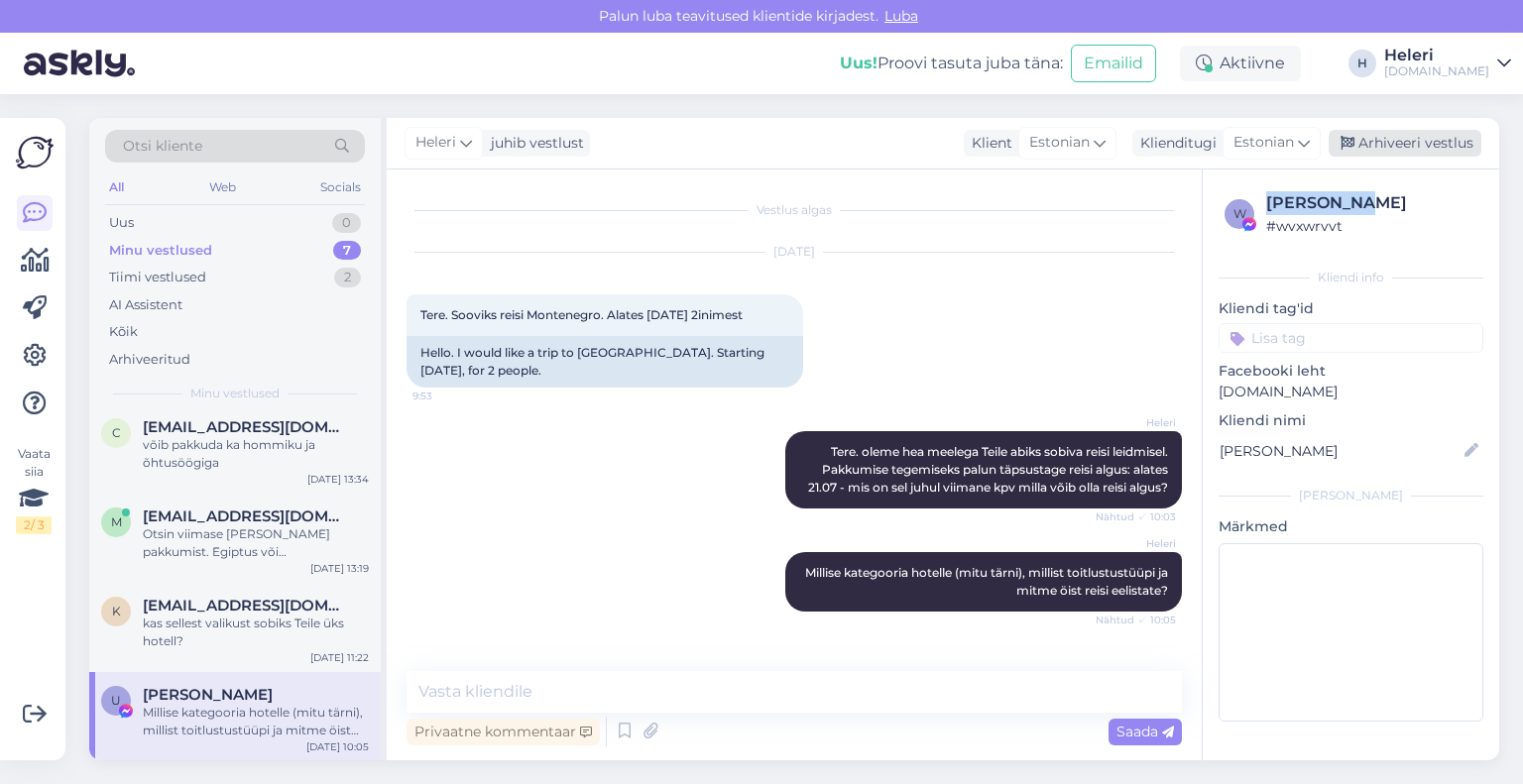 click on "Arhiveeri vestlus" at bounding box center [1405, 143] 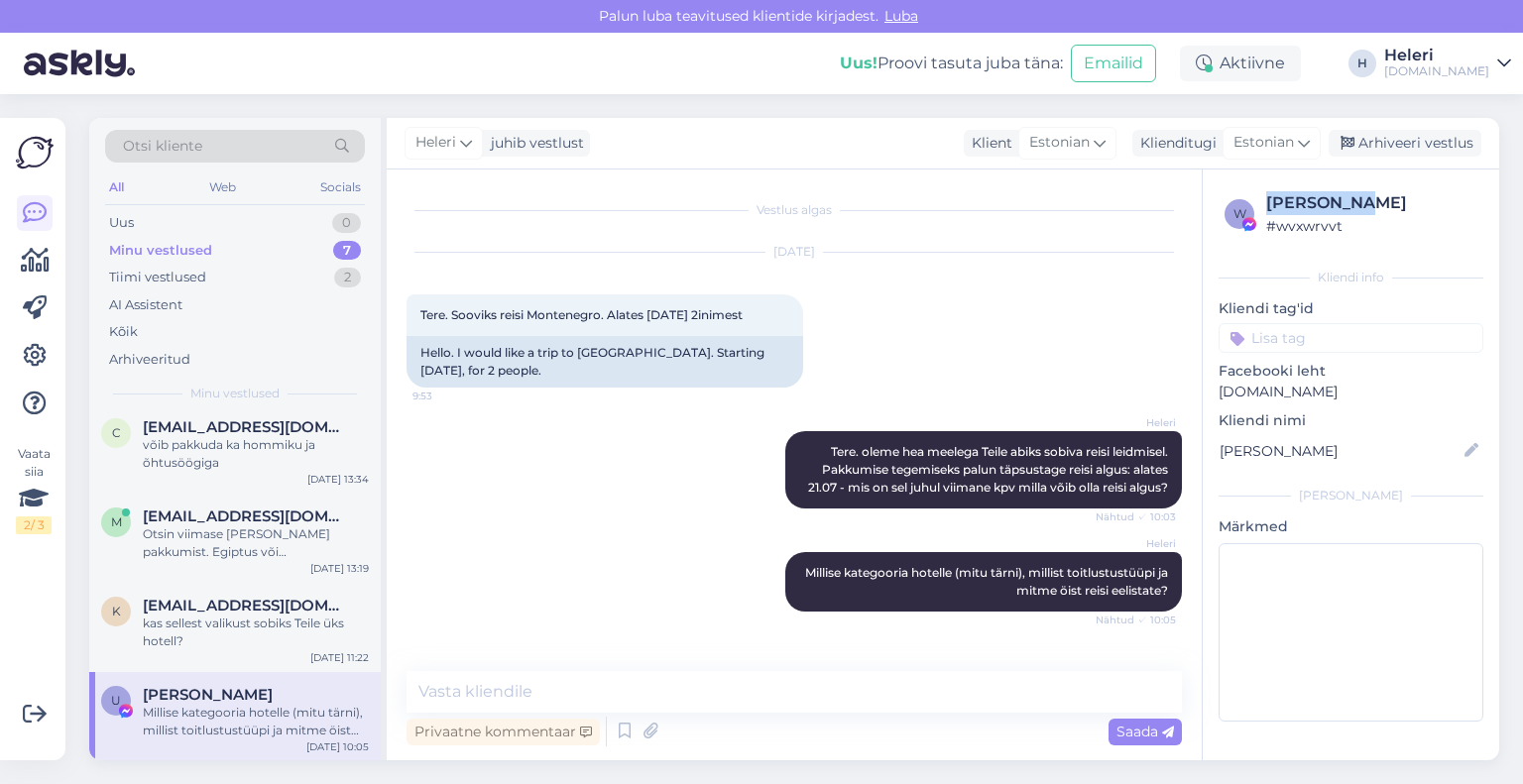 scroll, scrollTop: 0, scrollLeft: 0, axis: both 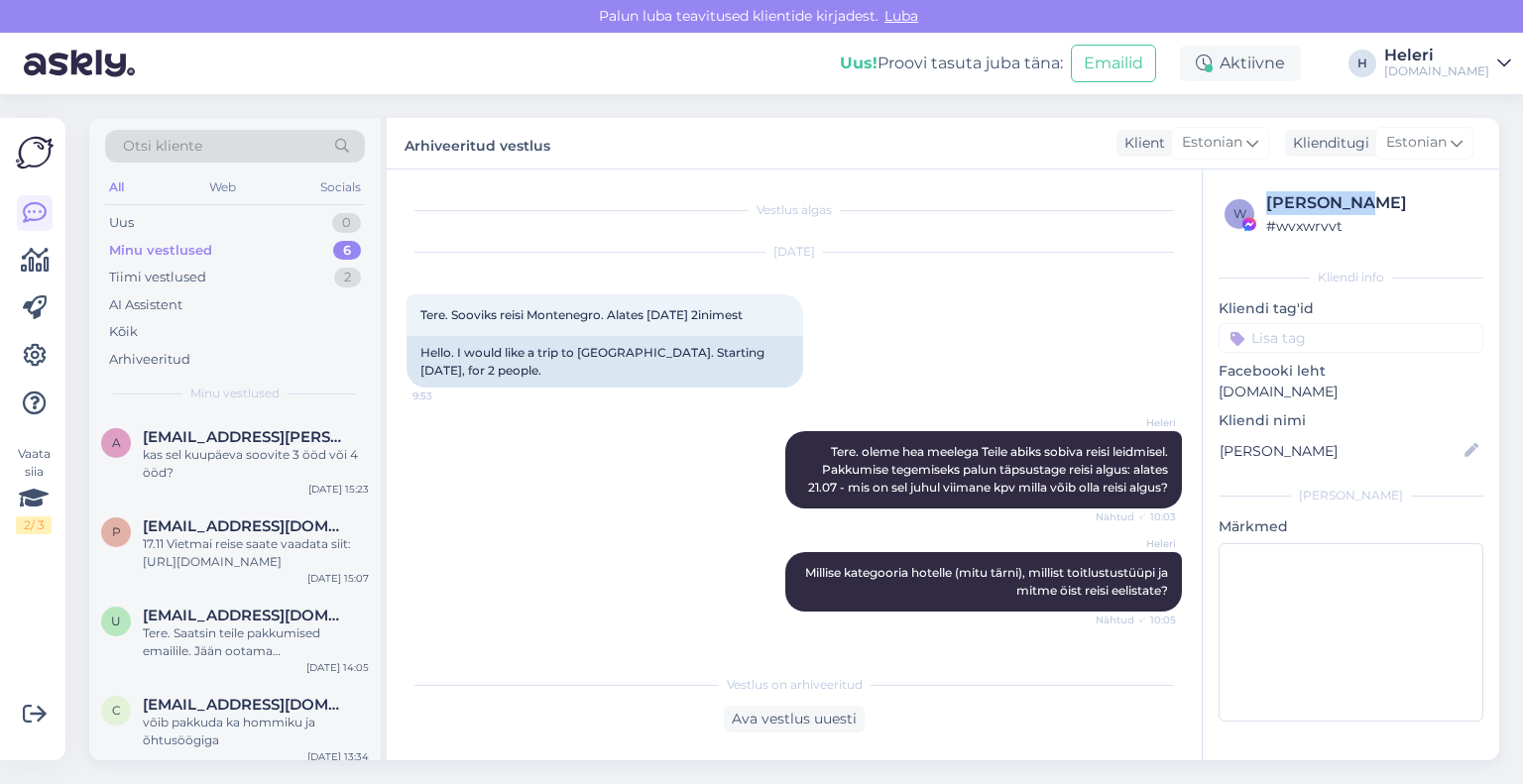 click on "Minu vestlused 6" at bounding box center (235, 251) 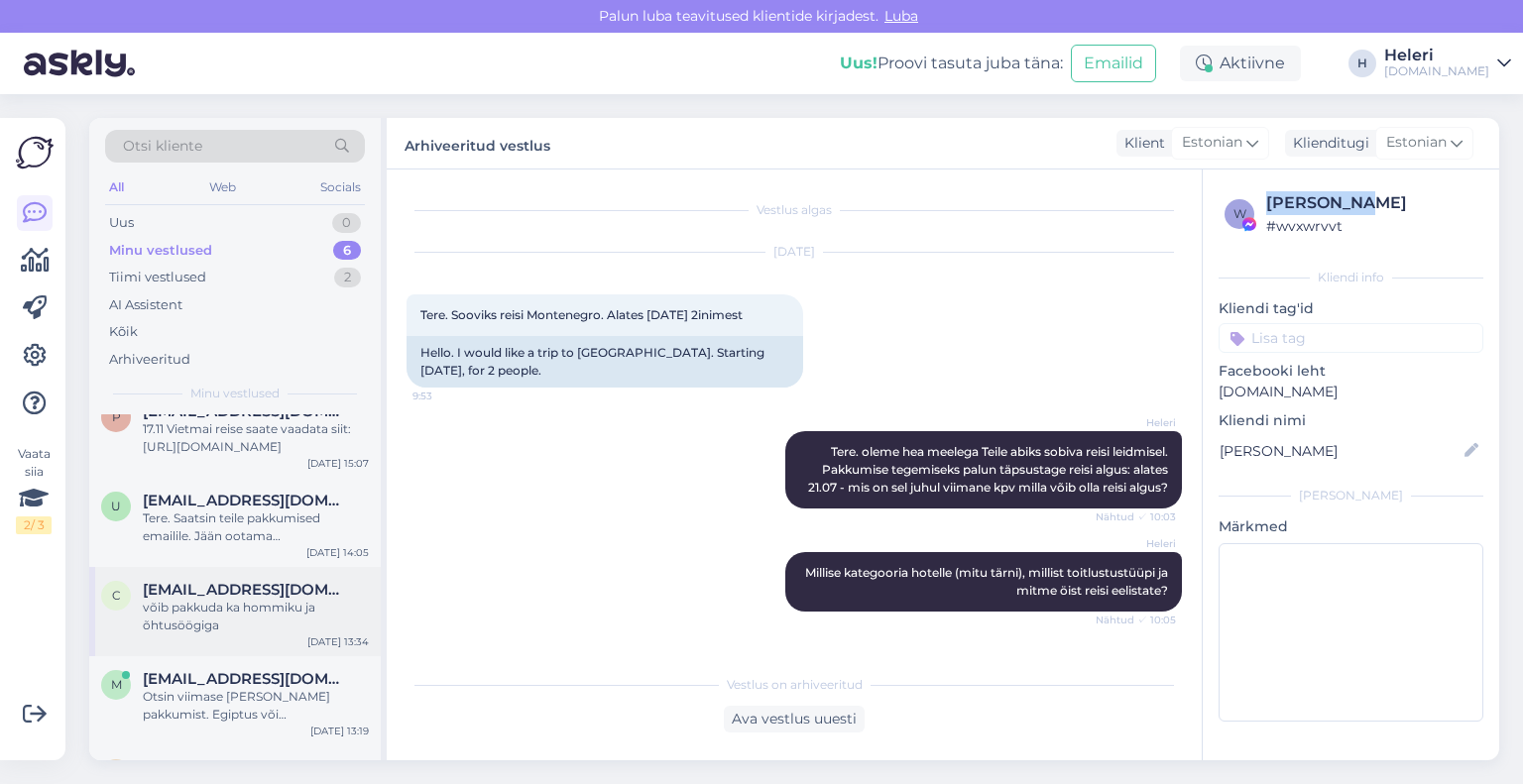 scroll, scrollTop: 188, scrollLeft: 0, axis: vertical 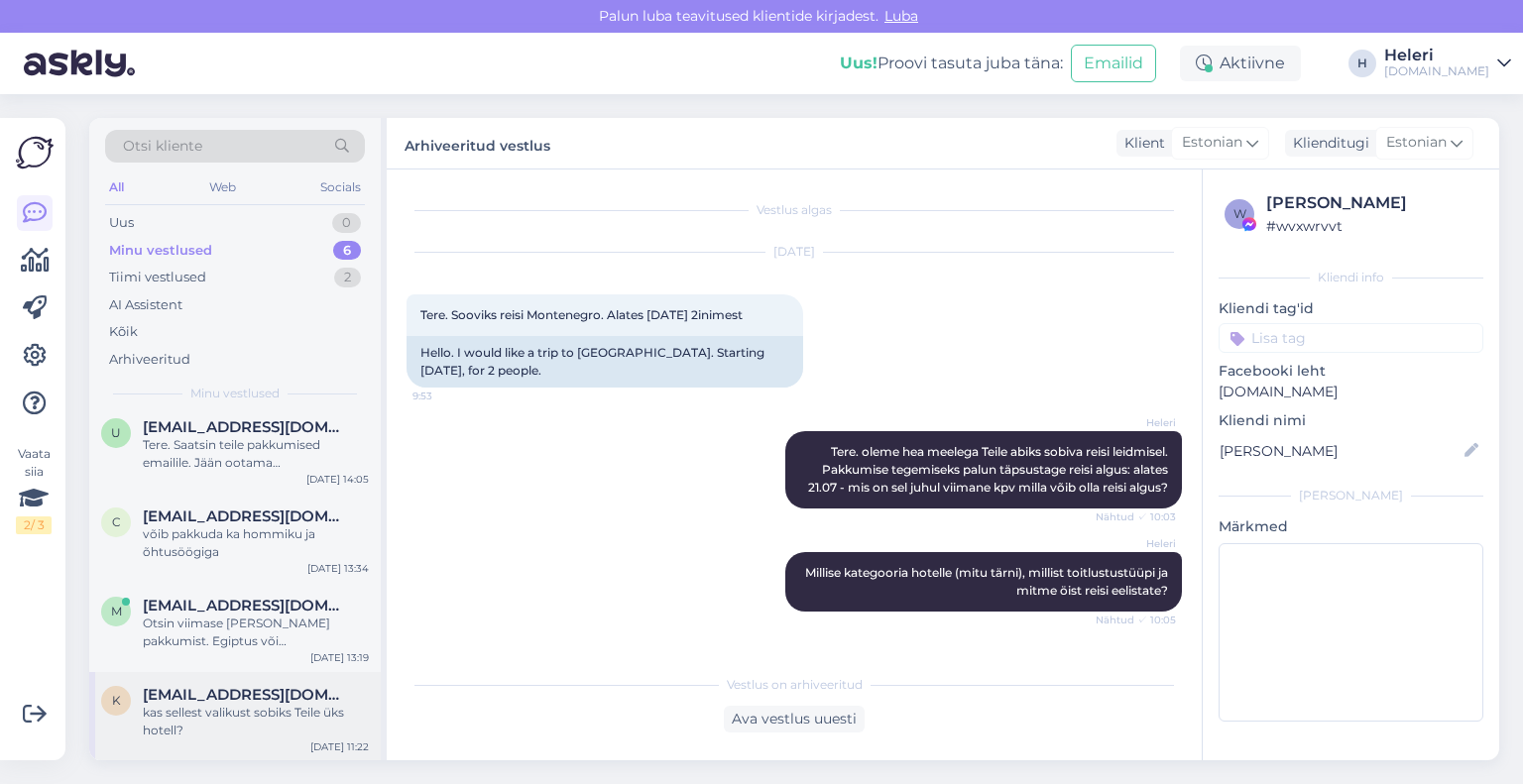 click on "[EMAIL_ADDRESS][DOMAIN_NAME]" at bounding box center [246, 695] 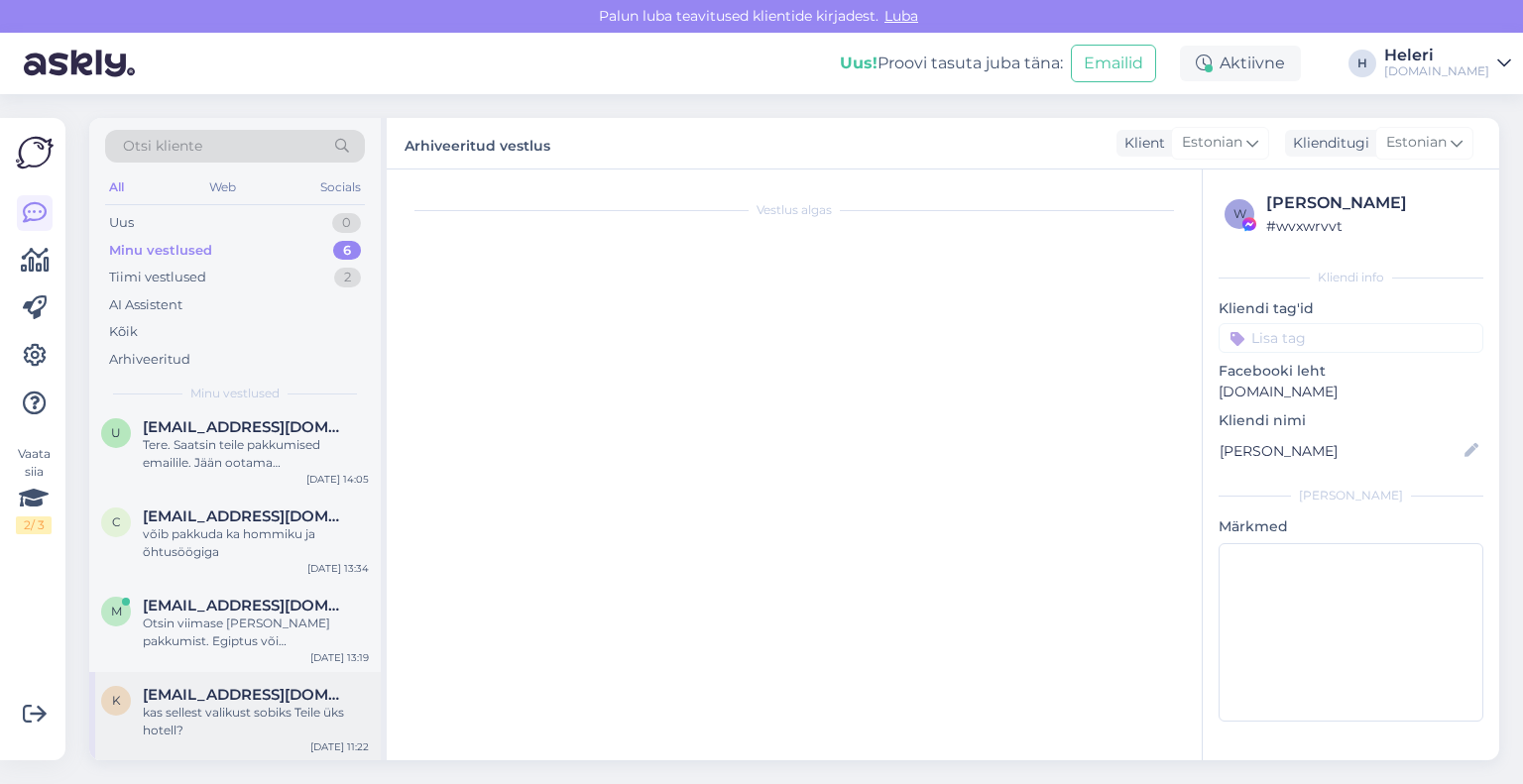 scroll, scrollTop: 268, scrollLeft: 0, axis: vertical 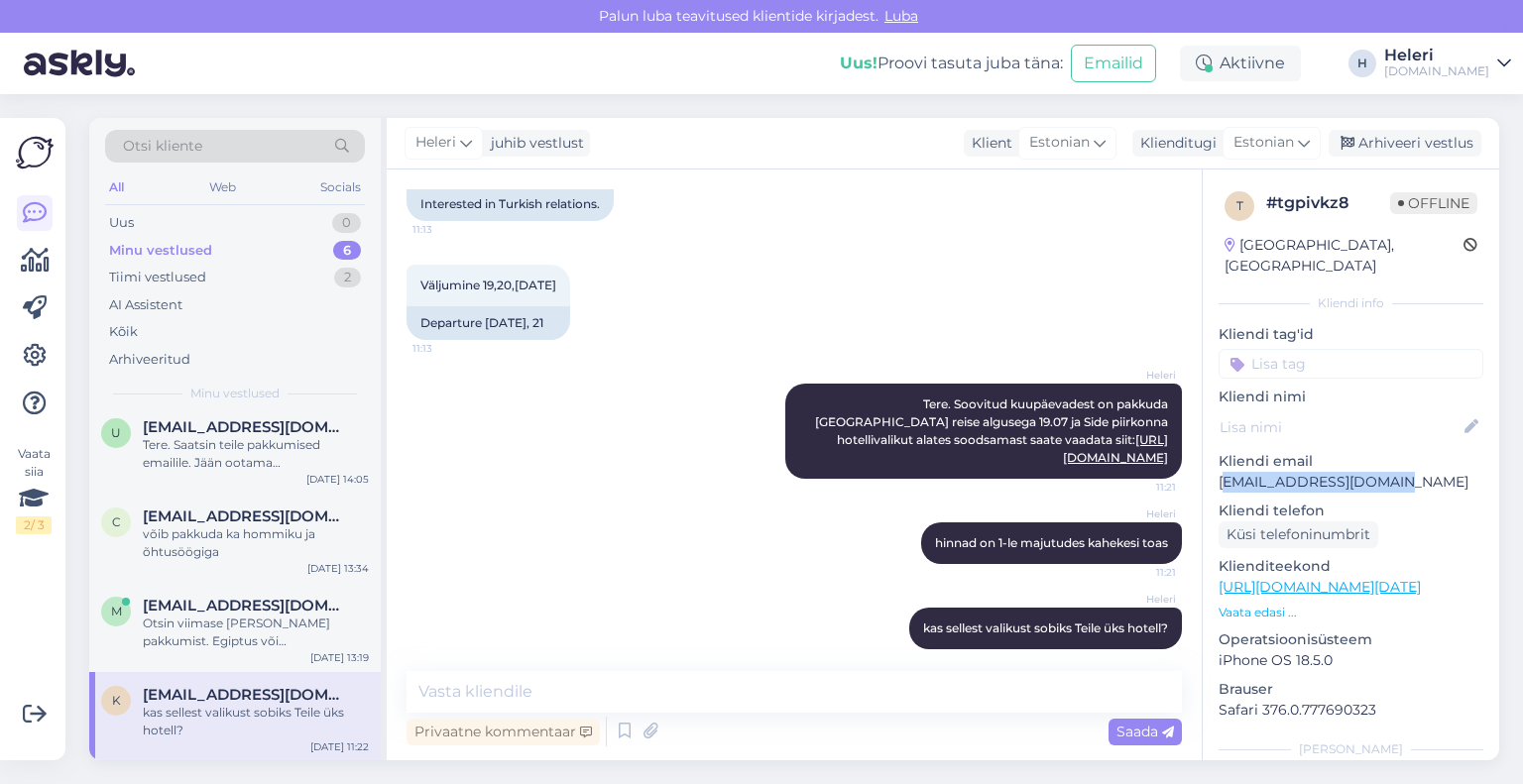 drag, startPoint x: 1226, startPoint y: 460, endPoint x: 1406, endPoint y: 460, distance: 180 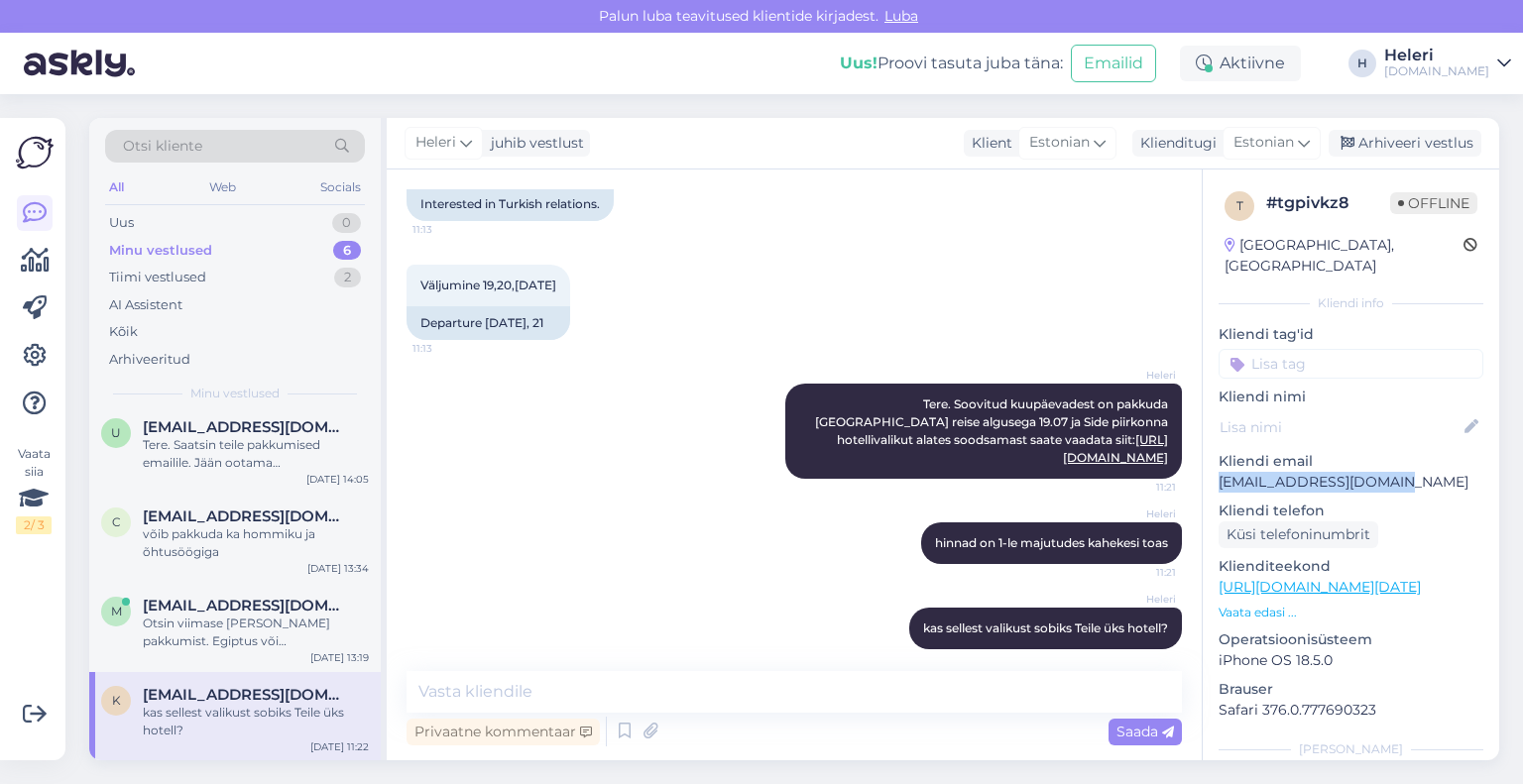drag, startPoint x: 1208, startPoint y: 459, endPoint x: 1340, endPoint y: 459, distance: 132 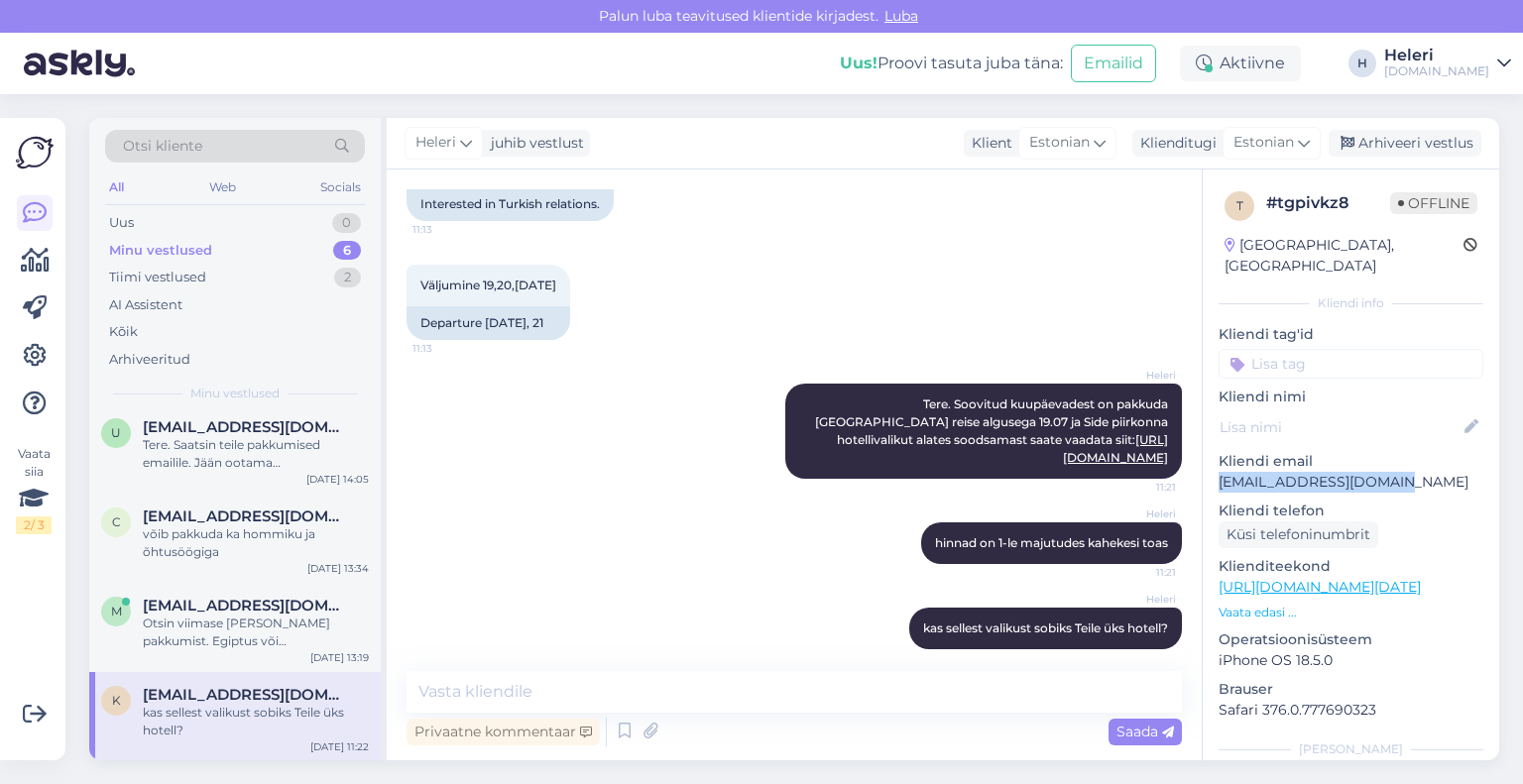 click on "[URL][DOMAIN_NAME][DATE]" at bounding box center [1320, 587] 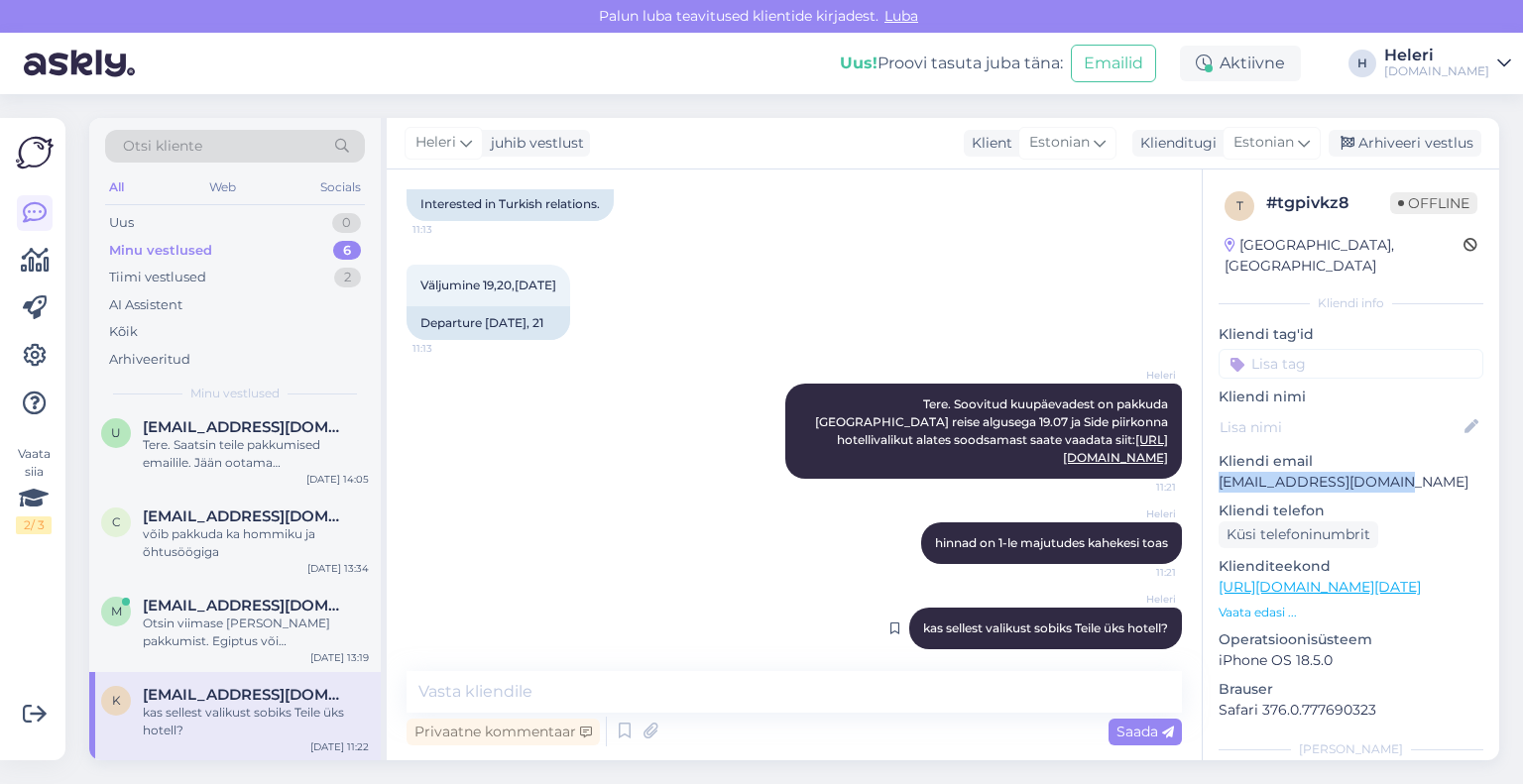 scroll, scrollTop: 267, scrollLeft: 0, axis: vertical 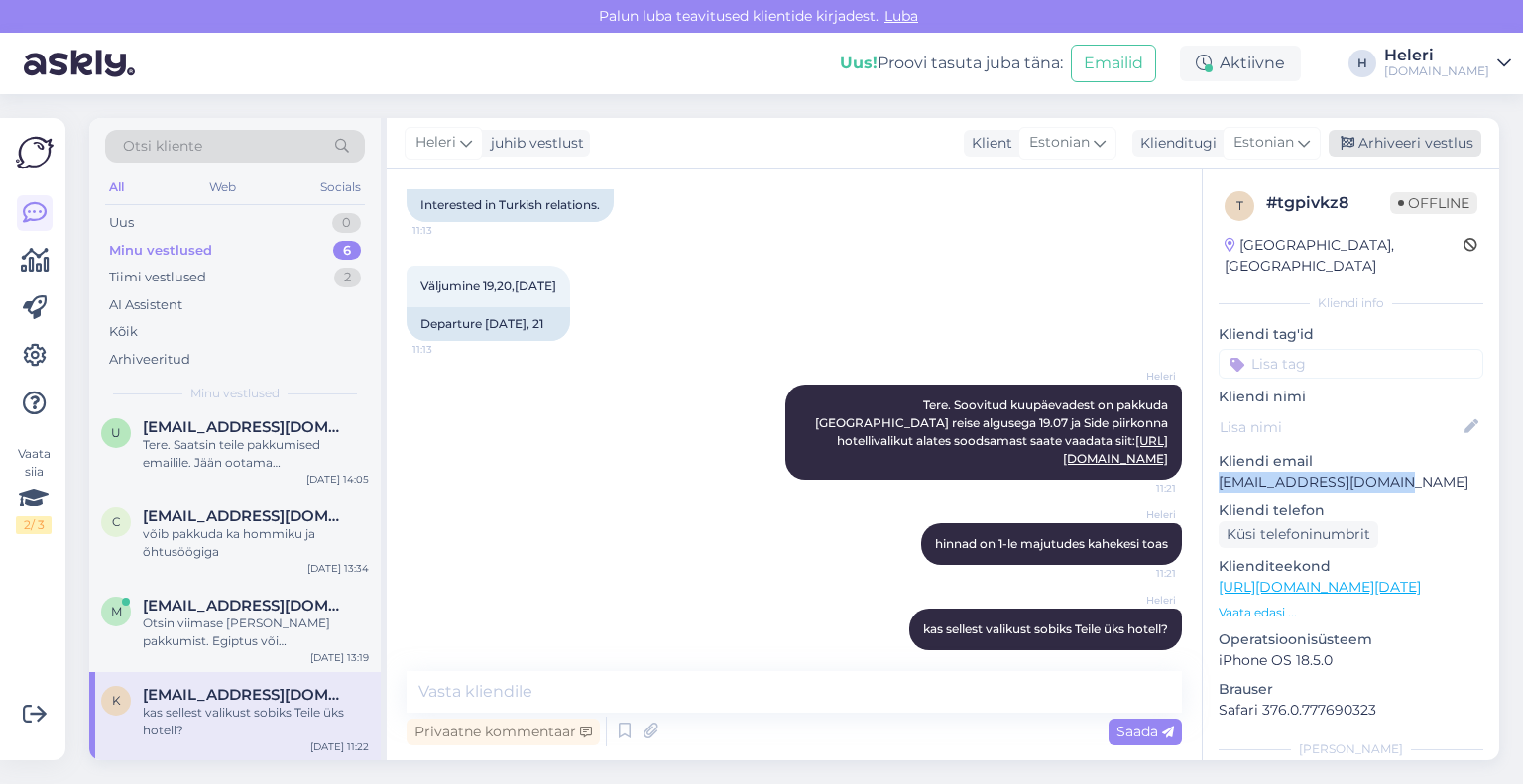 click on "Arhiveeri vestlus" at bounding box center (1405, 143) 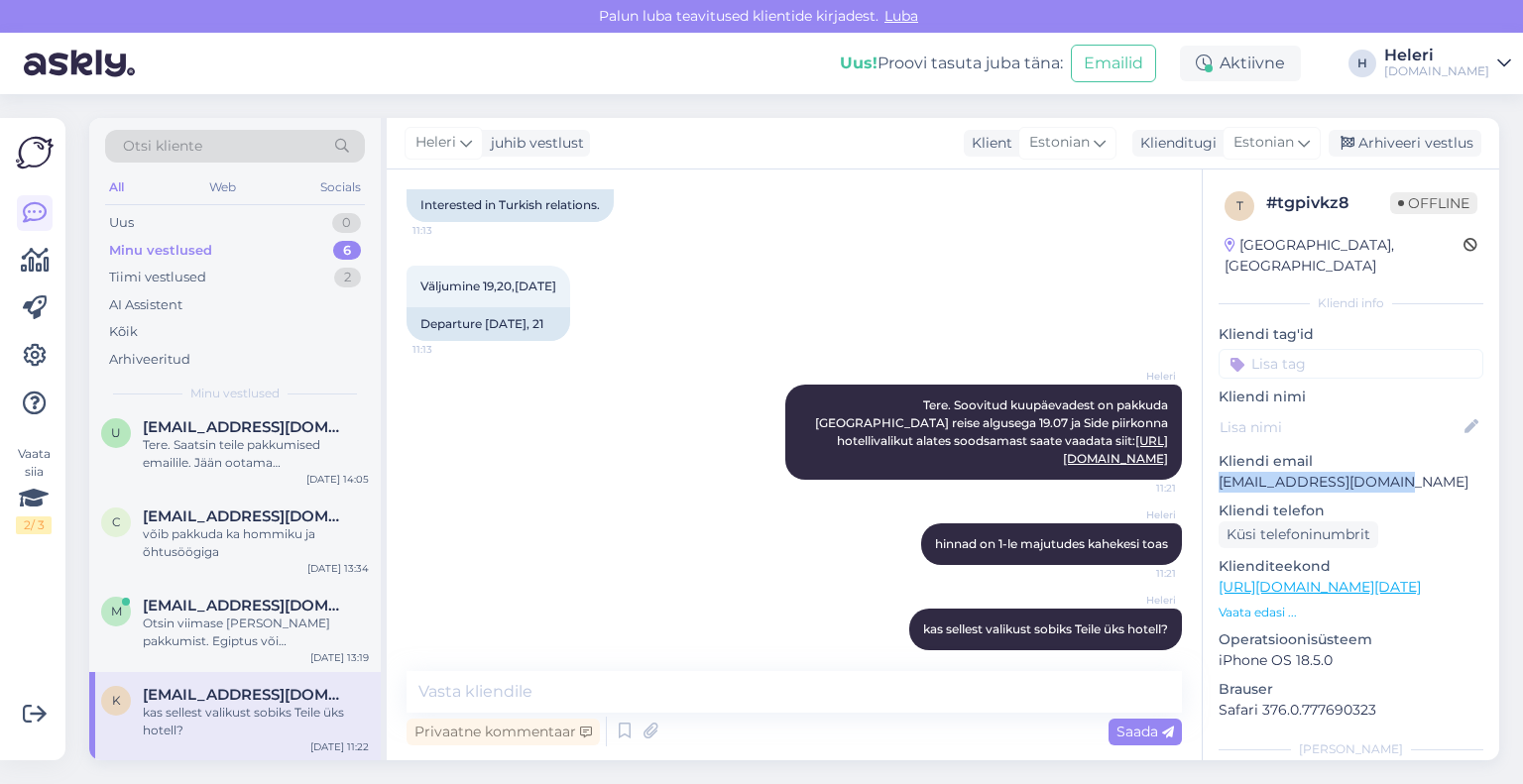 scroll, scrollTop: 0, scrollLeft: 0, axis: both 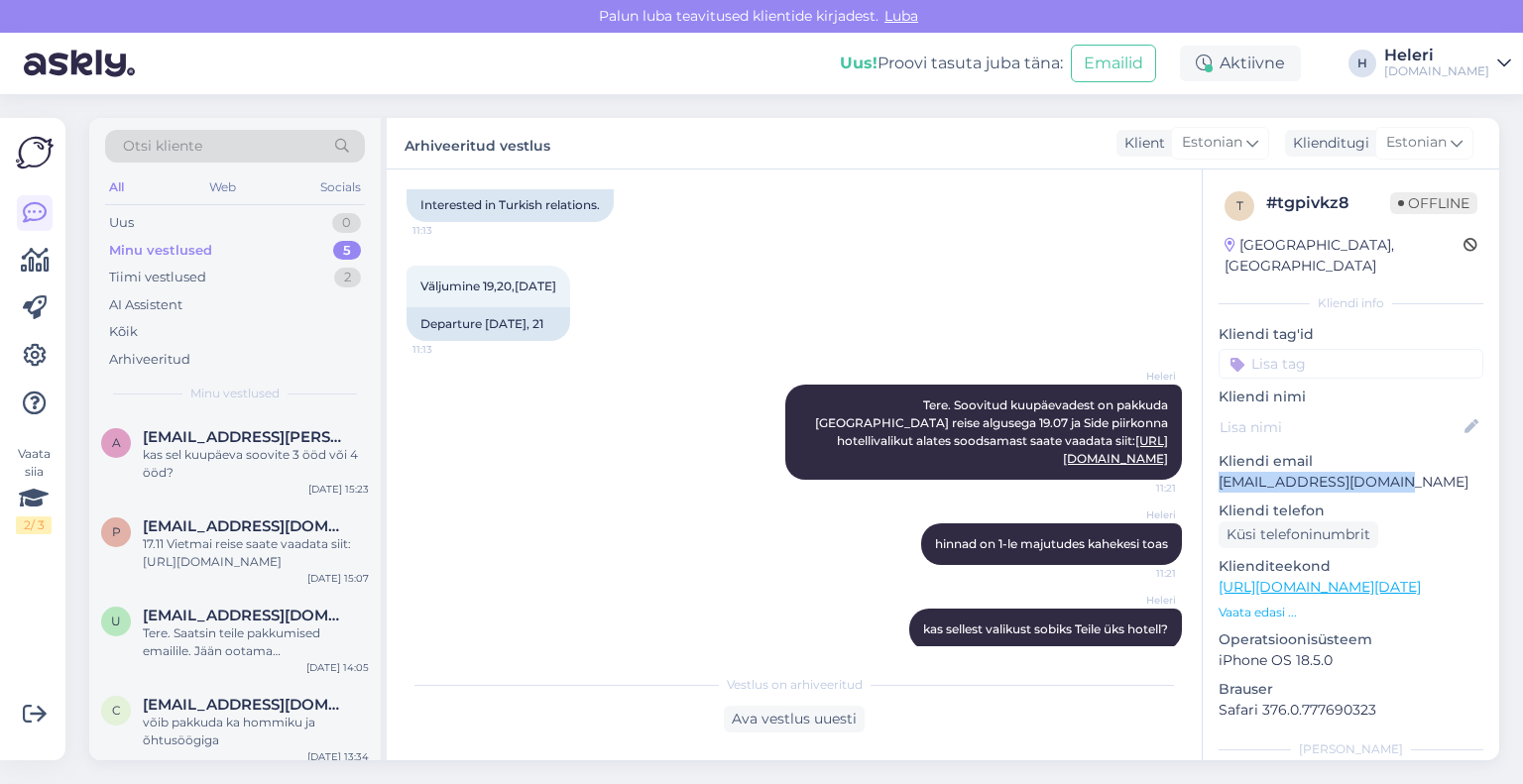 click on "Minu vestlused" at bounding box center [161, 251] 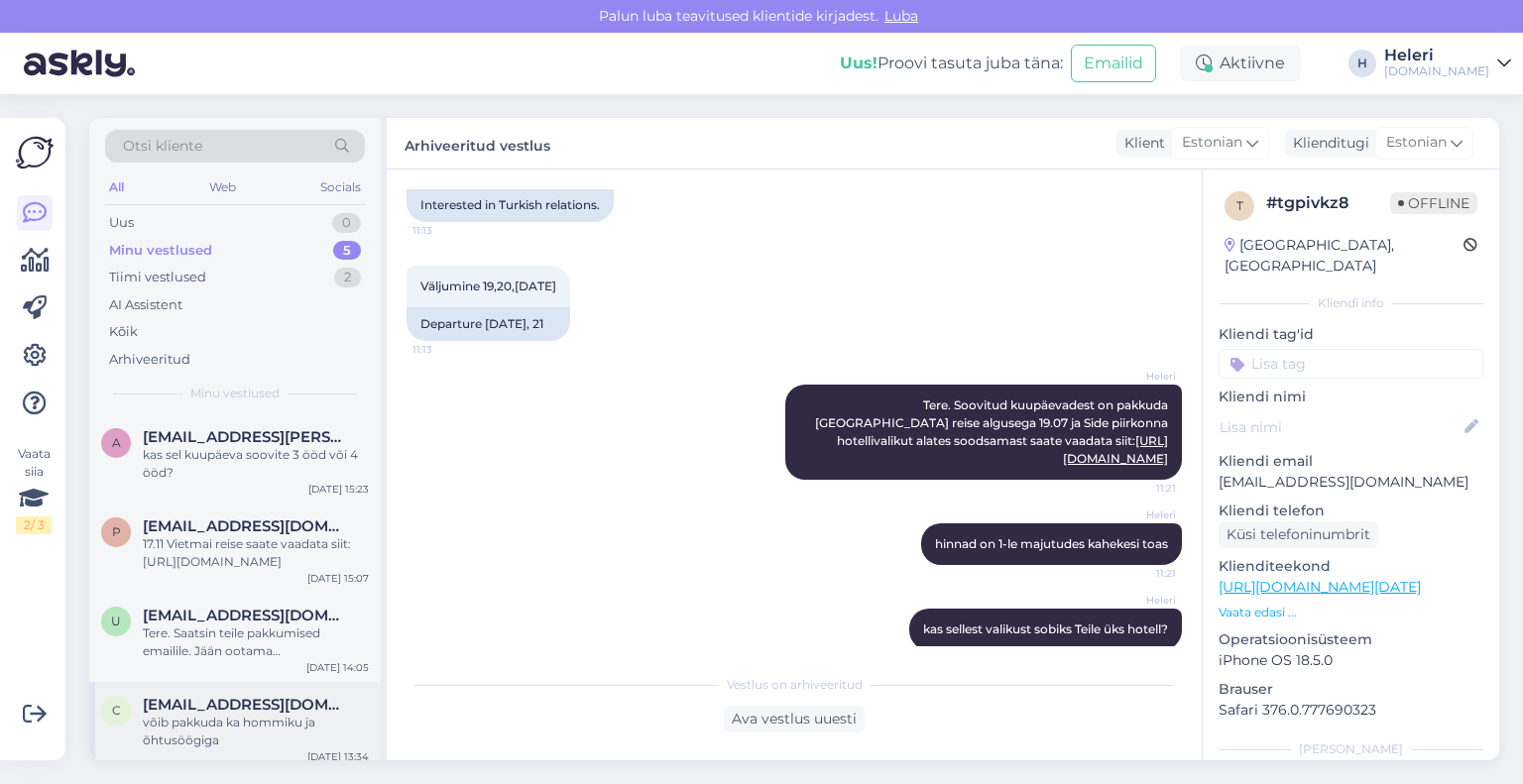 click on "võib pakkuda ka hommiku ja õhtusöögiga" at bounding box center [256, 731] 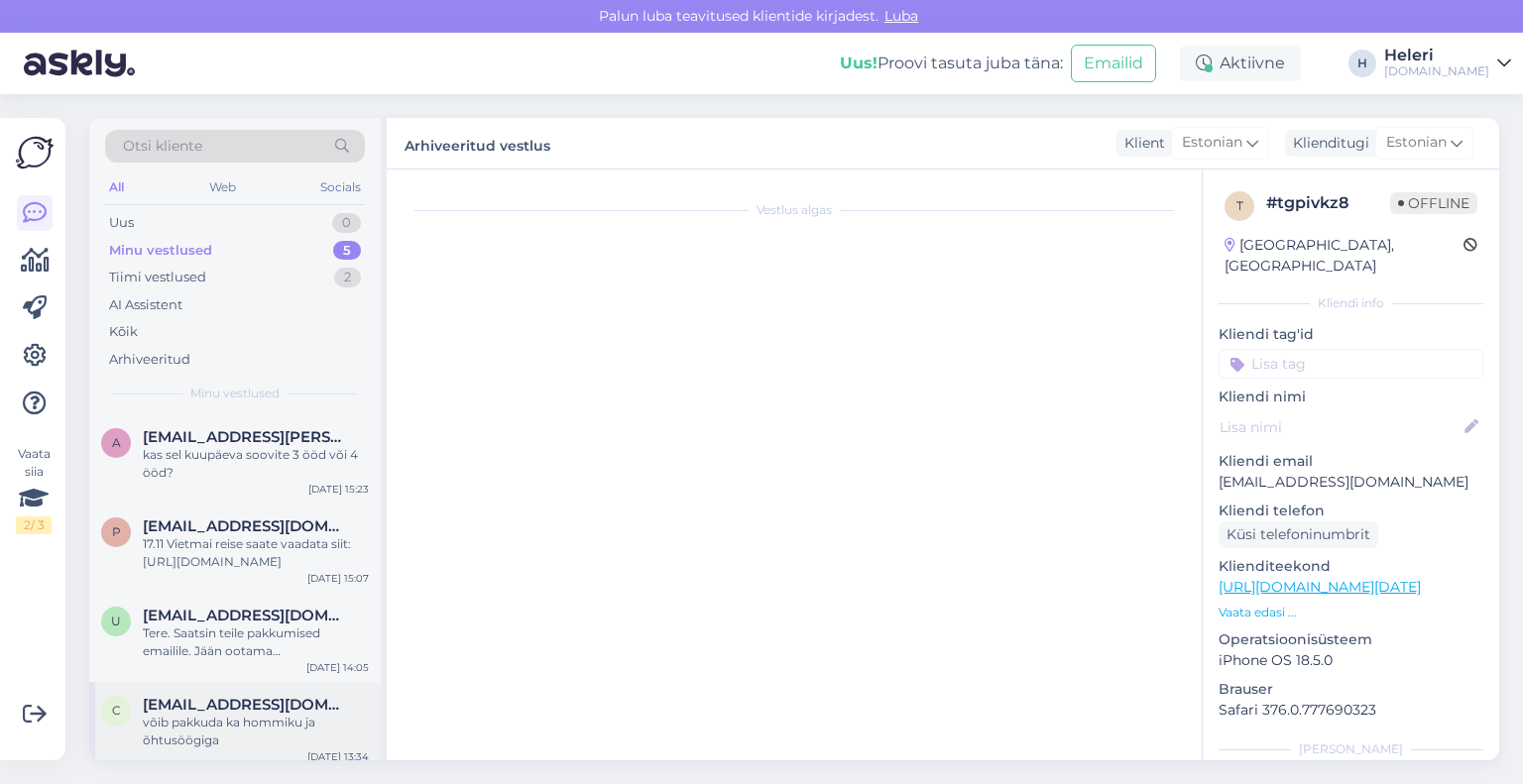 scroll, scrollTop: 186, scrollLeft: 0, axis: vertical 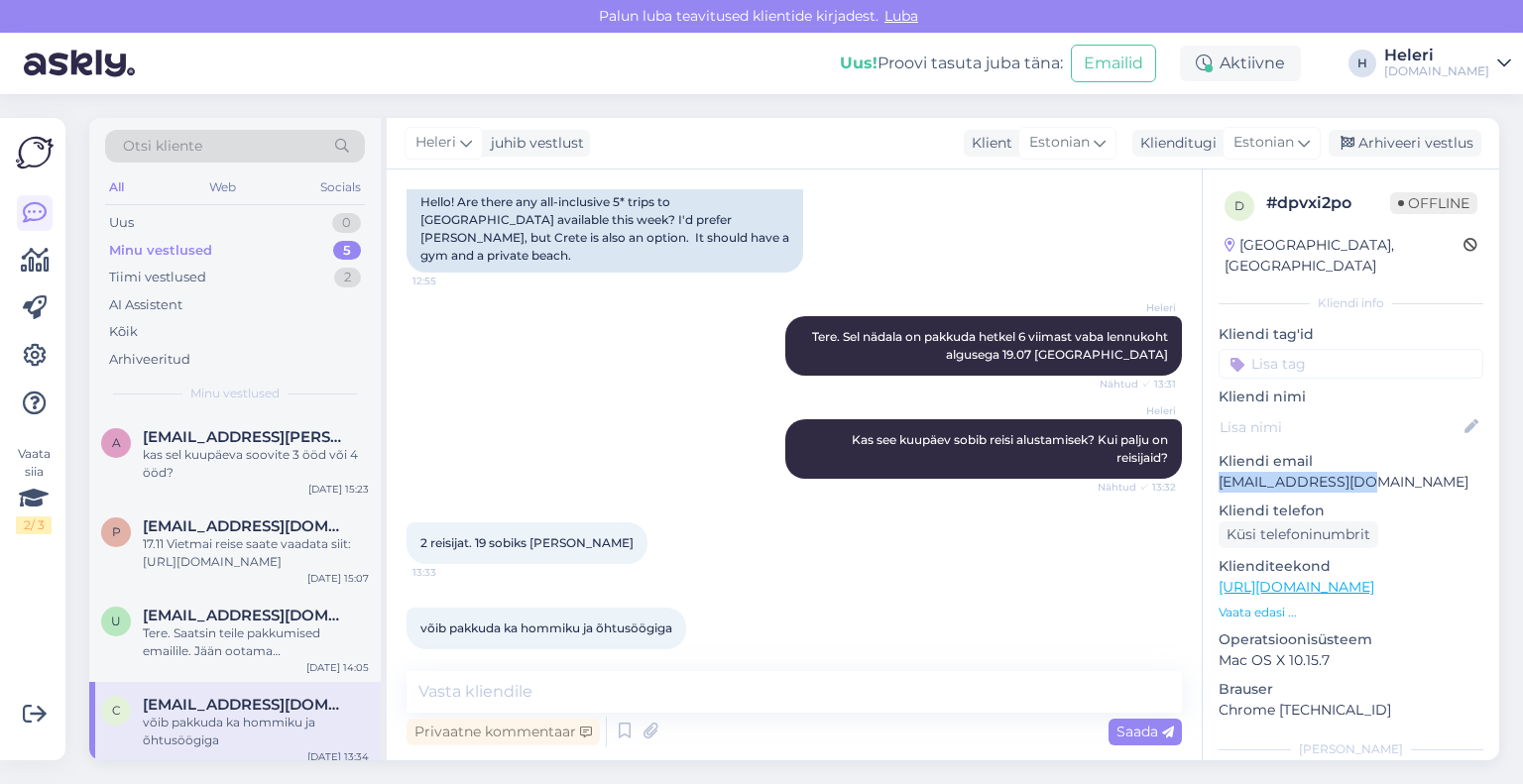 drag, startPoint x: 1212, startPoint y: 459, endPoint x: 1356, endPoint y: 456, distance: 144.03125 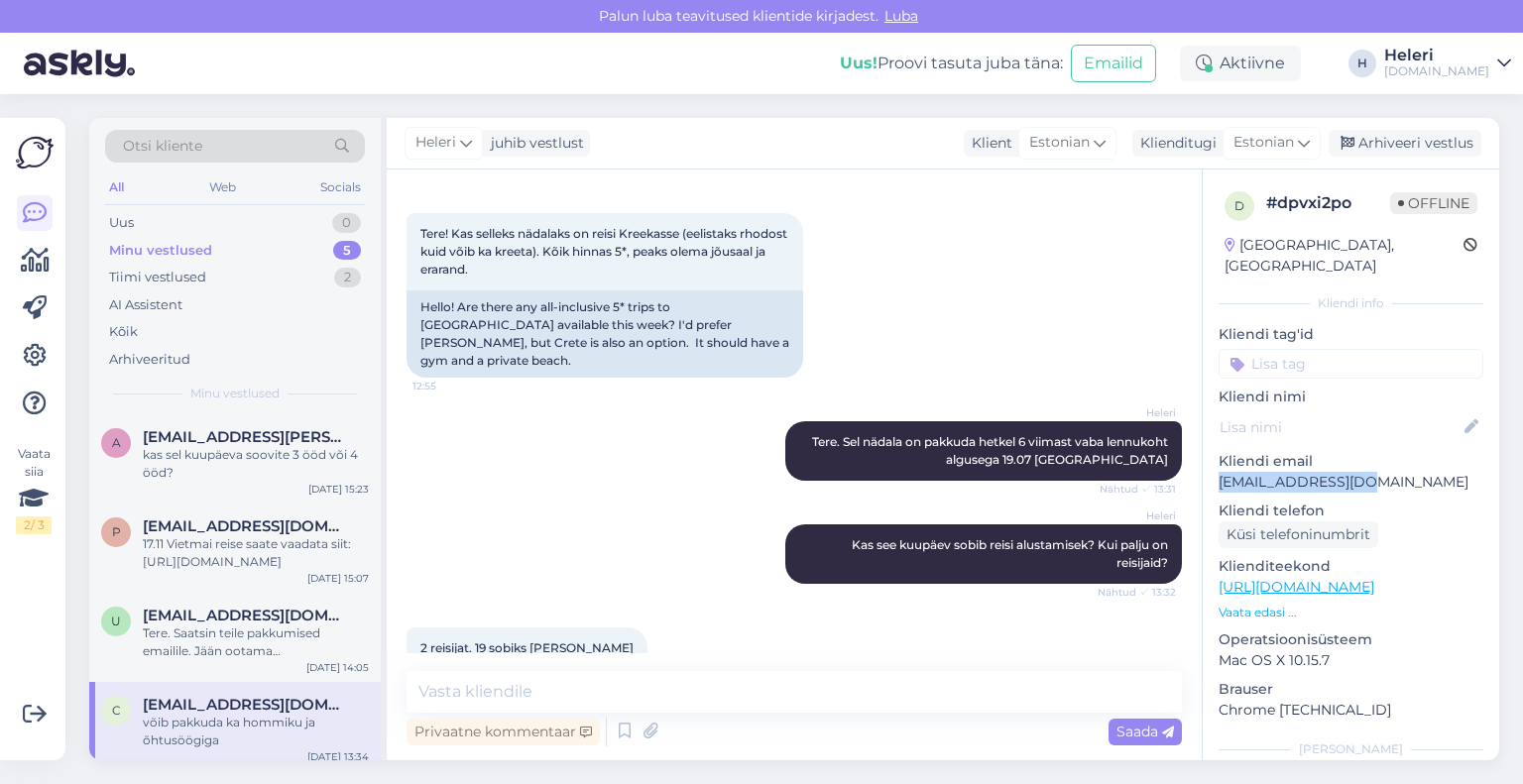 scroll, scrollTop: 0, scrollLeft: 0, axis: both 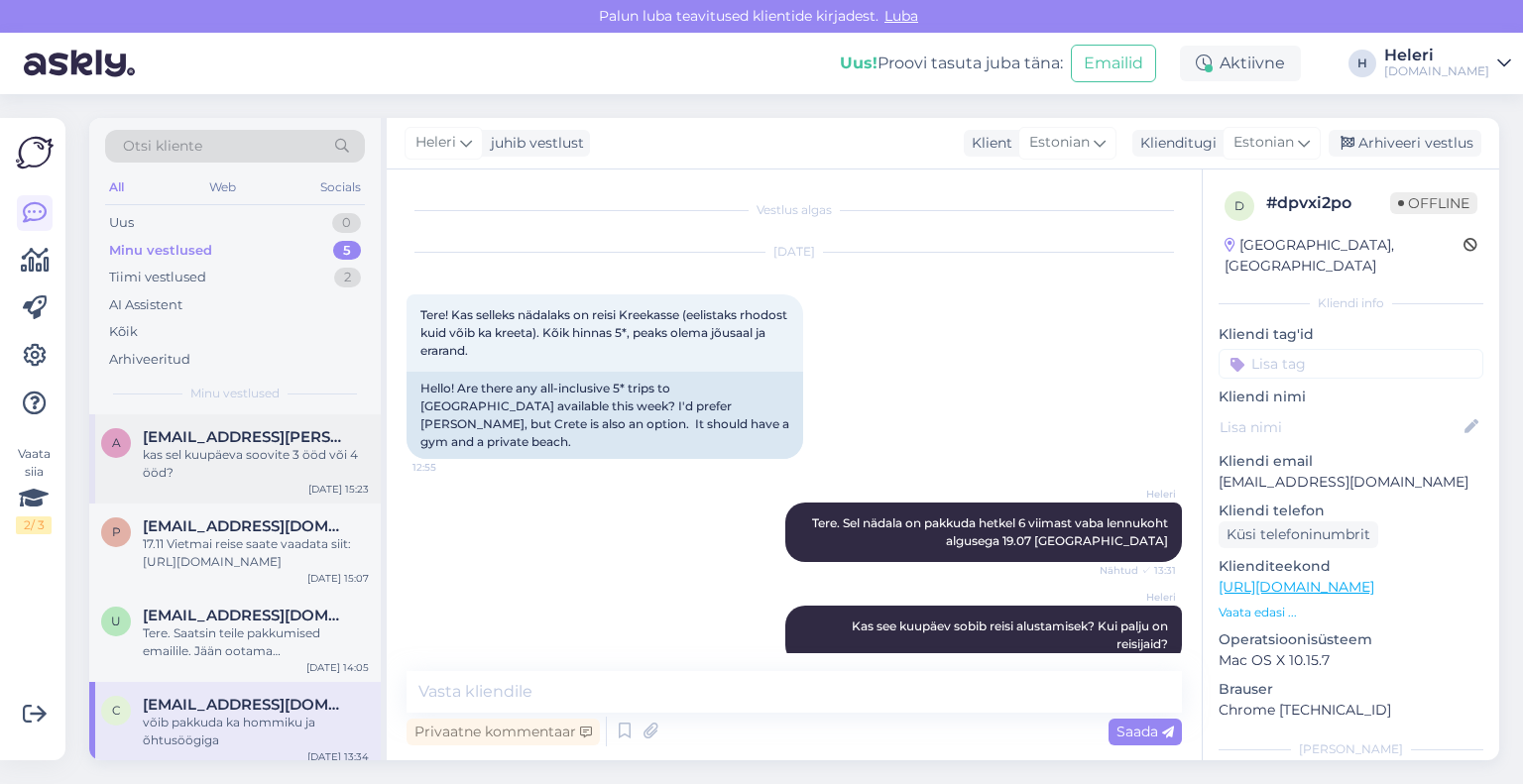 click on "kas sel kuupäeva soovite 3 ööd või 4 ööd?" at bounding box center (256, 464) 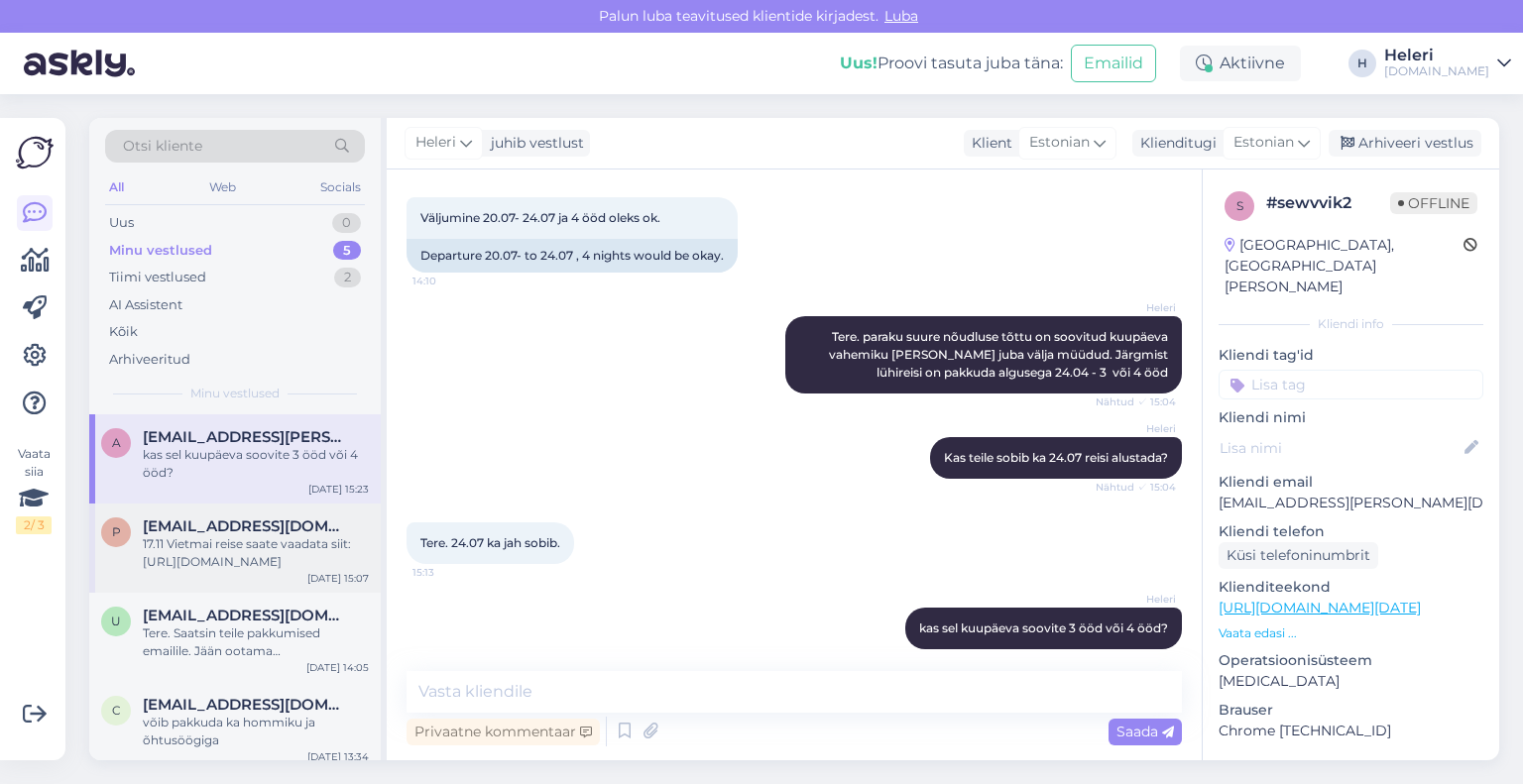 click on "17.11 Vietmai reise saate vaadata siit: [URL][DOMAIN_NAME]" at bounding box center (256, 553) 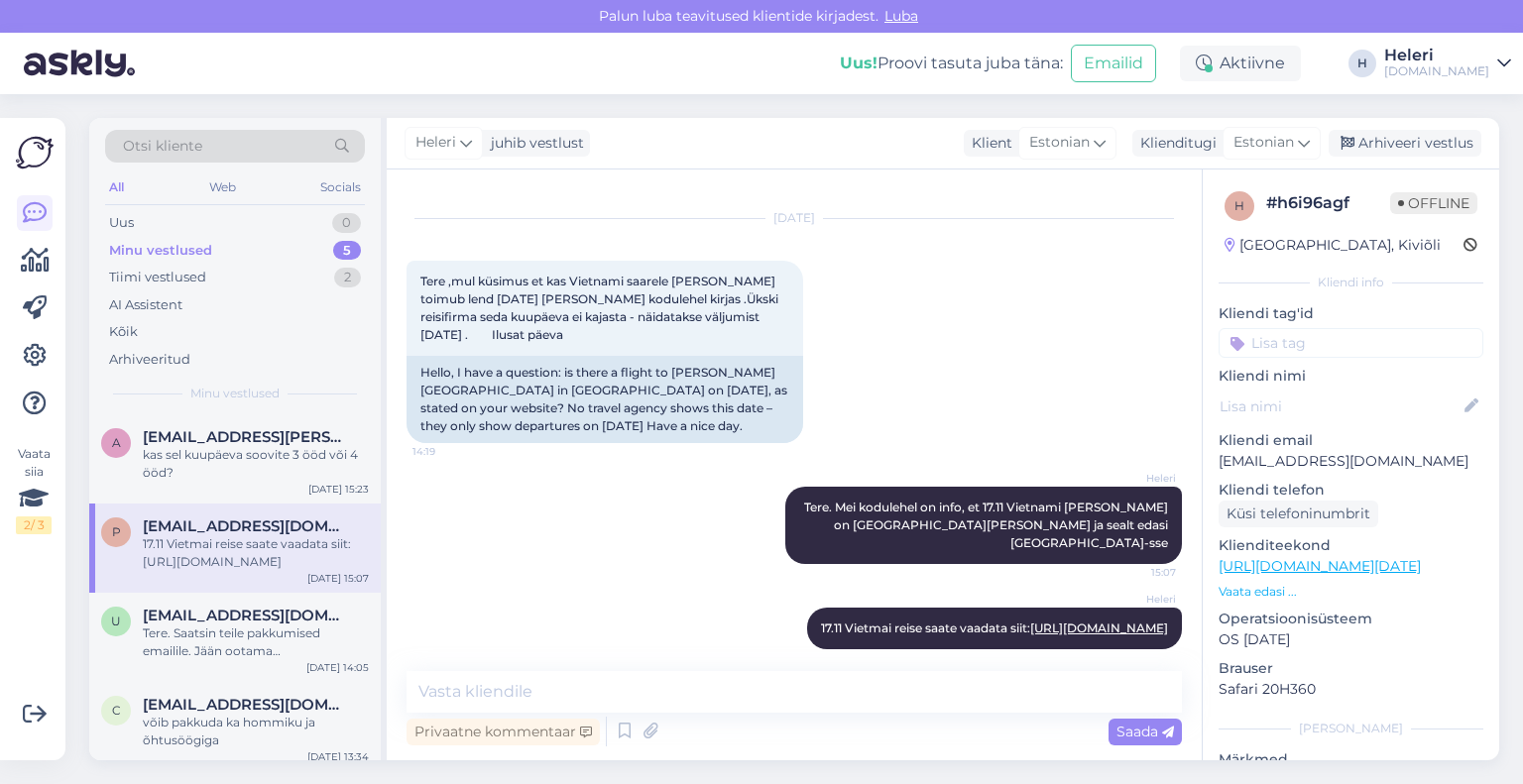 scroll, scrollTop: 33, scrollLeft: 0, axis: vertical 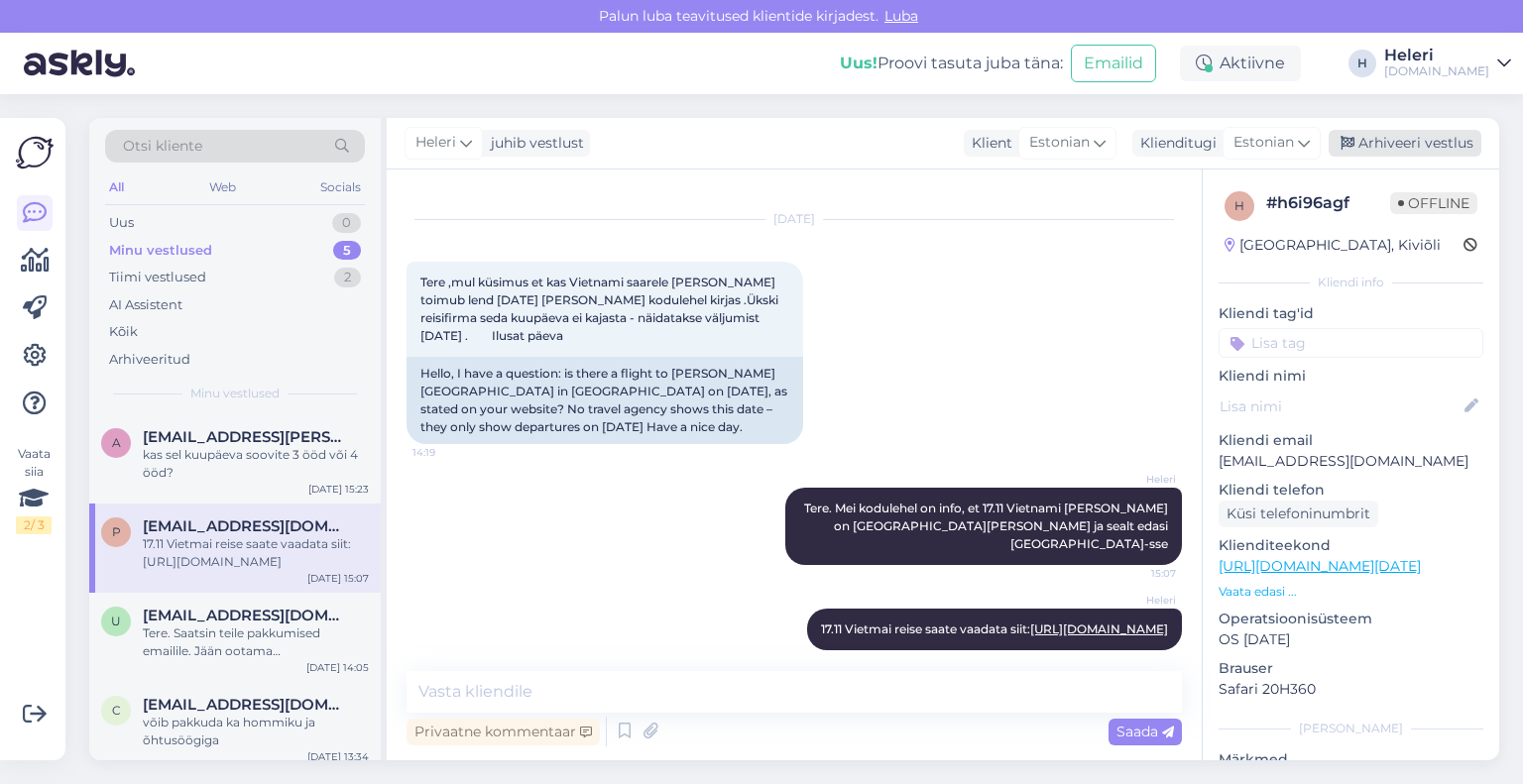 click on "Arhiveeri vestlus" at bounding box center [1405, 143] 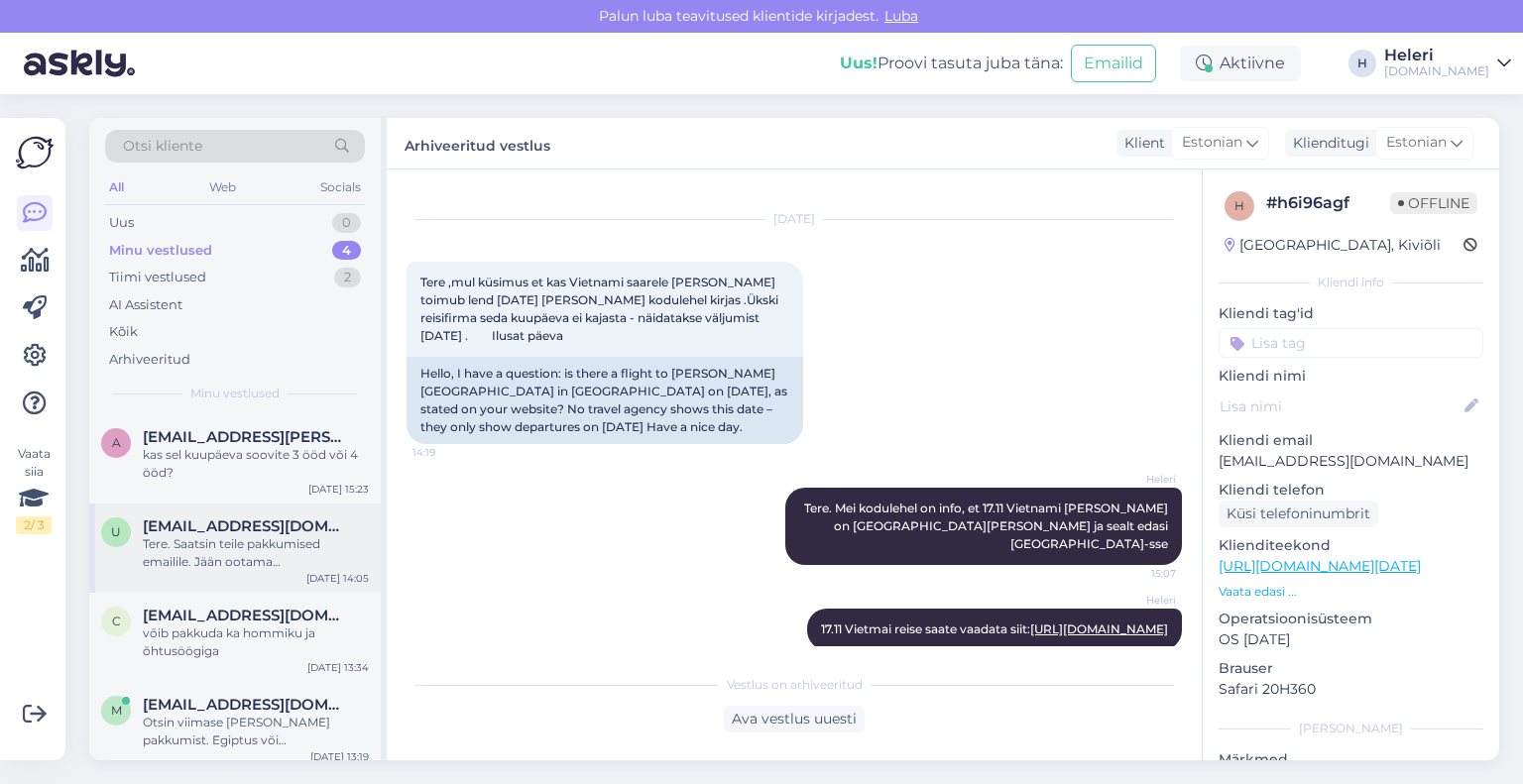 click on "Tere. Saatsin teile pakkumised emailile. Jään ootama [PERSON_NAME] tagasisidet, et saaksime vajadusel pakkumist kohandada või broneeringuga edasi liikuda :)" at bounding box center (256, 553) 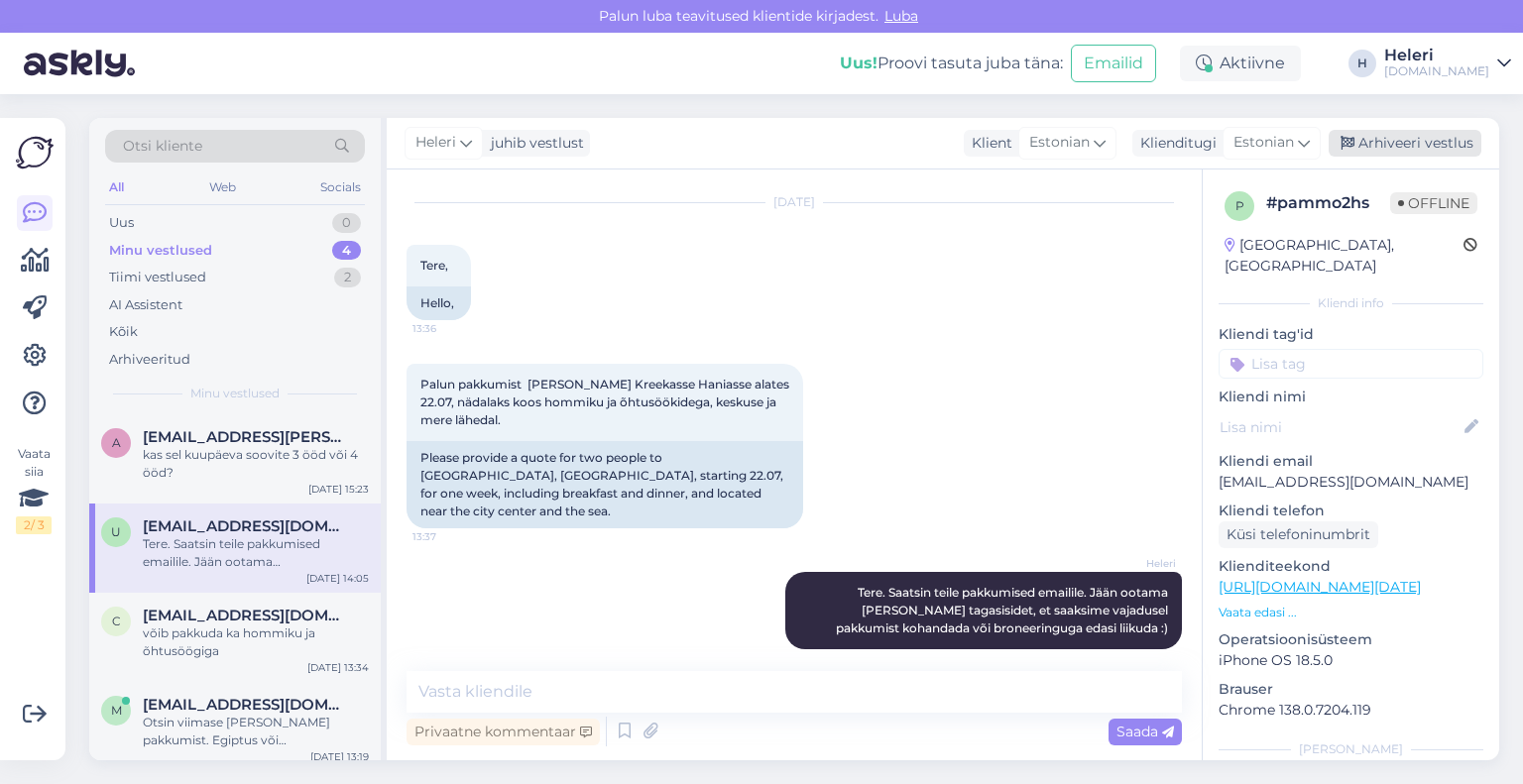 click on "Arhiveeri vestlus" at bounding box center (1405, 143) 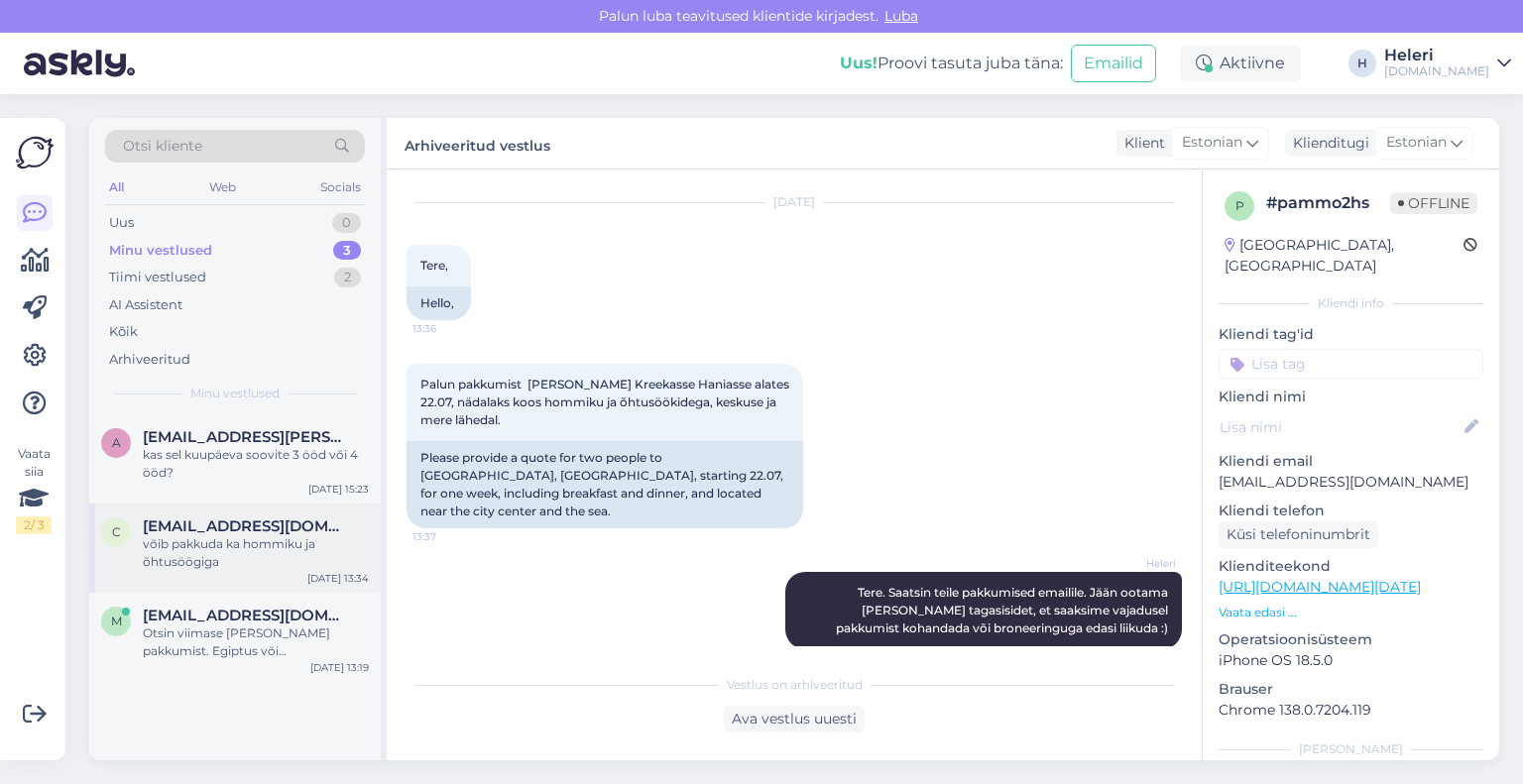 click on "võib pakkuda ka hommiku ja õhtusöögiga" at bounding box center [256, 553] 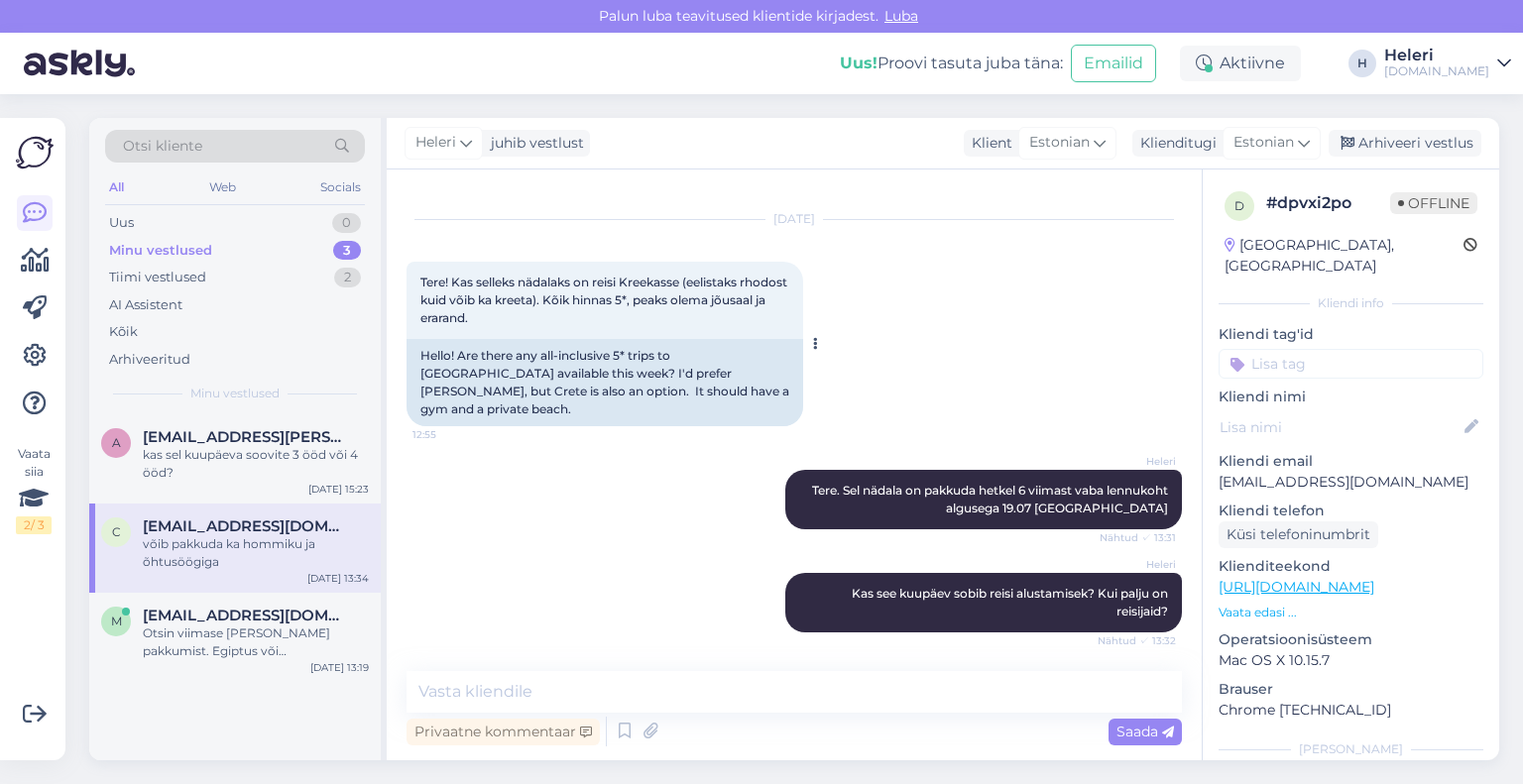 scroll, scrollTop: 0, scrollLeft: 0, axis: both 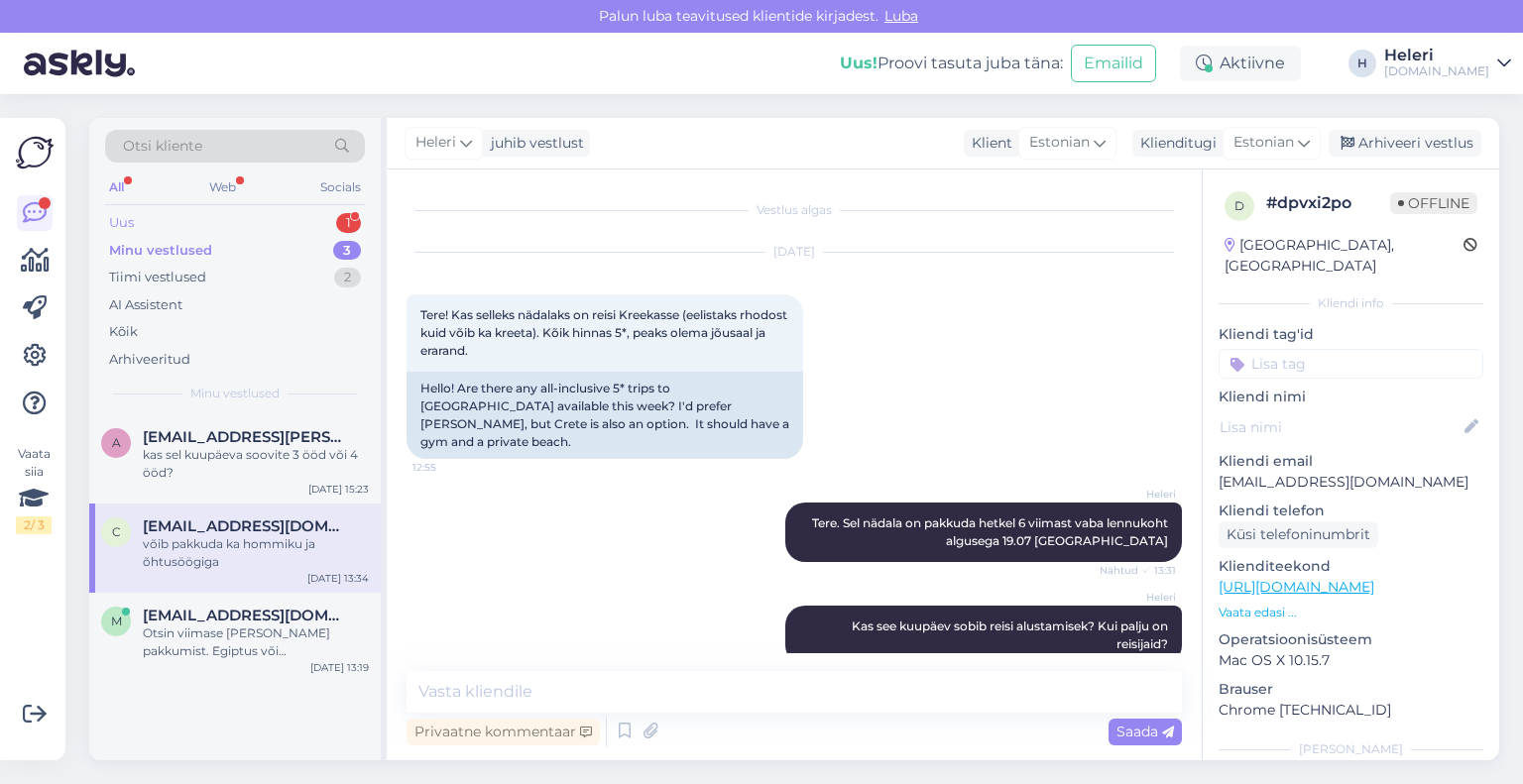 click on "Uus 1" at bounding box center [235, 223] 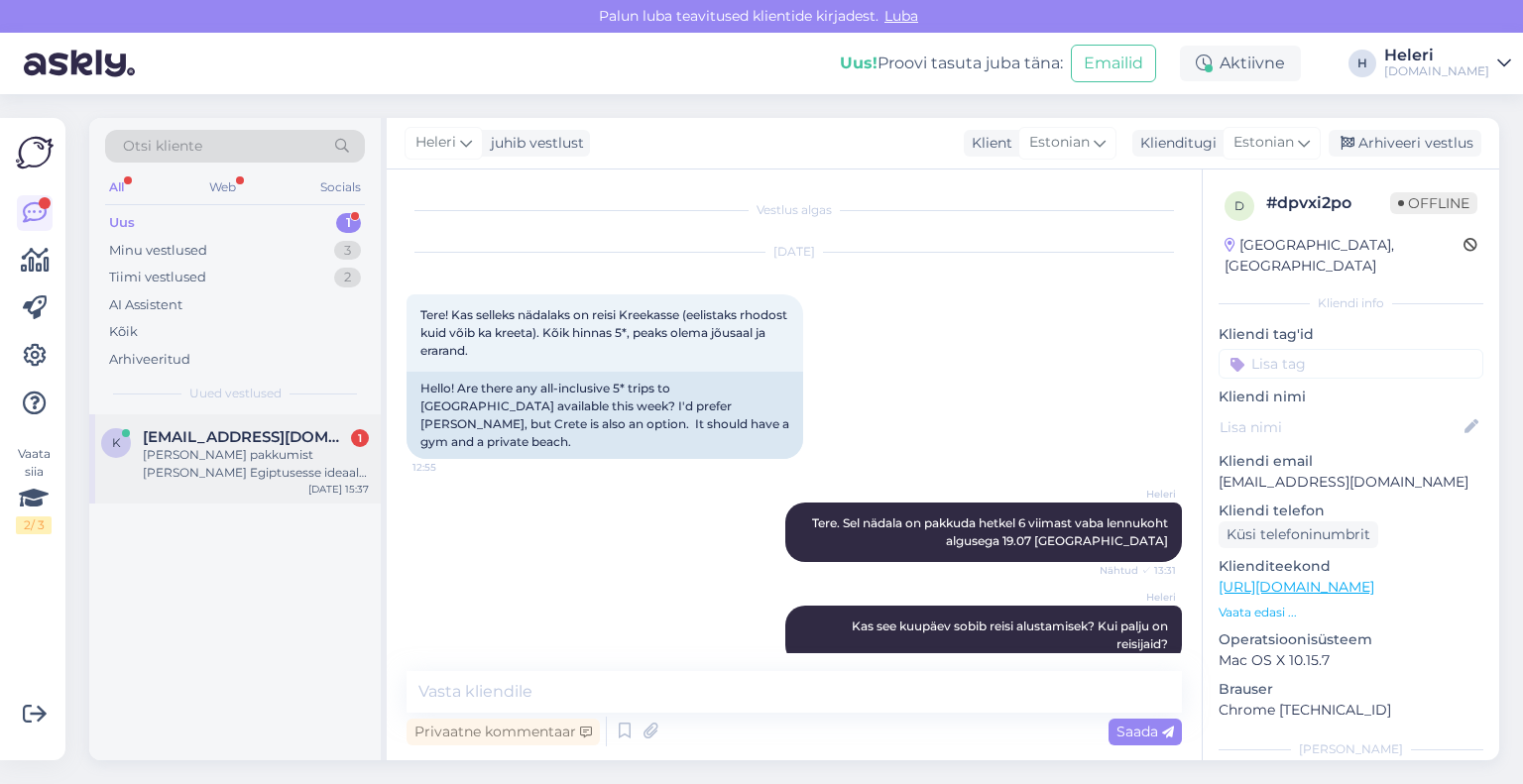 click on "[PERSON_NAME] pakkumist [PERSON_NAME] Egiptusesse ideaalis võiks olla 27.07 väljumine. Kas [GEOGRAPHIC_DATA] või [GEOGRAPHIC_DATA]" at bounding box center [256, 464] 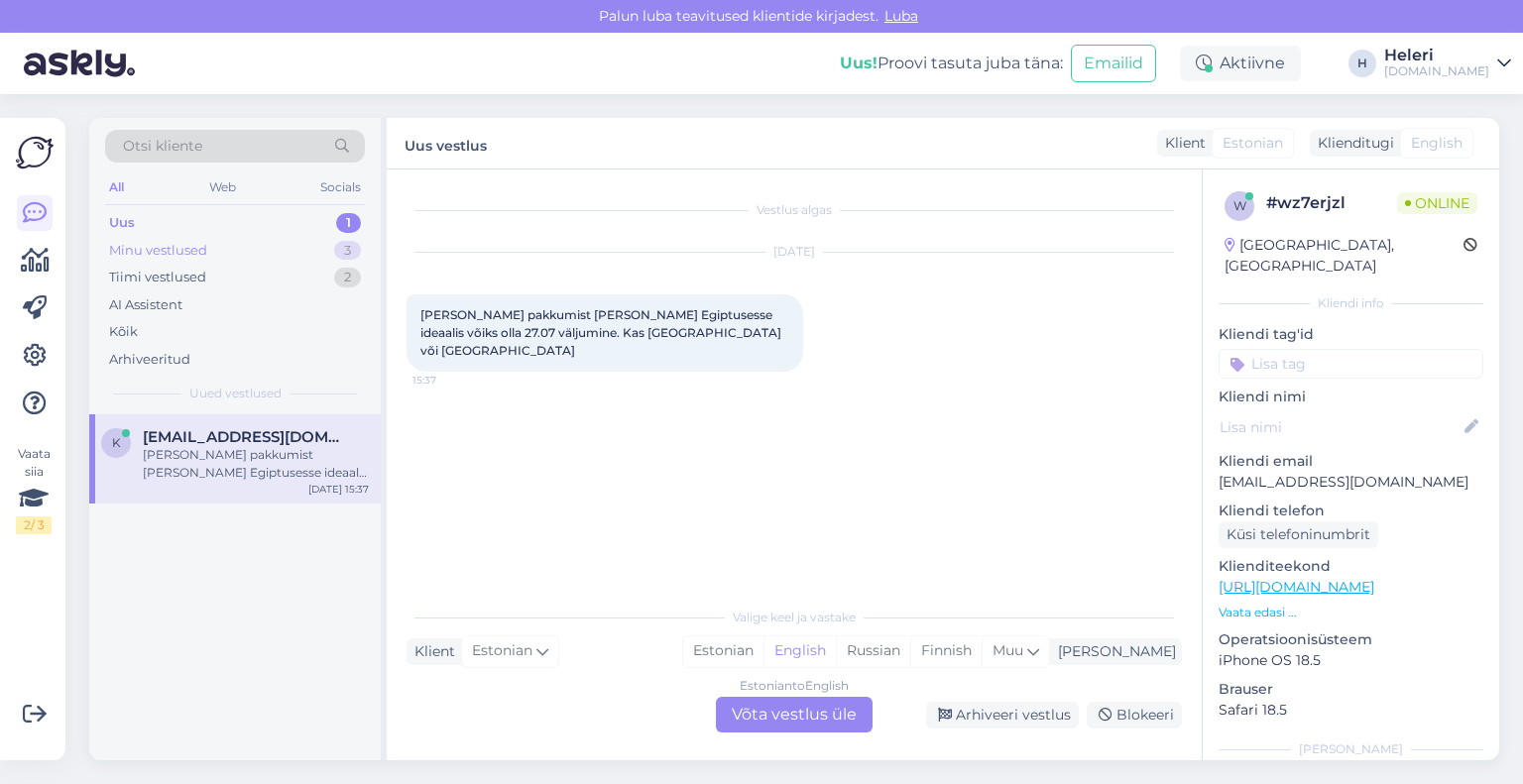 click on "Minu vestlused 3" at bounding box center (235, 251) 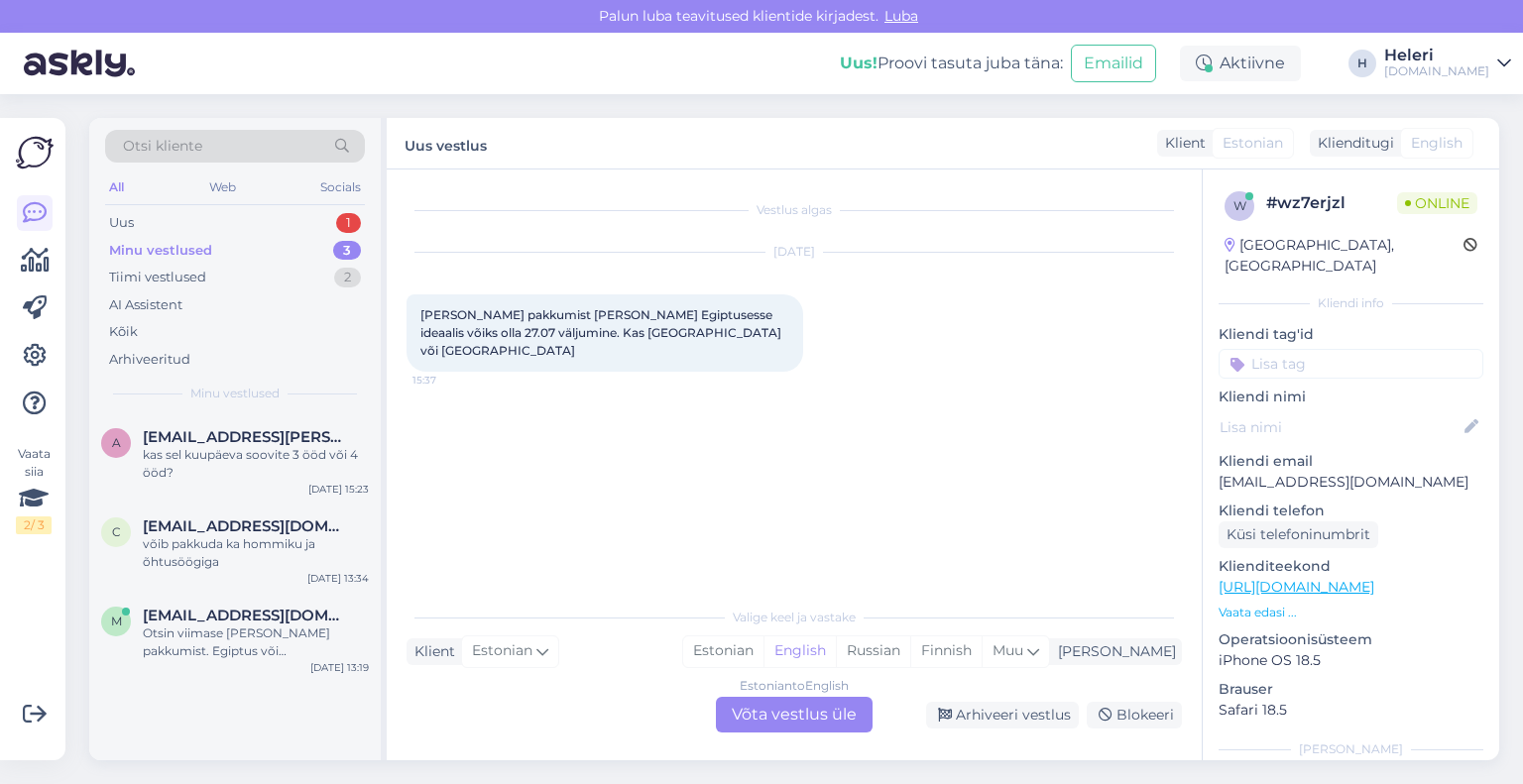 click on "Minu vestlused 3" at bounding box center (235, 251) 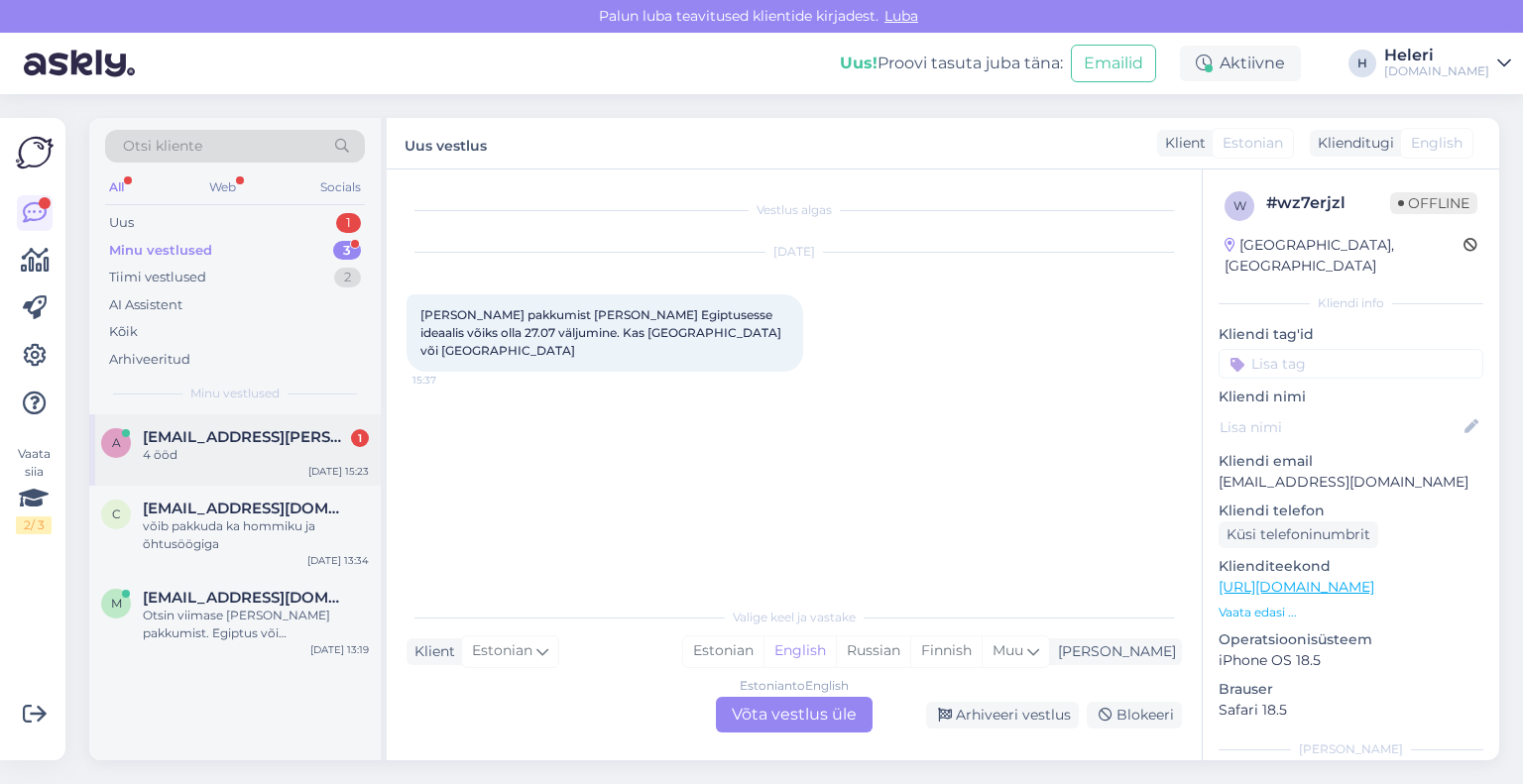 click on "4 ööd" at bounding box center (256, 455) 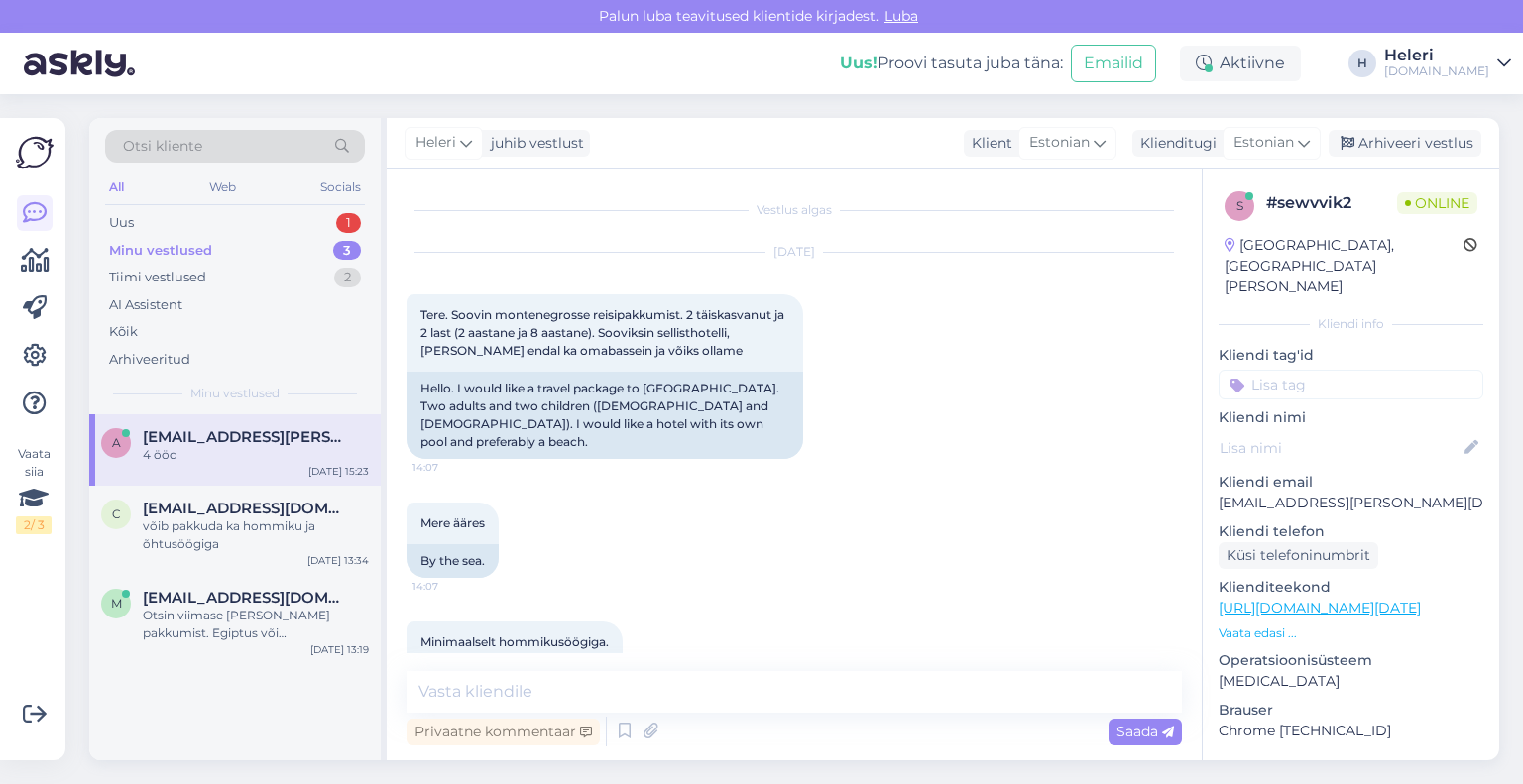 scroll, scrollTop: 747, scrollLeft: 0, axis: vertical 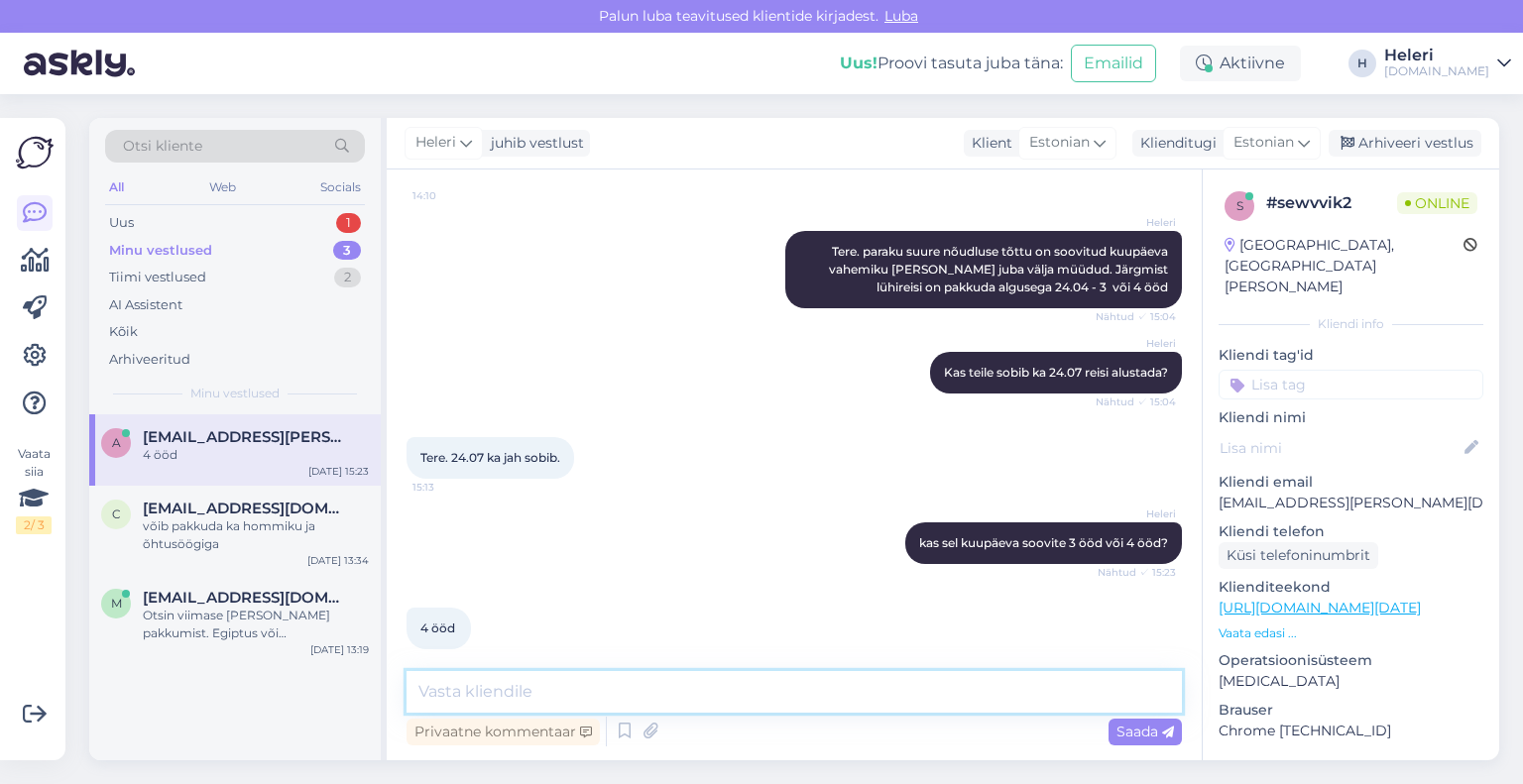 click at bounding box center [794, 692] 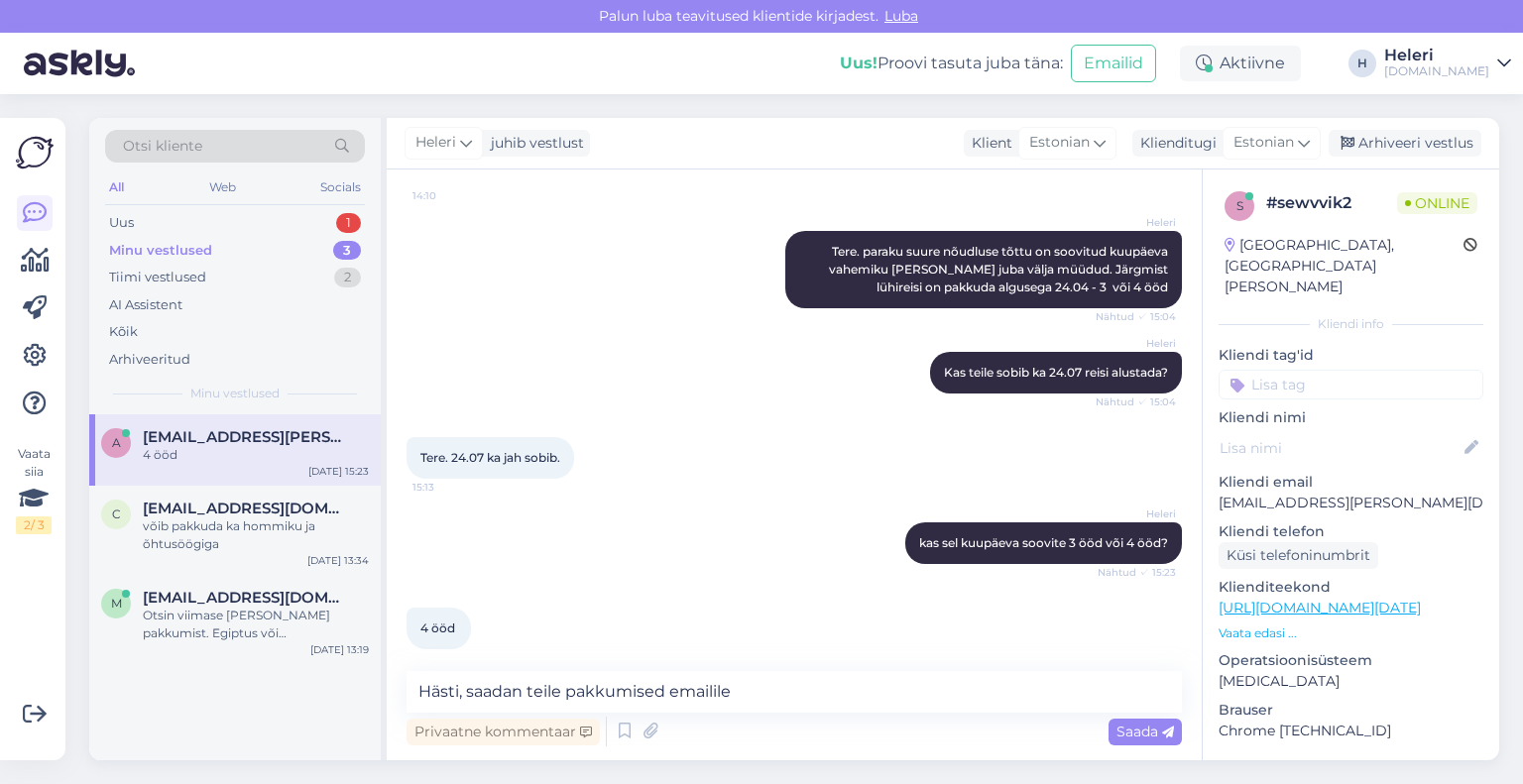 drag, startPoint x: 1214, startPoint y: 450, endPoint x: 1380, endPoint y: 458, distance: 166.19266 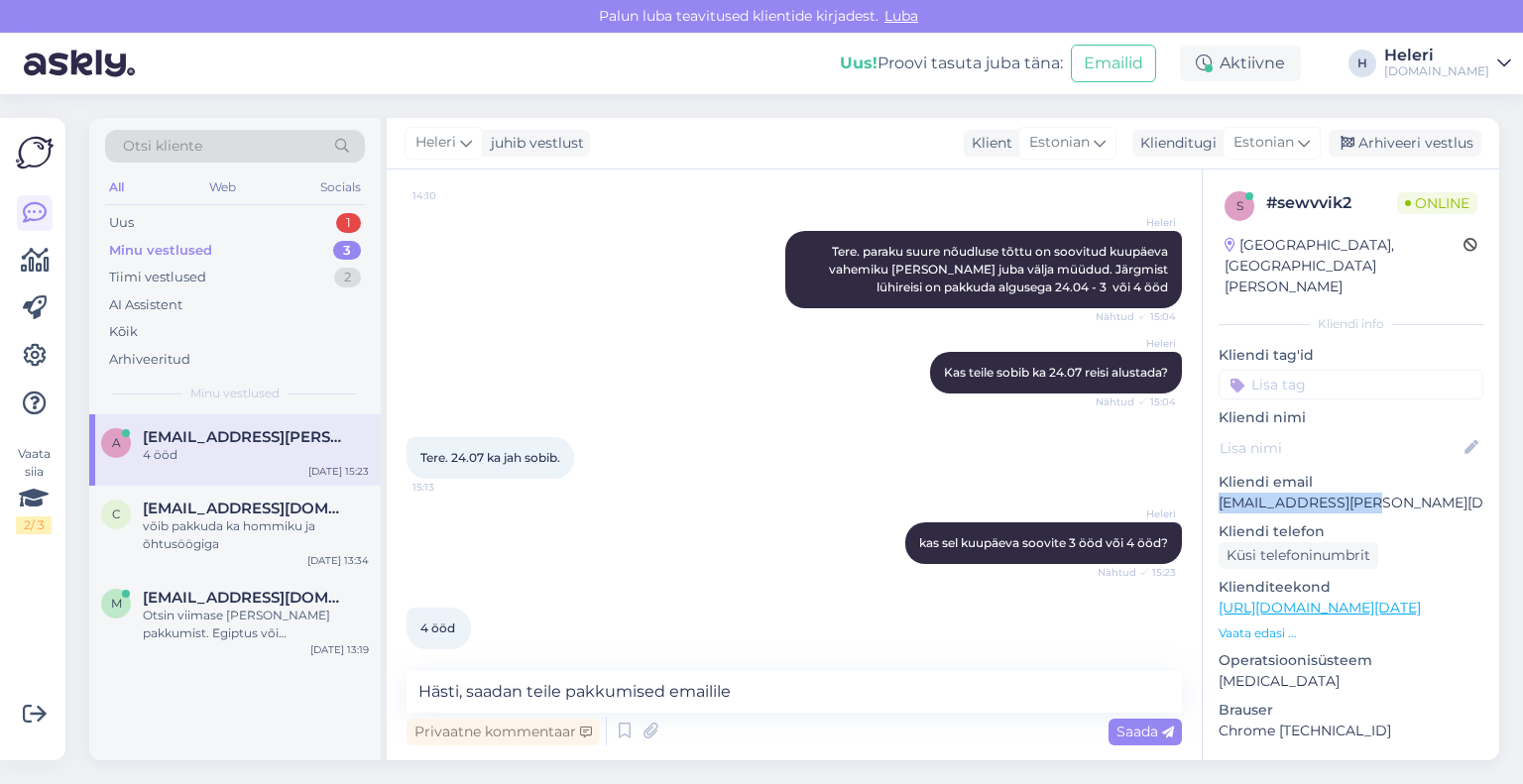 drag, startPoint x: 1376, startPoint y: 455, endPoint x: 1221, endPoint y: 465, distance: 155.32225 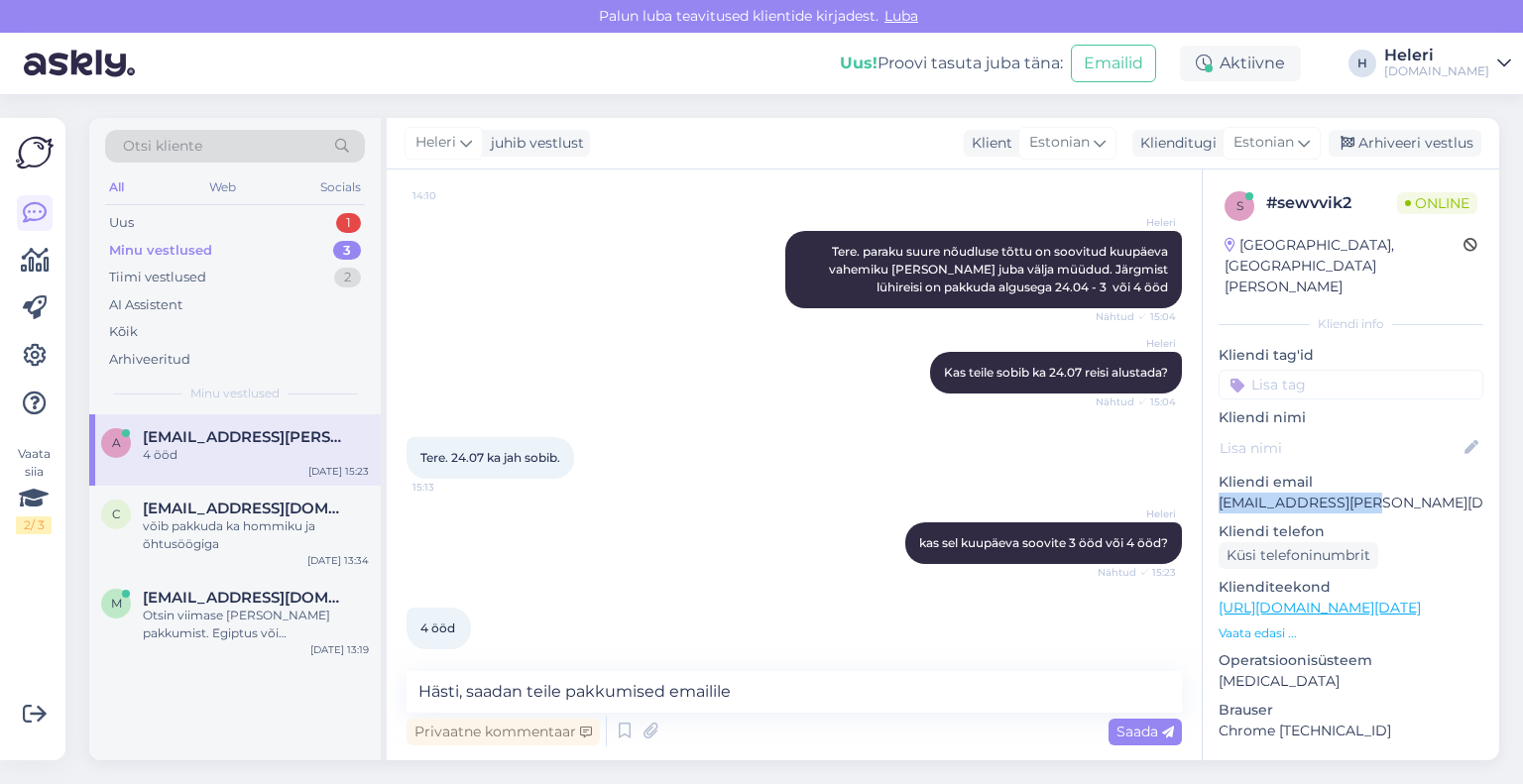 click on "[EMAIL_ADDRESS][PERSON_NAME][DOMAIN_NAME]" at bounding box center [1350, 503] 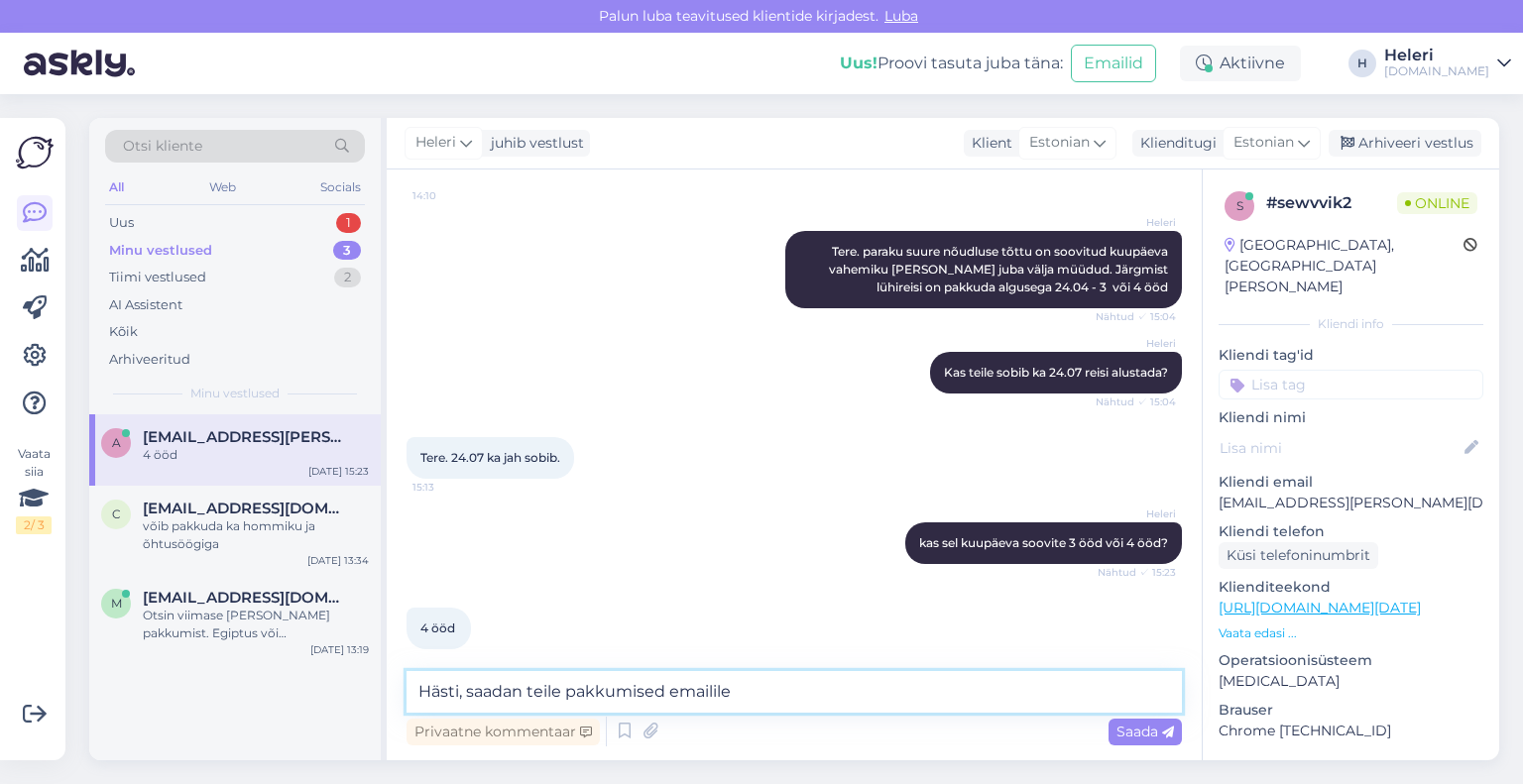 paste on "[EMAIL_ADDRESS][PERSON_NAME][DOMAIN_NAME]" 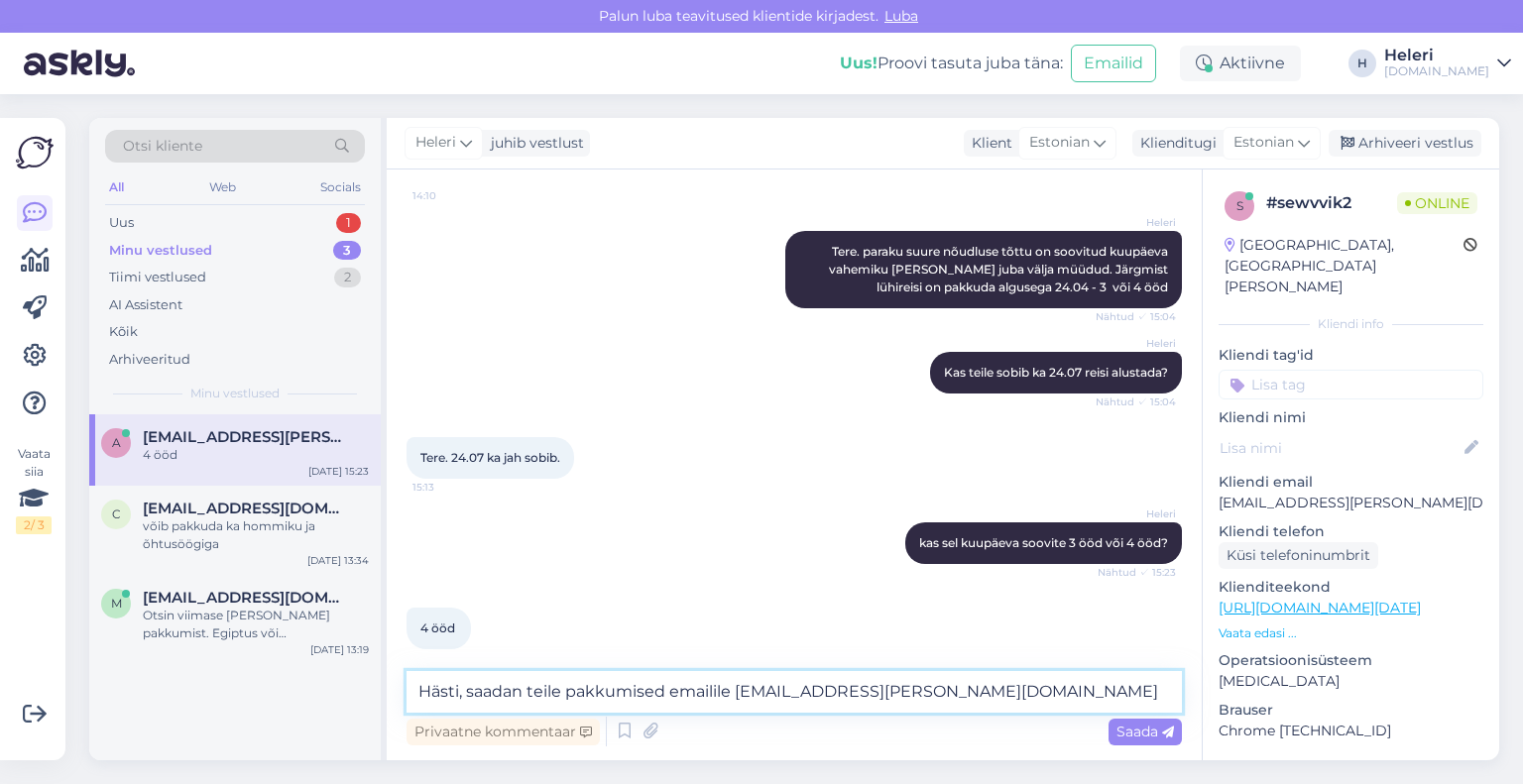 click on "Hästi, saadan teile pakkumised emailile [EMAIL_ADDRESS][PERSON_NAME][DOMAIN_NAME]" at bounding box center [794, 692] 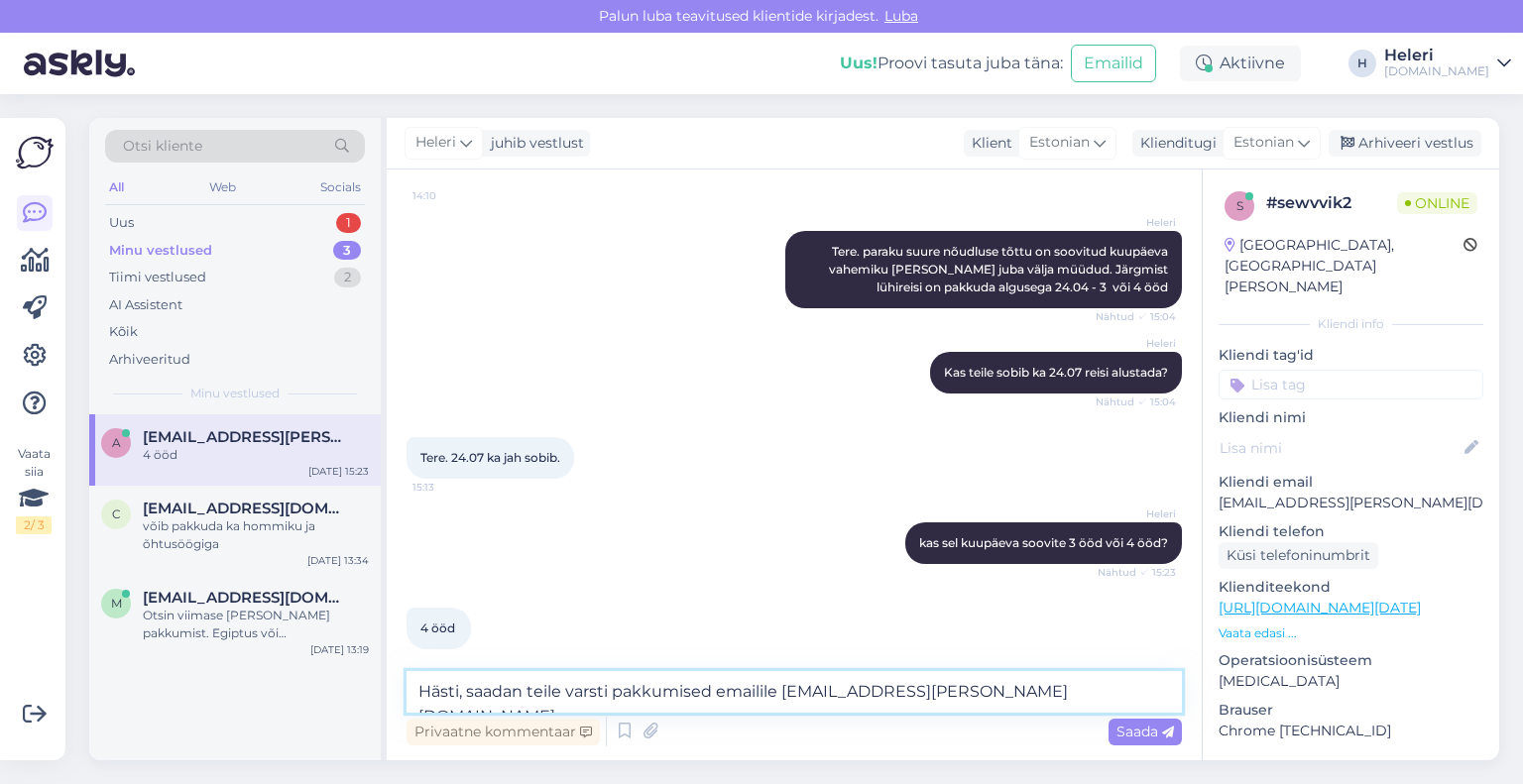 click on "Hästi, saadan teile varsti pakkumised emailile [EMAIL_ADDRESS][PERSON_NAME][DOMAIN_NAME]" at bounding box center (794, 692) 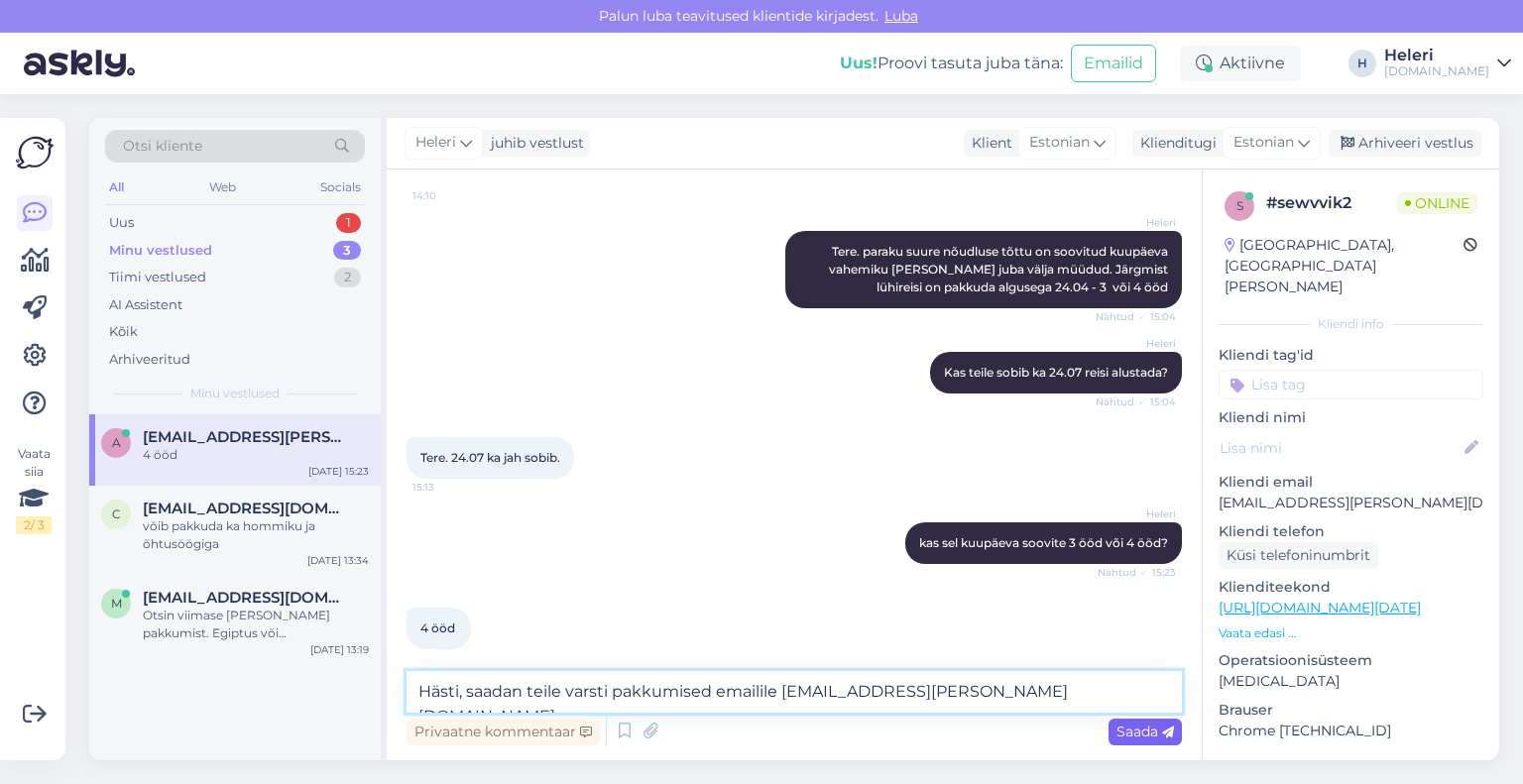 type on "Hästi, saadan teile varsti pakkumised emailile [EMAIL_ADDRESS][PERSON_NAME][DOMAIN_NAME]" 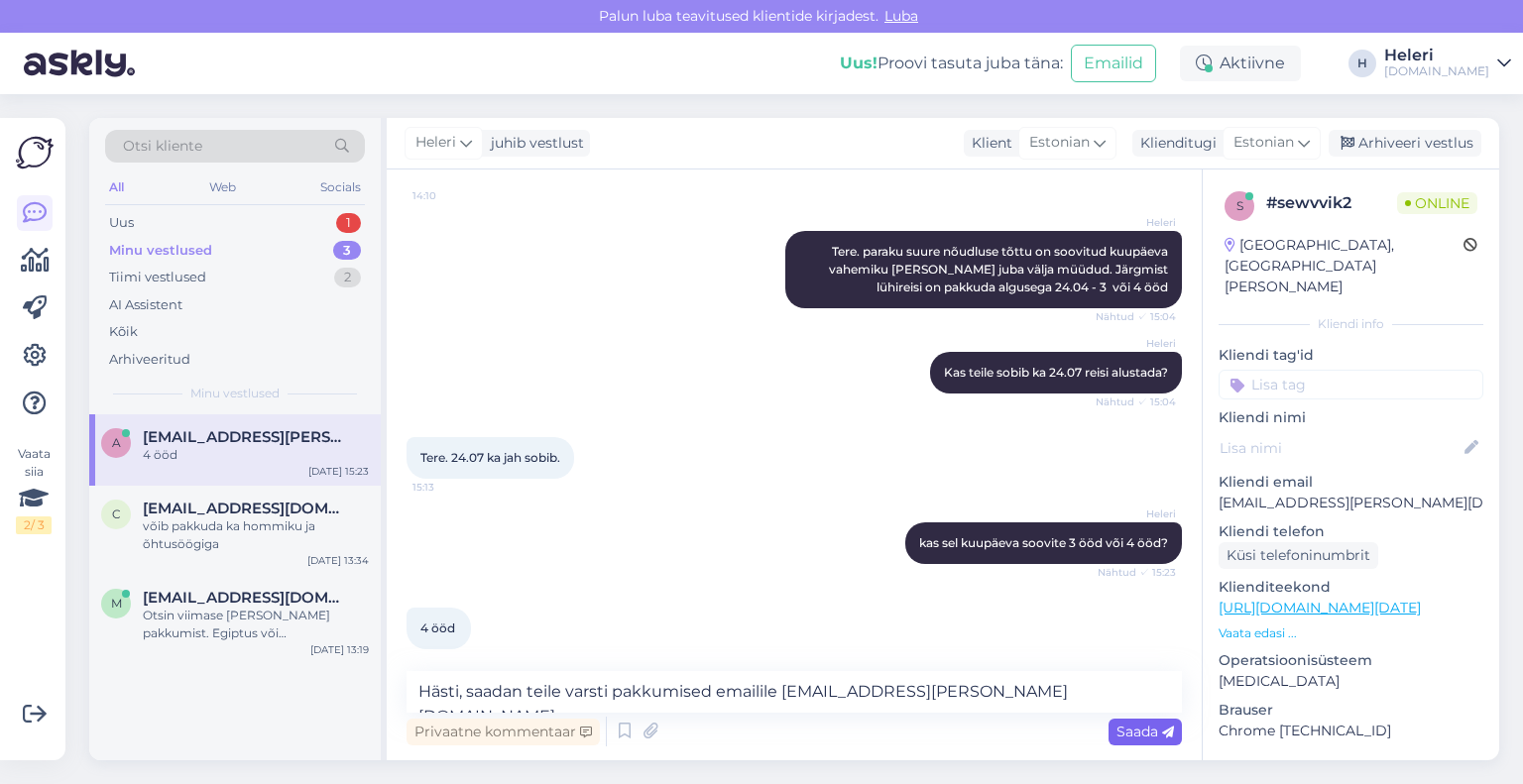 click on "Saada" at bounding box center [1145, 731] 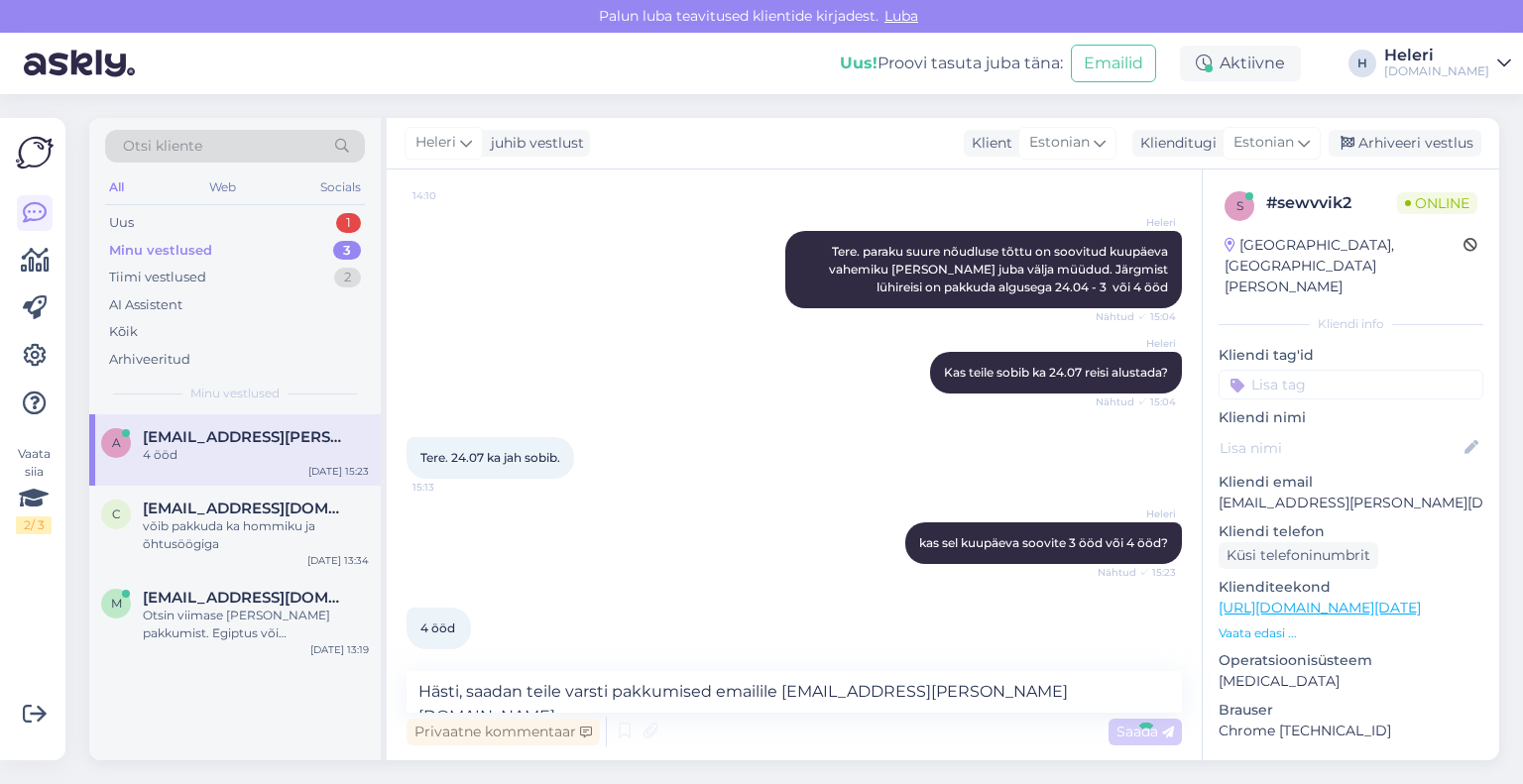 type 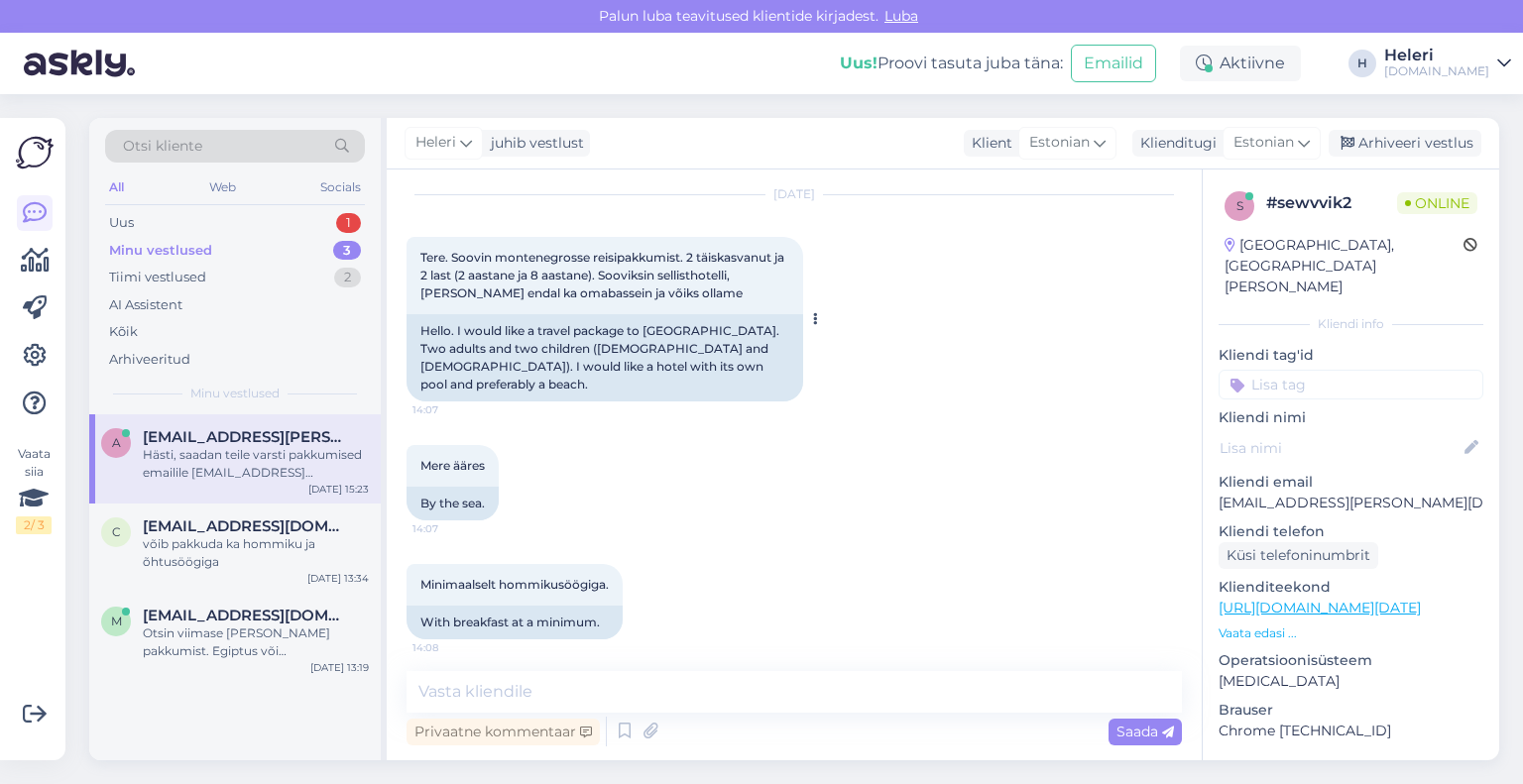 scroll, scrollTop: 0, scrollLeft: 0, axis: both 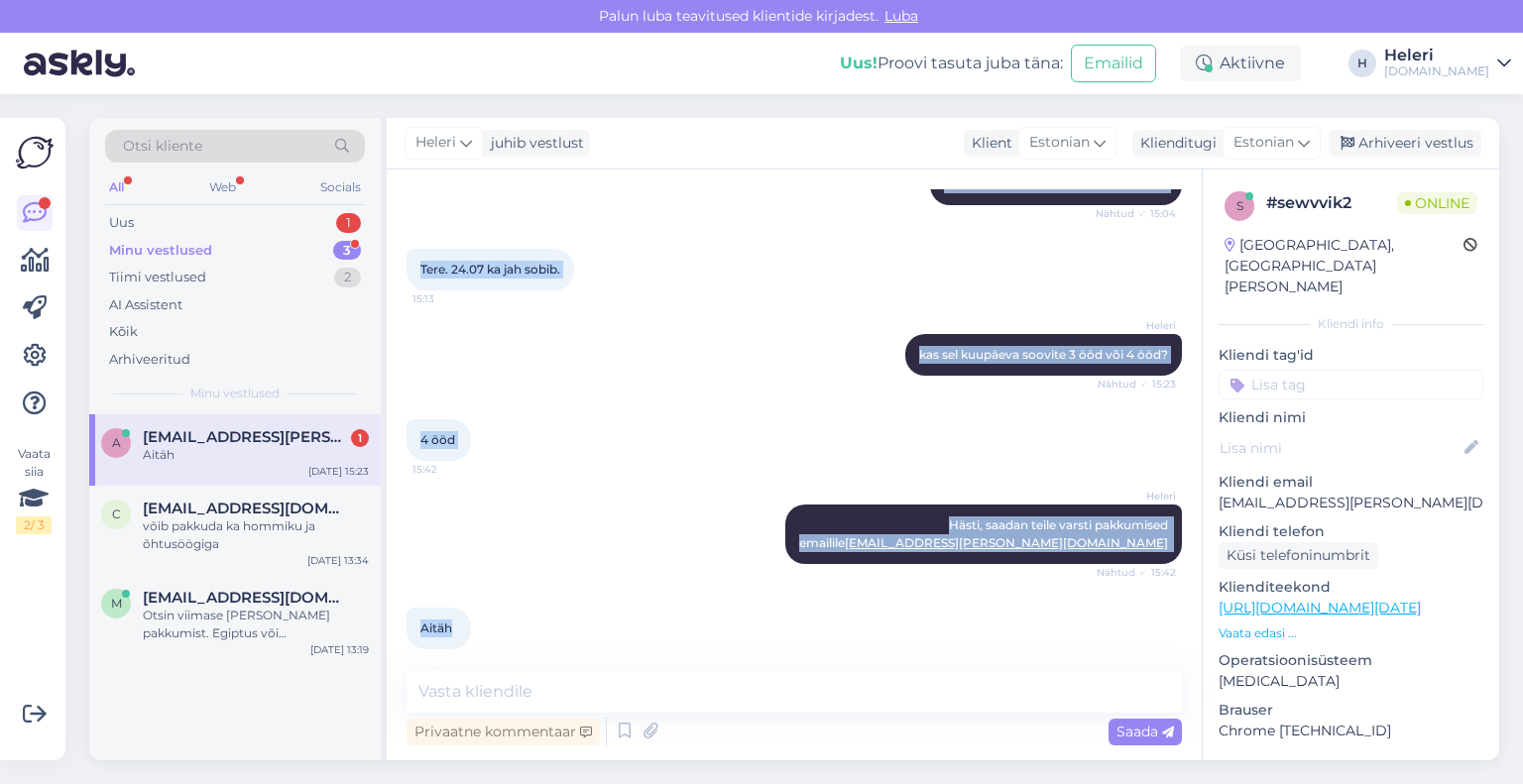 drag, startPoint x: 419, startPoint y: 311, endPoint x: 952, endPoint y: 591, distance: 602.0706 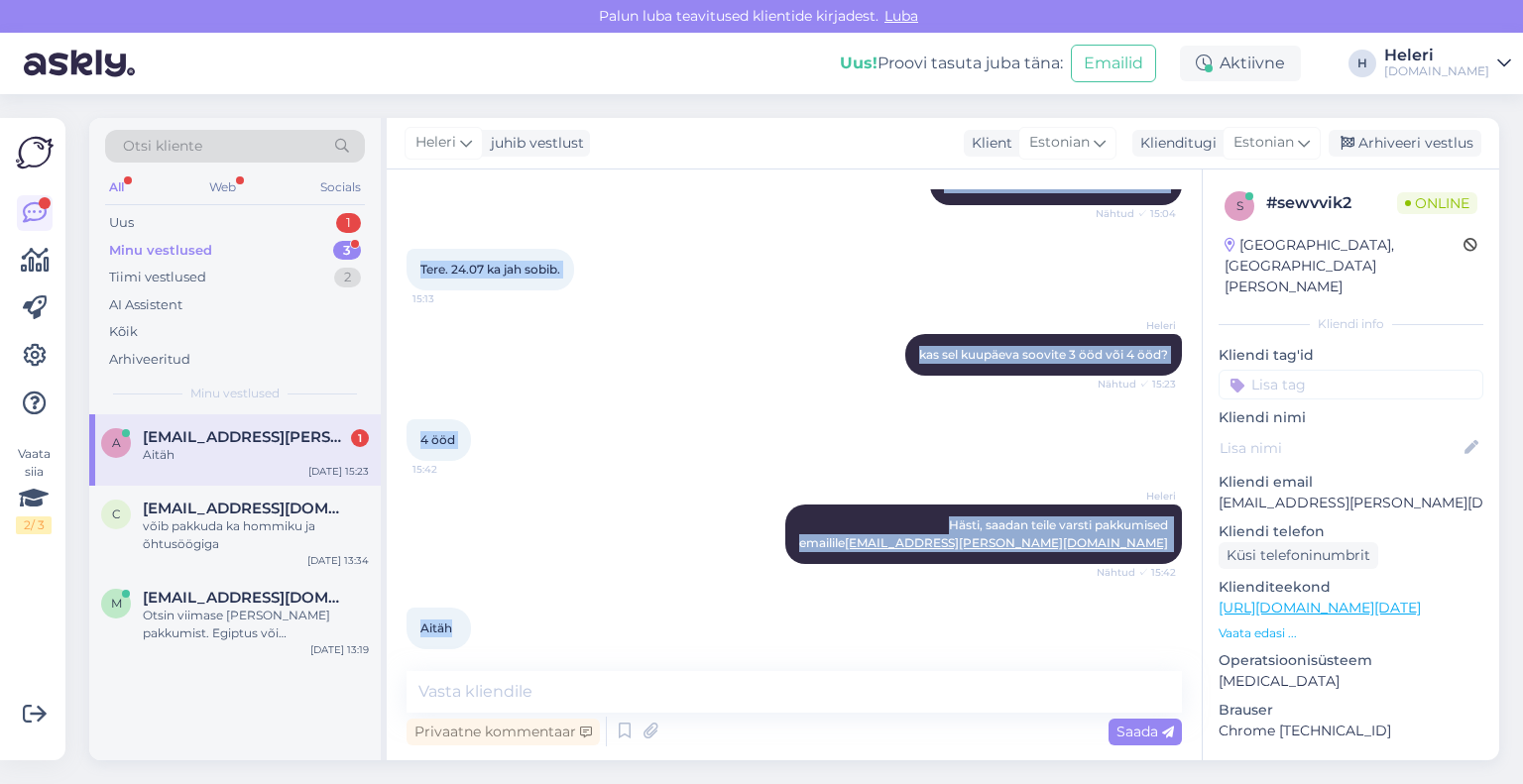 click on "Vestlus algas [DATE] Tere. Soovin montenegrosse reisipakkumist. 2 täiskasvanut ja 2 last (2 aastane ja 8 aastane). Sooviksin sellisthotelli, [PERSON_NAME] endal ka omabassein ja võiks ollame 14:07  Hello. I would like a travel package to [GEOGRAPHIC_DATA].  Two adults and two children ([DEMOGRAPHIC_DATA] and [DEMOGRAPHIC_DATA]). I would like a hotel with its own pool and preferably a beach. Mere ääres 14:07  By the sea. Minimaalselt hommikusöögiga.  14:08  With breakfast at a minimum. Tuba võiks olla konditsioneeriga 14:08  The room should have air conditioning. Väljumine 20.07- 24.07 ja 4 ööd oleks ok. 14:10  Departure 20.07- to 24.07 , 4 nights would be okay. Heleri Tere. paraku suure nõudluse tõttu on soovitud kuupäeva vahemiku [PERSON_NAME] juba välja müüdud. Järgmist lühireisi on pakkuda algusega 24.04 - 3  või 4 ööd Nähtud ✓ 15:04  Heleri Kas teile sobib ka 24.07 reisi alustada? Nähtud ✓ 15:04  Tere. 24.07 ka jah sobib.  15:13  Heleri kas sel kuupäeva soovite 3 ööd või 4 ööd? Nähtud ✓ 15:23" at bounding box center [803, 421] 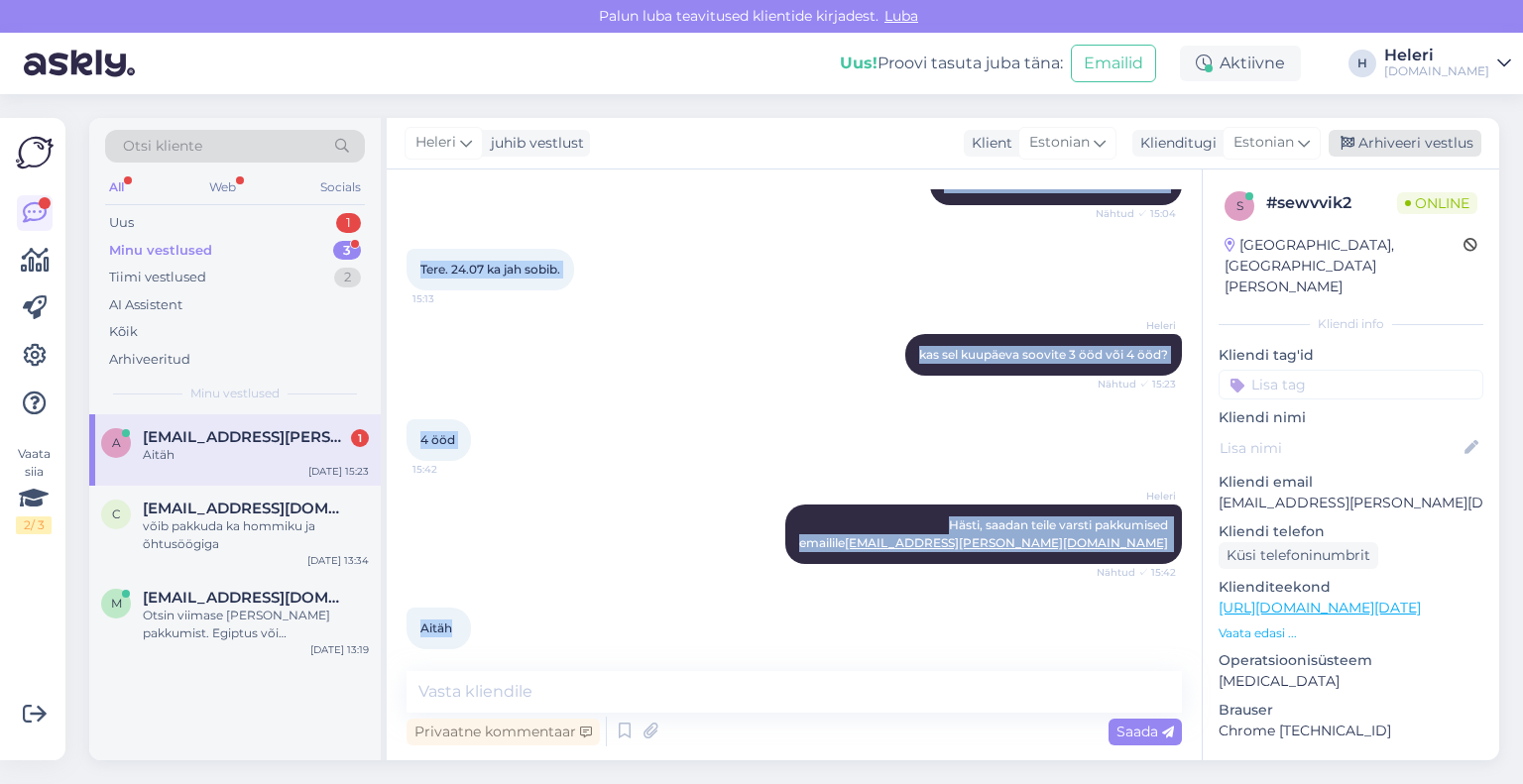 click on "Arhiveeri vestlus" at bounding box center [1405, 143] 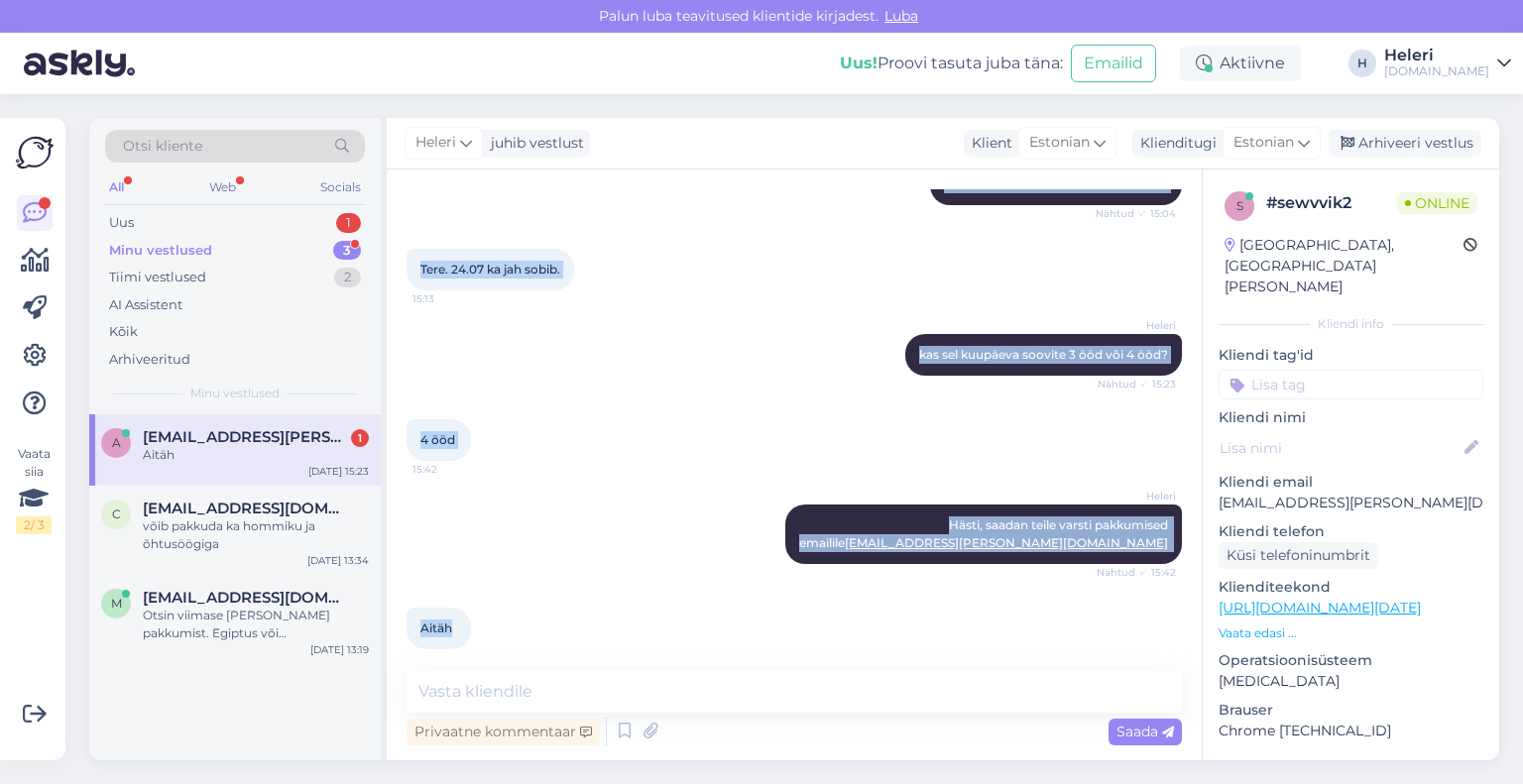 scroll, scrollTop: 942, scrollLeft: 0, axis: vertical 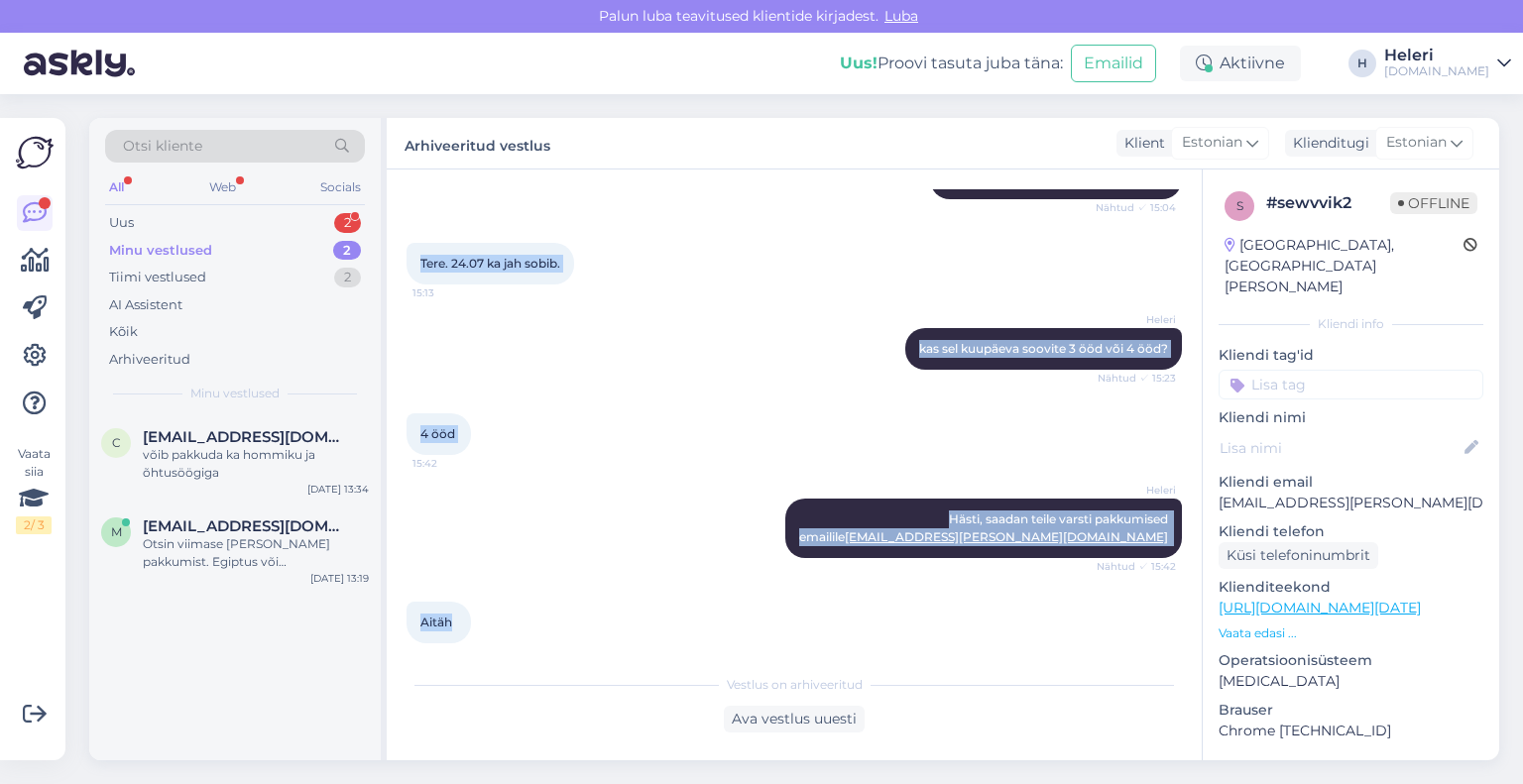 click on "Aitäh 15:42" at bounding box center (794, 622) 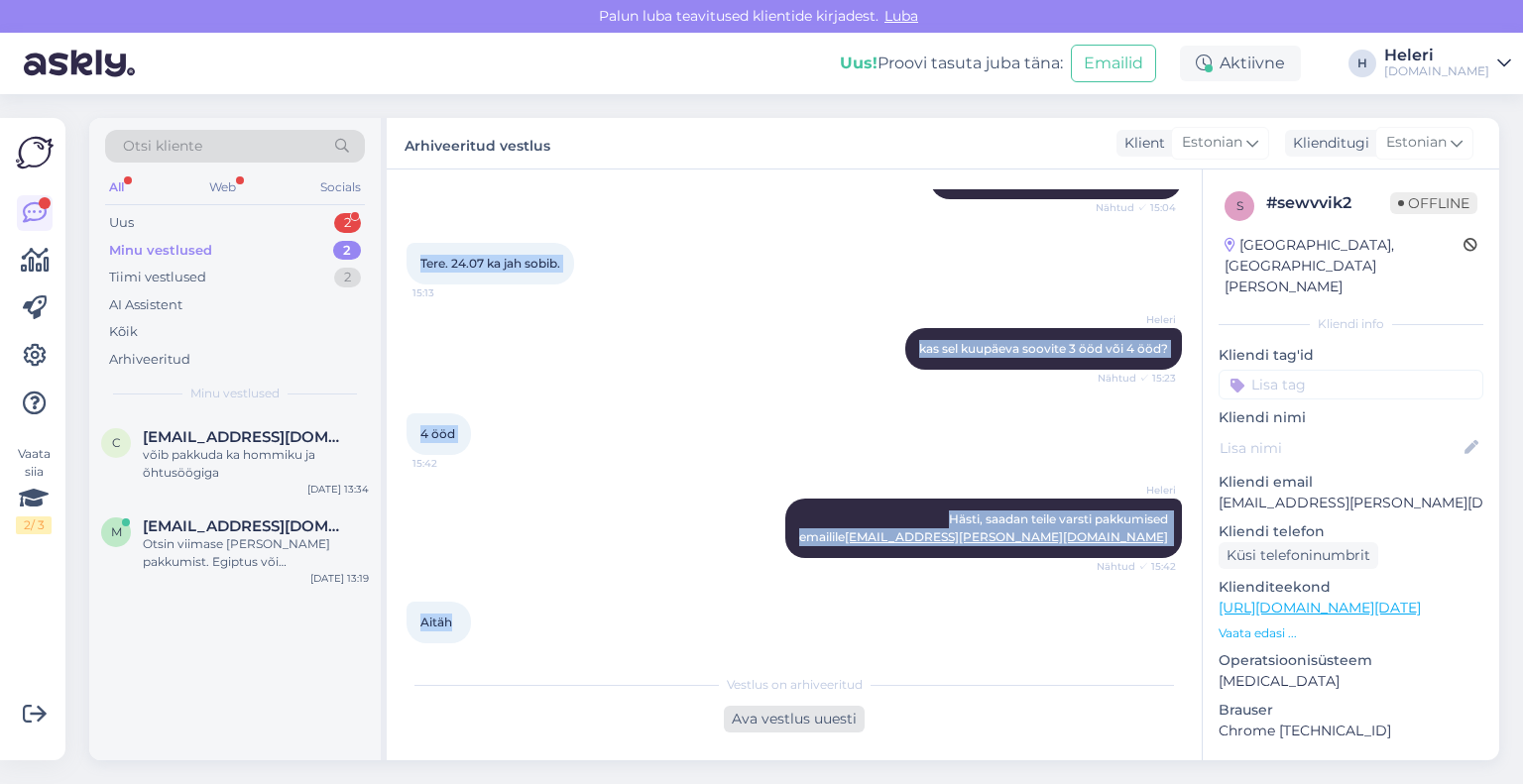 click on "Ava vestlus uuesti" at bounding box center [794, 719] 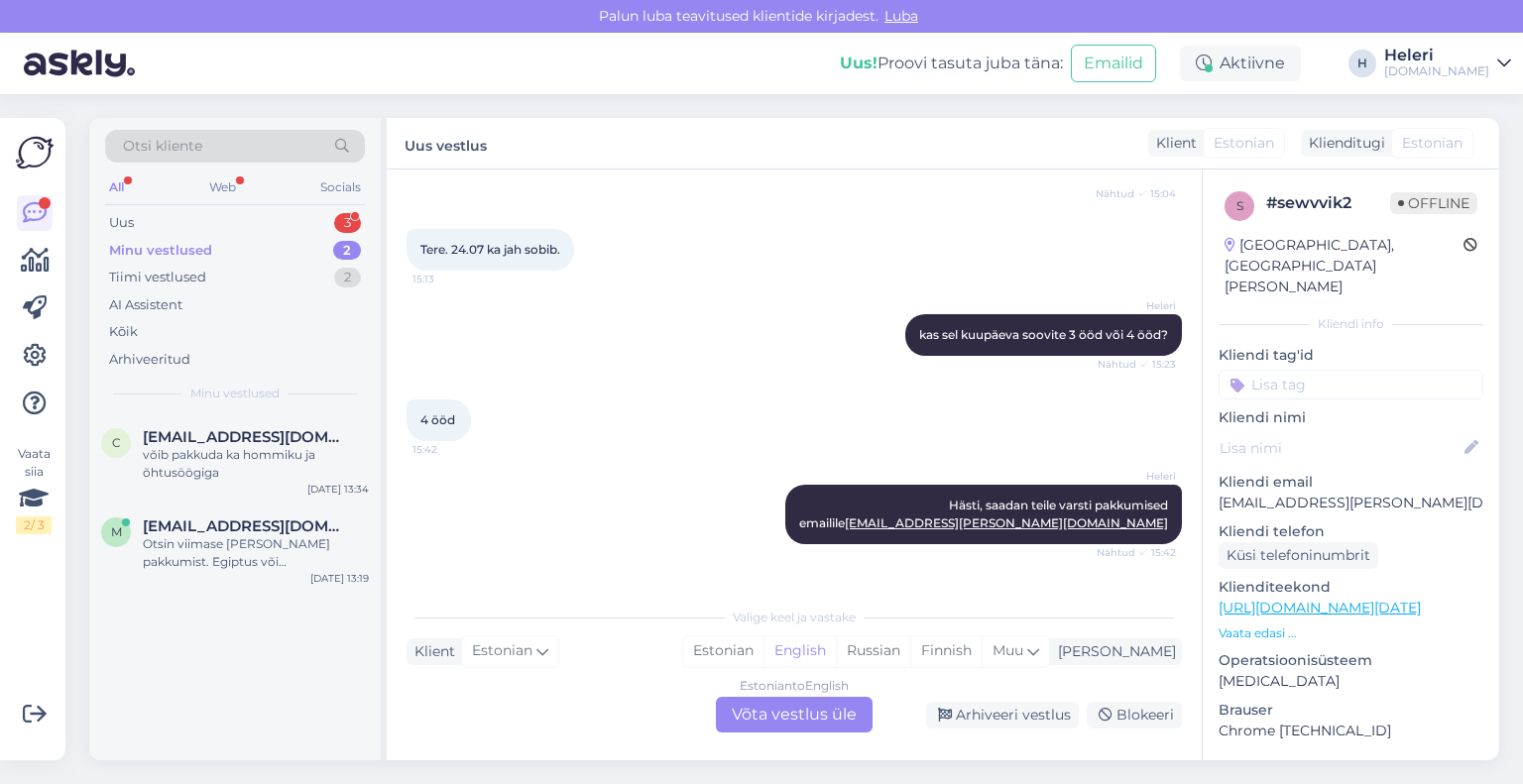 click on "Estonian  to  English Võta vestlus üle" at bounding box center (794, 715) 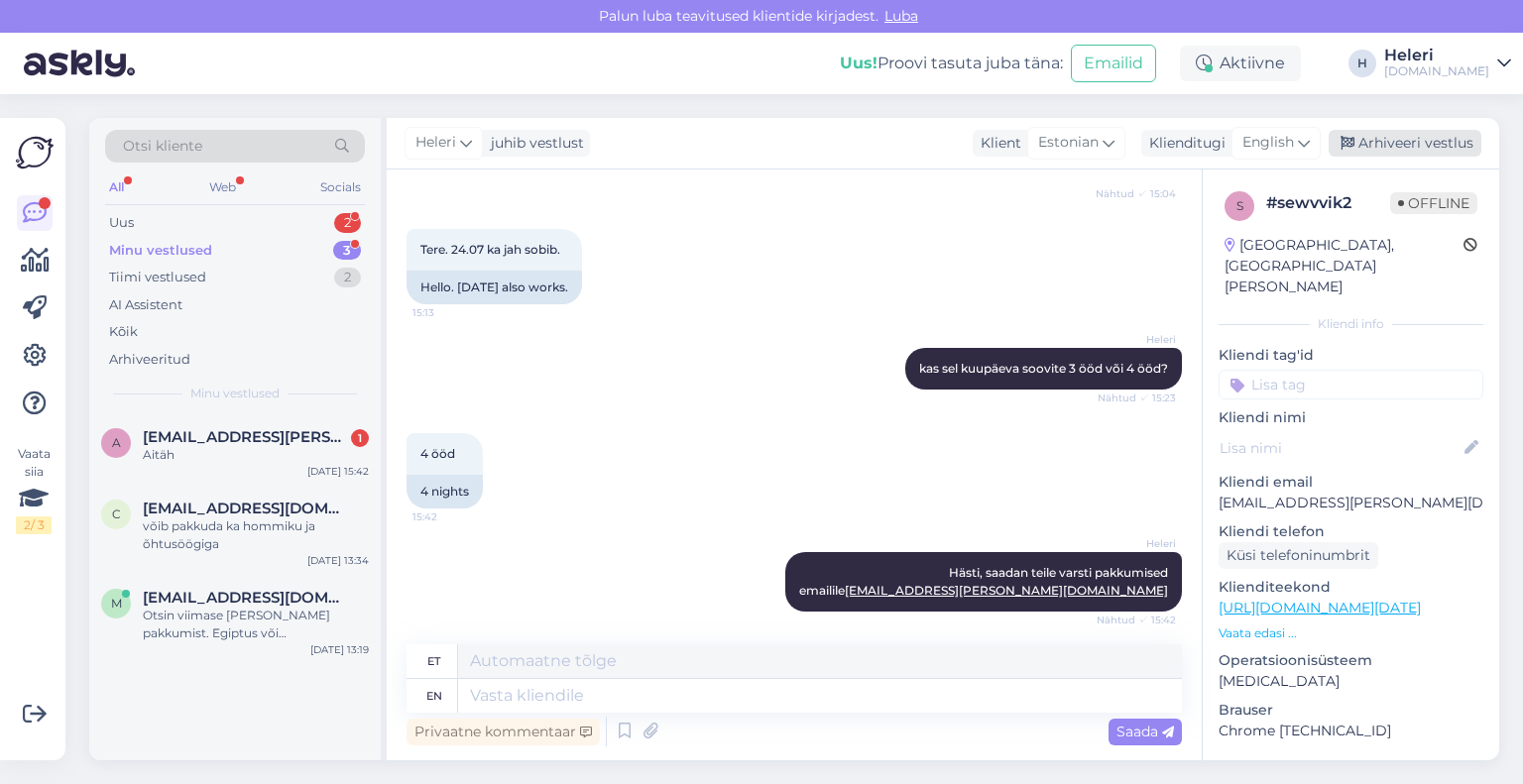 click on "Arhiveeri vestlus" at bounding box center (1405, 143) 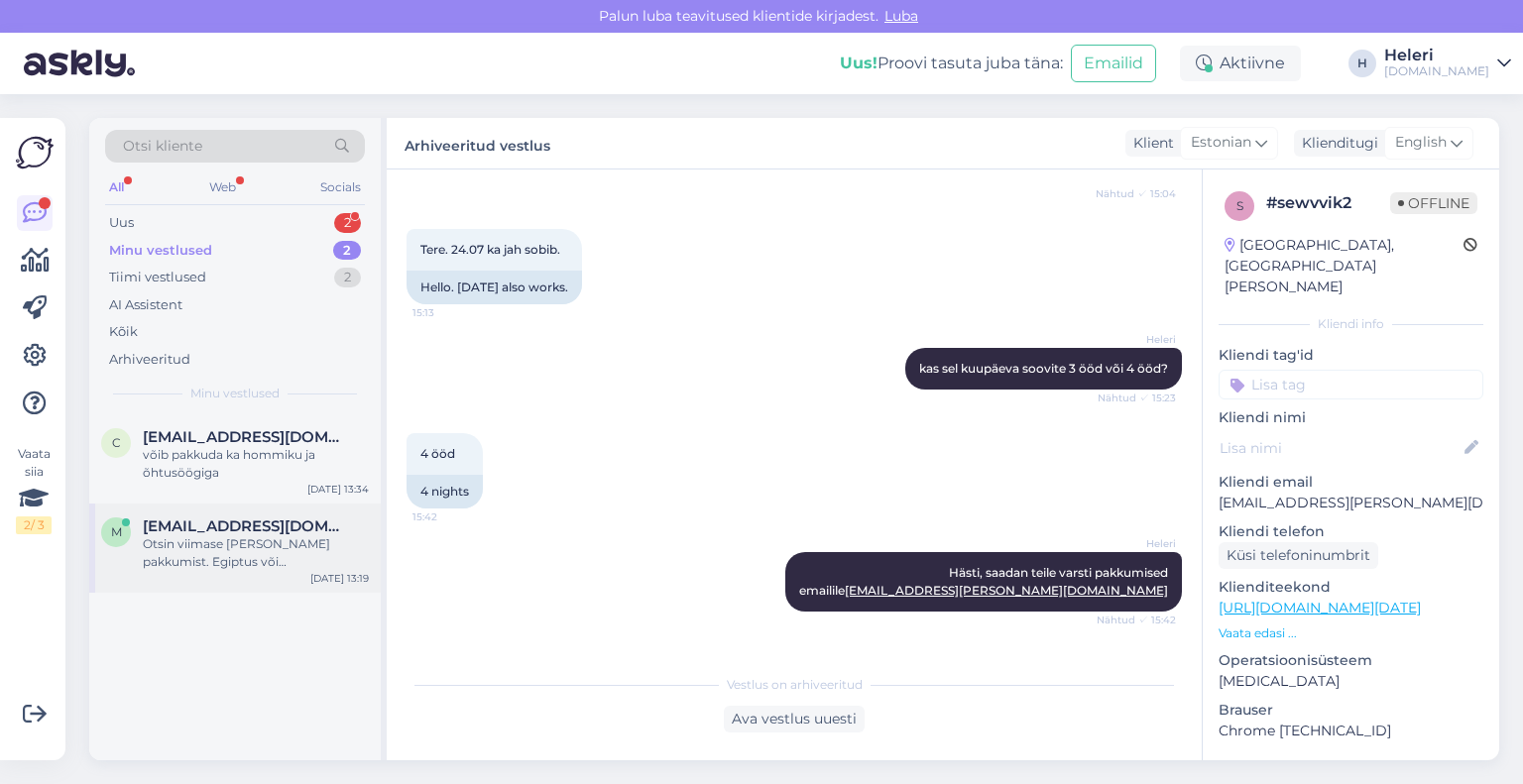 click on "Otsin viimase [PERSON_NAME] pakkumist. Egiptus või [GEOGRAPHIC_DATA]. Algus [GEOGRAPHIC_DATA] 16.07 või 17.07. 2 reisijat." at bounding box center [256, 553] 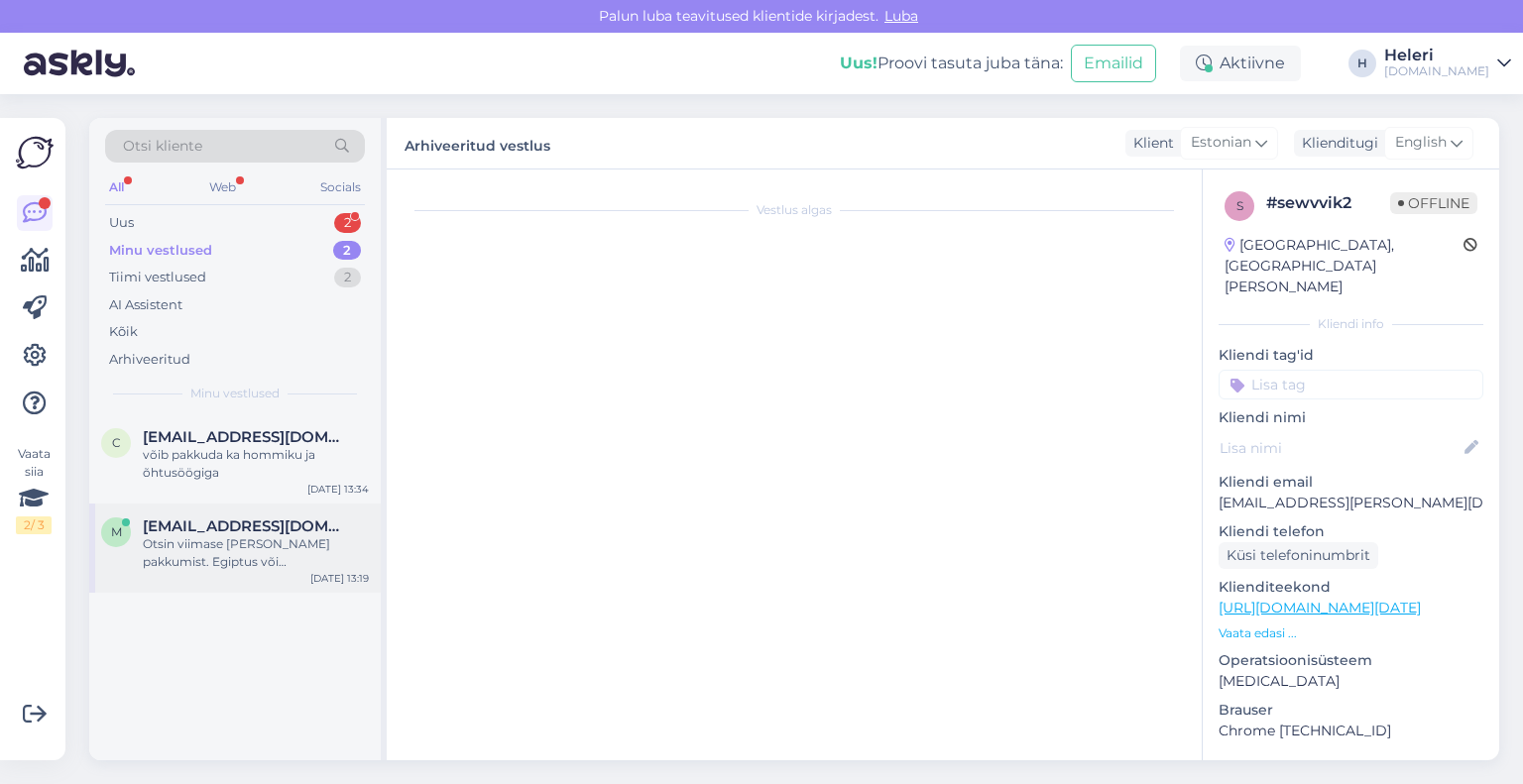 scroll, scrollTop: 0, scrollLeft: 0, axis: both 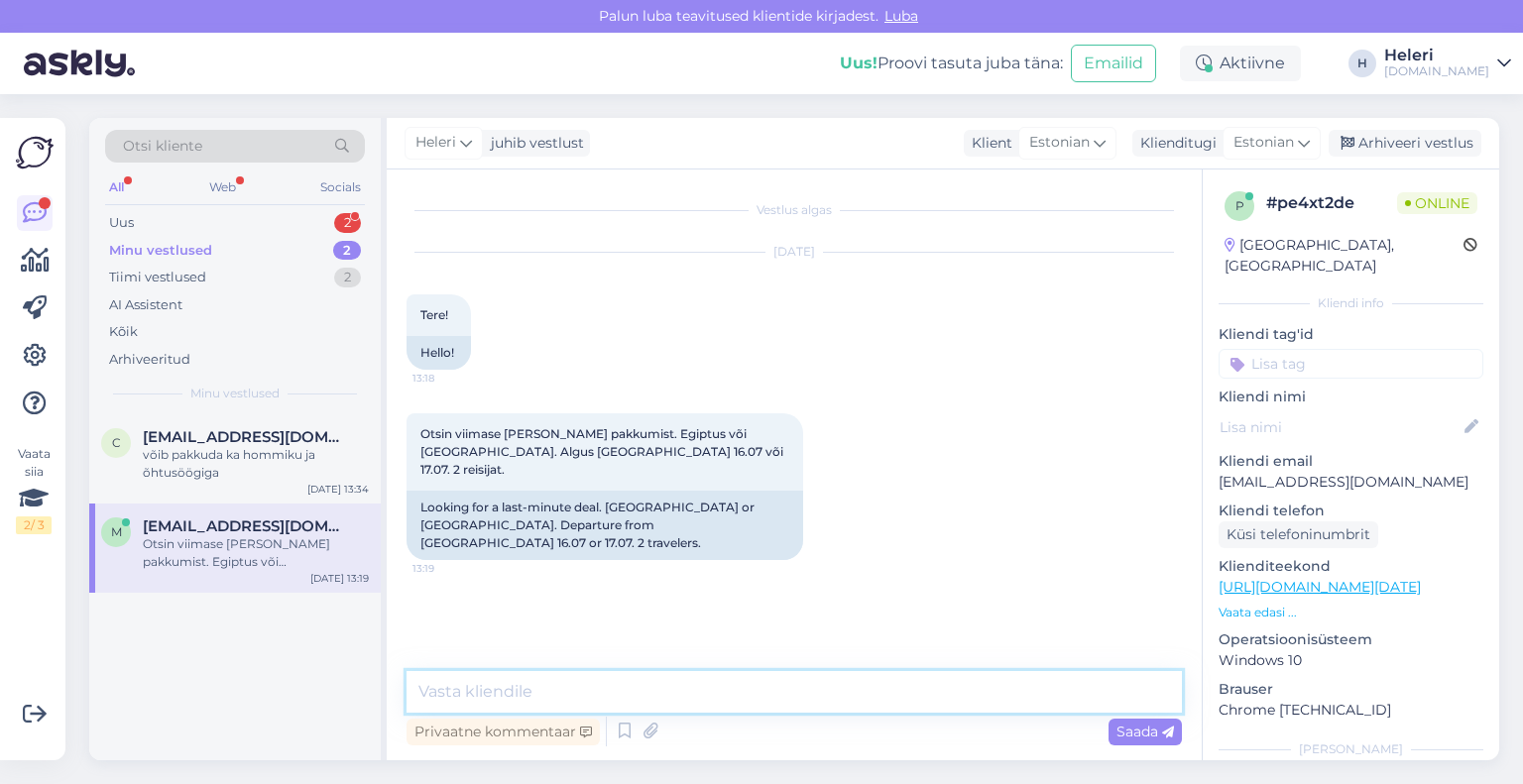 click at bounding box center [794, 692] 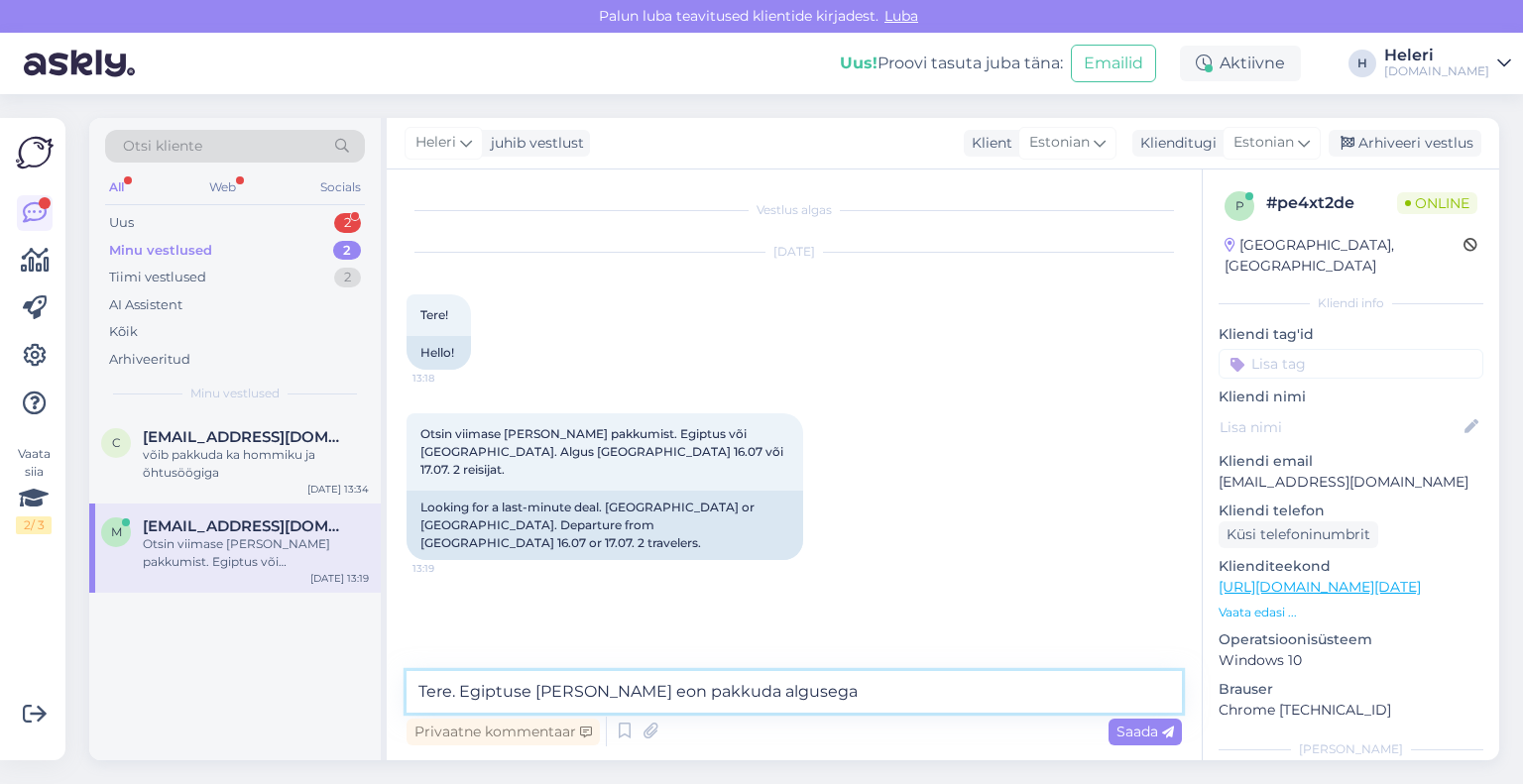 type on "Tere. Egiptuse [PERSON_NAME] eon pakkuda algusega" 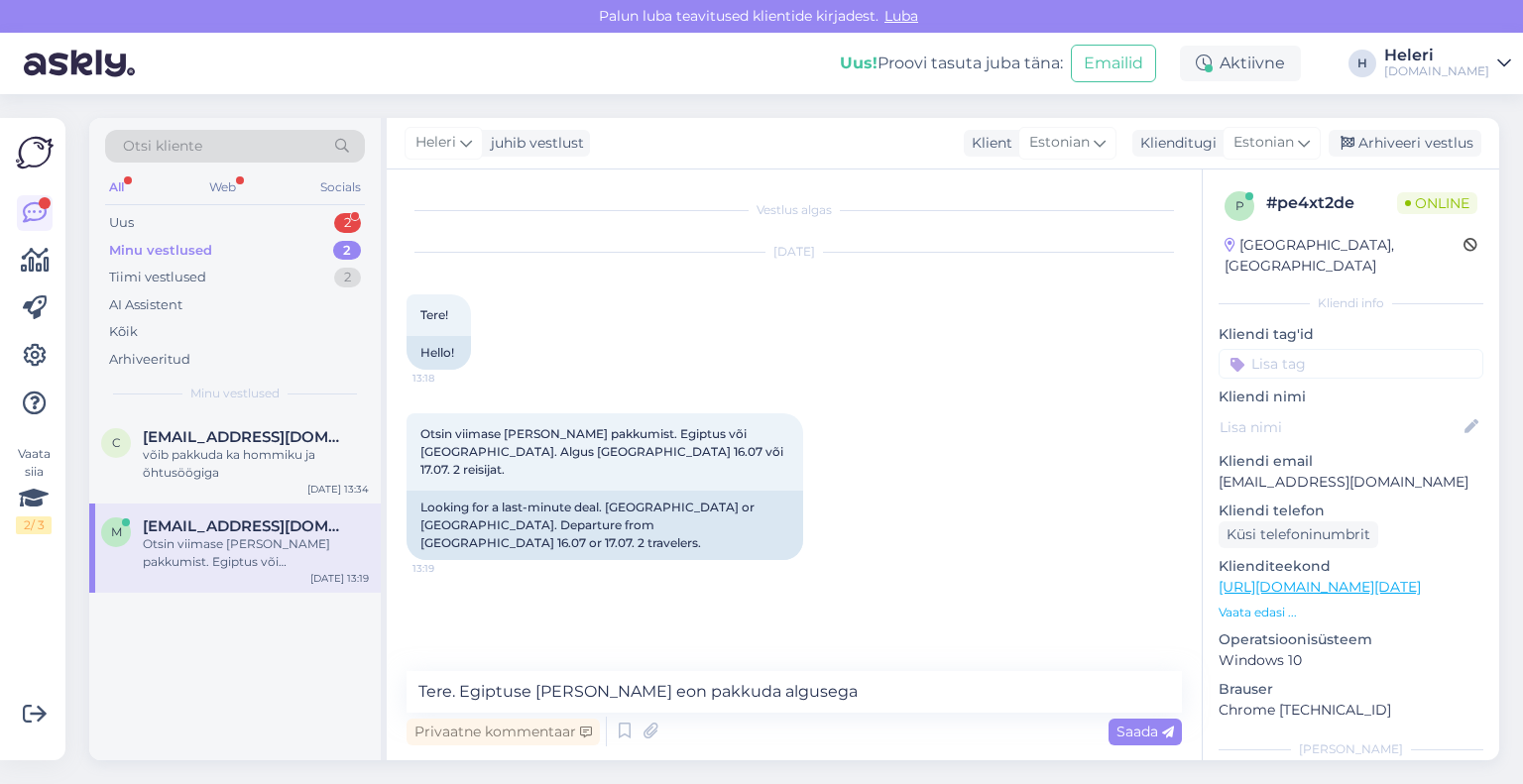 click on "Minu vestlused 2" at bounding box center (235, 251) 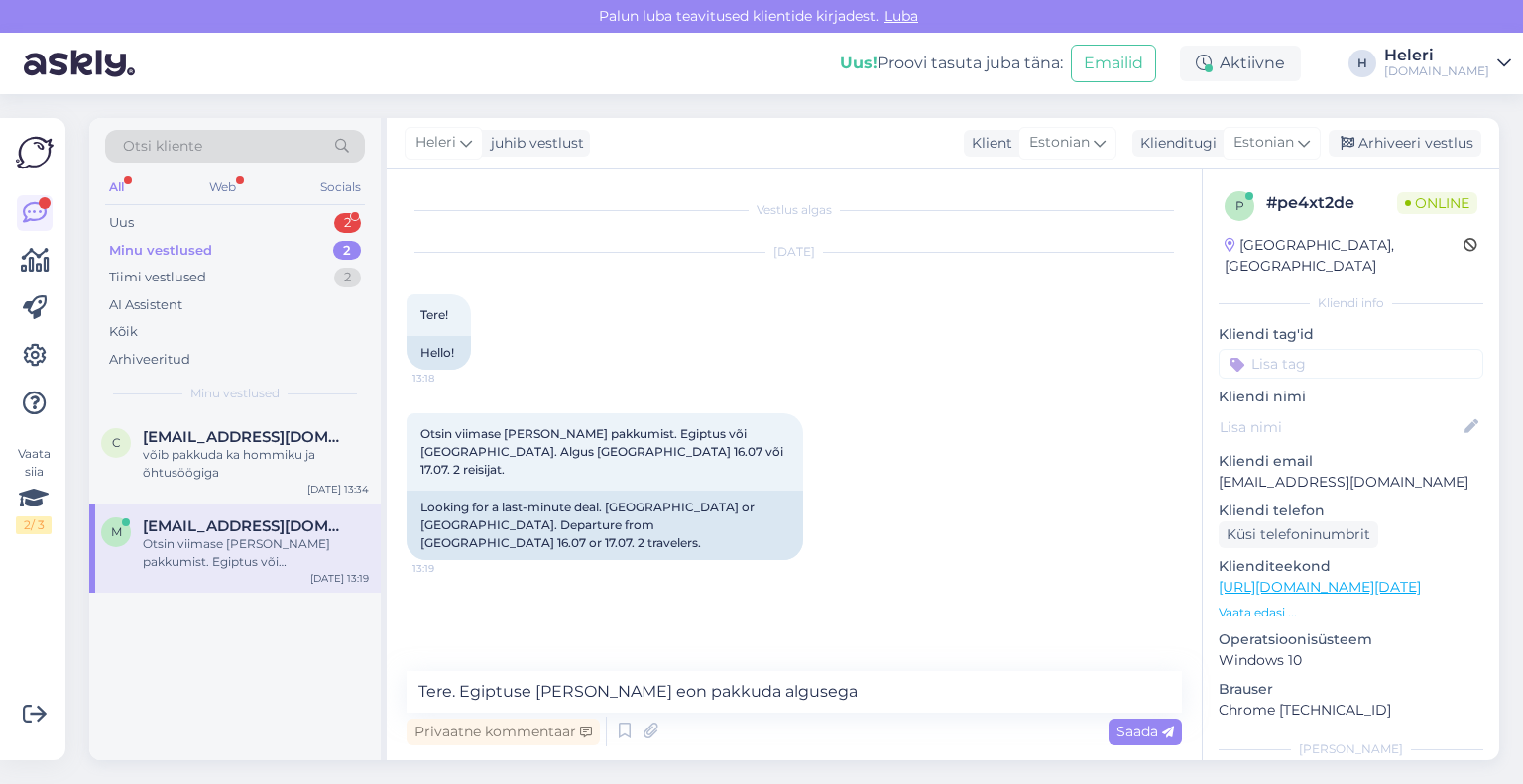 click on "Otsin viimase [PERSON_NAME] pakkumist. Egiptus või [GEOGRAPHIC_DATA]. Algus [GEOGRAPHIC_DATA] 16.07 või 17.07. 2 reisijat." at bounding box center [256, 553] 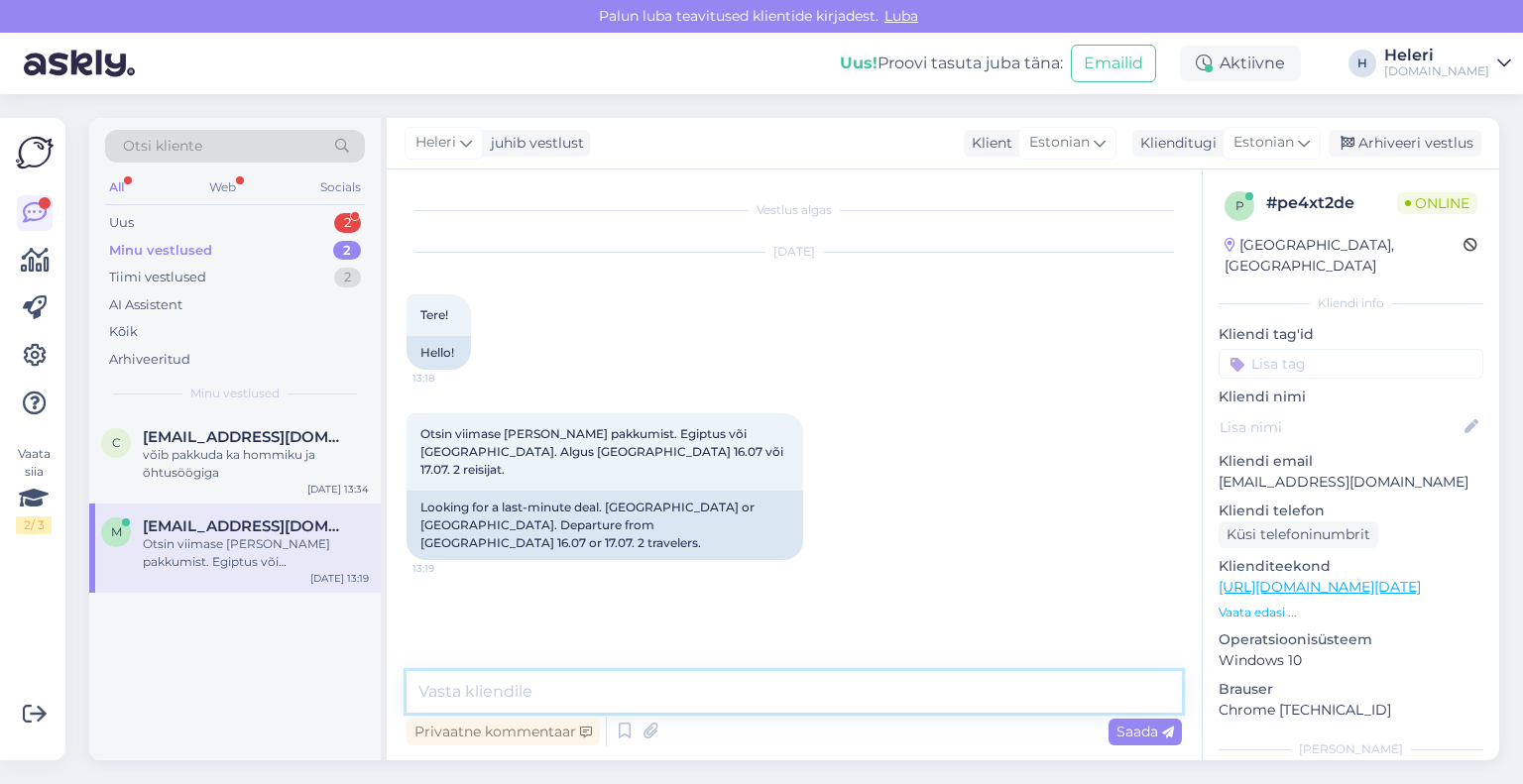 click at bounding box center (794, 692) 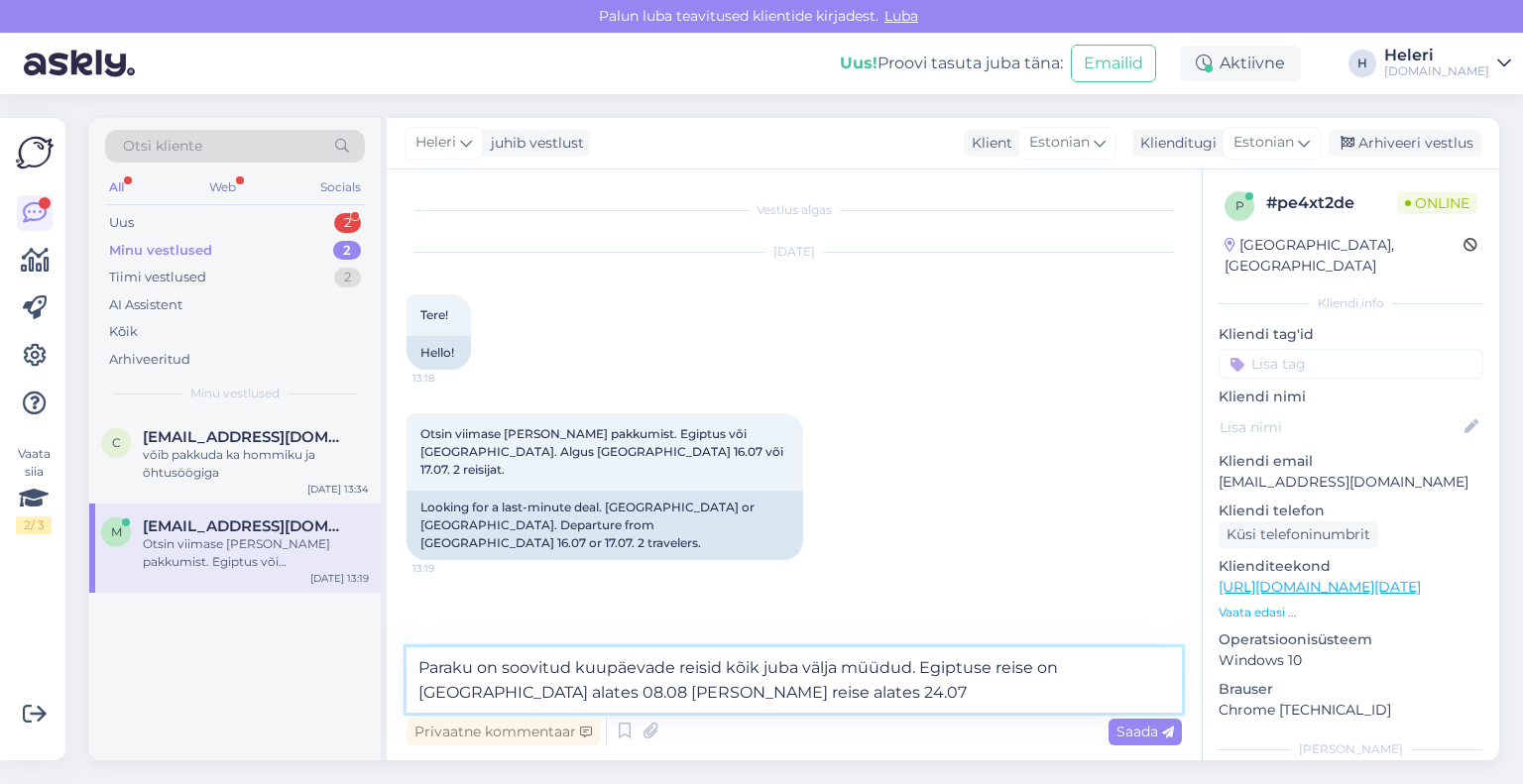drag, startPoint x: 724, startPoint y: 673, endPoint x: 759, endPoint y: 673, distance: 35 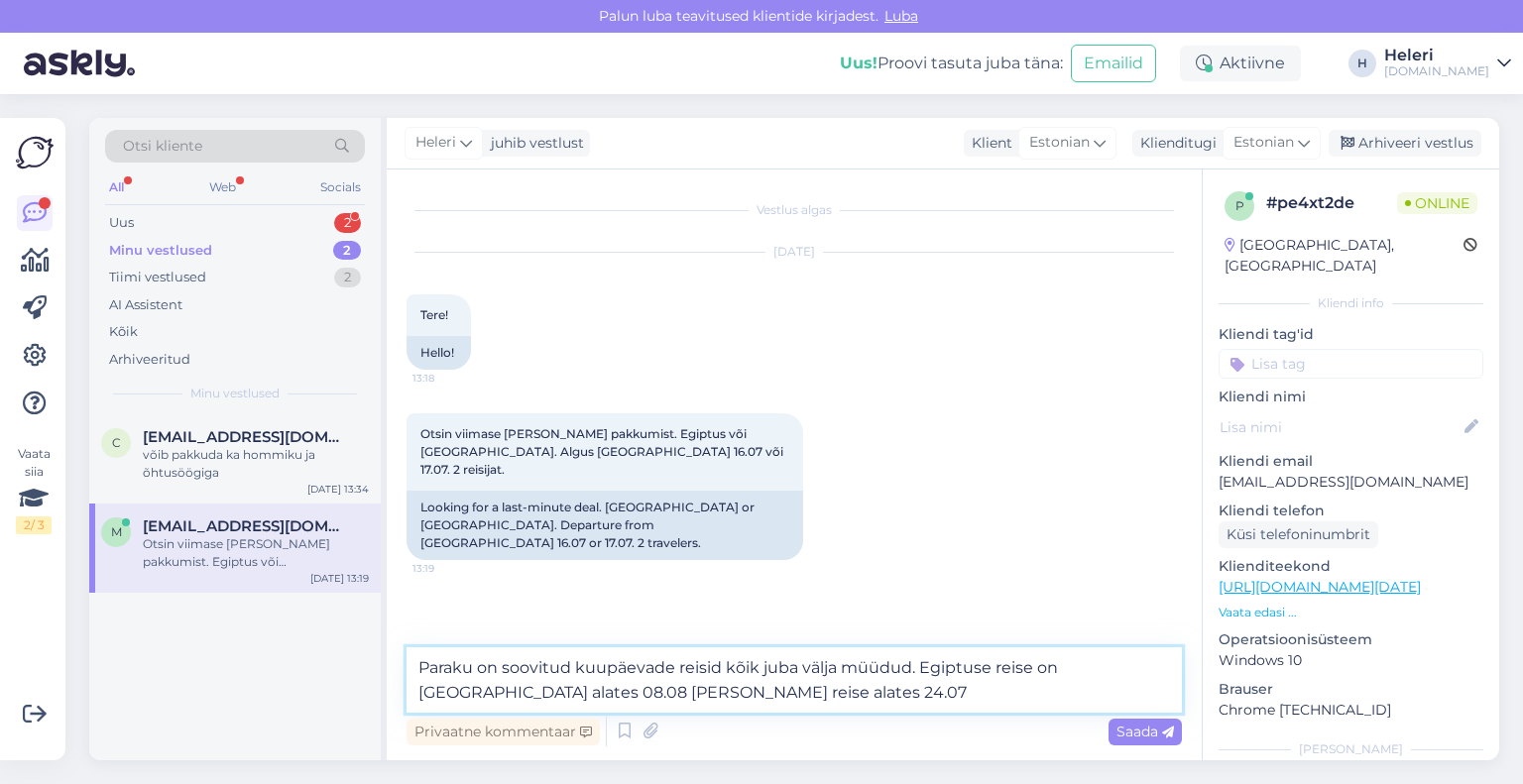 click on "Paraku on soovitud kuupäevade reisid kõik juba välja müüdud. Egiptuse reise on [GEOGRAPHIC_DATA] alates 08.08 [PERSON_NAME] reise alates 24.07" at bounding box center (794, 680) 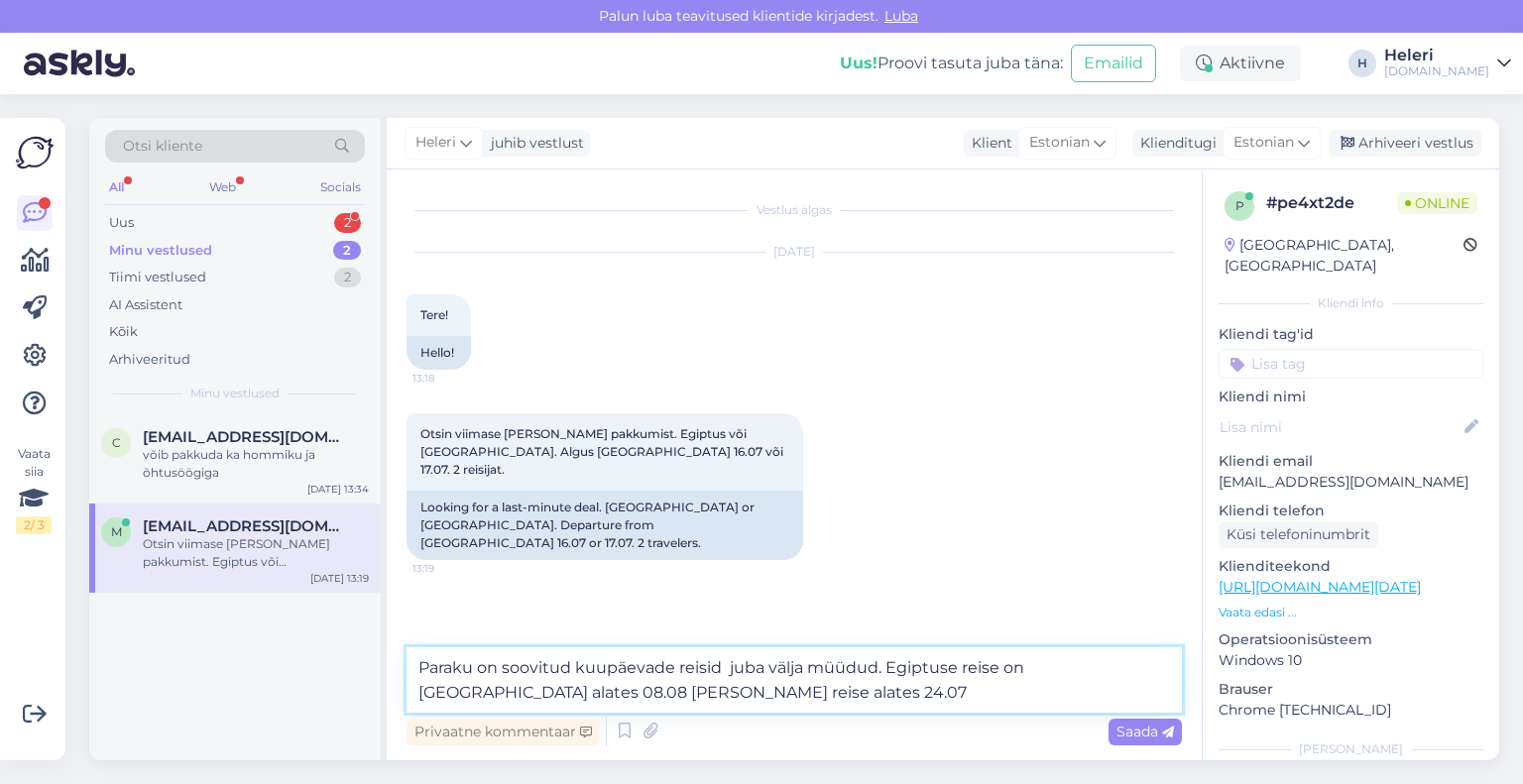 click on "Paraku on soovitud kuupäevade reisid  juba välja müüdud. Egiptuse reise on [GEOGRAPHIC_DATA] alates 08.08 [PERSON_NAME] reise alates 24.07" at bounding box center (794, 680) 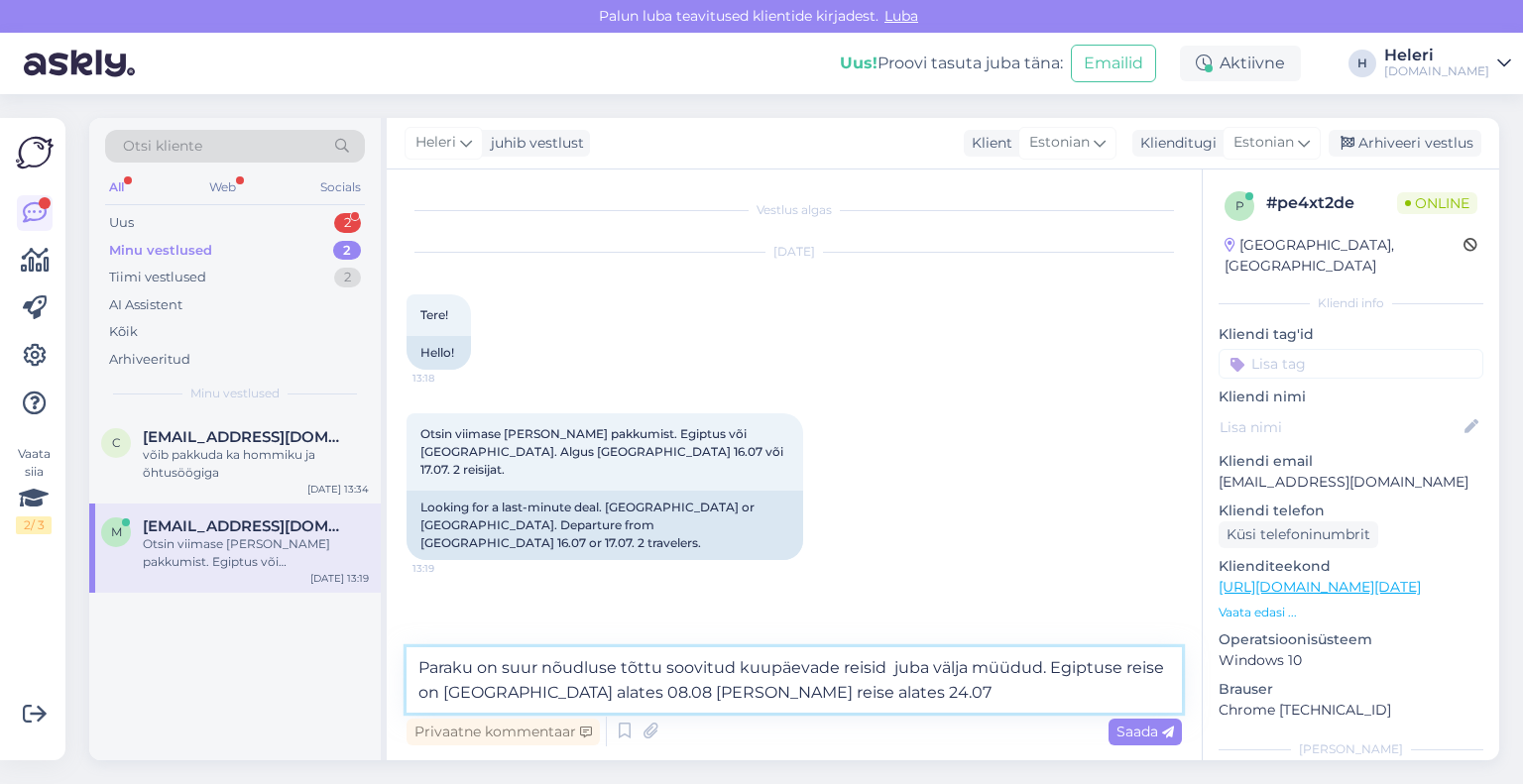 click on "Paraku on suur nõudluse tõttu soovitud kuupäevade reisid  juba välja müüdud. Egiptuse reise on [GEOGRAPHIC_DATA] alates 08.08 [PERSON_NAME] reise alates 24.07" at bounding box center (794, 680) 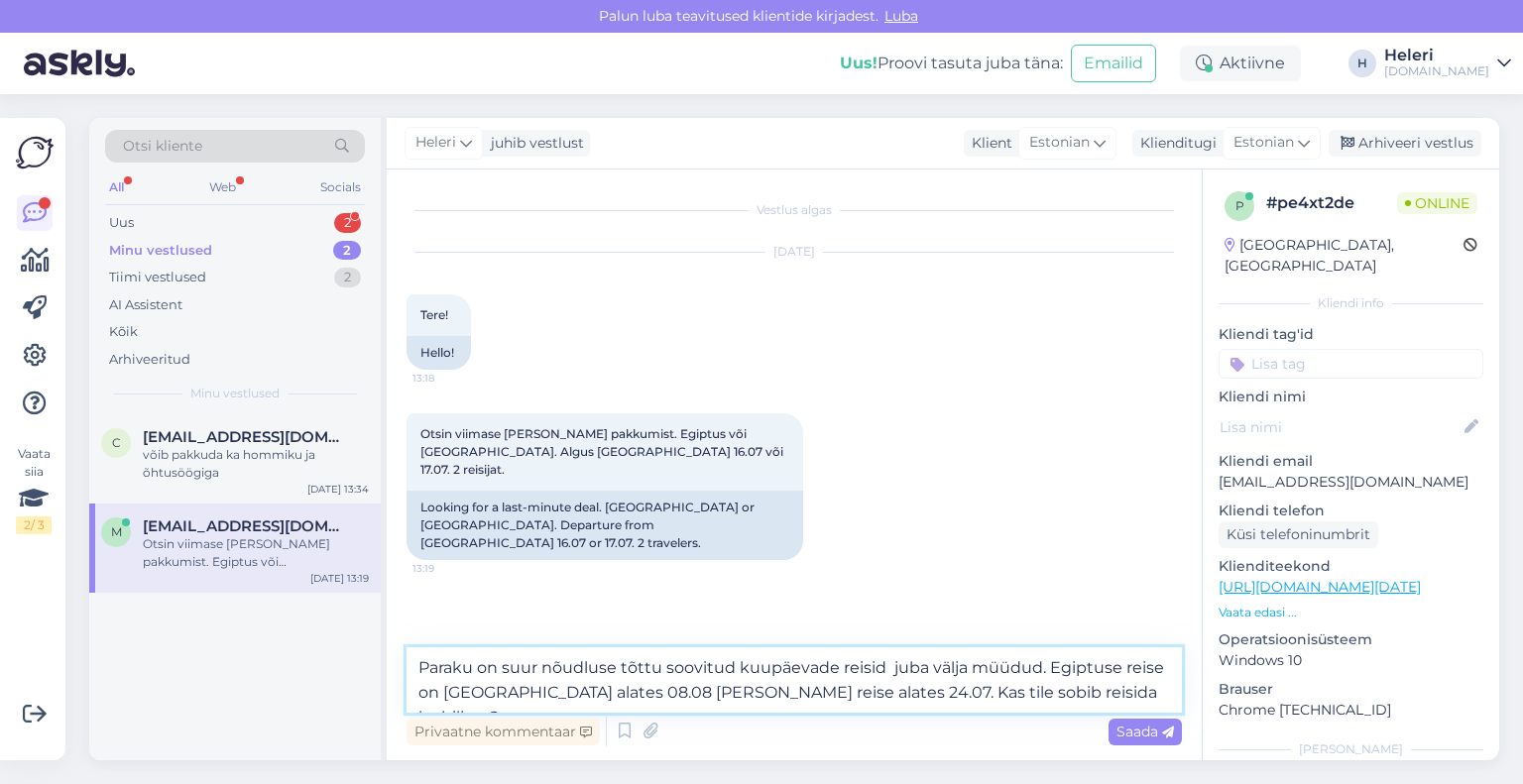 click on "Paraku on suur nõudluse tõttu soovitud kuupäevade reisid  juba välja müüdud. Egiptuse reise on [GEOGRAPHIC_DATA] alates 08.08 [PERSON_NAME] reise alates 24.07. Kas tile sobib reisida ka hiljem?" at bounding box center [794, 680] 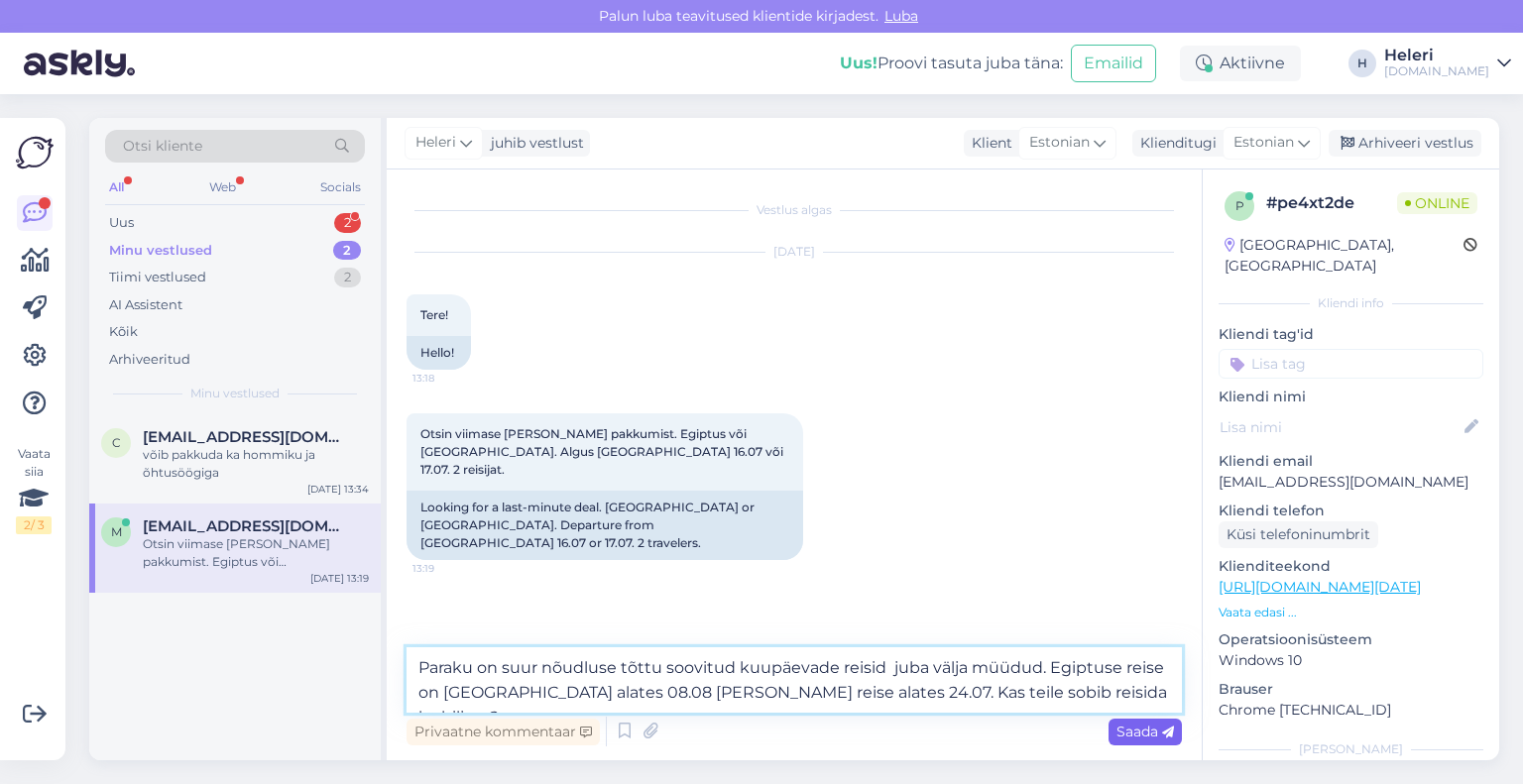 type on "Paraku on suur nõudluse tõttu soovitud kuupäevade reisid  juba välja müüdud. Egiptuse reise on [GEOGRAPHIC_DATA] alates 08.08 [PERSON_NAME] reise alates 24.07. Kas teile sobib reisida ka hiljem?" 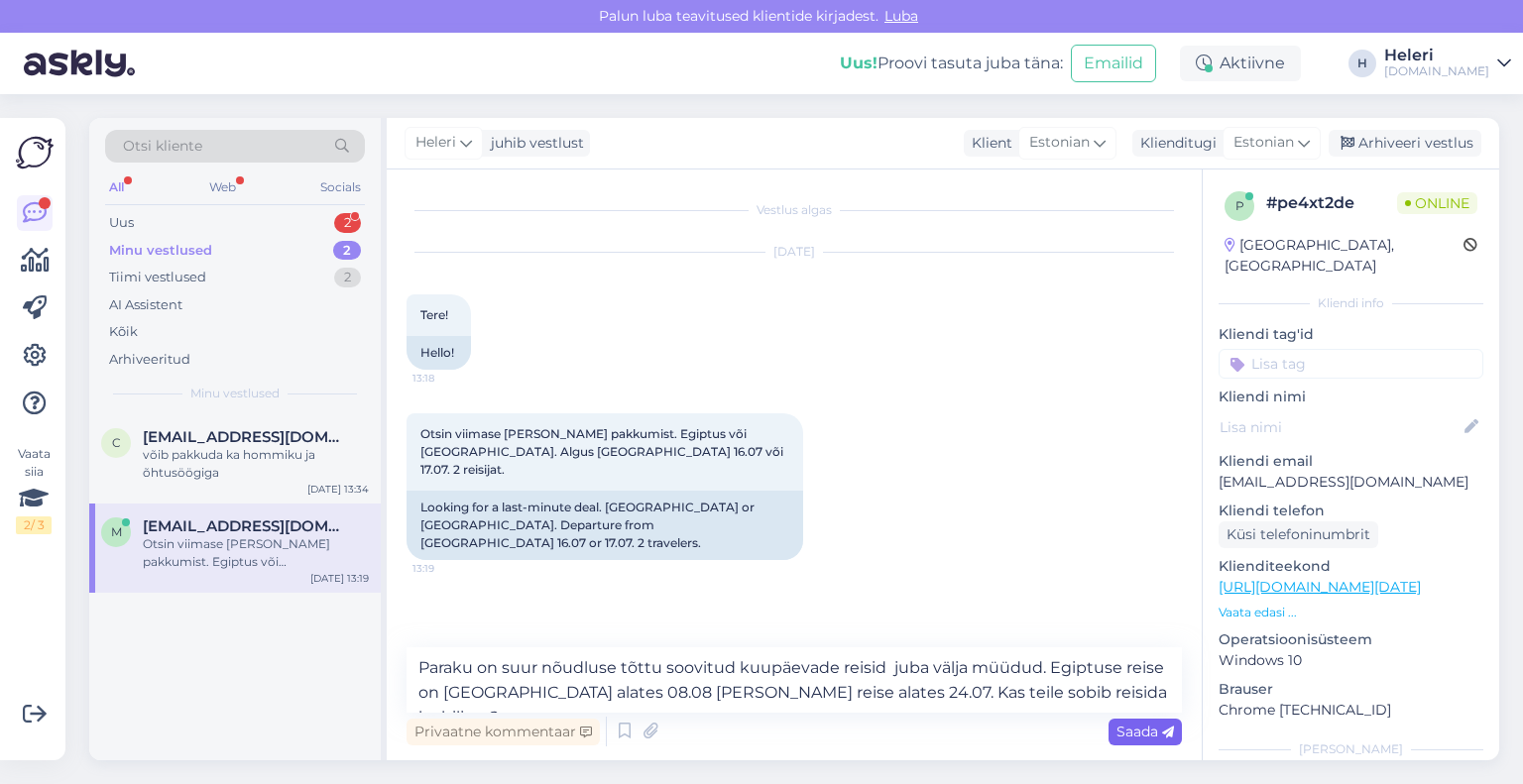 click on "Saada" at bounding box center [1145, 731] 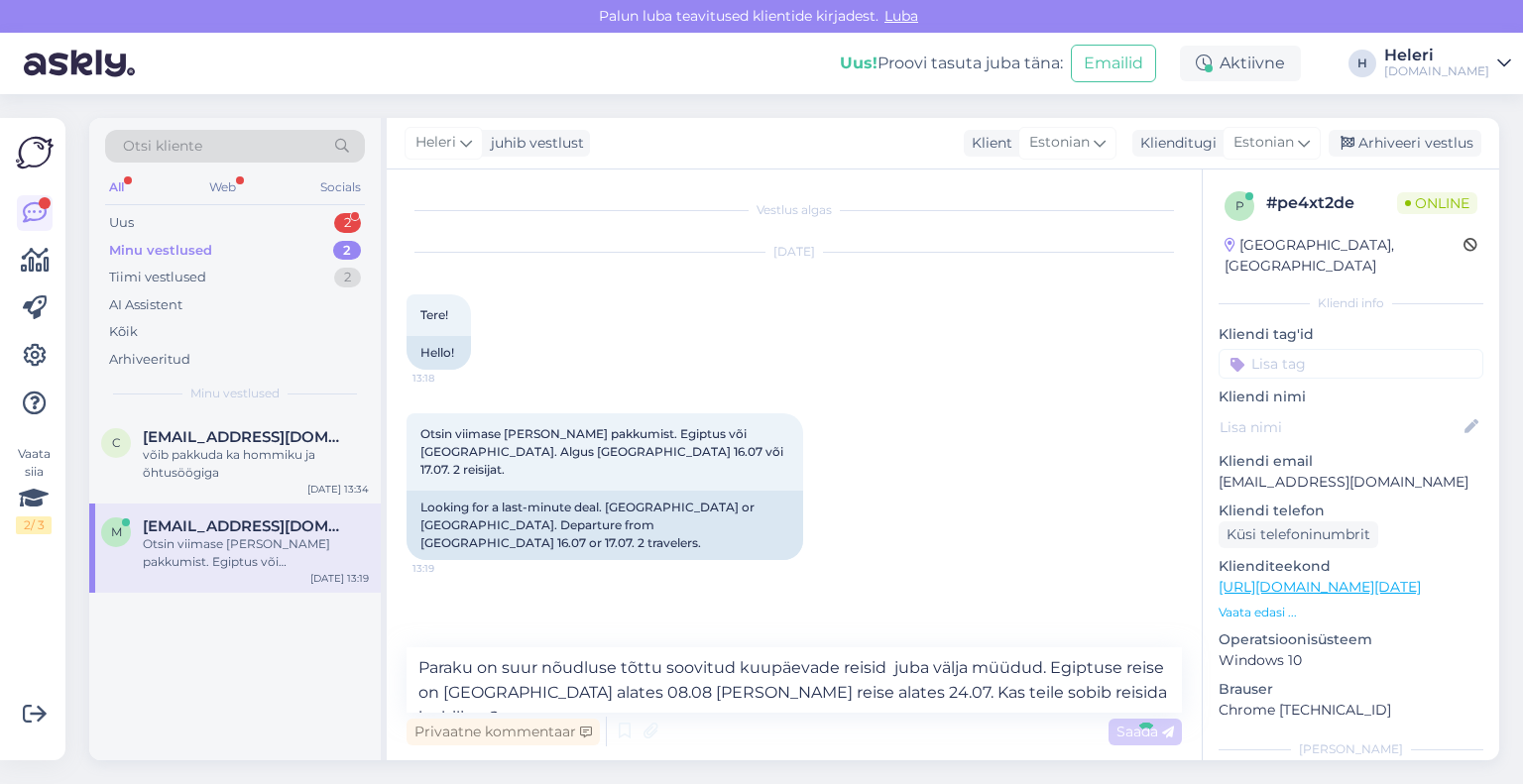 type 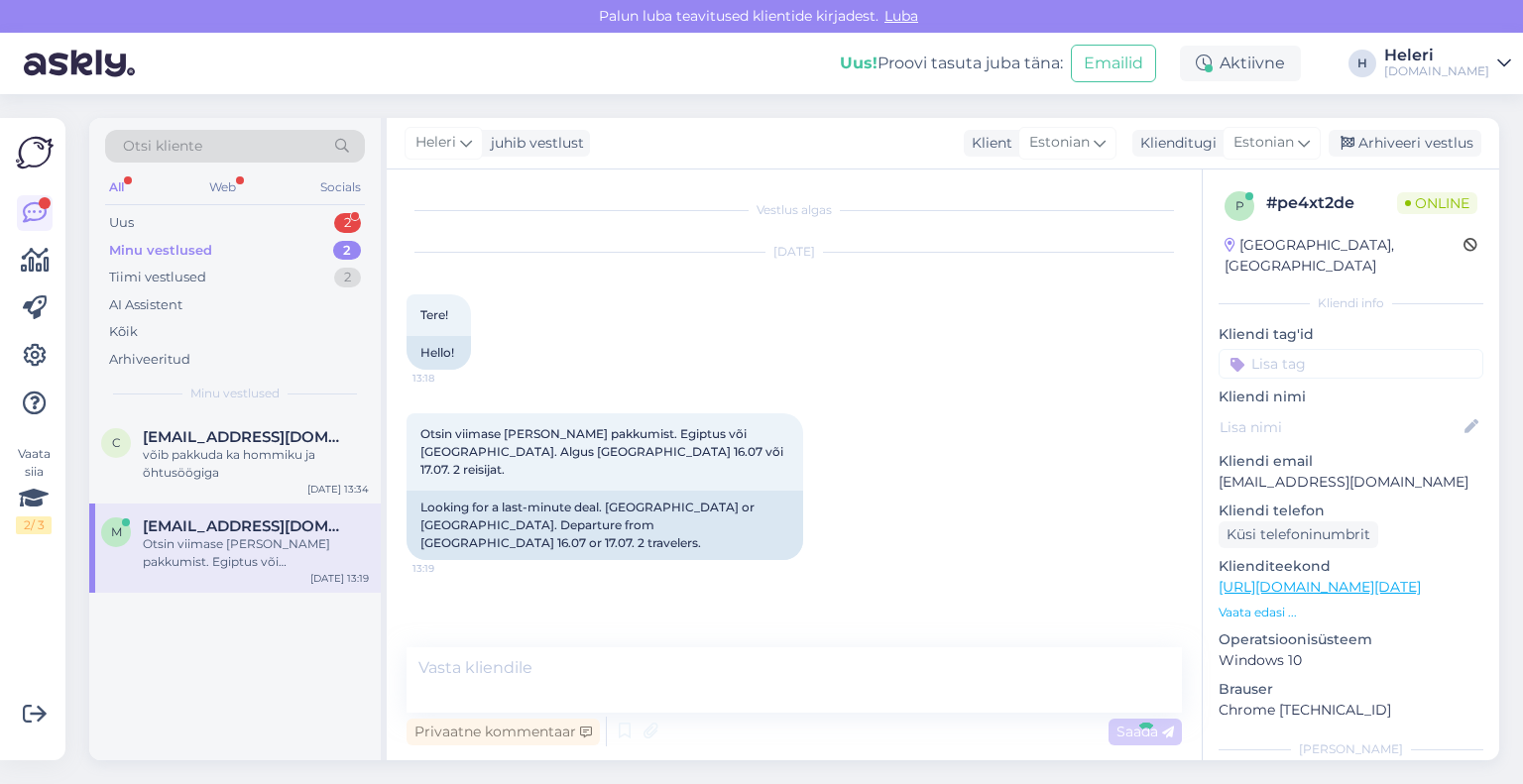 scroll, scrollTop: 14, scrollLeft: 0, axis: vertical 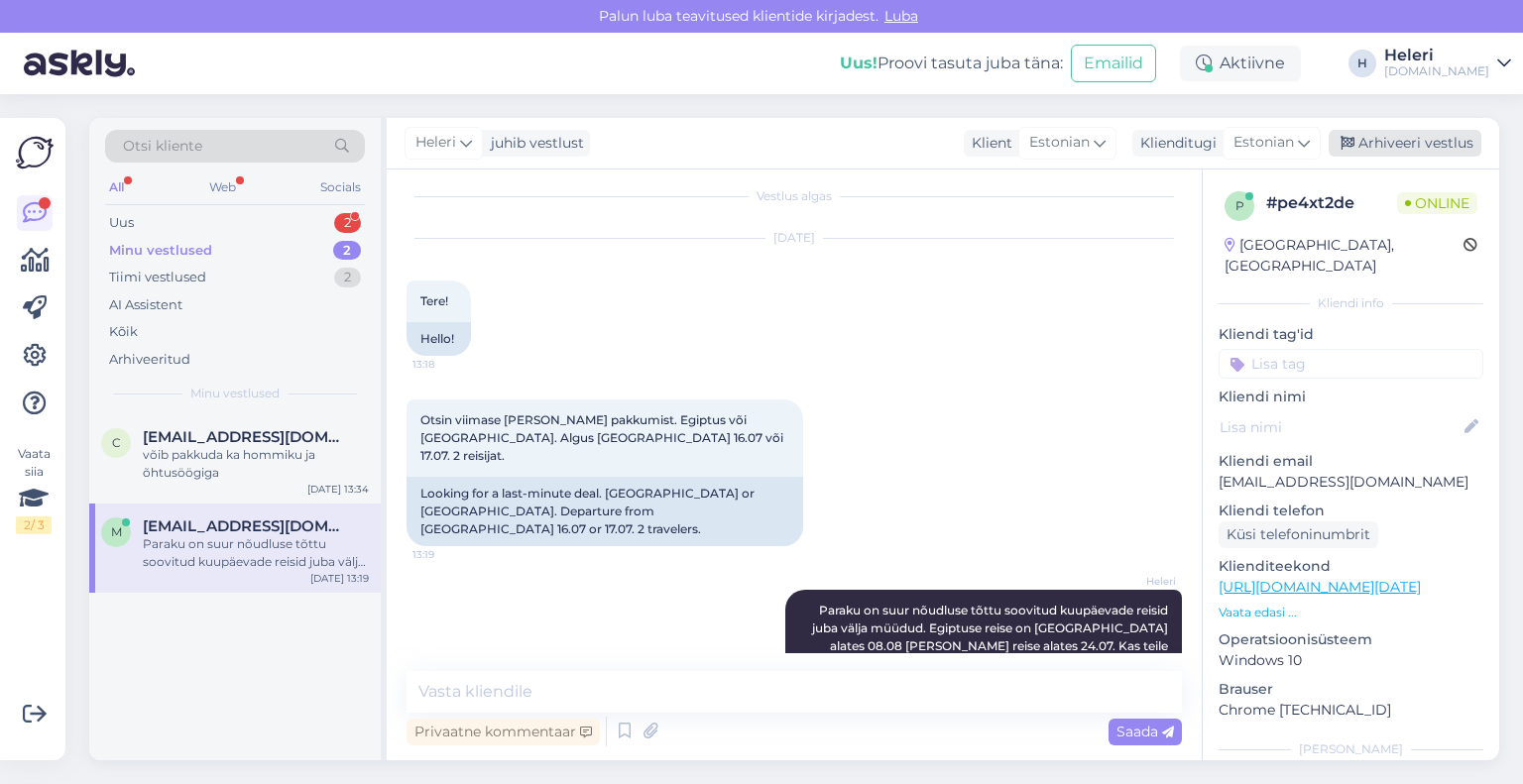 click on "Arhiveeri vestlus" at bounding box center [1405, 143] 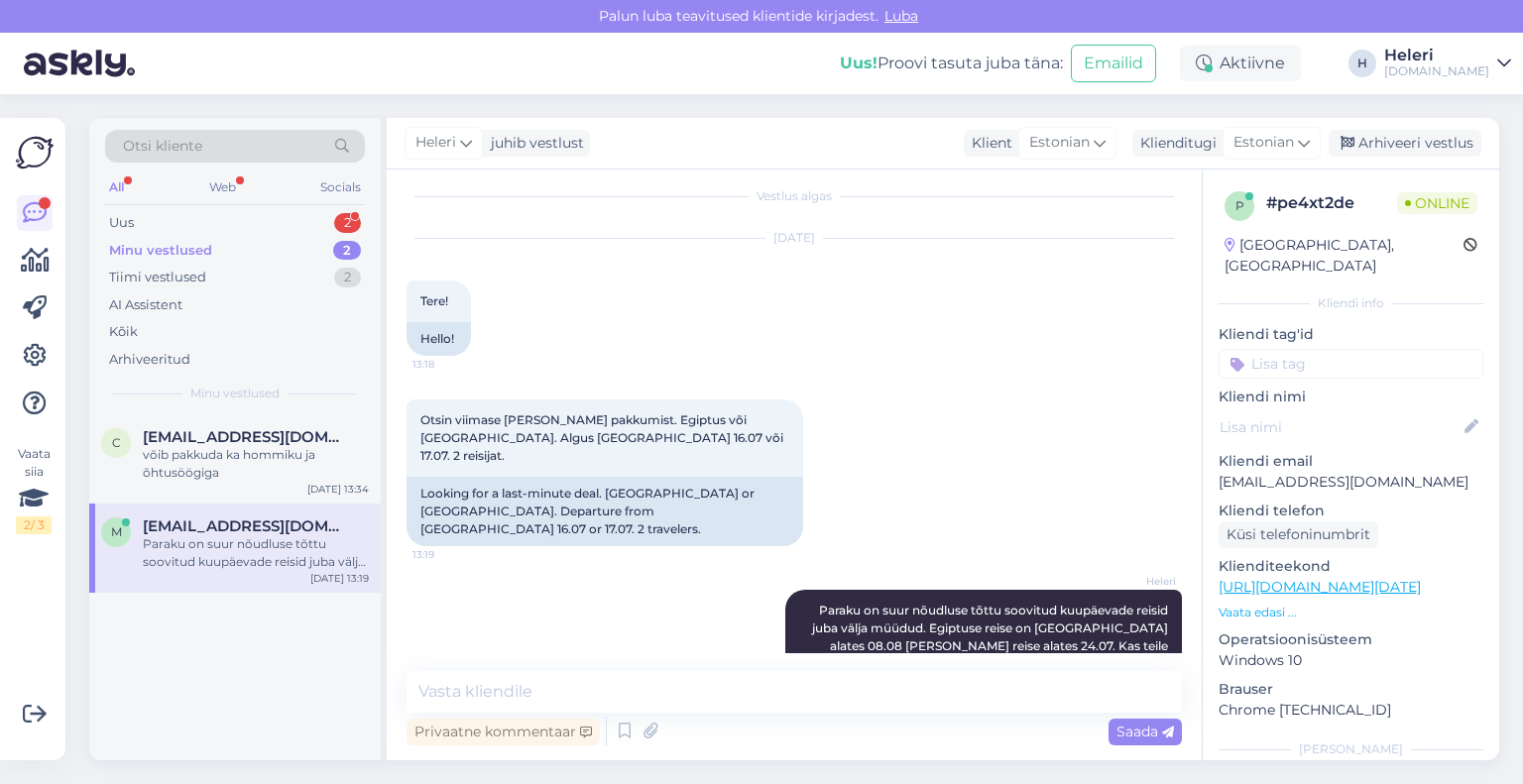 scroll, scrollTop: 20, scrollLeft: 0, axis: vertical 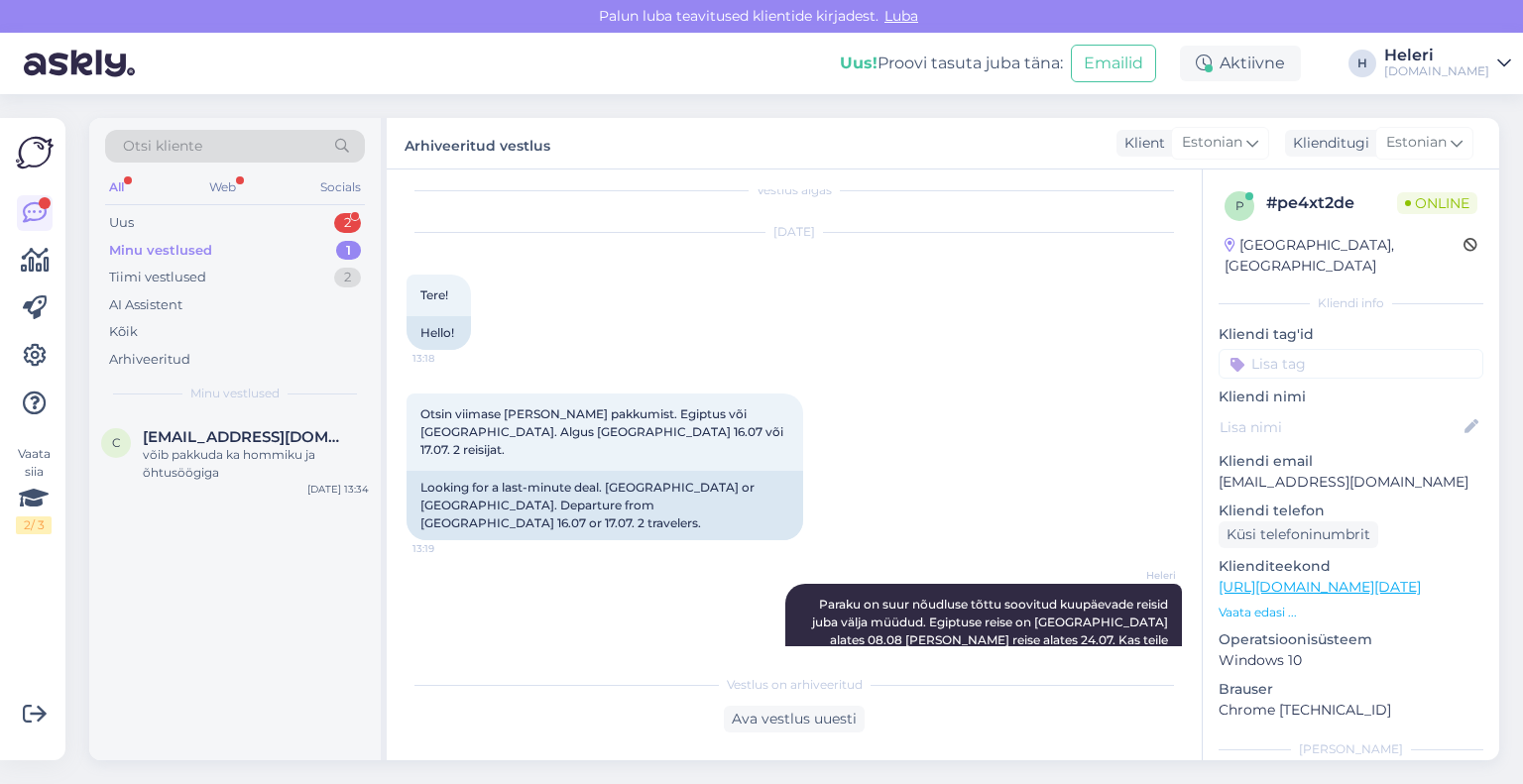click on "Minu vestlused" at bounding box center (161, 251) 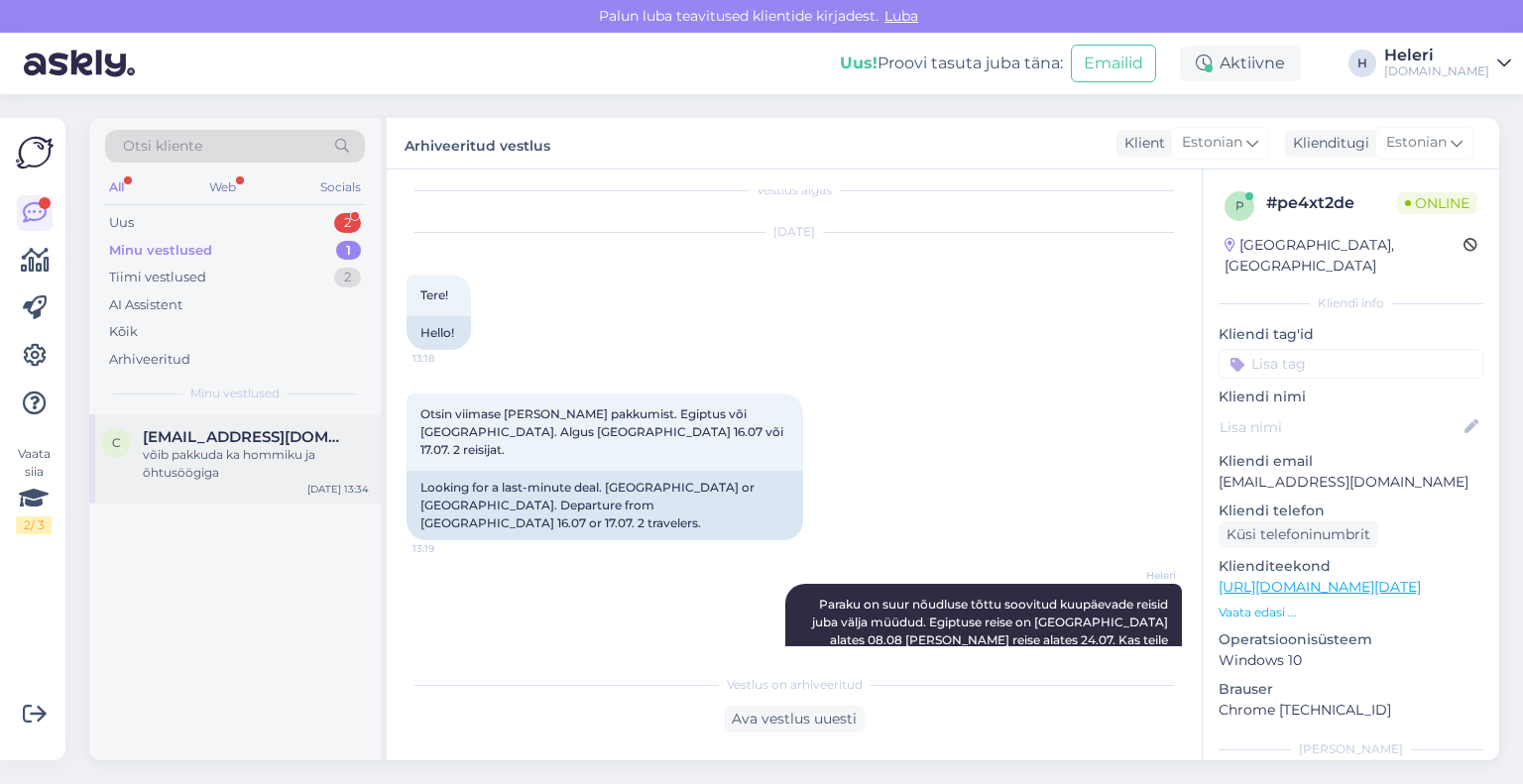 click on "võib pakkuda ka hommiku ja õhtusöögiga" at bounding box center (256, 464) 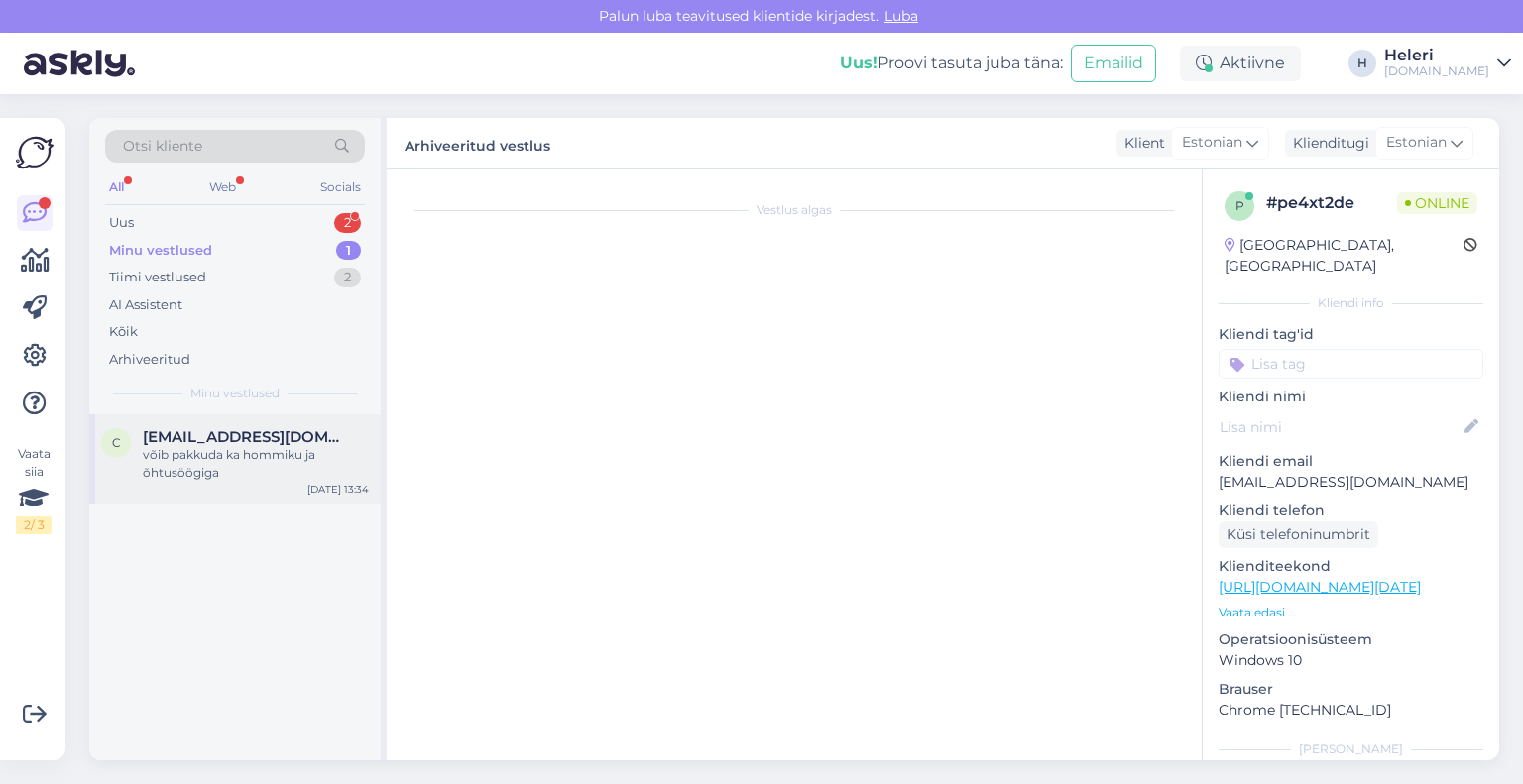 scroll, scrollTop: 186, scrollLeft: 0, axis: vertical 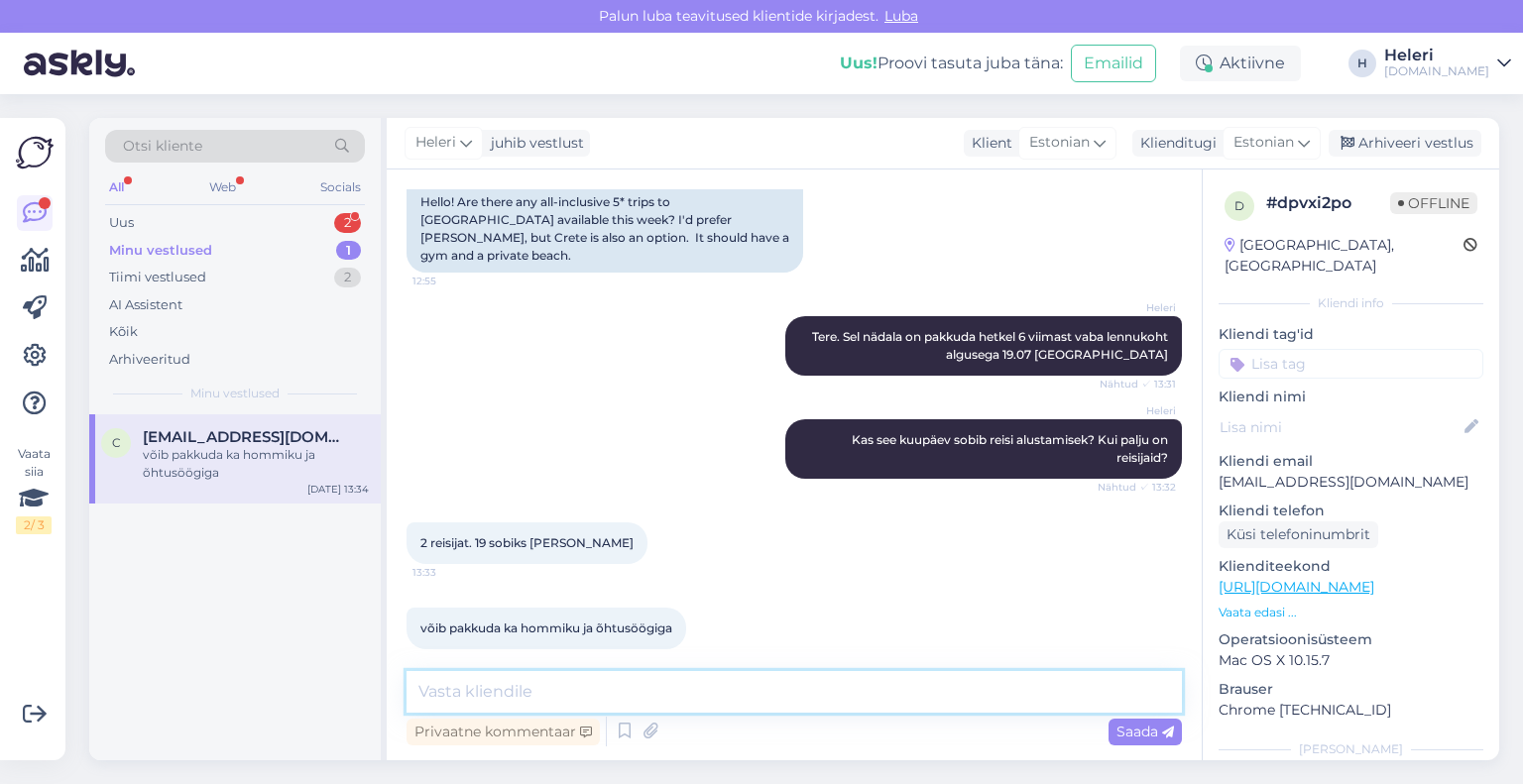 click at bounding box center [794, 692] 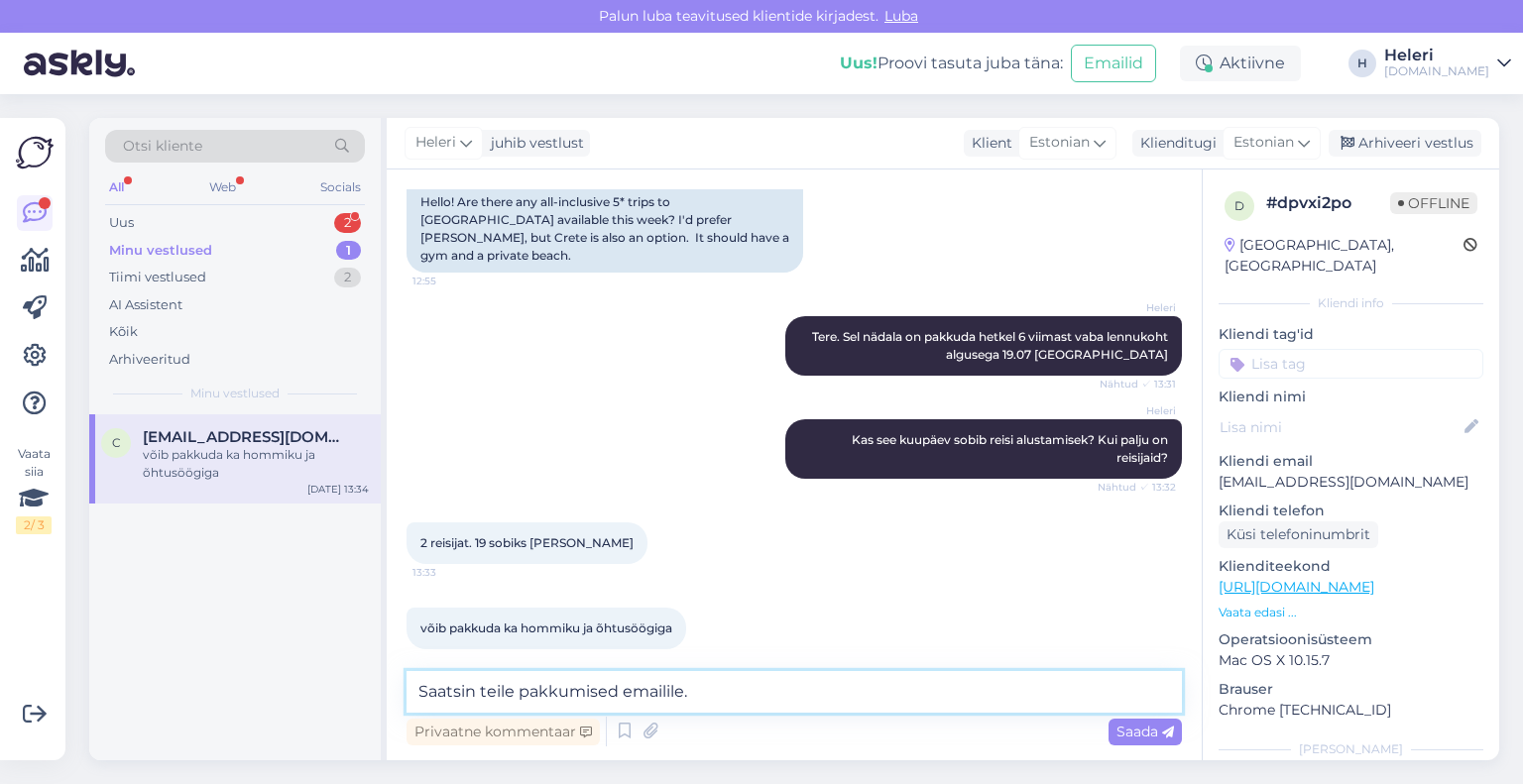 paste on "Kui Teil on küsimusi, täpsustusi või soovite midagi muuta, olen hea meelega abiks sobivaima lahenduse leidmisel.
Ootame [PERSON_NAME] tagasisidet, et saaksime vajadusel pakkumist kohandada või broneeringuga edasi liikuda. :)" 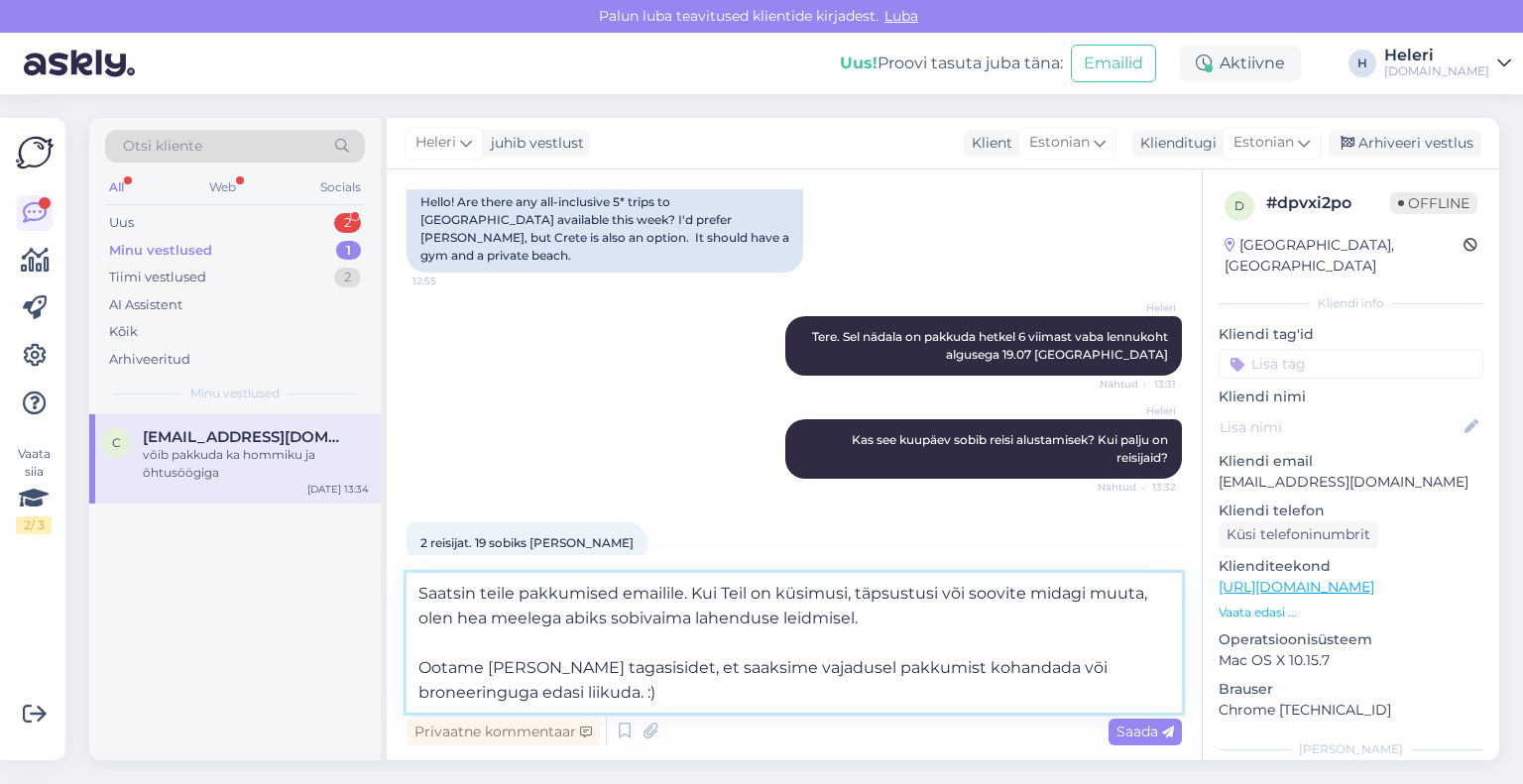 click on "Saatsin teile pakkumised emailile. Kui Teil on küsimusi, täpsustusi või soovite midagi muuta, olen hea meelega abiks sobivaima lahenduse leidmisel.
Ootame [PERSON_NAME] tagasisidet, et saaksime vajadusel pakkumist kohandada või broneeringuga edasi liikuda. :)" at bounding box center [794, 642] 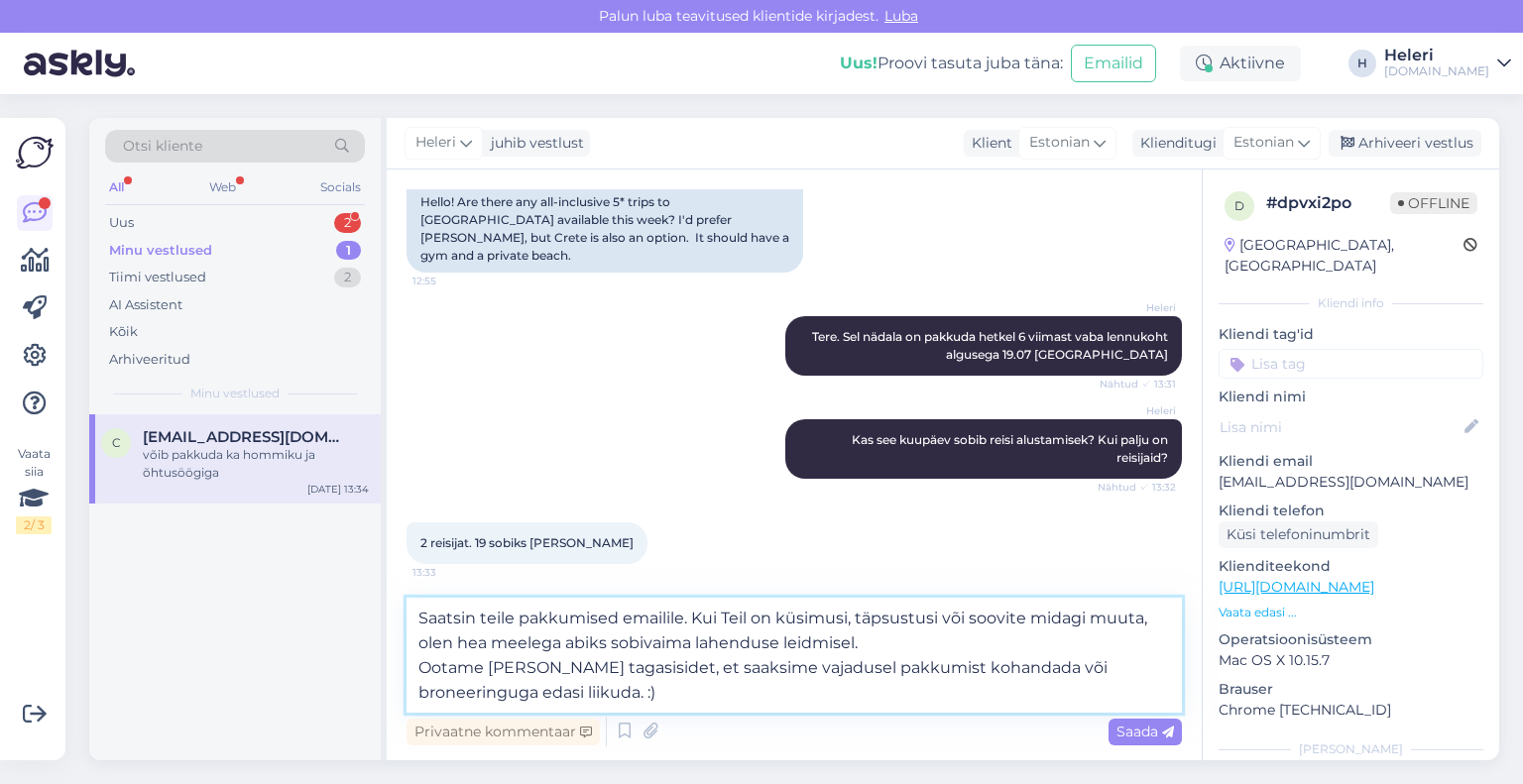 click on "Saatsin teile pakkumised emailile. Kui Teil on küsimusi, täpsustusi või soovite midagi muuta, olen hea meelega abiks sobivaima lahenduse leidmisel.
Ootame [PERSON_NAME] tagasisidet, et saaksime vajadusel pakkumist kohandada või broneeringuga edasi liikuda. :)" at bounding box center [794, 655] 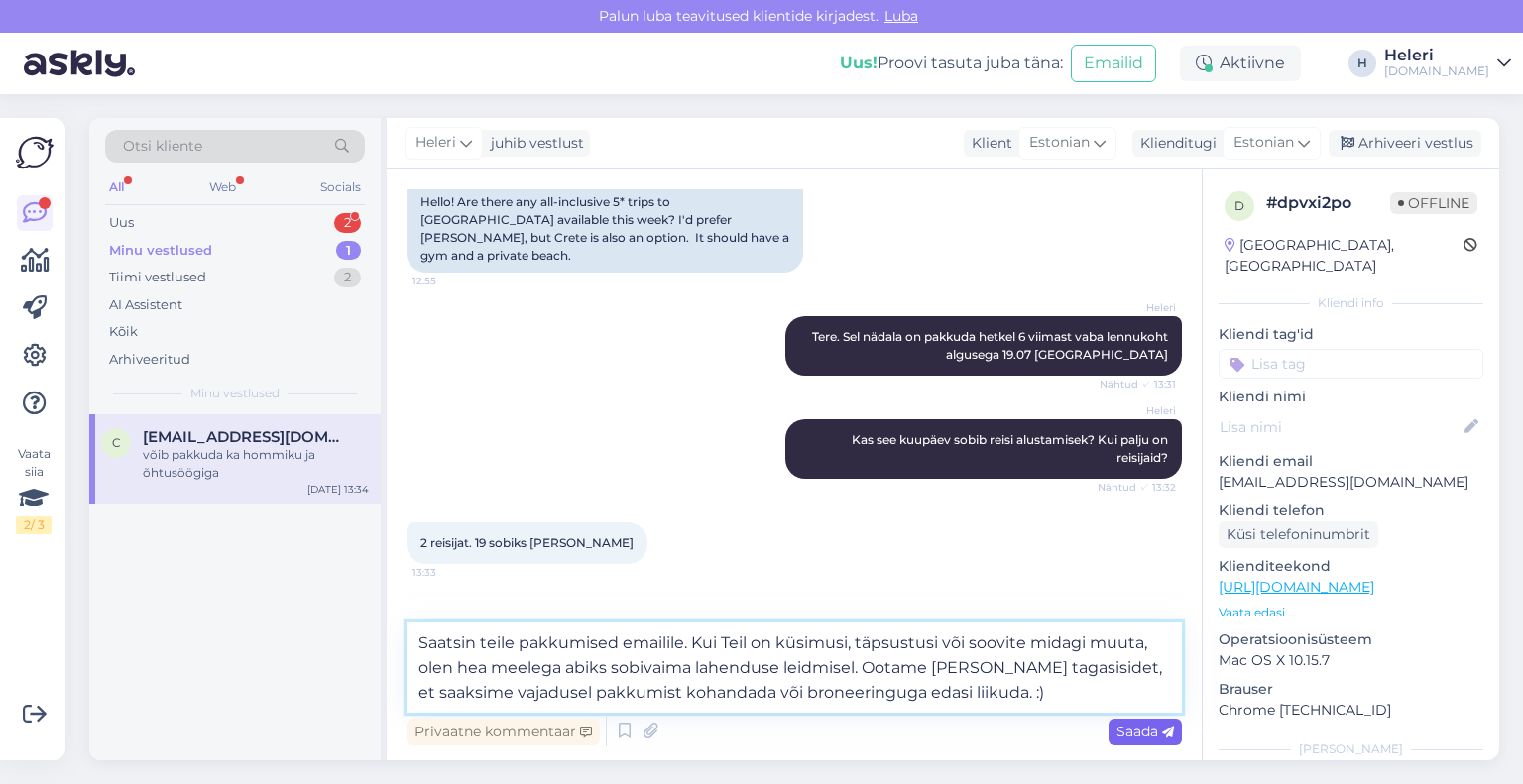 type on "Saatsin teile pakkumised emailile. Kui Teil on küsimusi, täpsustusi või soovite midagi muuta, olen hea meelega abiks sobivaima lahenduse leidmisel. Ootame [PERSON_NAME] tagasisidet, et saaksime vajadusel pakkumist kohandada või broneeringuga edasi liikuda. :)" 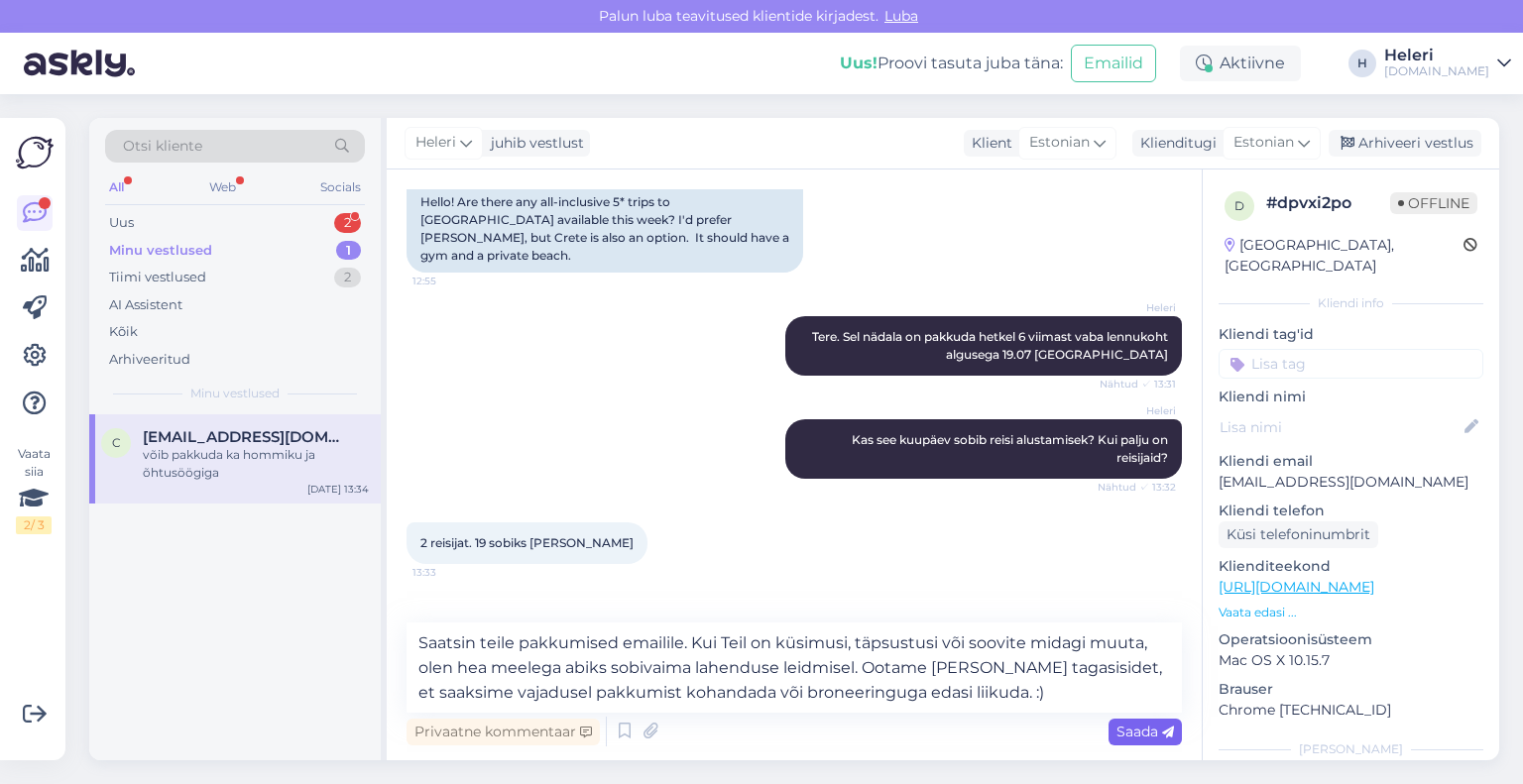 click on "Saada" at bounding box center (1145, 731) 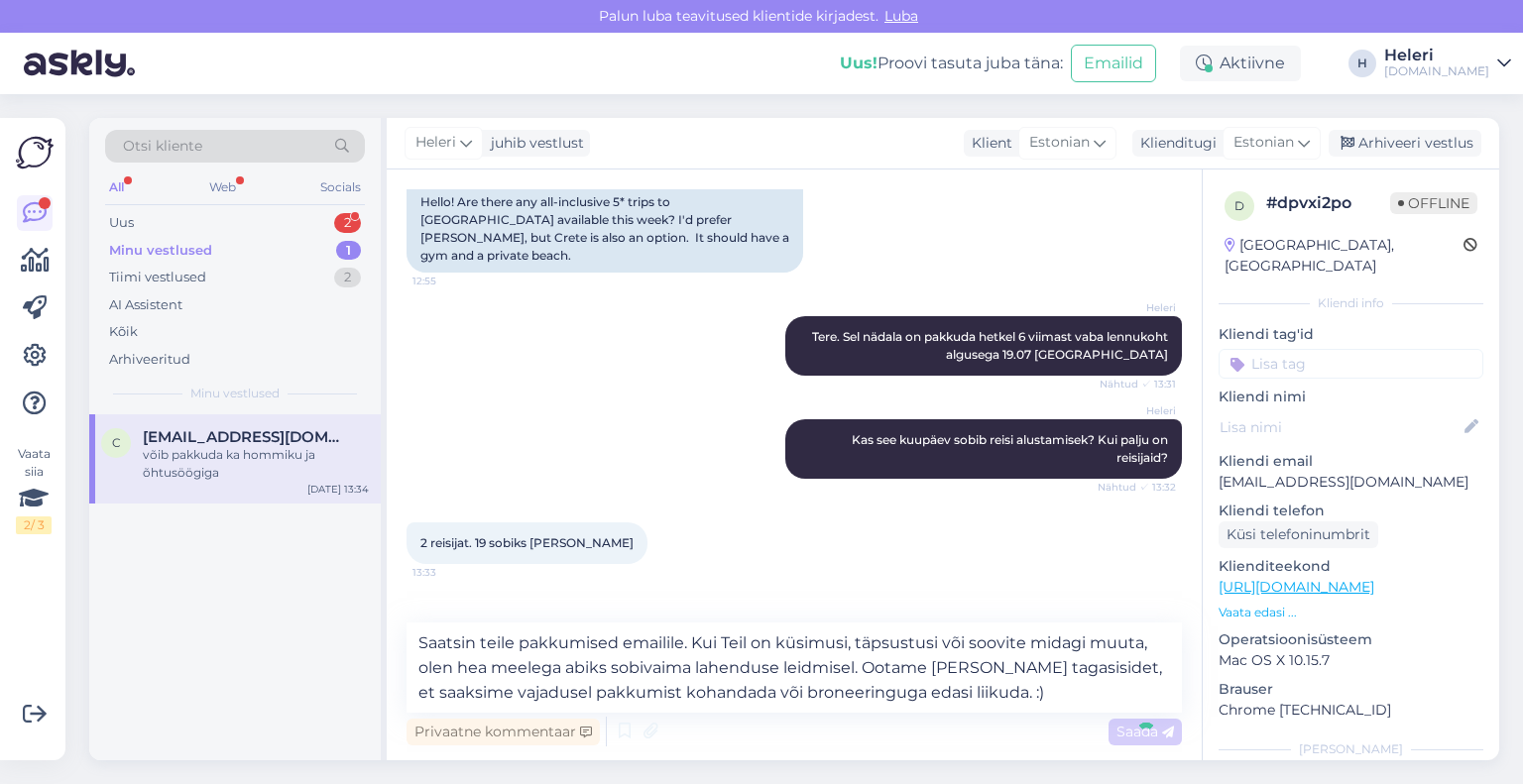 type 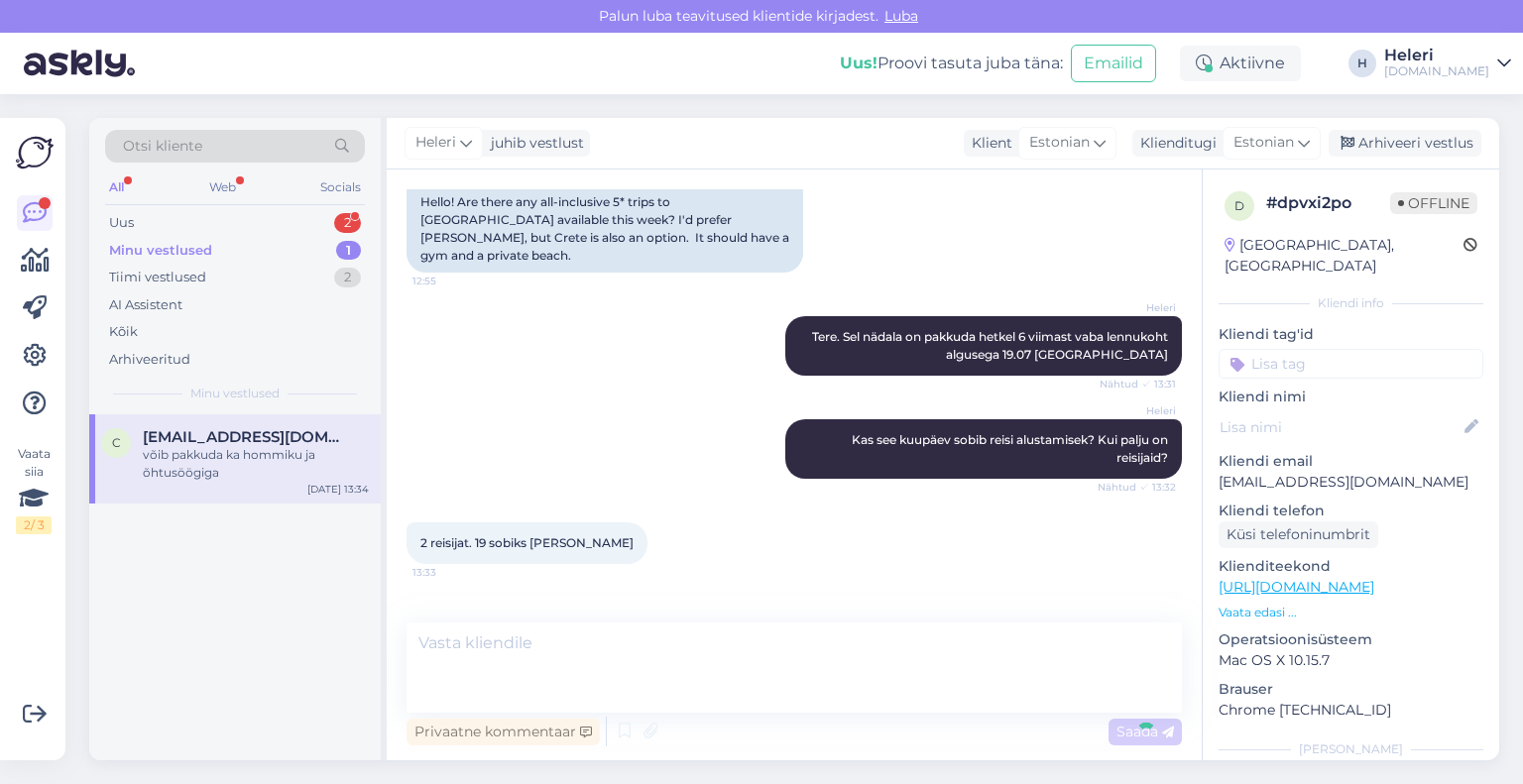 scroll, scrollTop: 343, scrollLeft: 0, axis: vertical 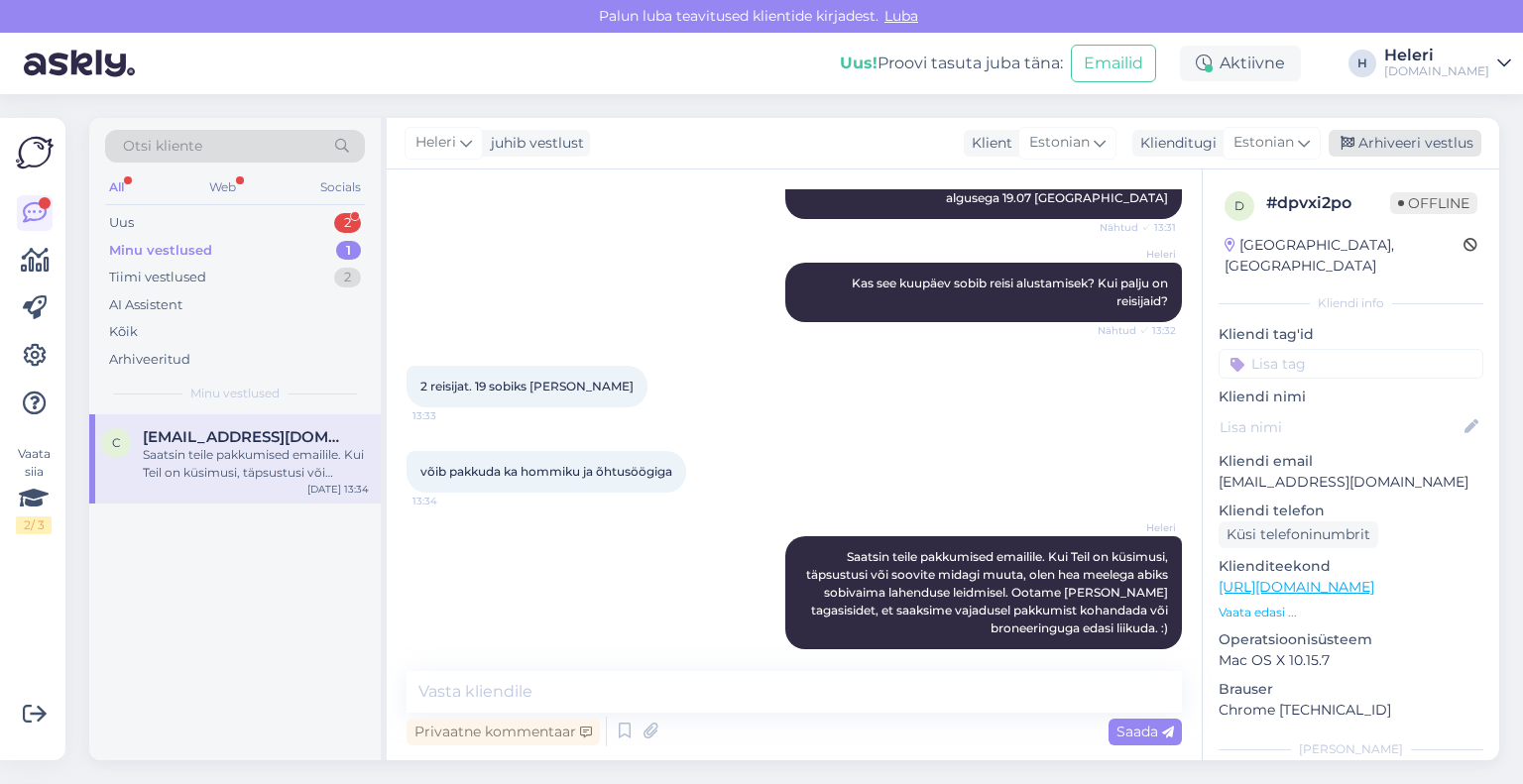 click on "Arhiveeri vestlus" at bounding box center [1405, 143] 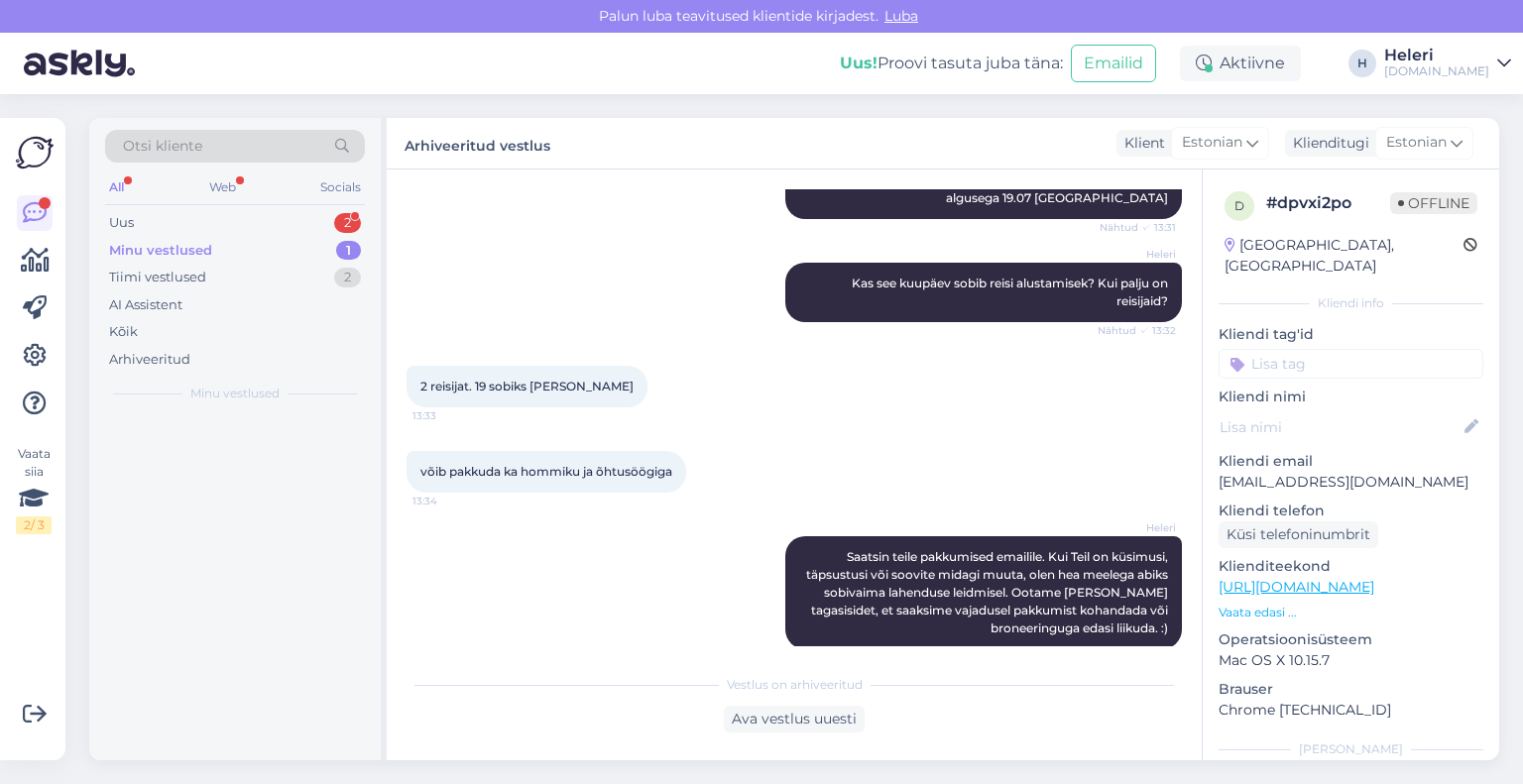 scroll, scrollTop: 349, scrollLeft: 0, axis: vertical 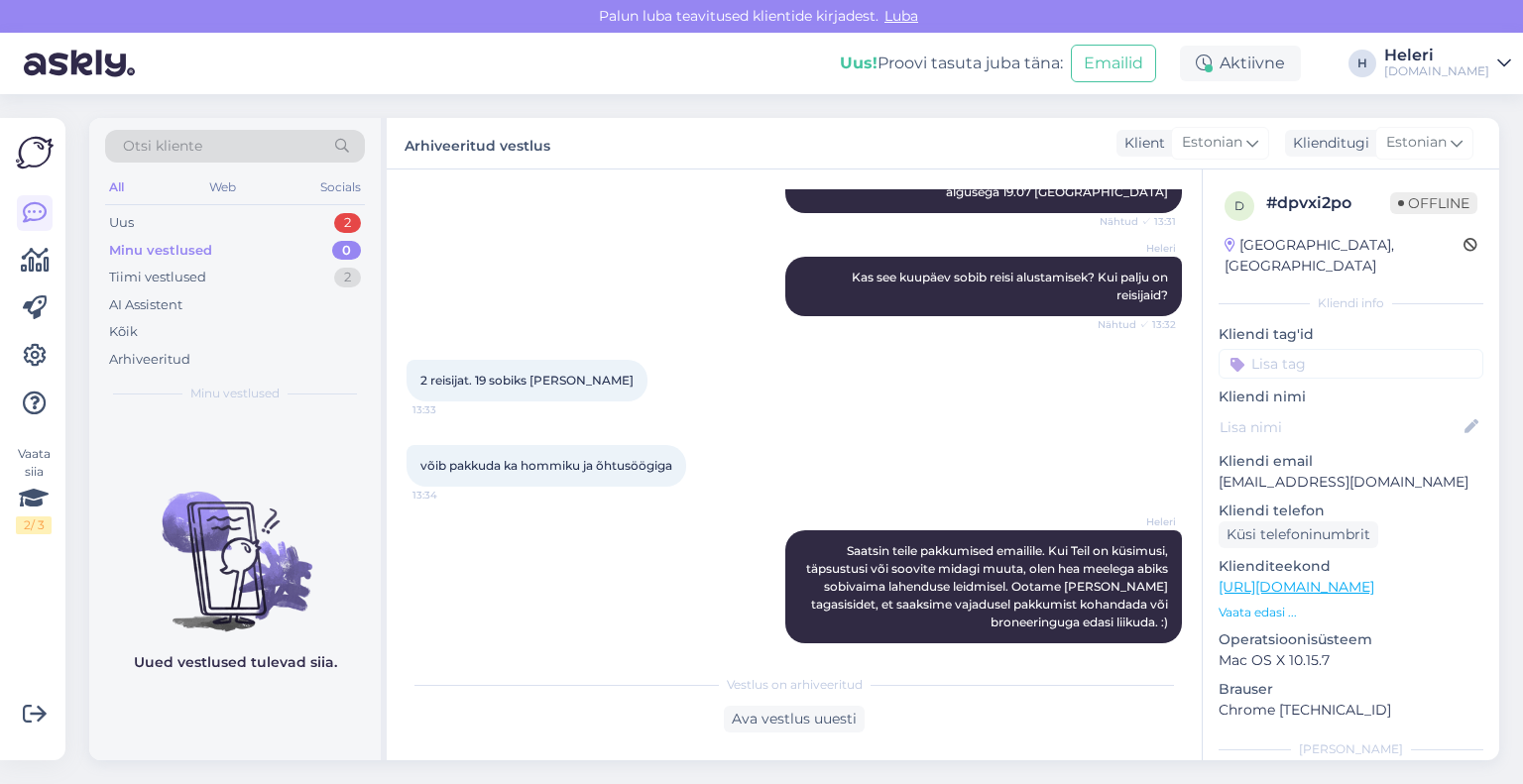 click on "Minu vestlused 0" at bounding box center [235, 251] 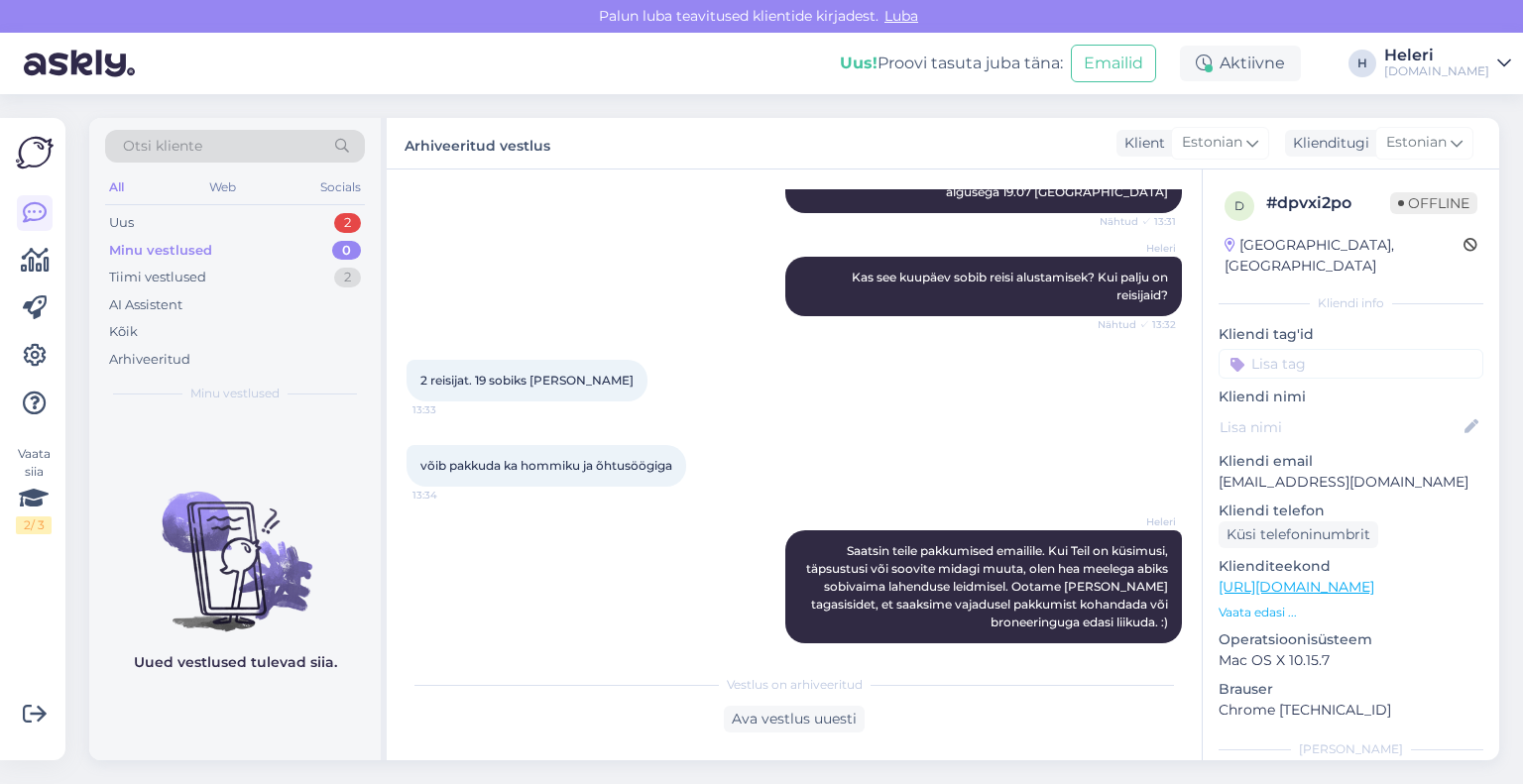 click on "[DOMAIN_NAME]" at bounding box center (1437, 71) 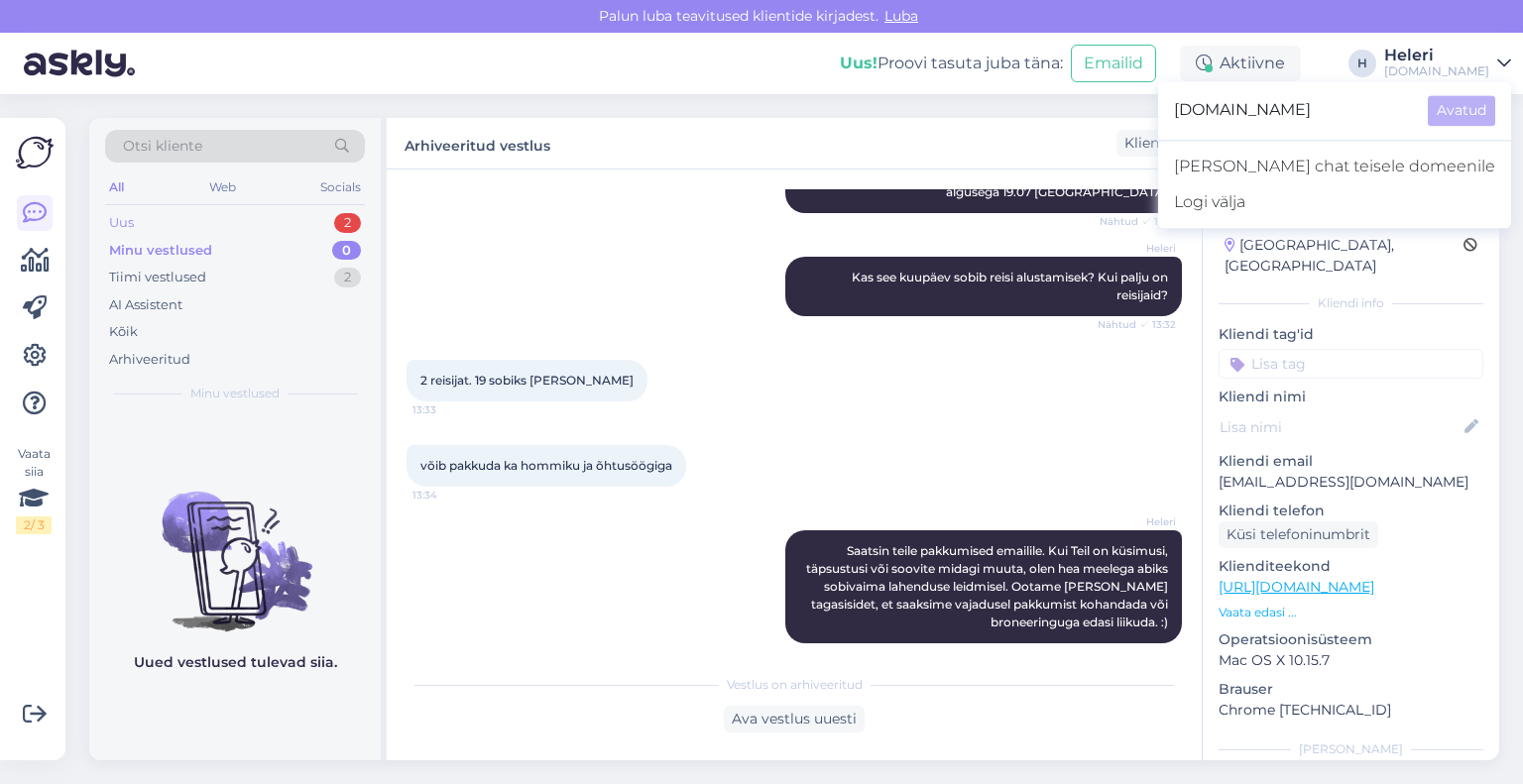 click on "Uus 2" at bounding box center [235, 223] 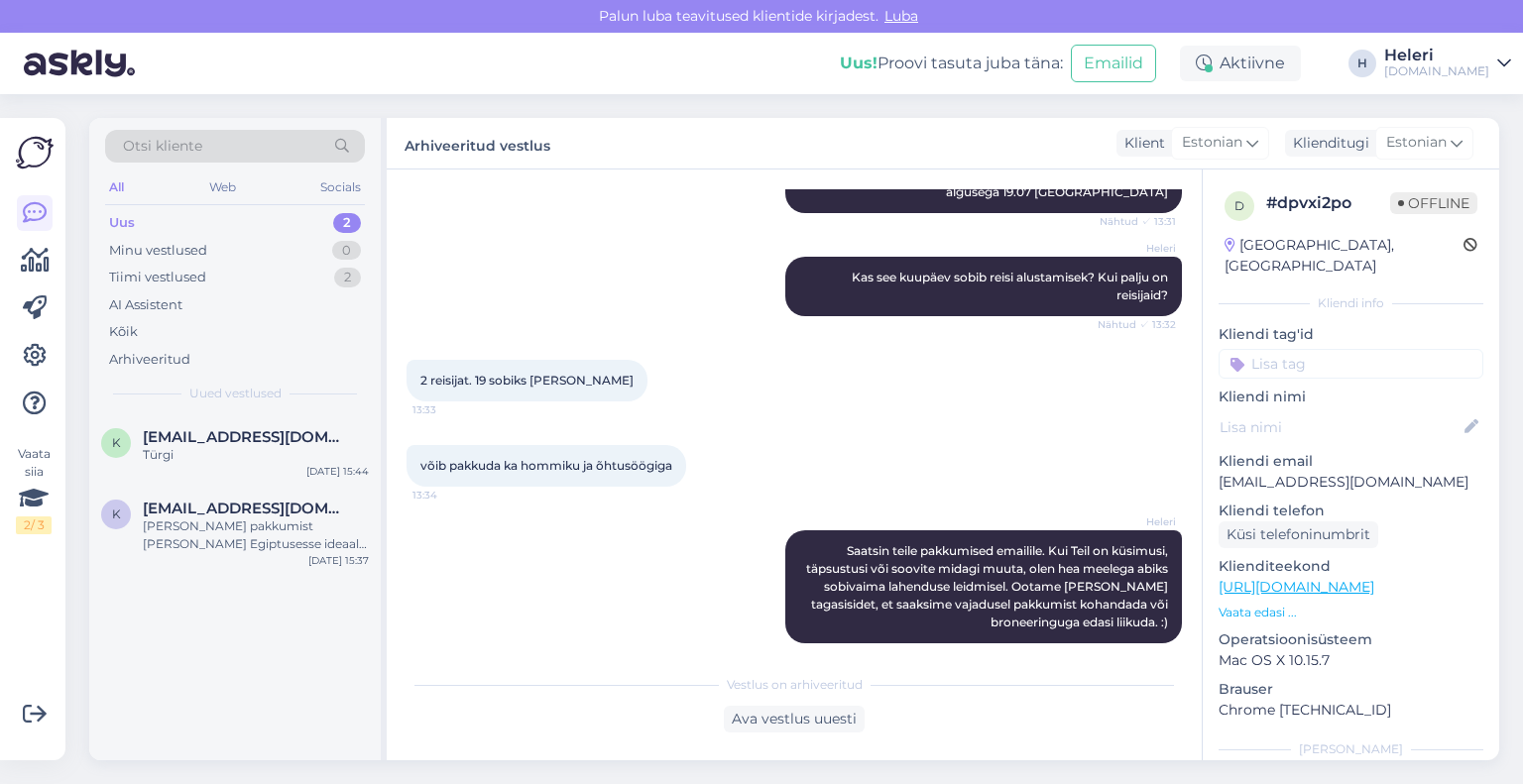 click on "[DOMAIN_NAME]" at bounding box center (1437, 71) 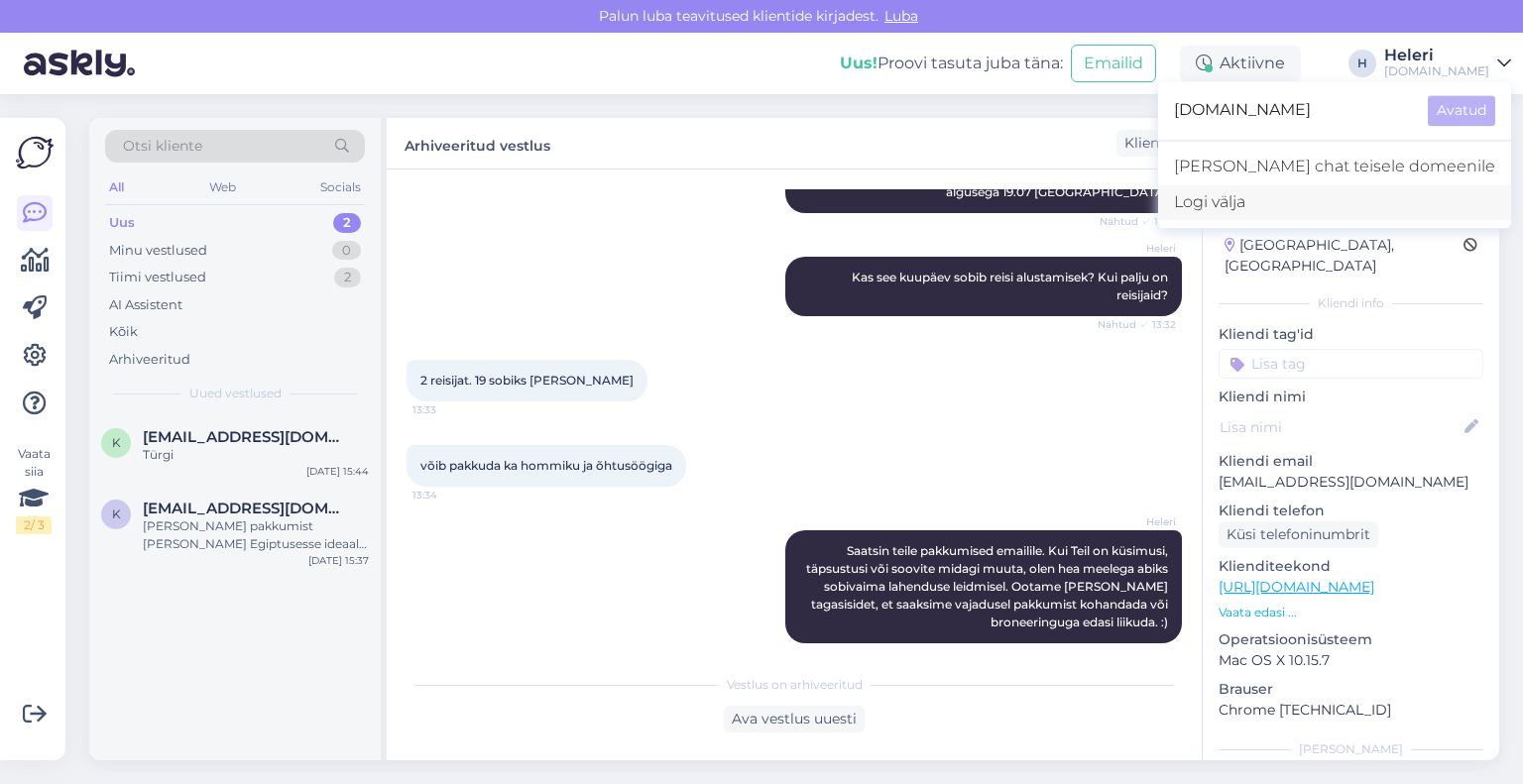 click on "Logi välja" at bounding box center (1335, 202) 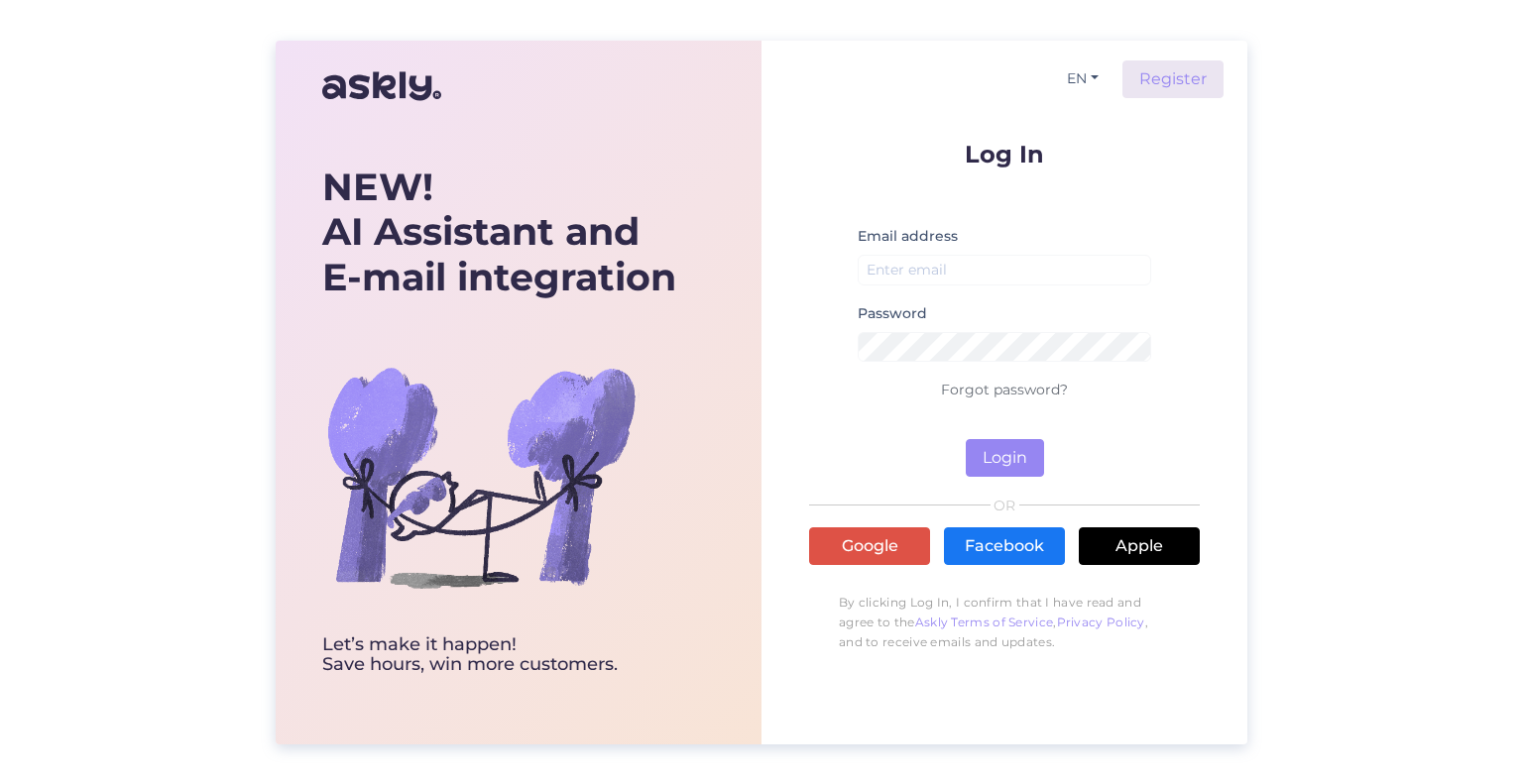 scroll, scrollTop: 0, scrollLeft: 0, axis: both 